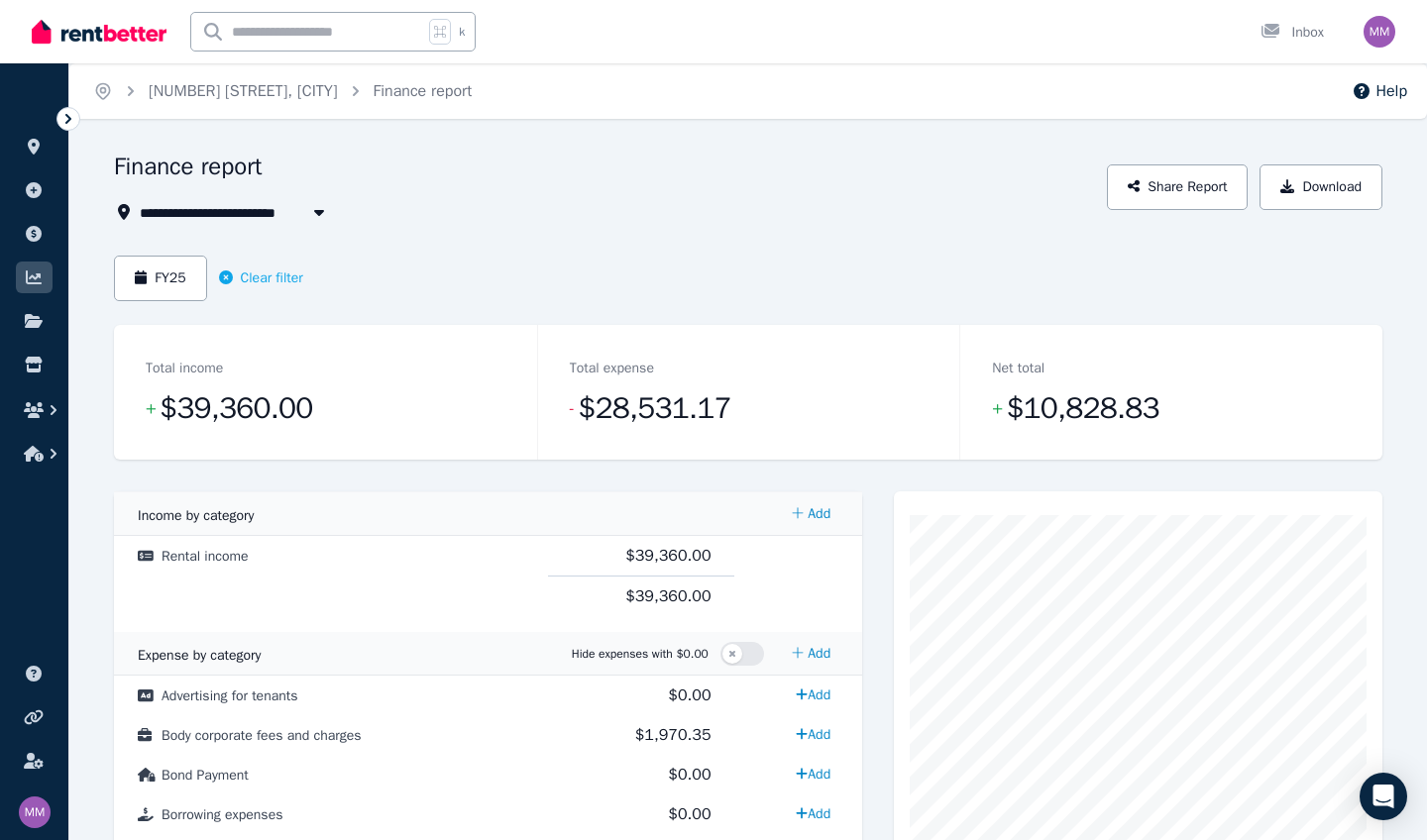scroll, scrollTop: 202, scrollLeft: 0, axis: vertical 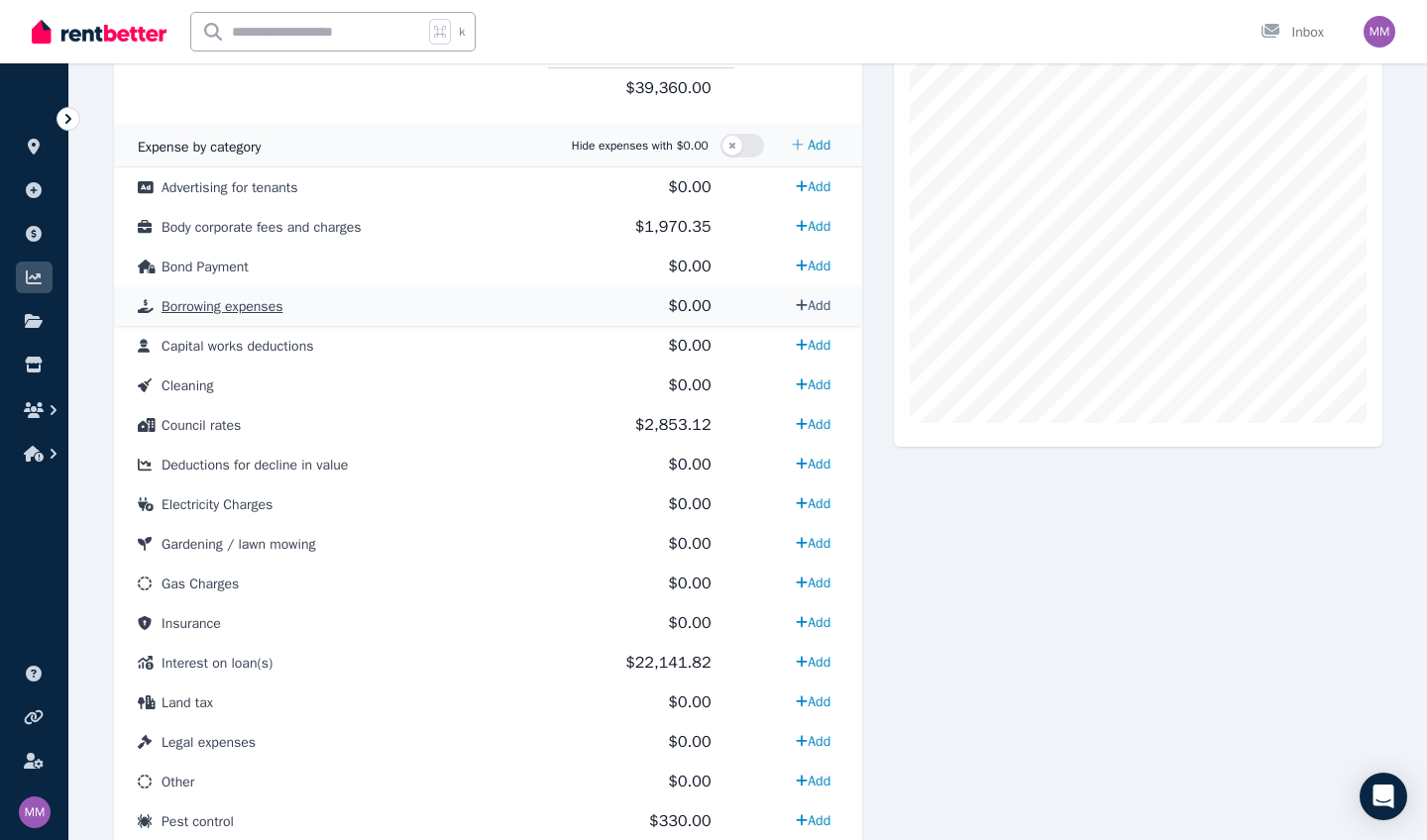 click 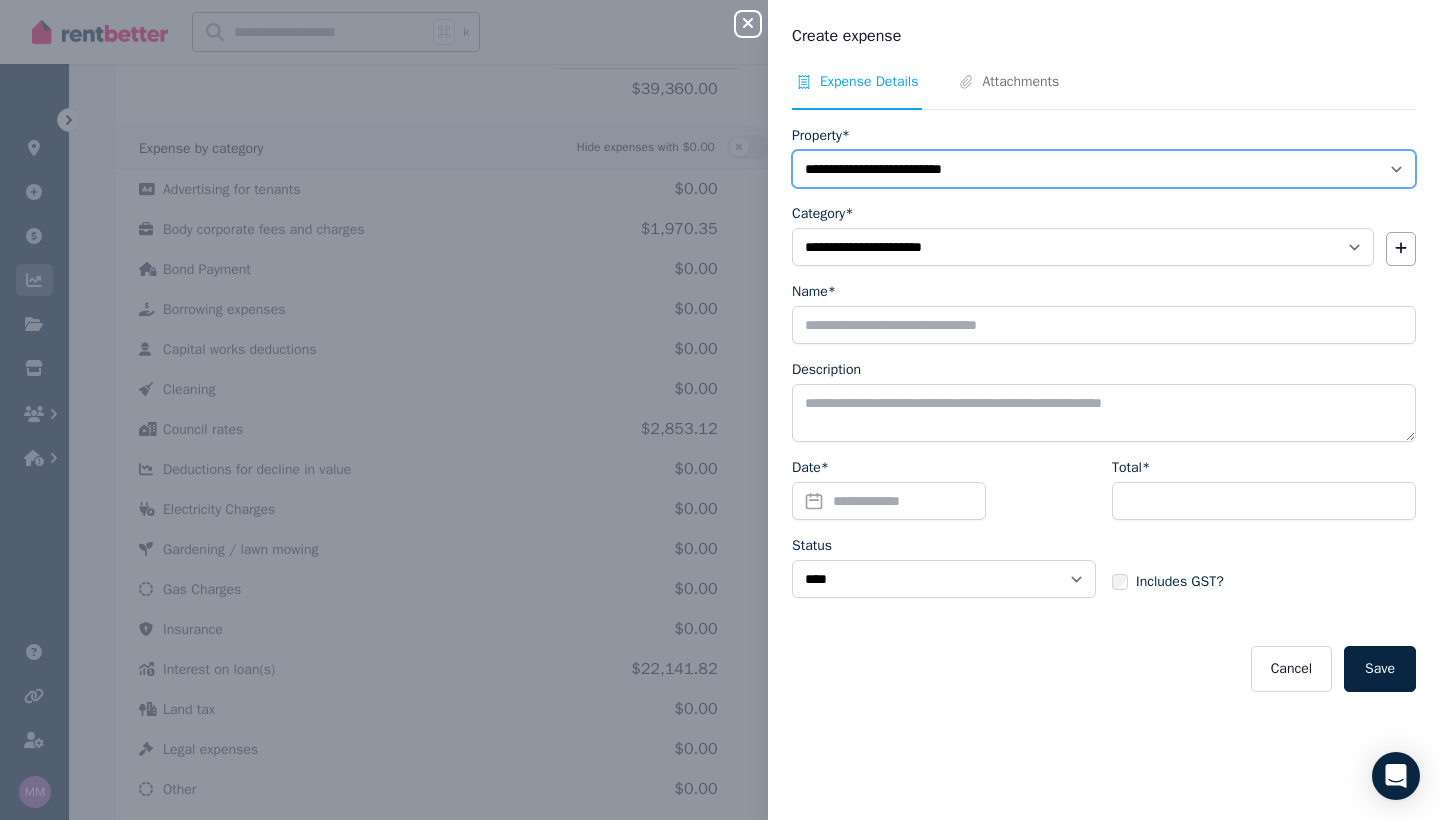 select on "**********" 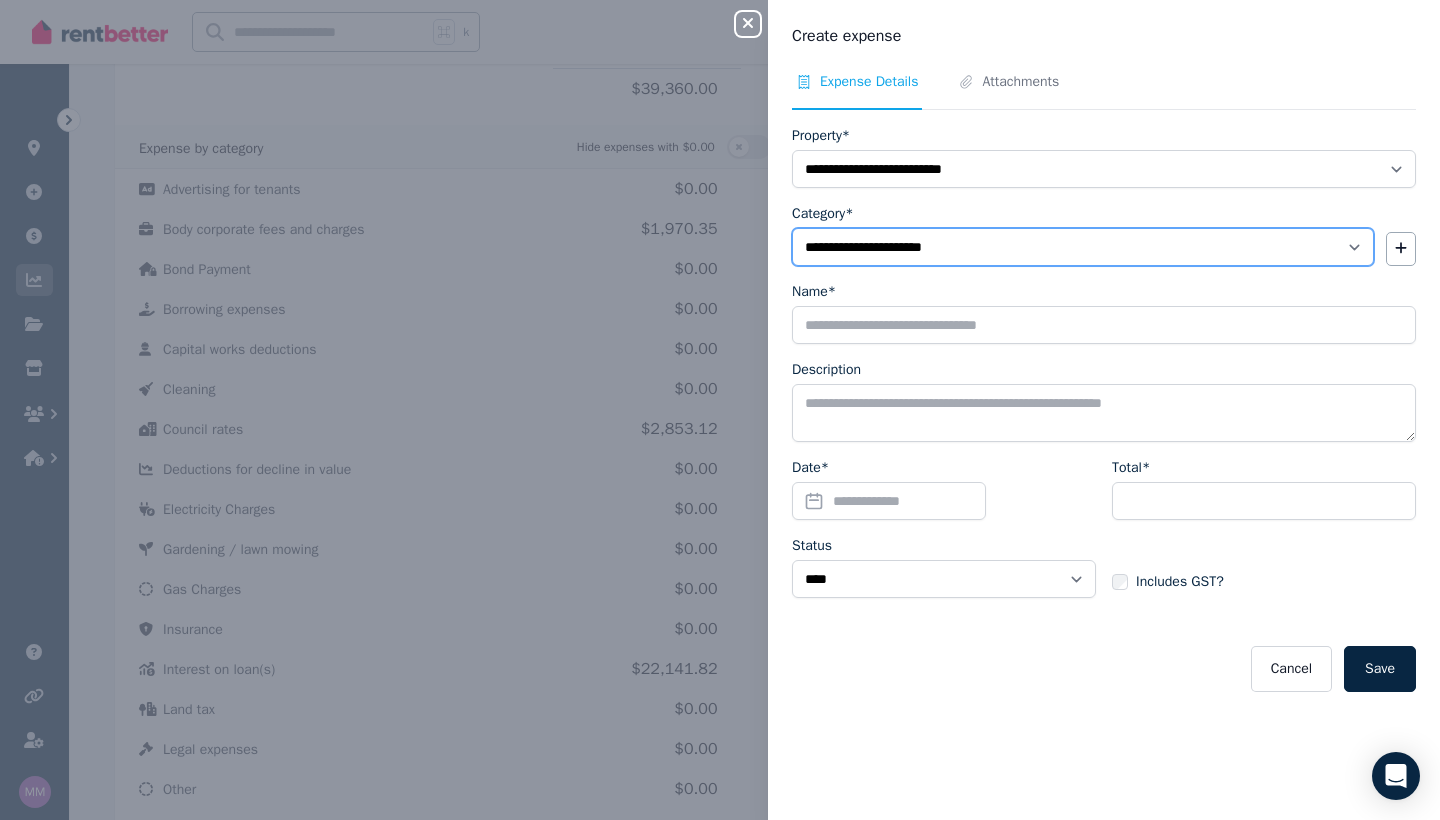 select on "**********" 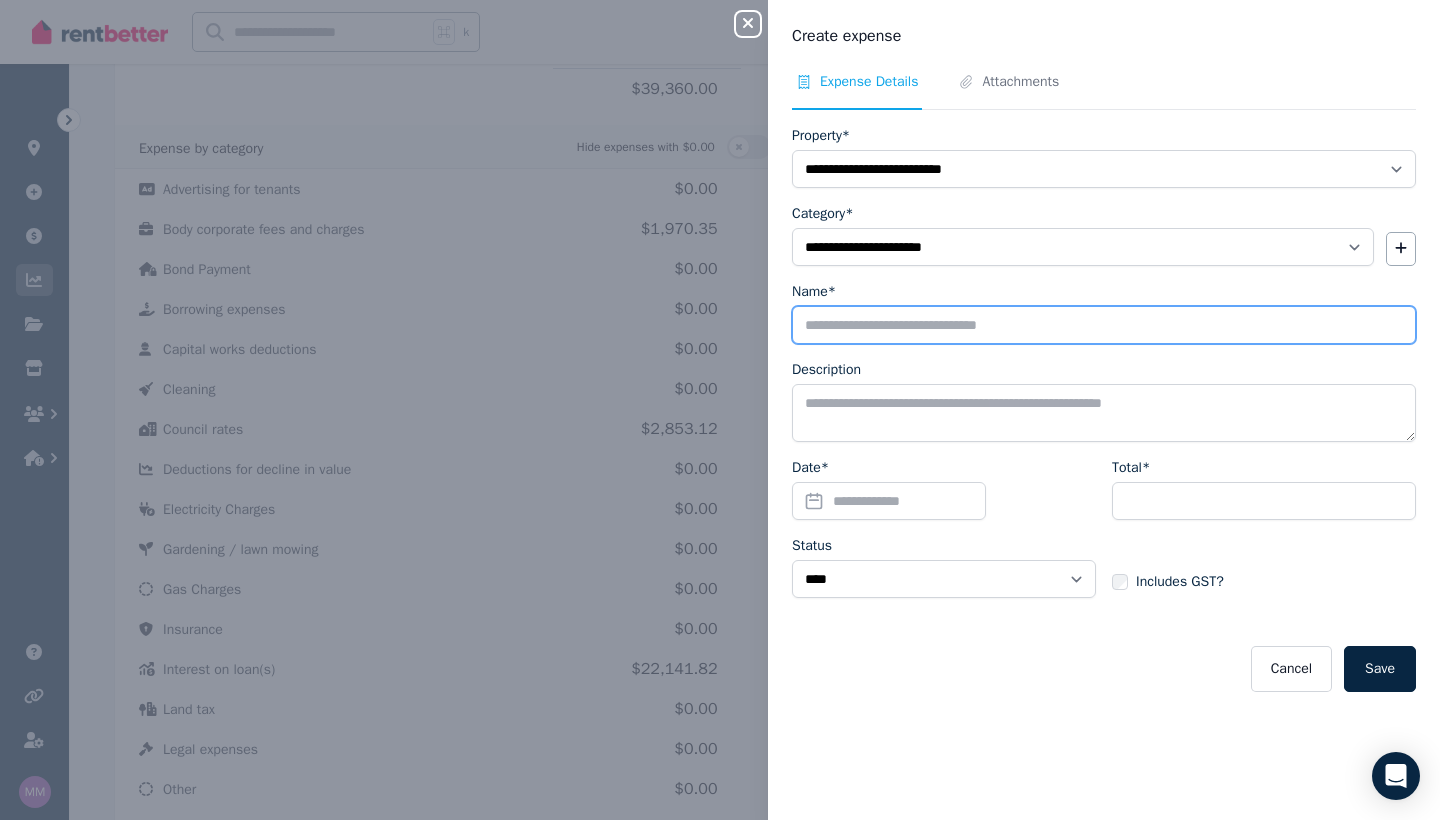 click on "Name*" at bounding box center (1104, 325) 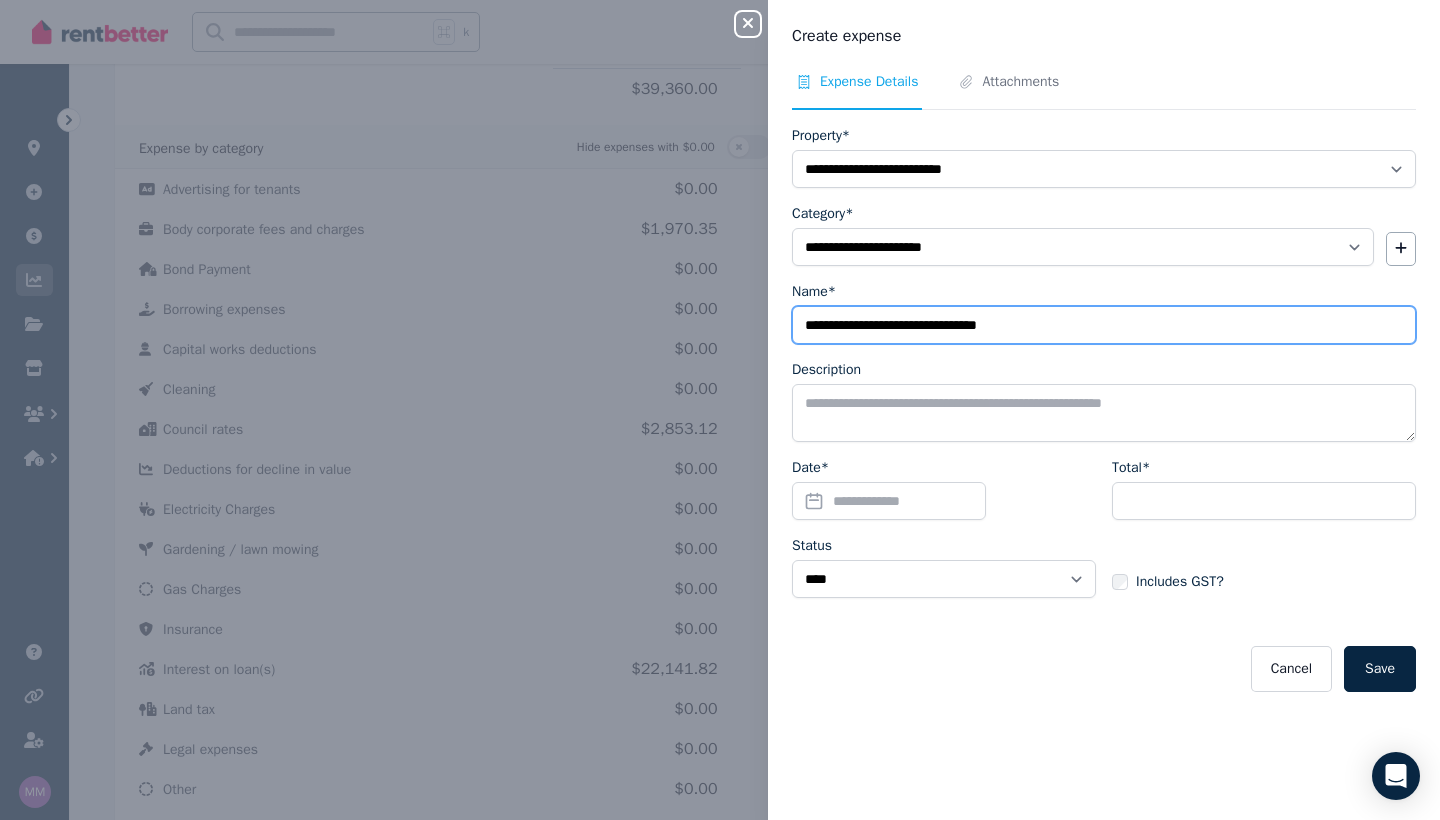 type on "**********" 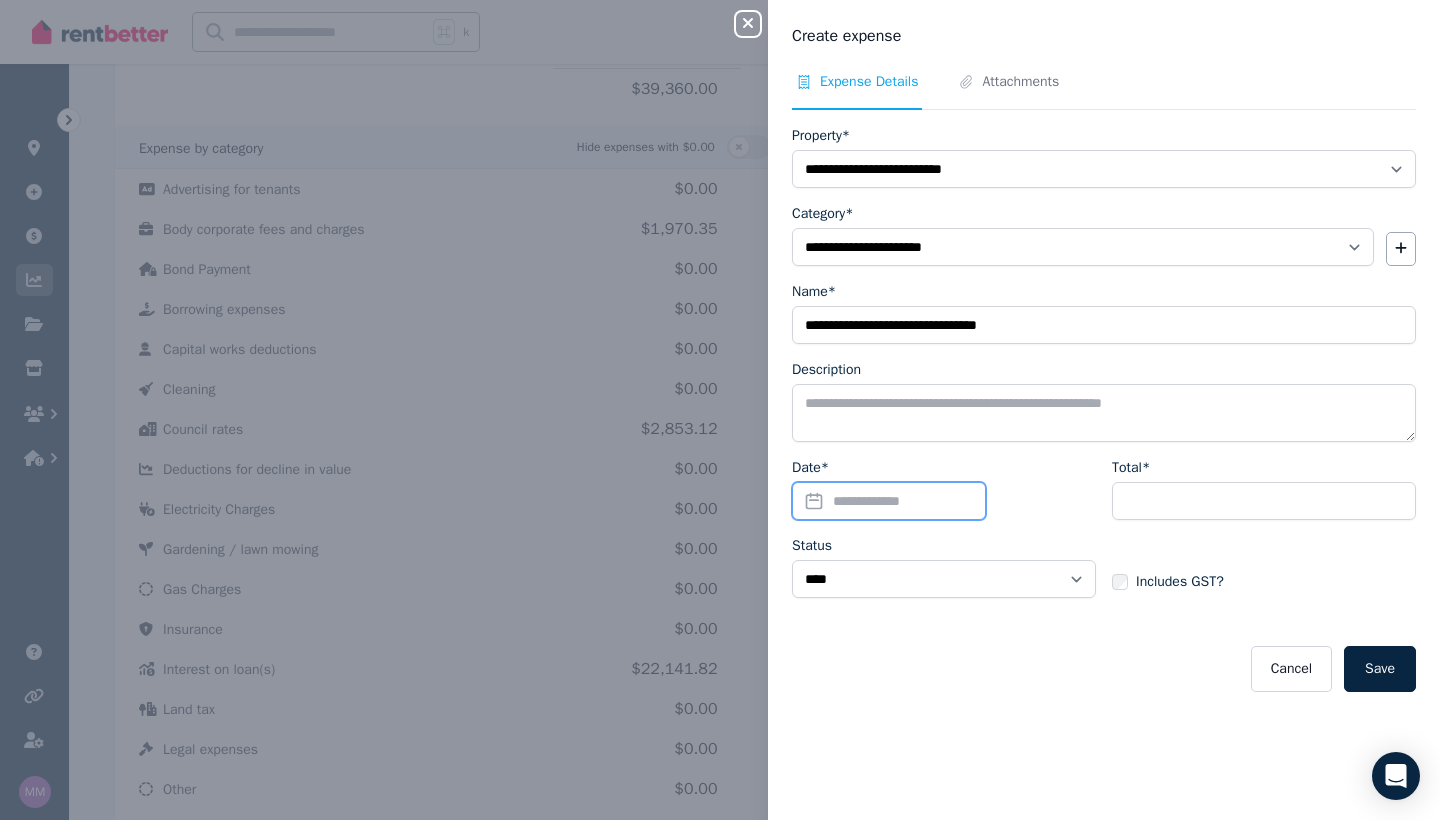 click on "Date*" at bounding box center [889, 501] 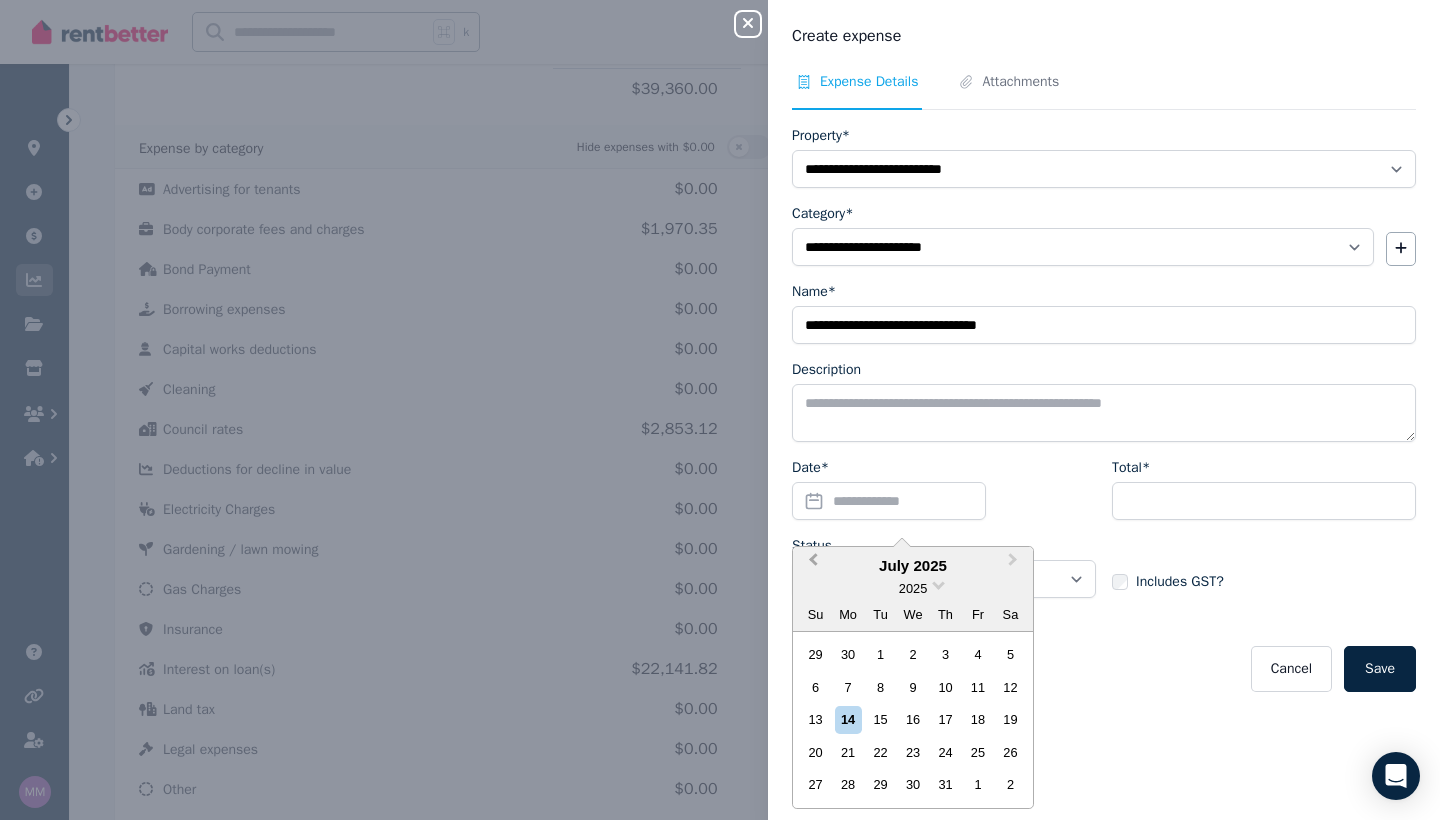 click on "Previous Month" at bounding box center [813, 564] 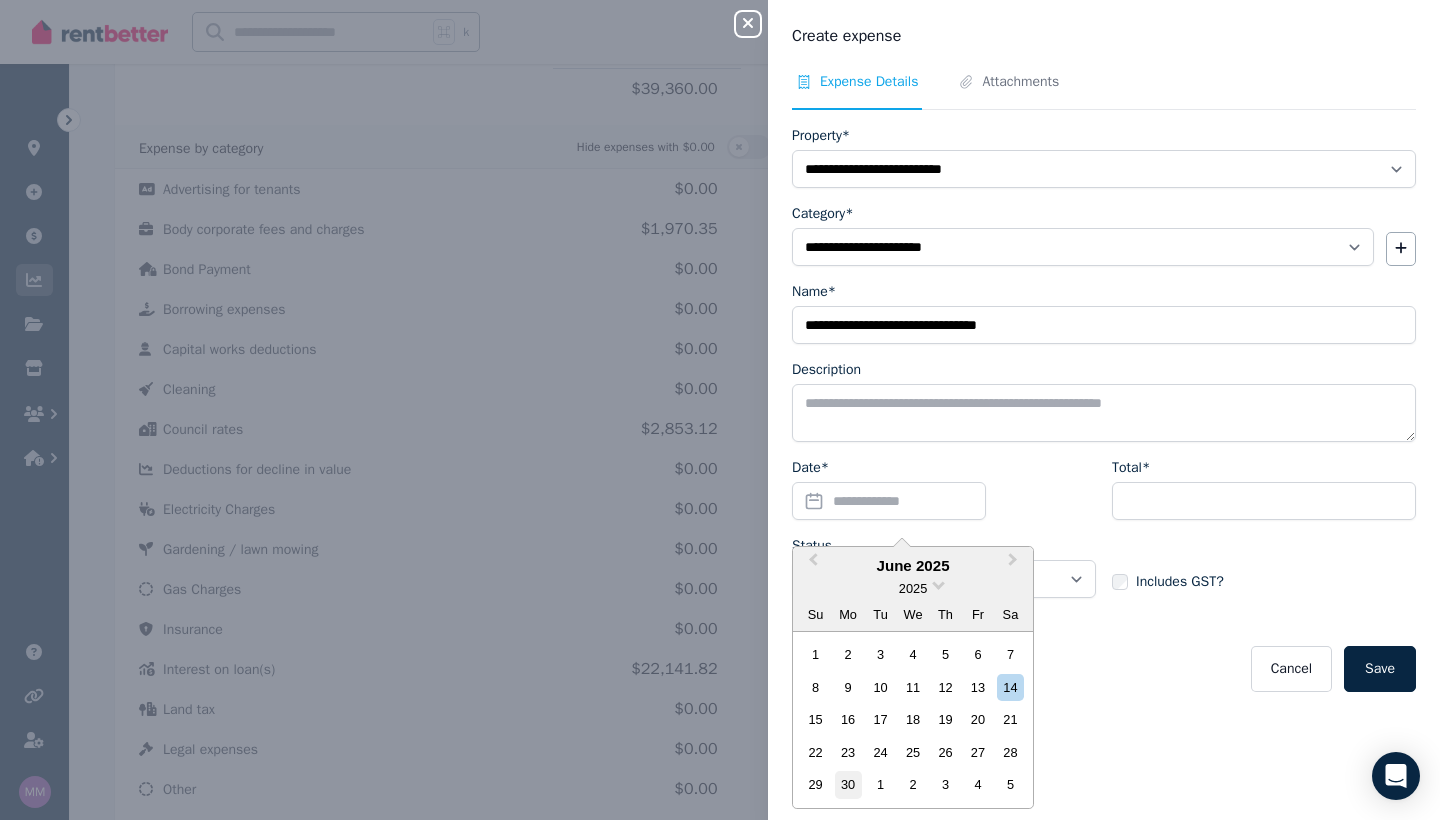 click on "30" at bounding box center [848, 784] 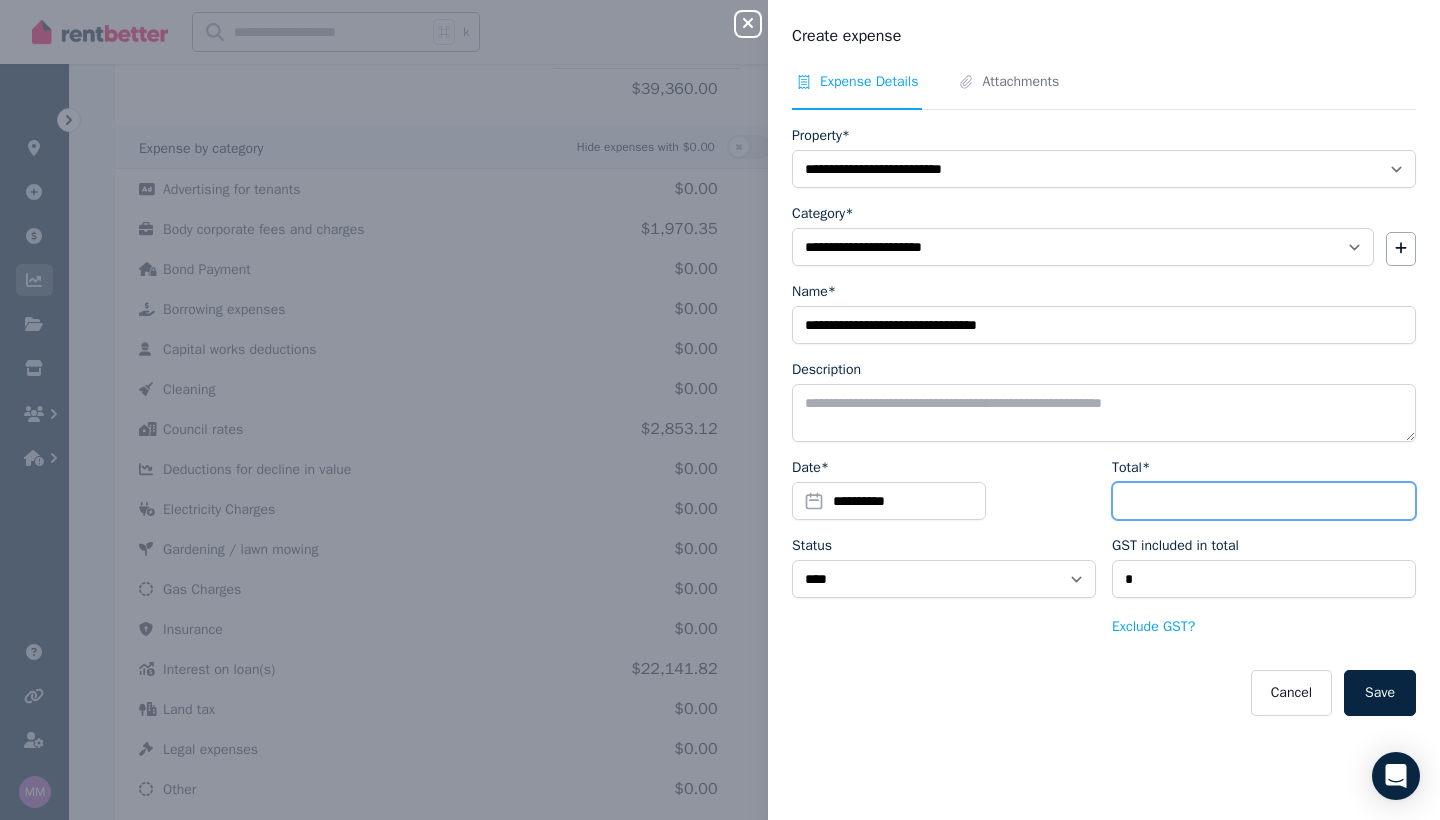 click on "Total*" at bounding box center [1264, 501] 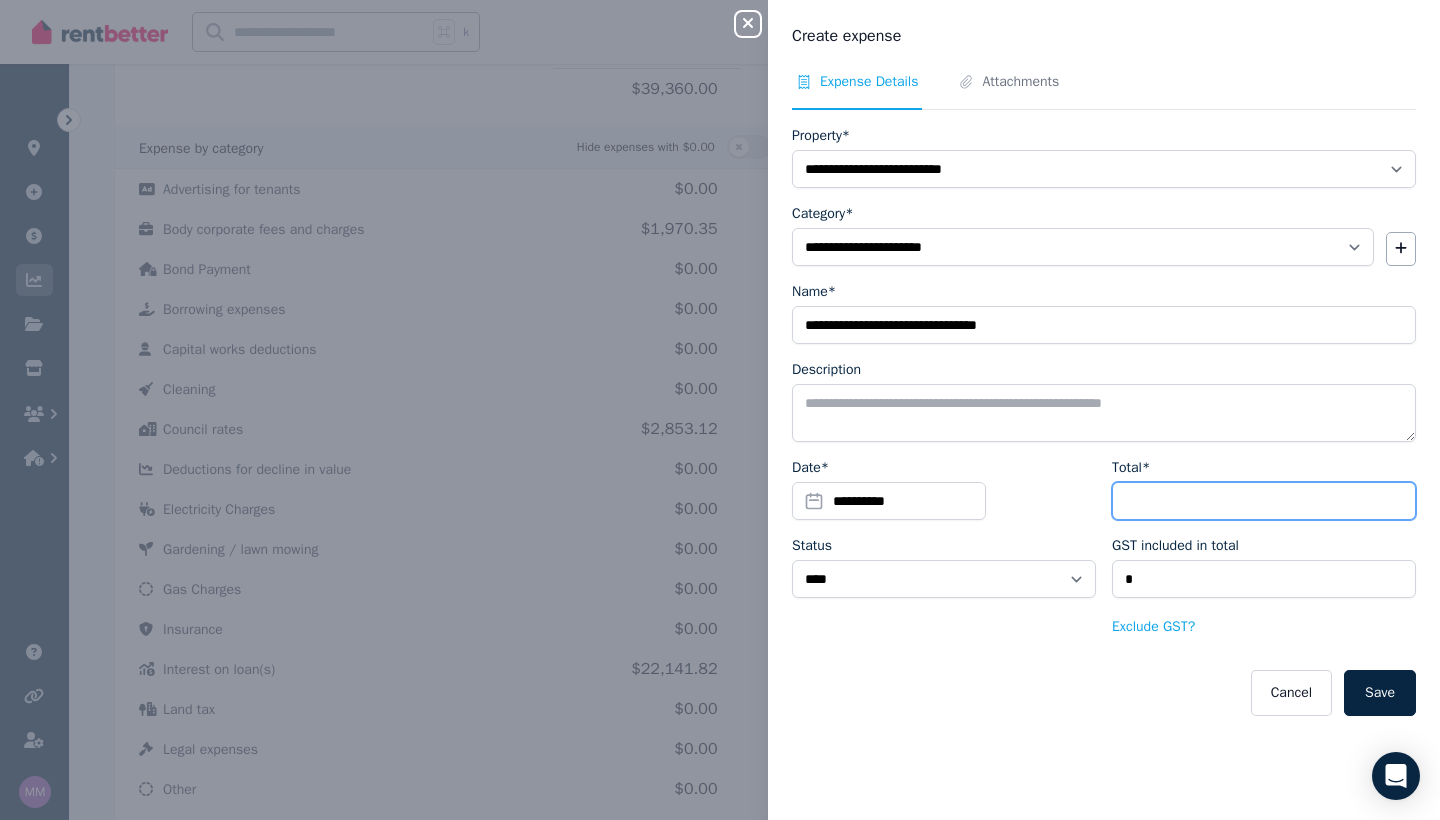 type on "*" 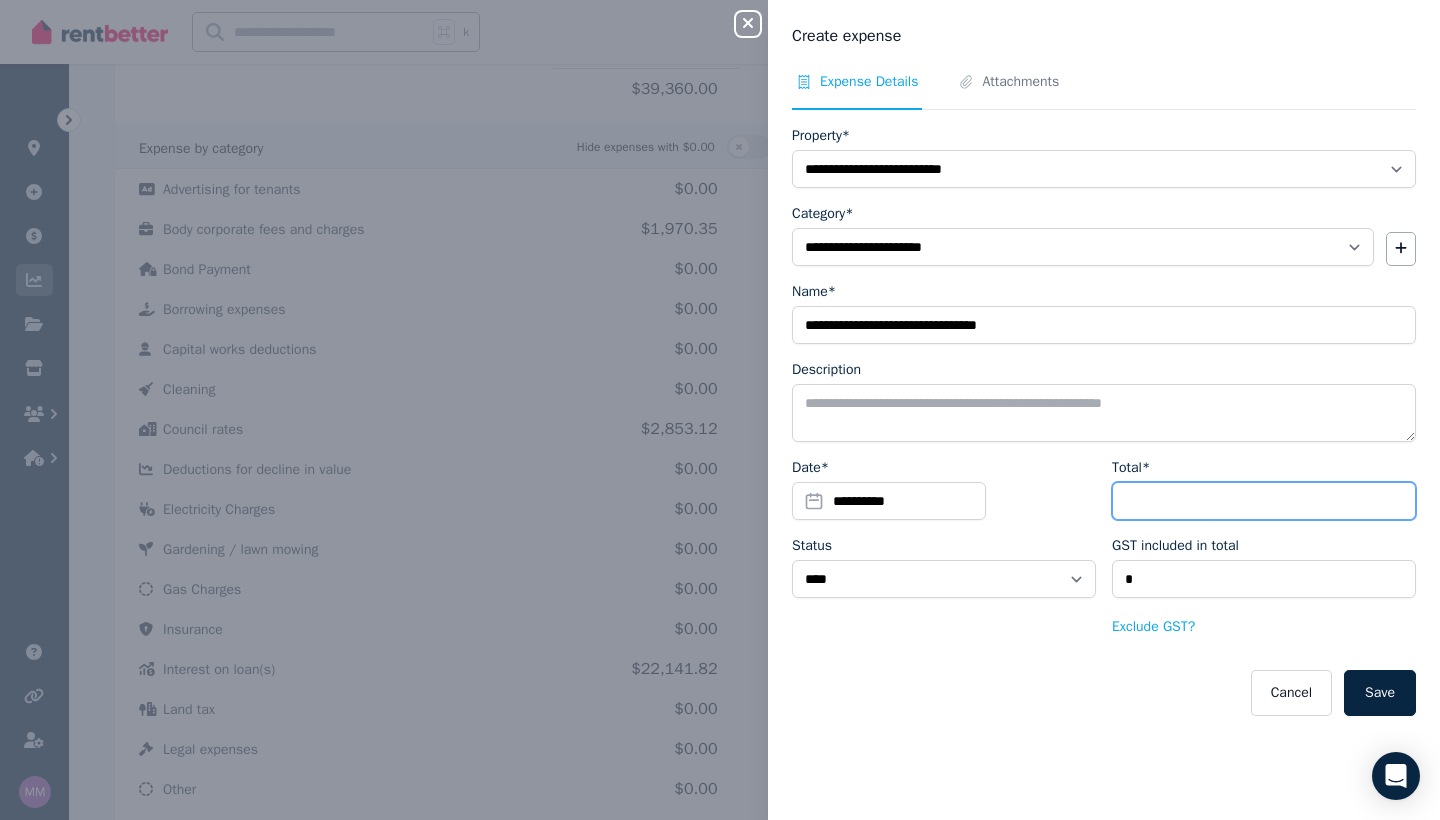 type on "****" 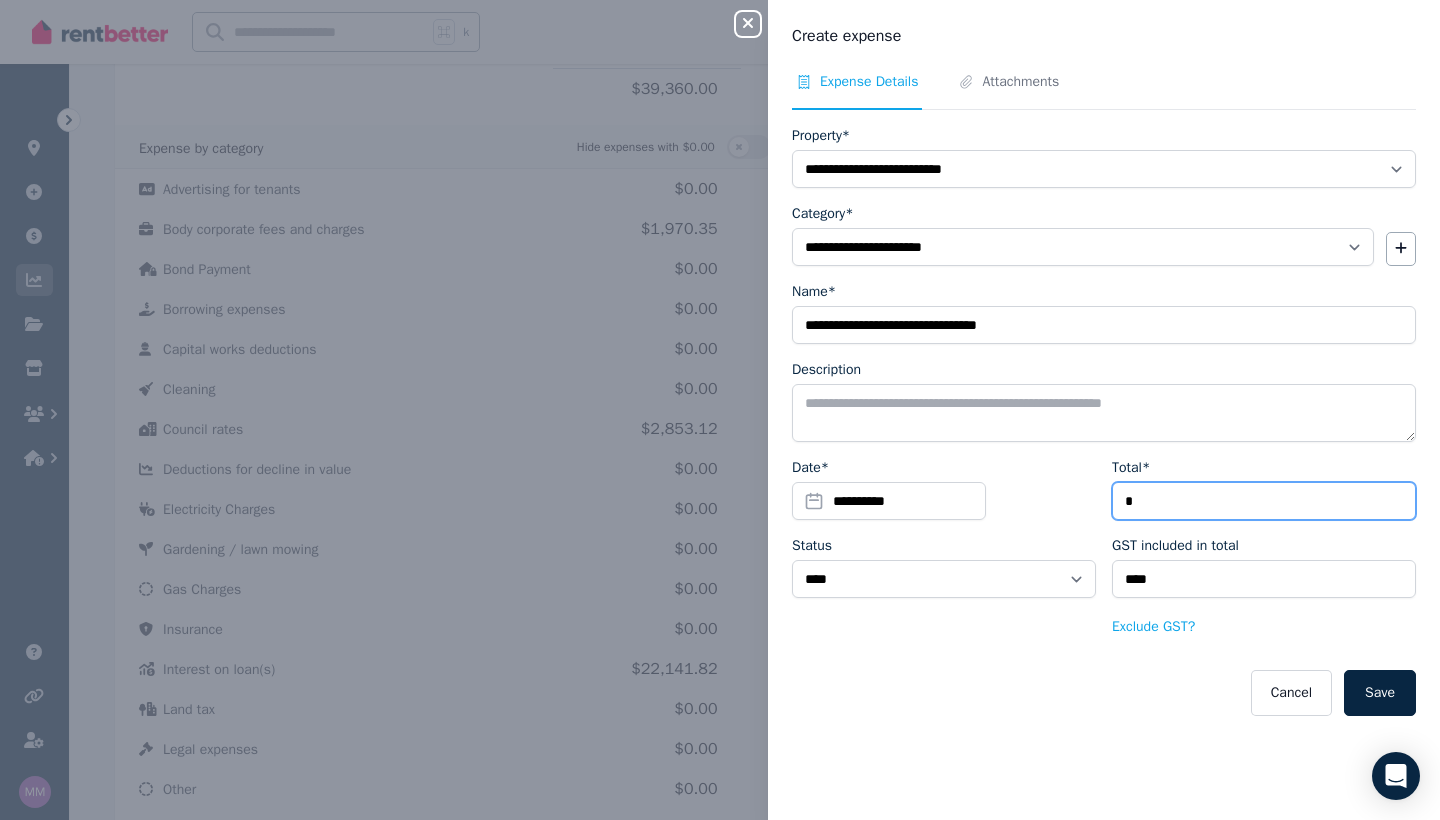 type on "**" 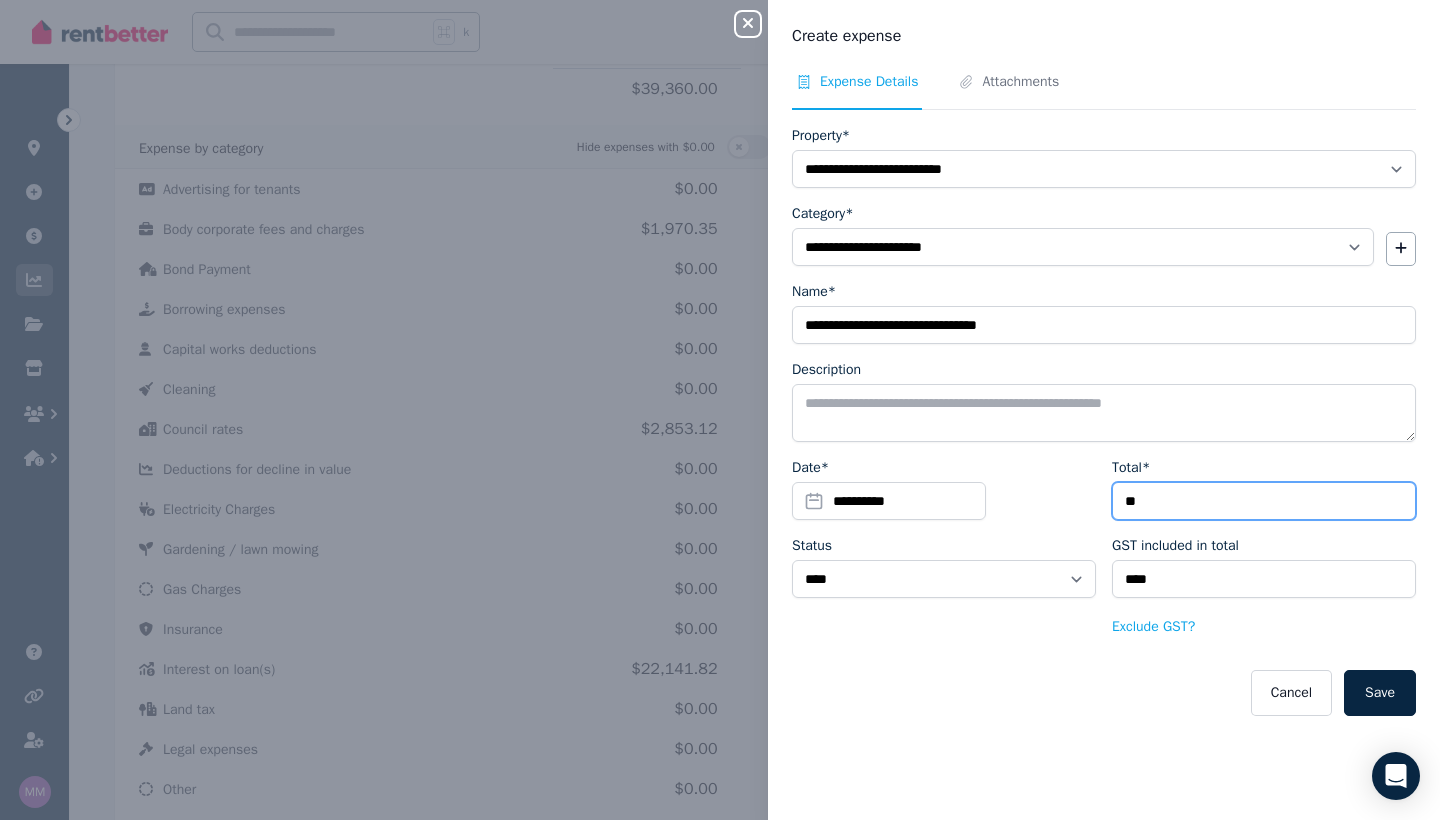 type on "***" 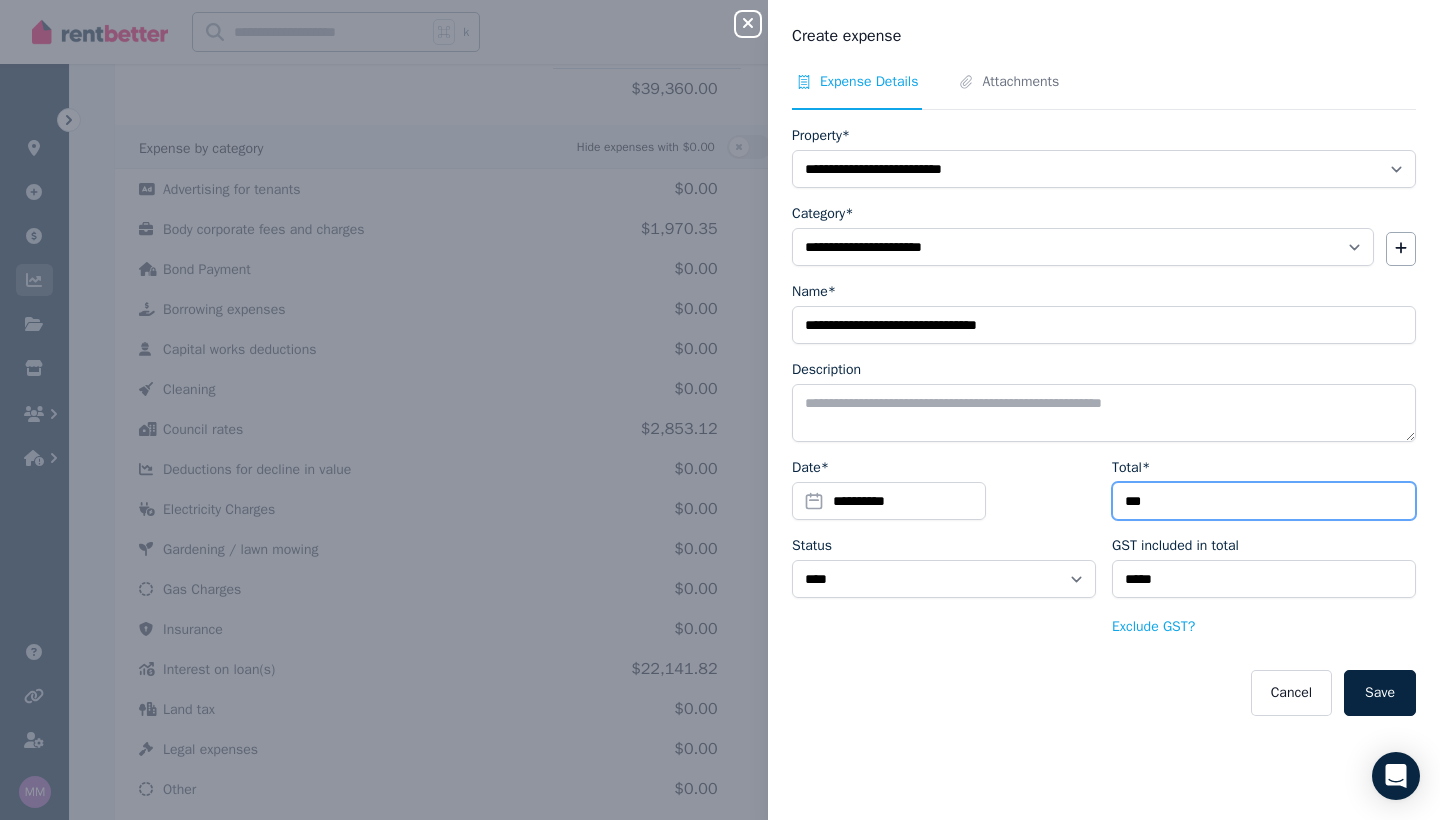 type on "****" 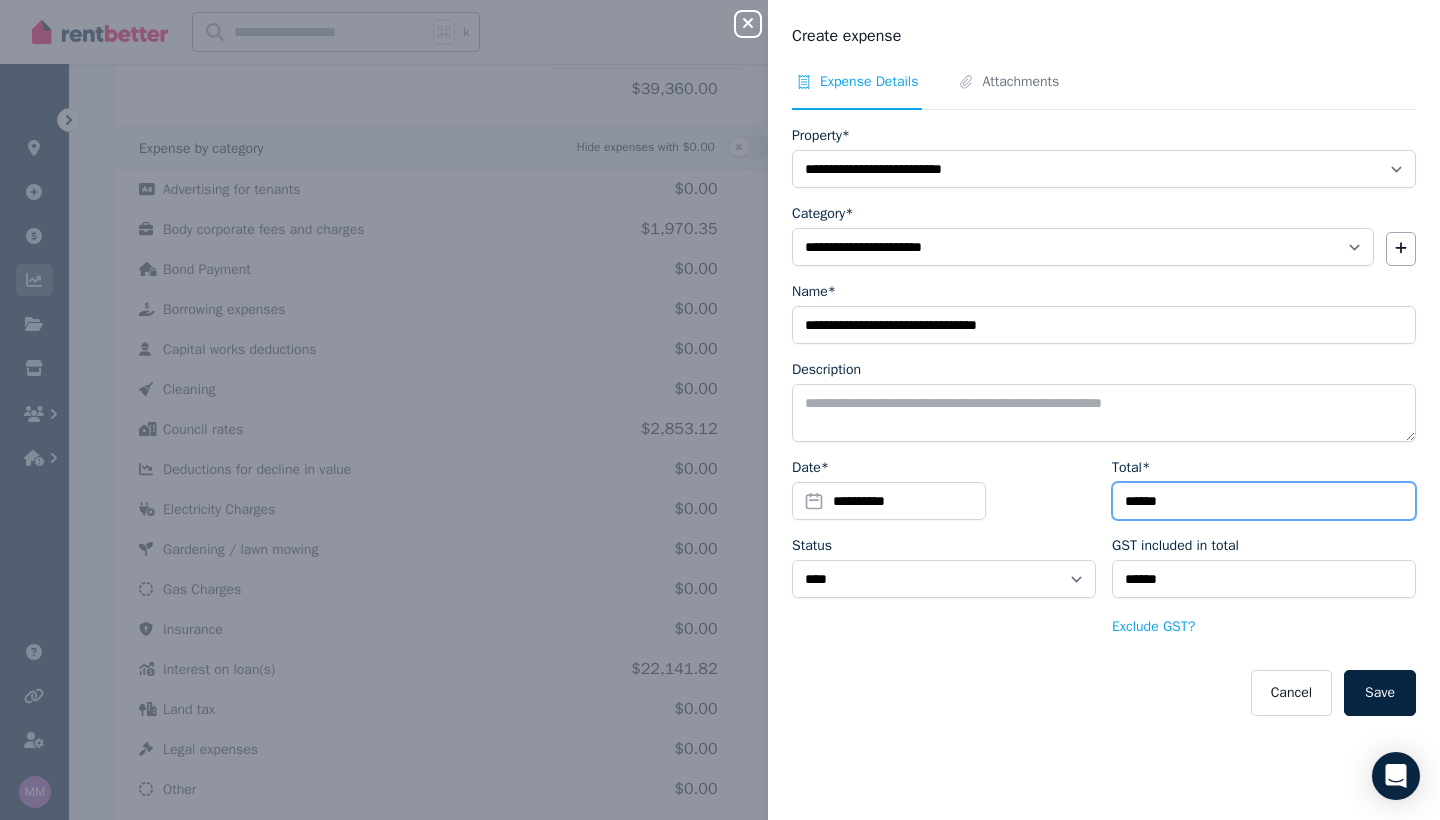 type on "*******" 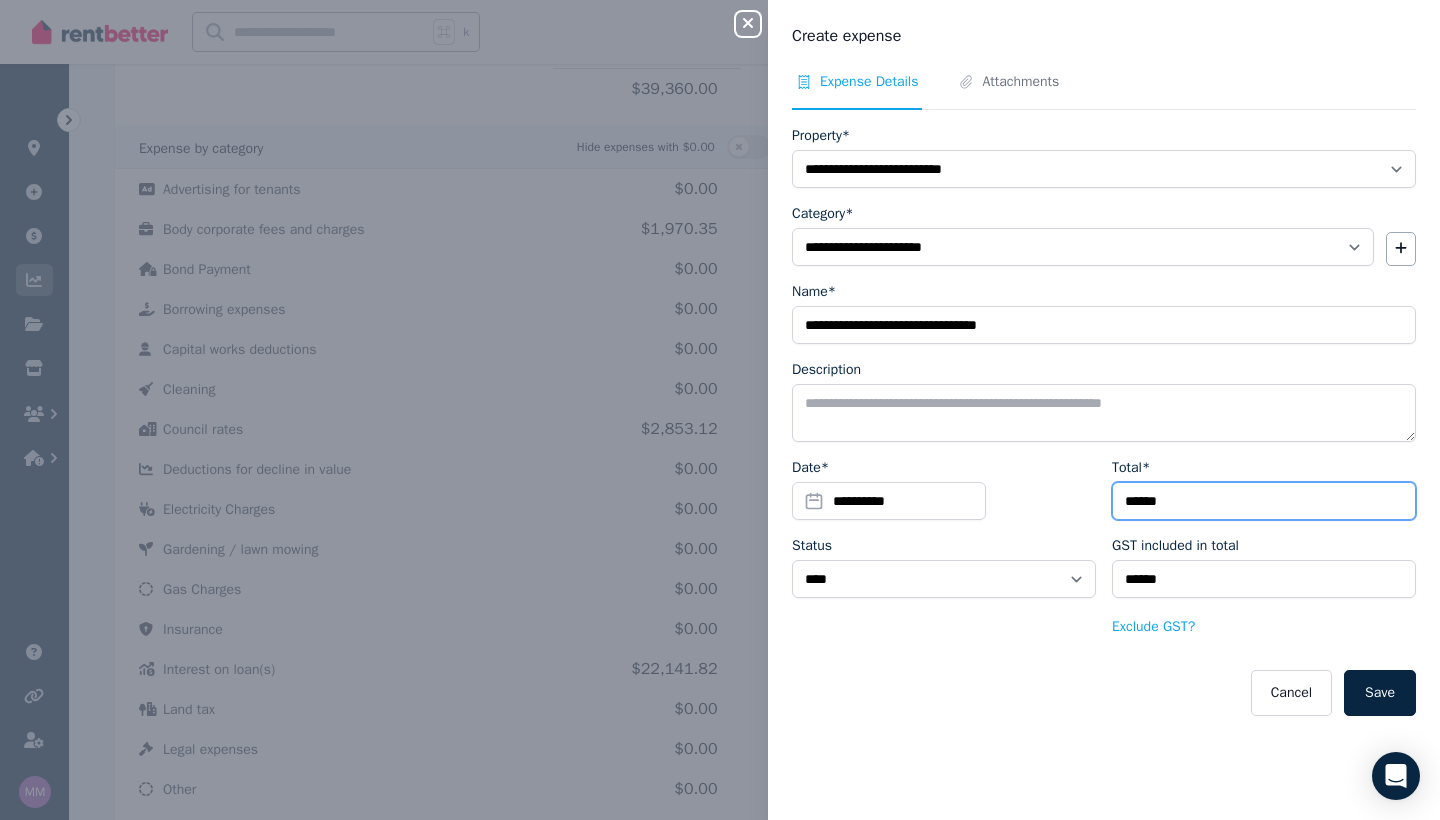 type on "******" 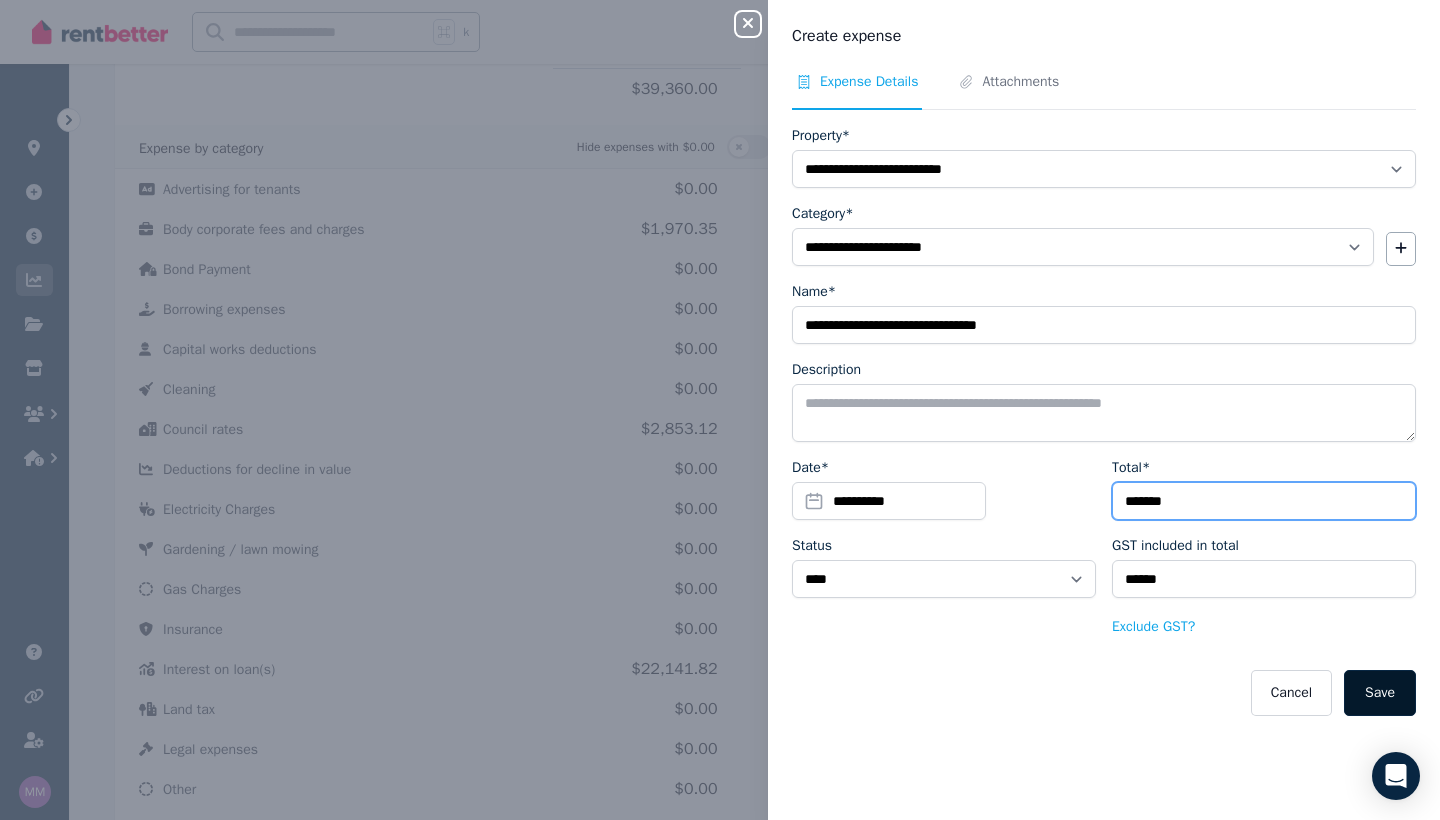 type on "*******" 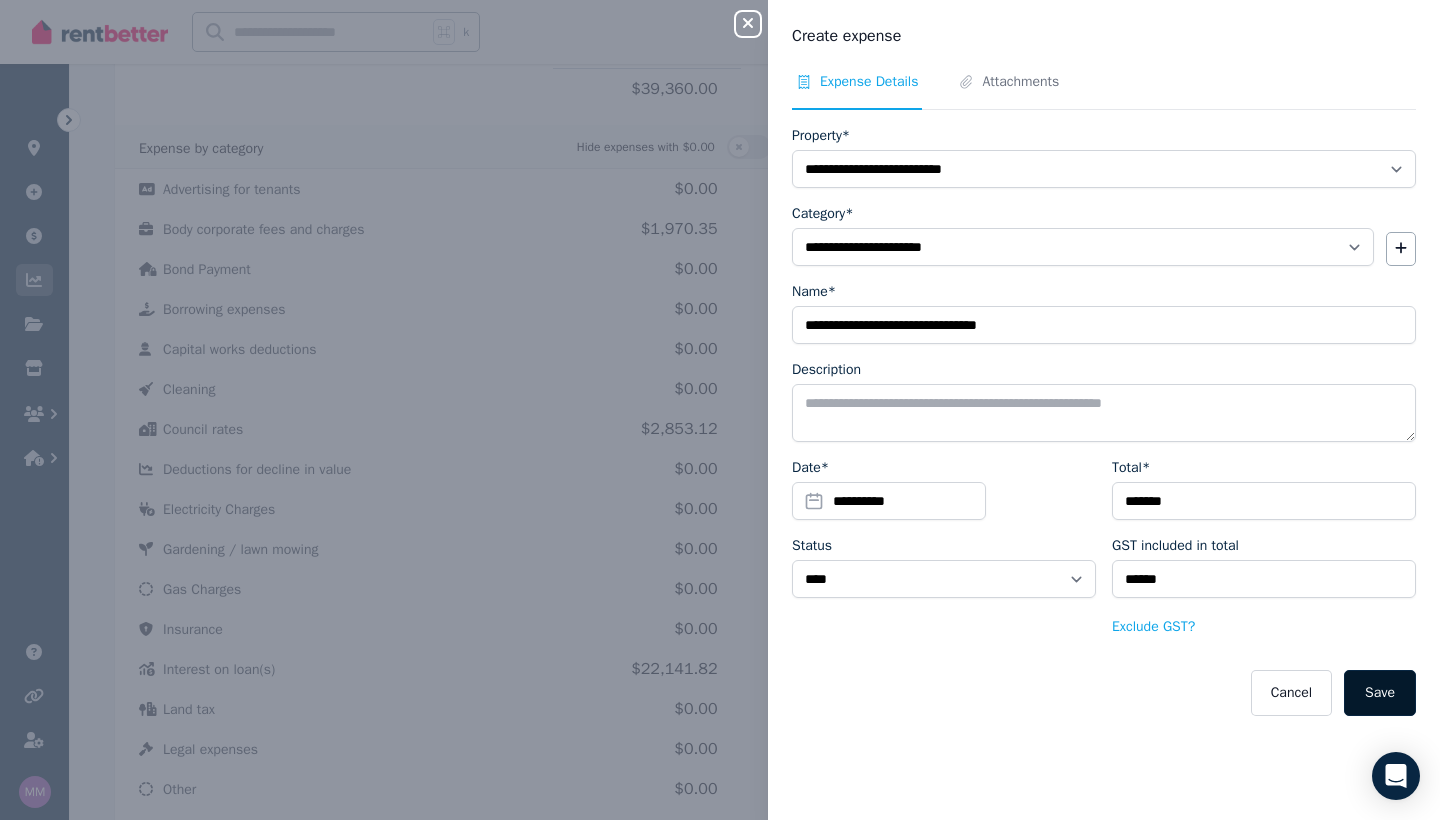 click on "Save" at bounding box center [1380, 693] 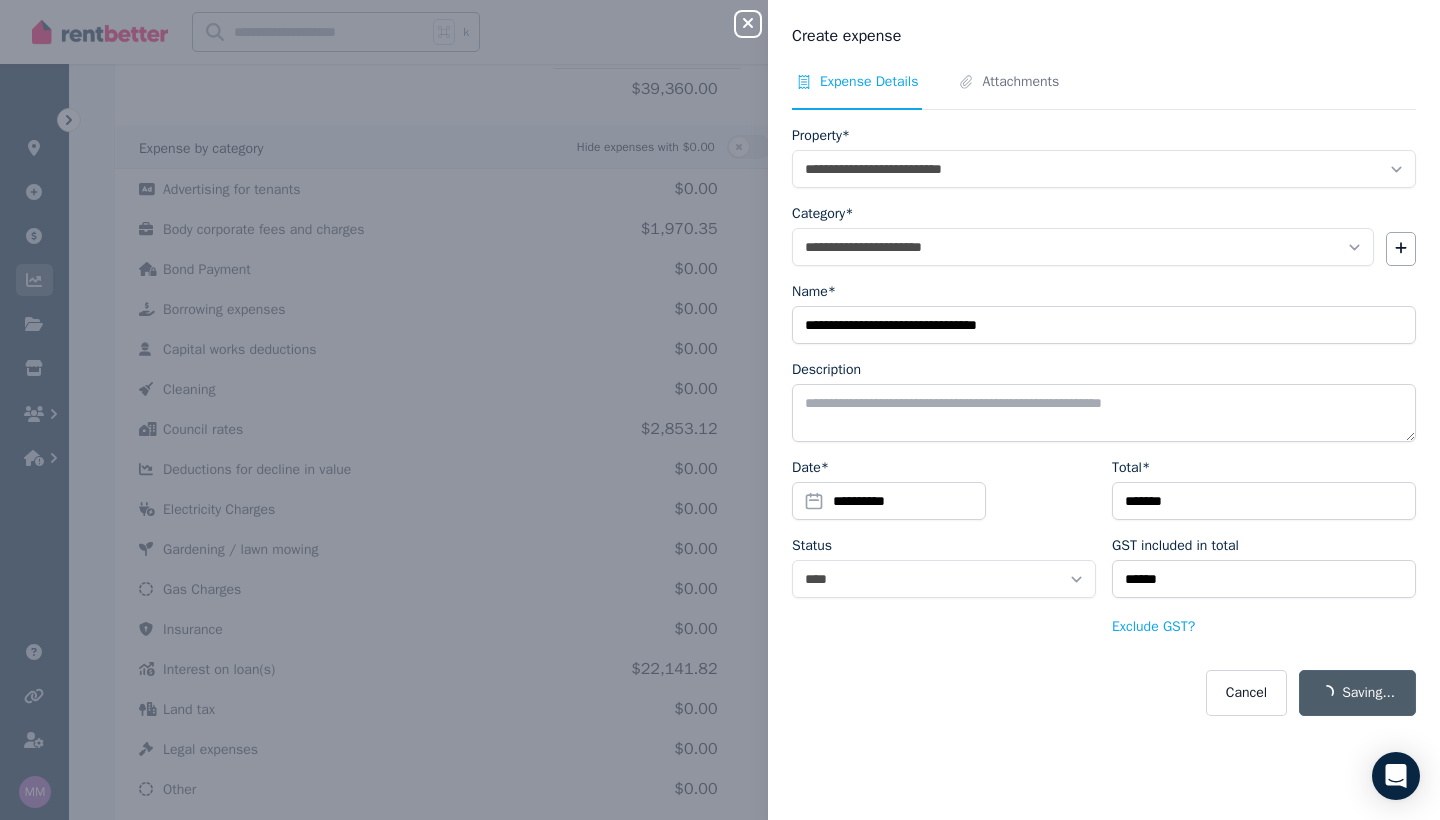 select on "**********" 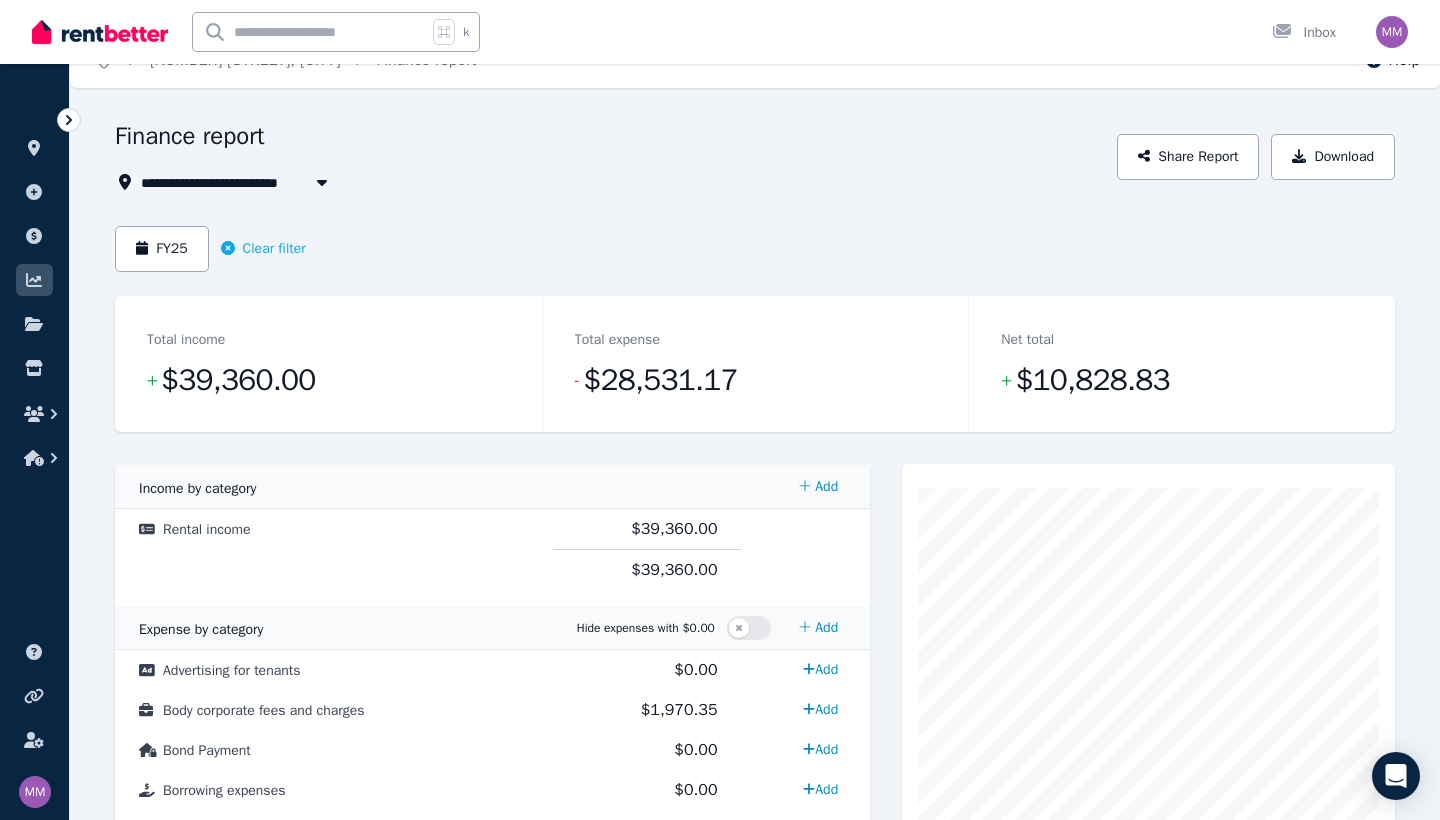 scroll, scrollTop: 33, scrollLeft: 0, axis: vertical 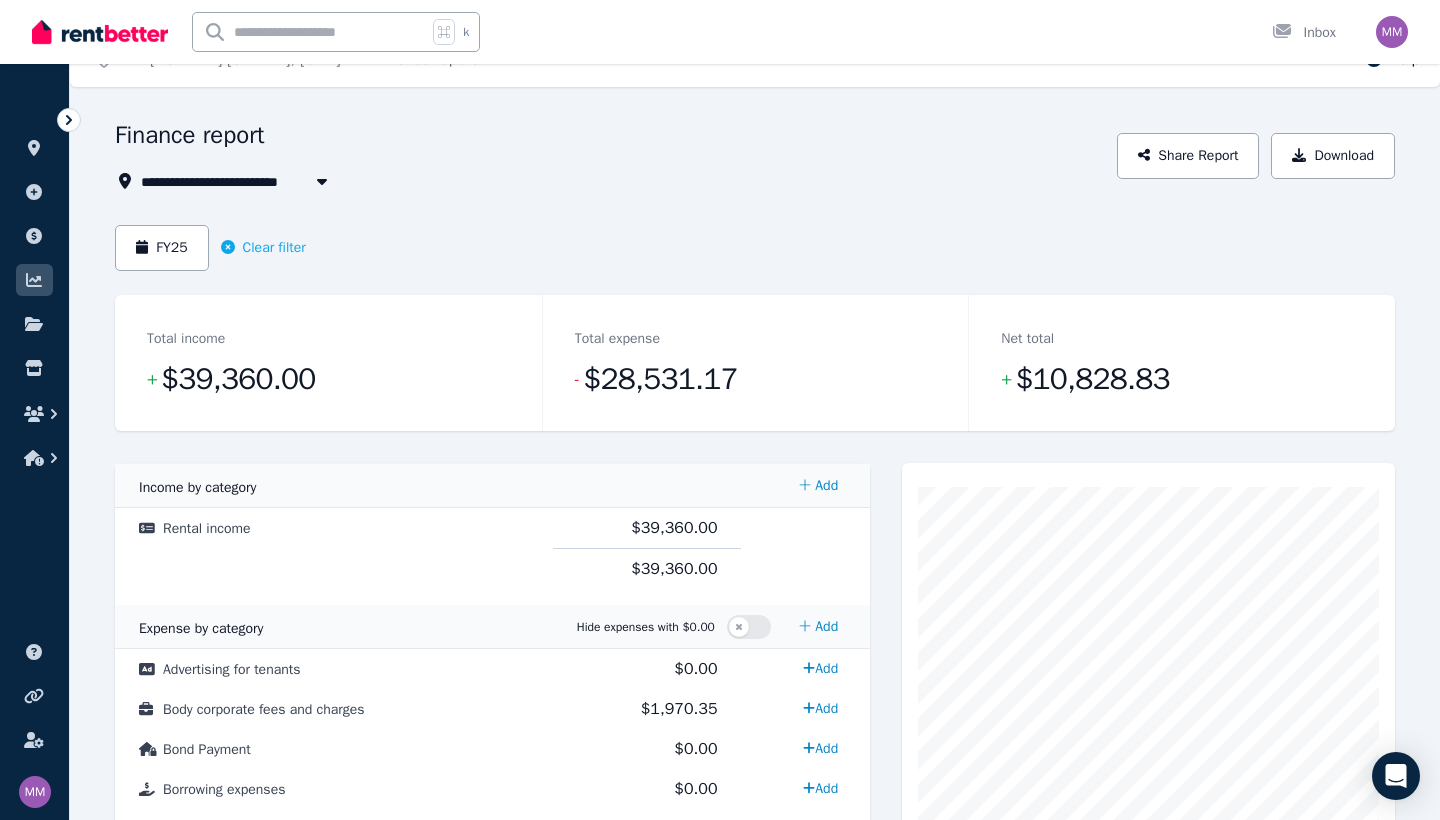 click 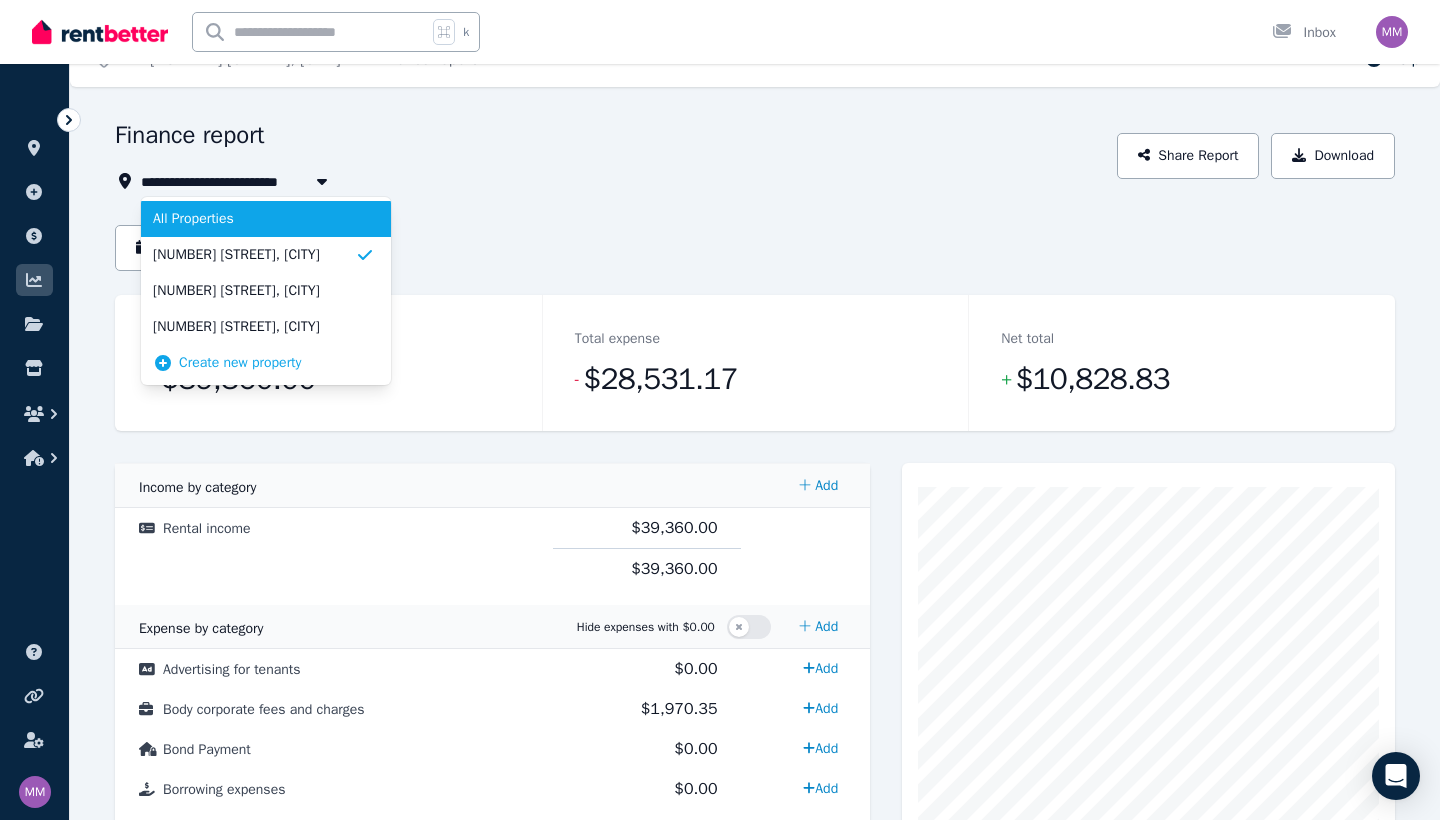 click on "All Properties" at bounding box center (254, 219) 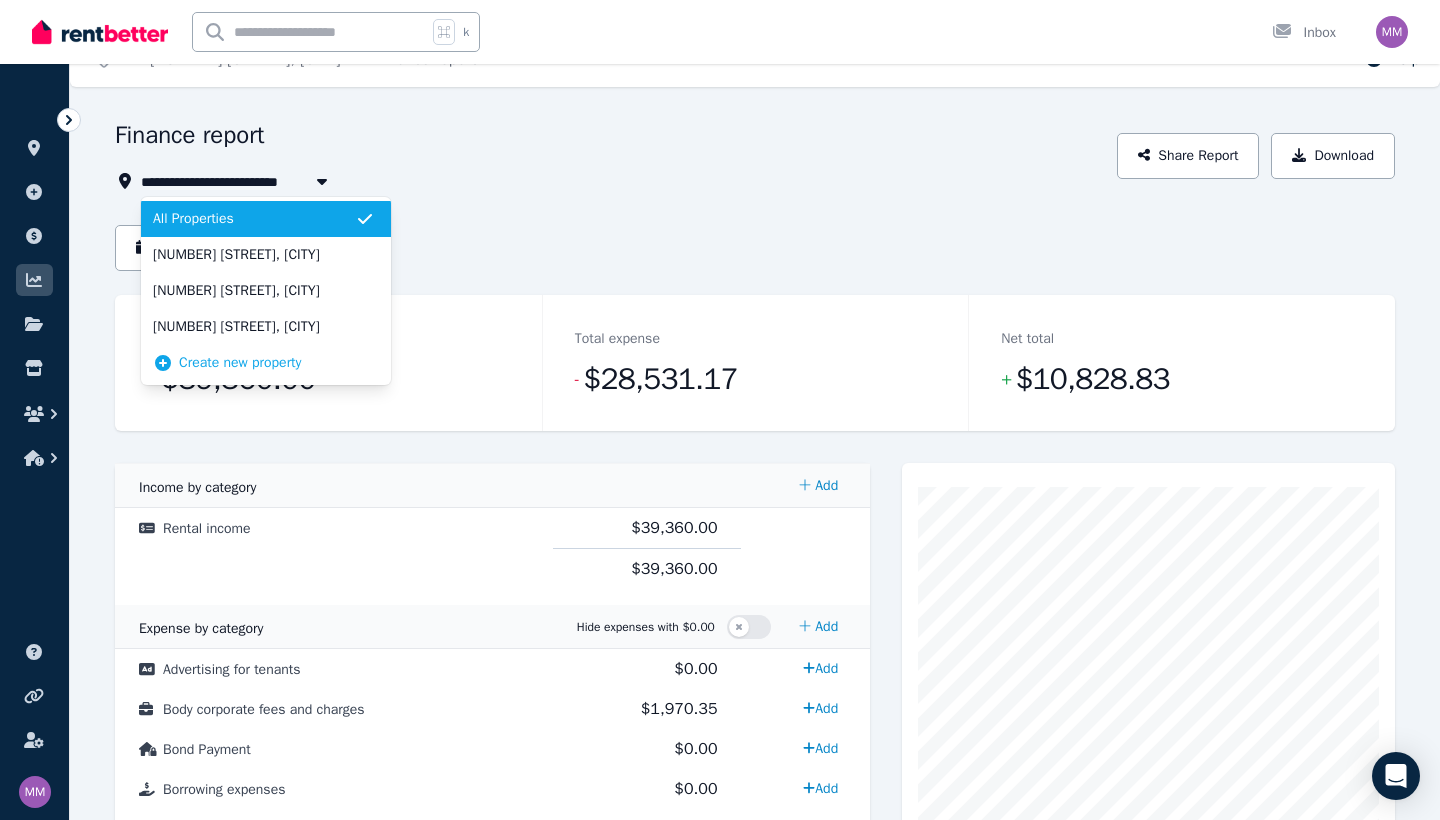 type on "**********" 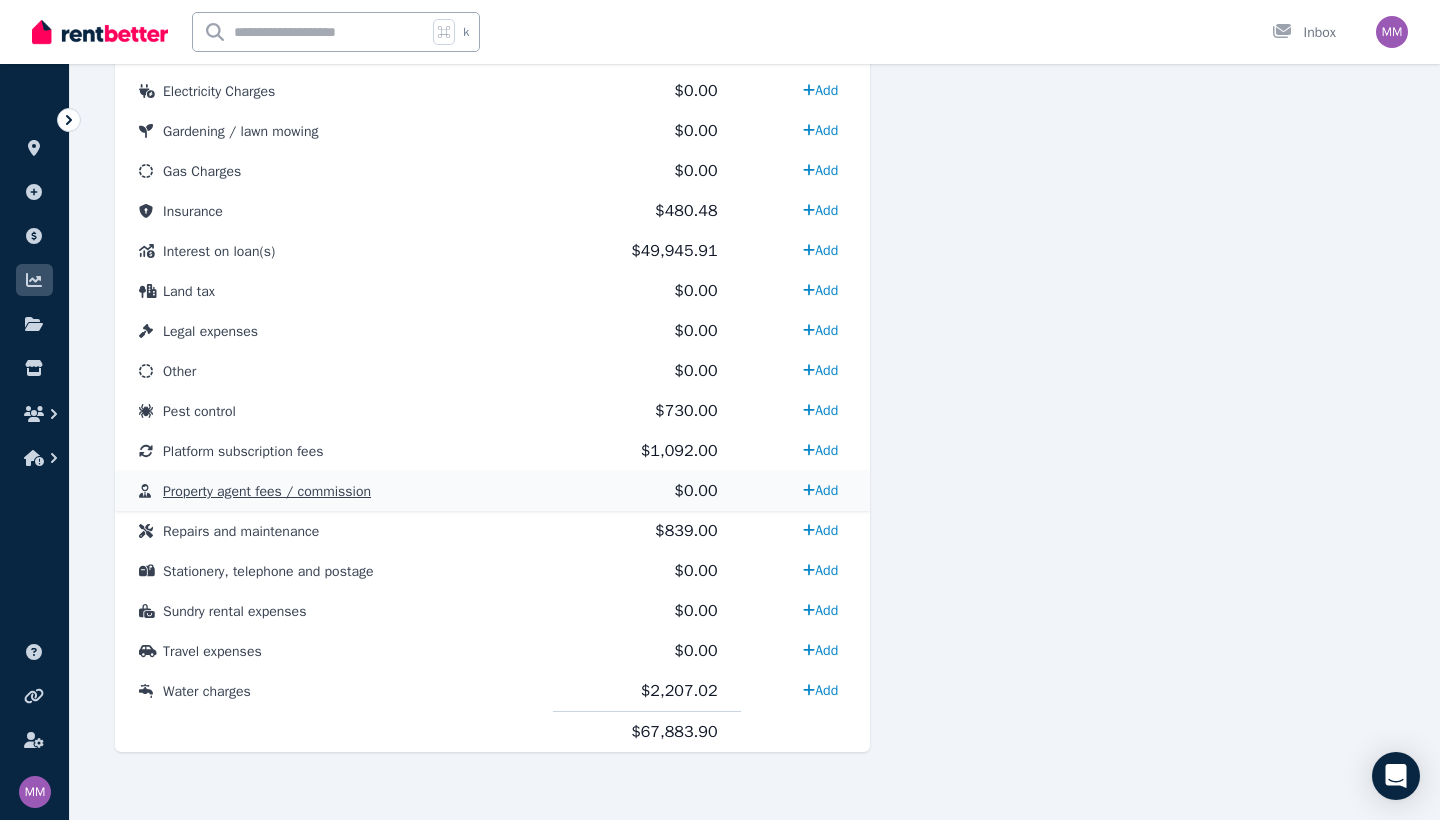 scroll, scrollTop: 931, scrollLeft: 0, axis: vertical 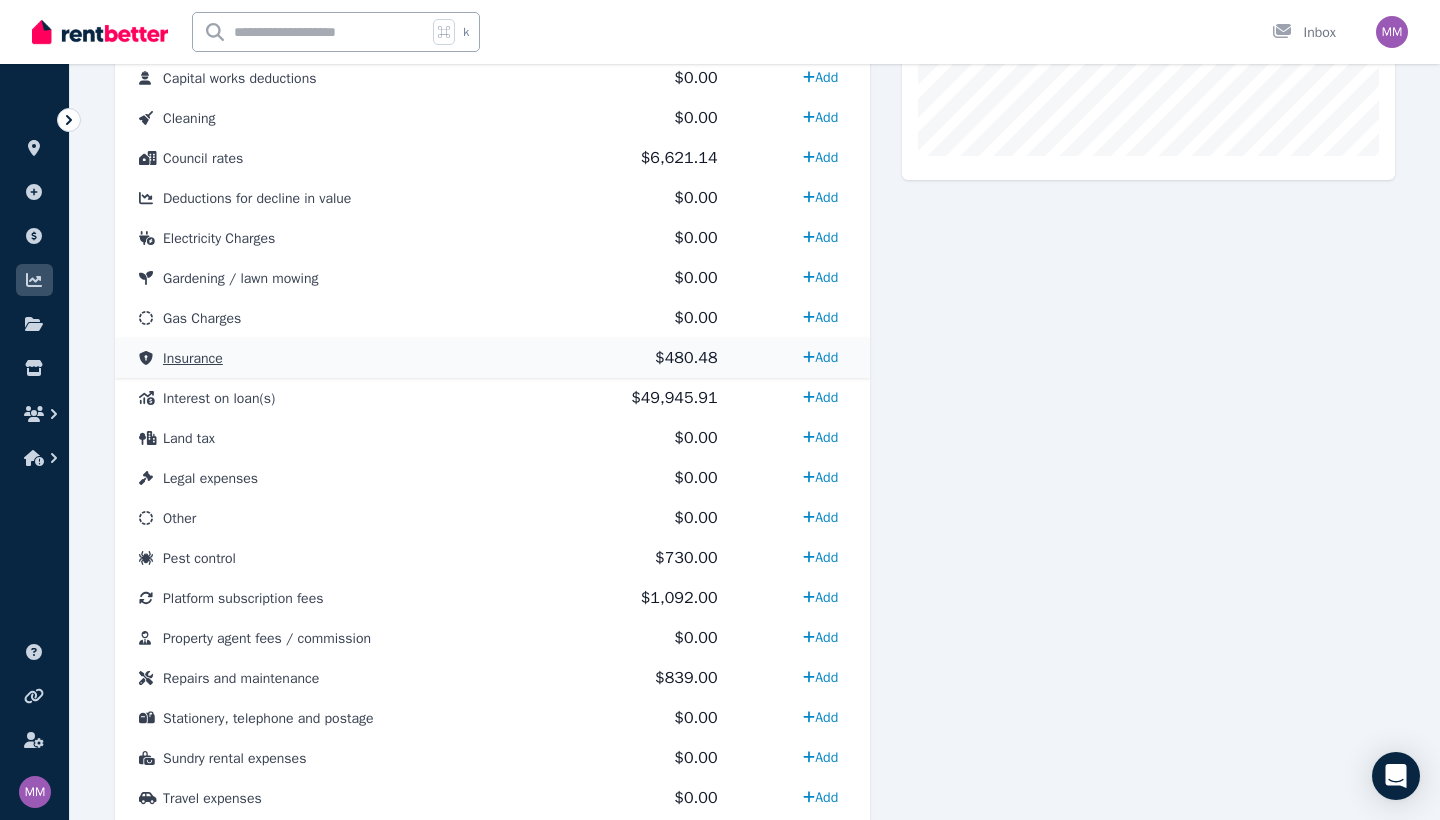 click on "$480.48" at bounding box center (686, 358) 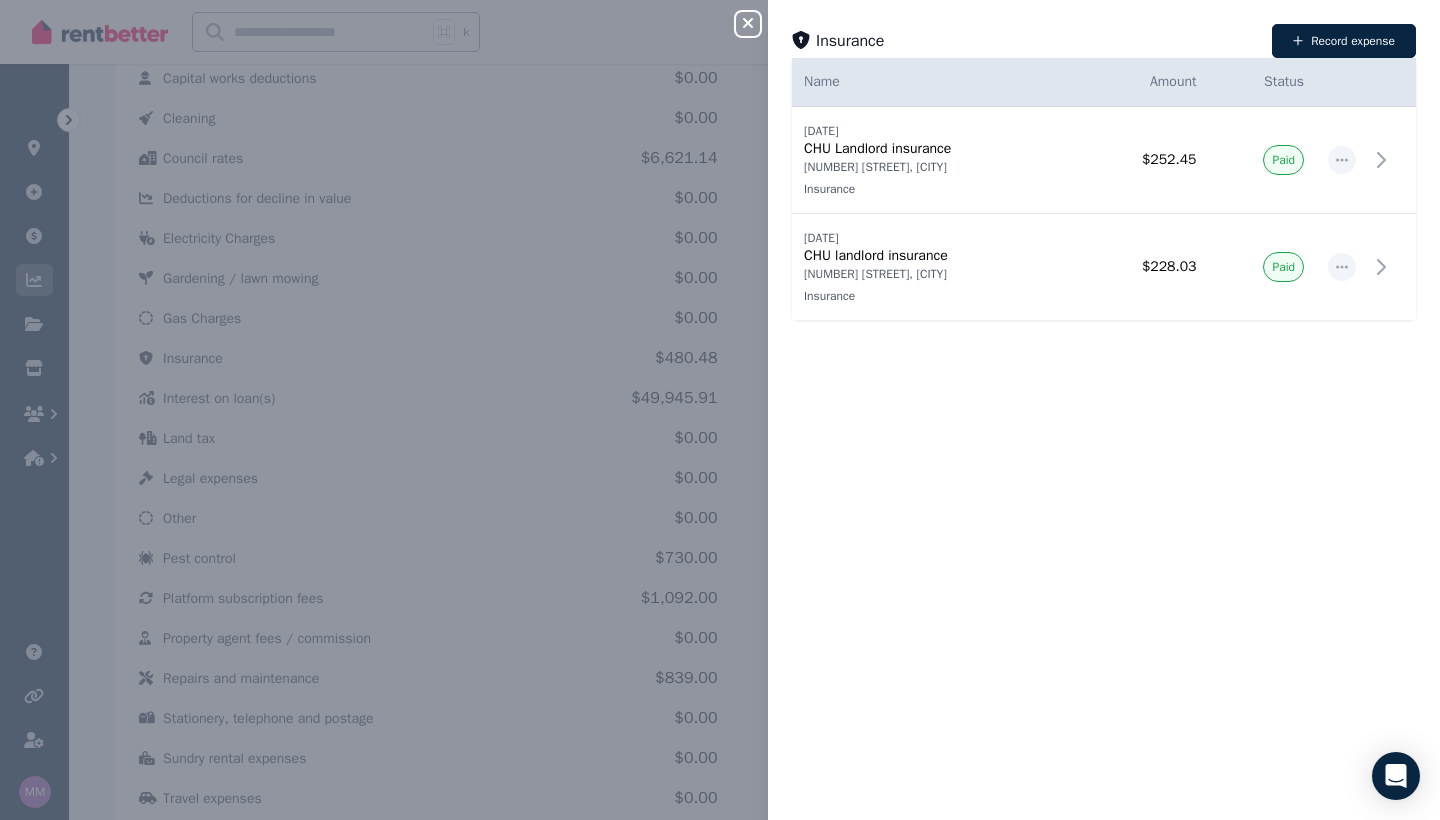 click 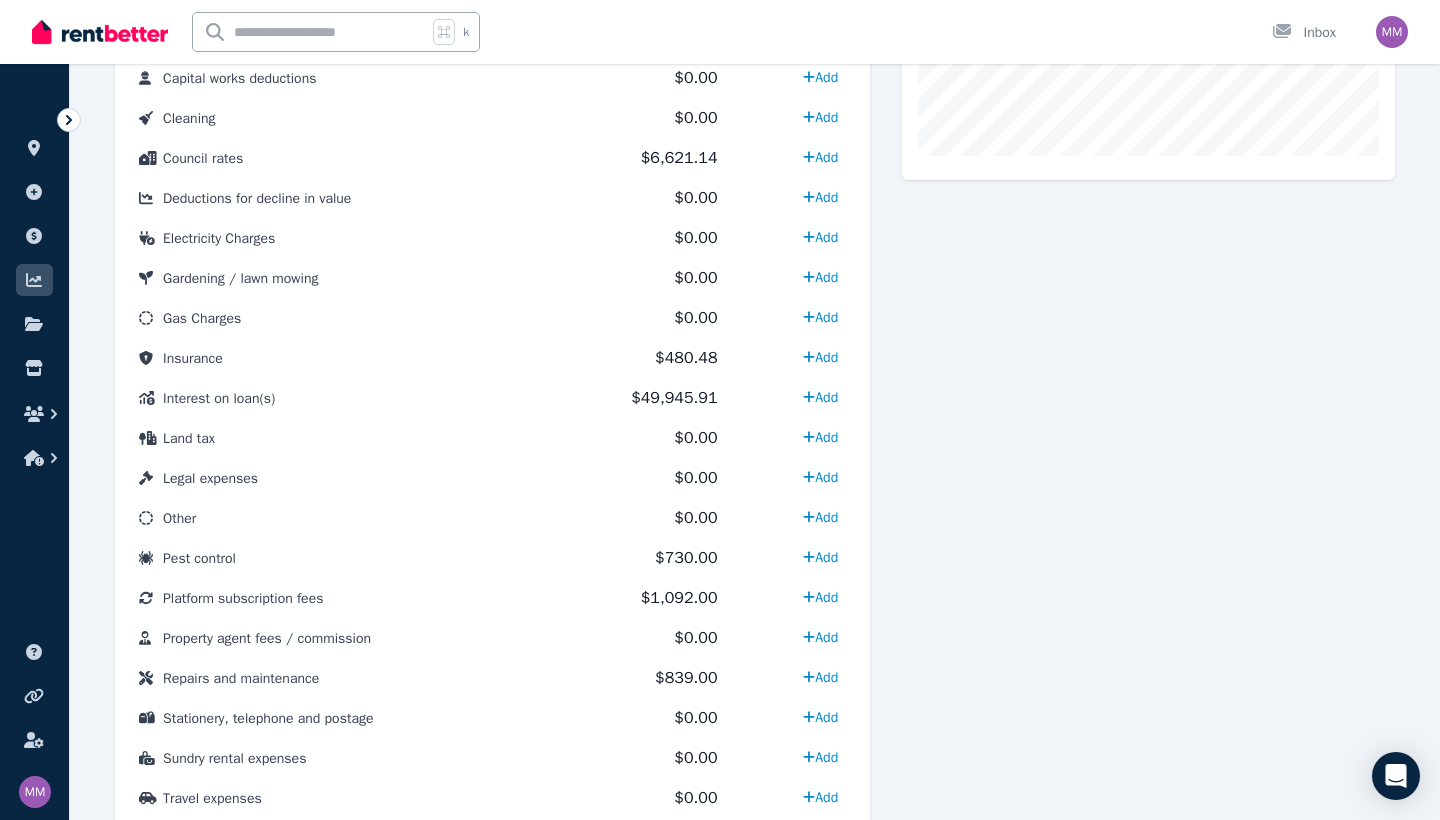 click at bounding box center (1148, 321) 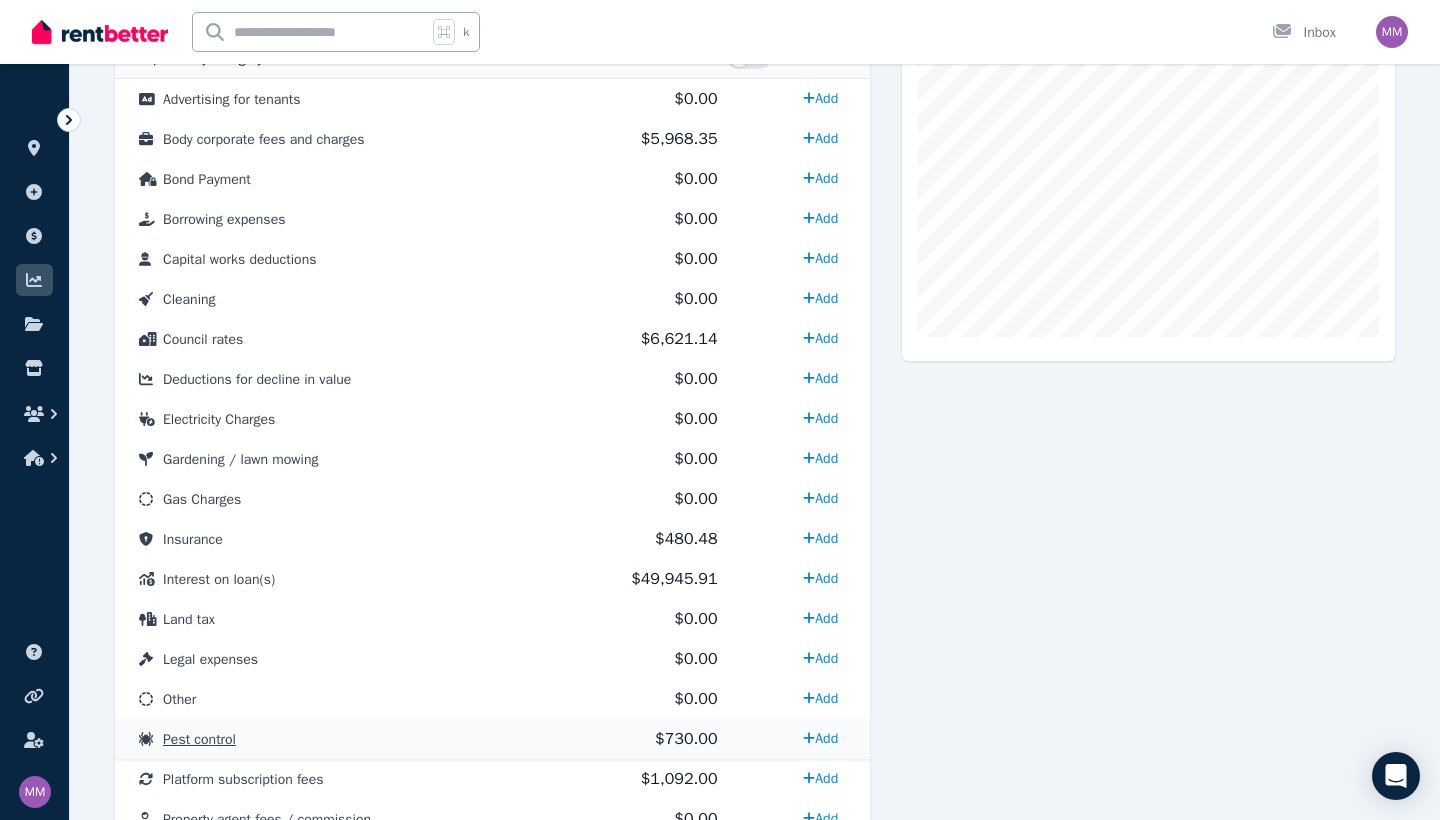 scroll, scrollTop: 600, scrollLeft: 0, axis: vertical 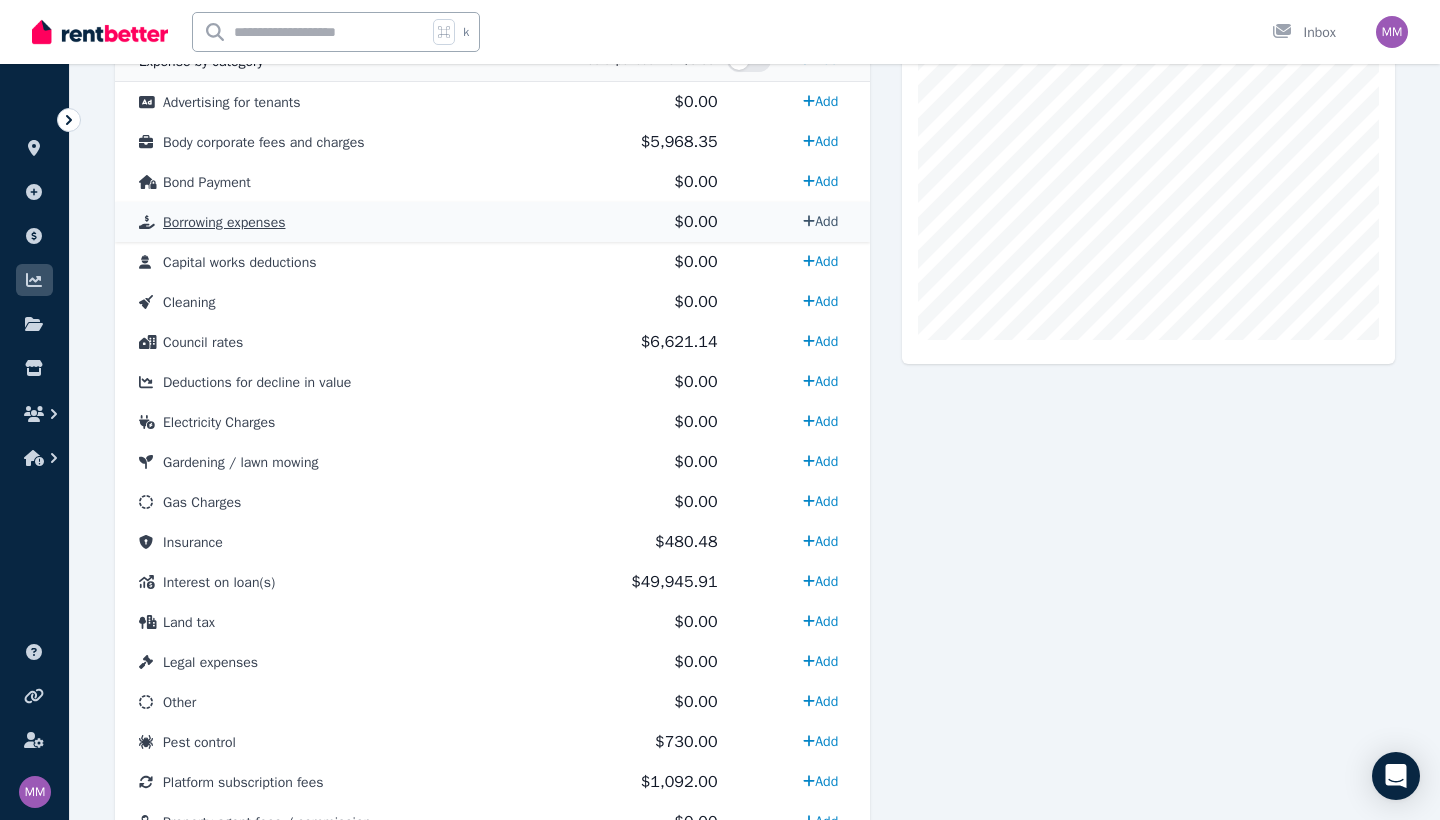 click 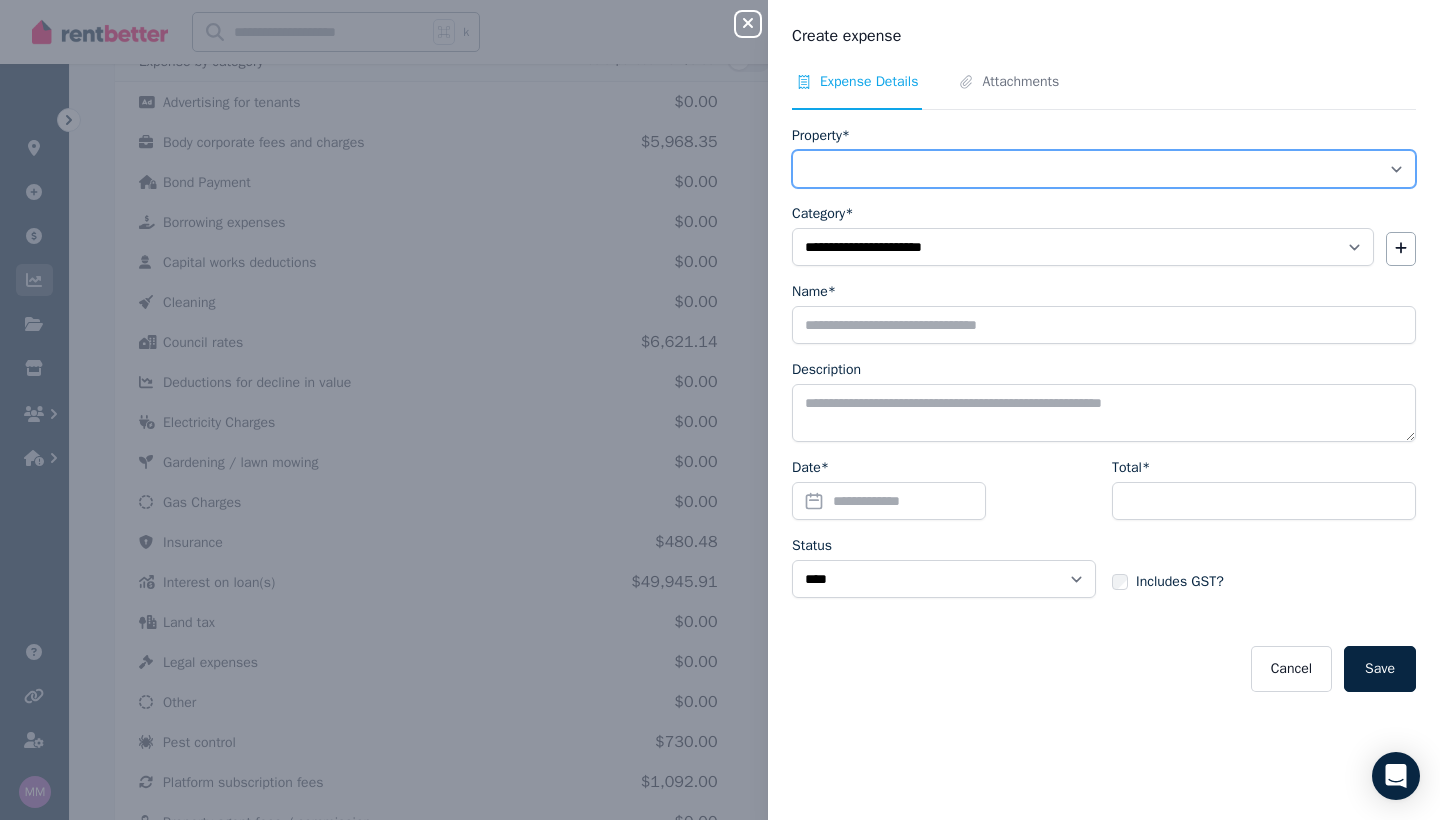 select on "**********" 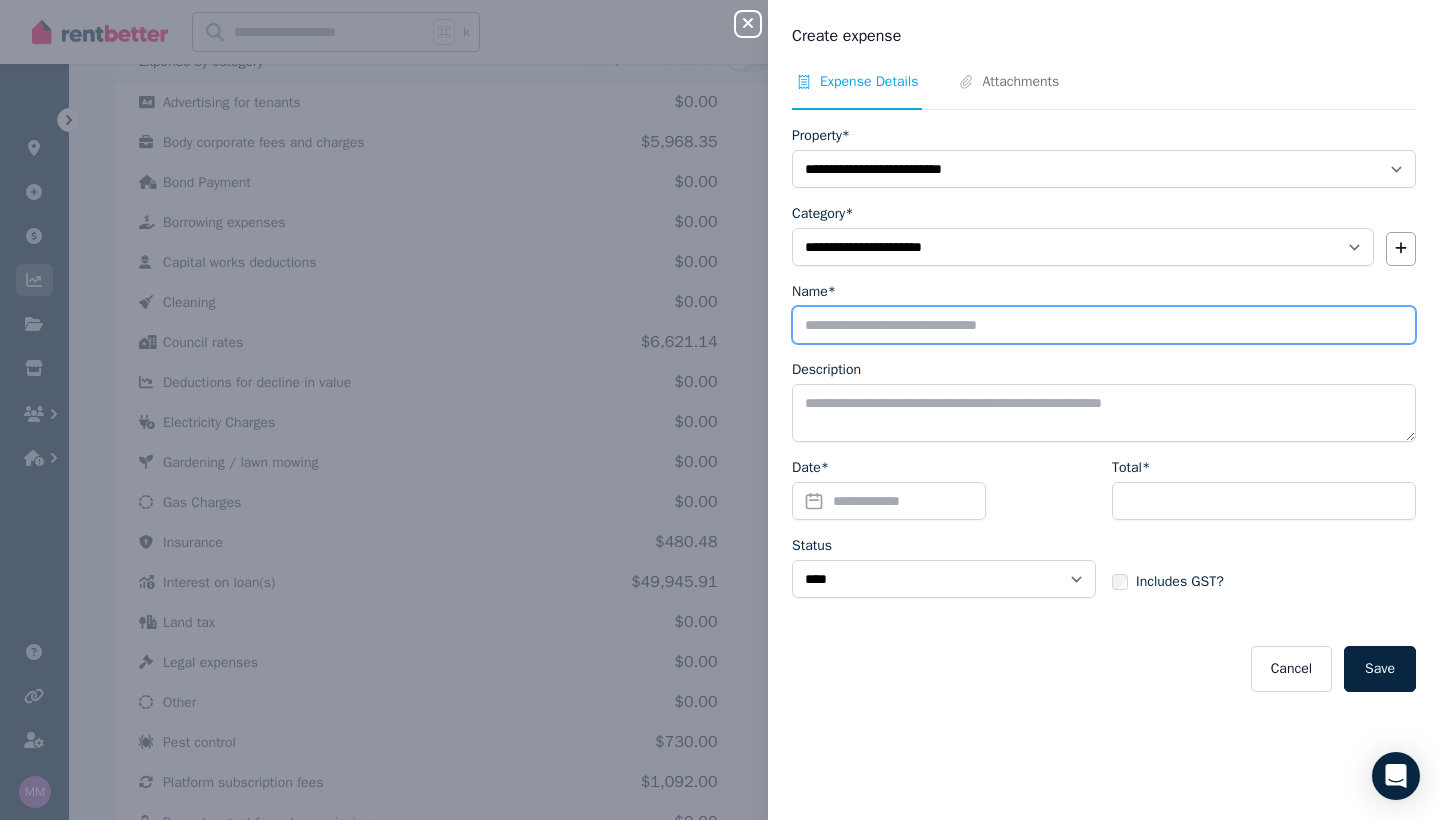 click on "Name*" at bounding box center [1104, 325] 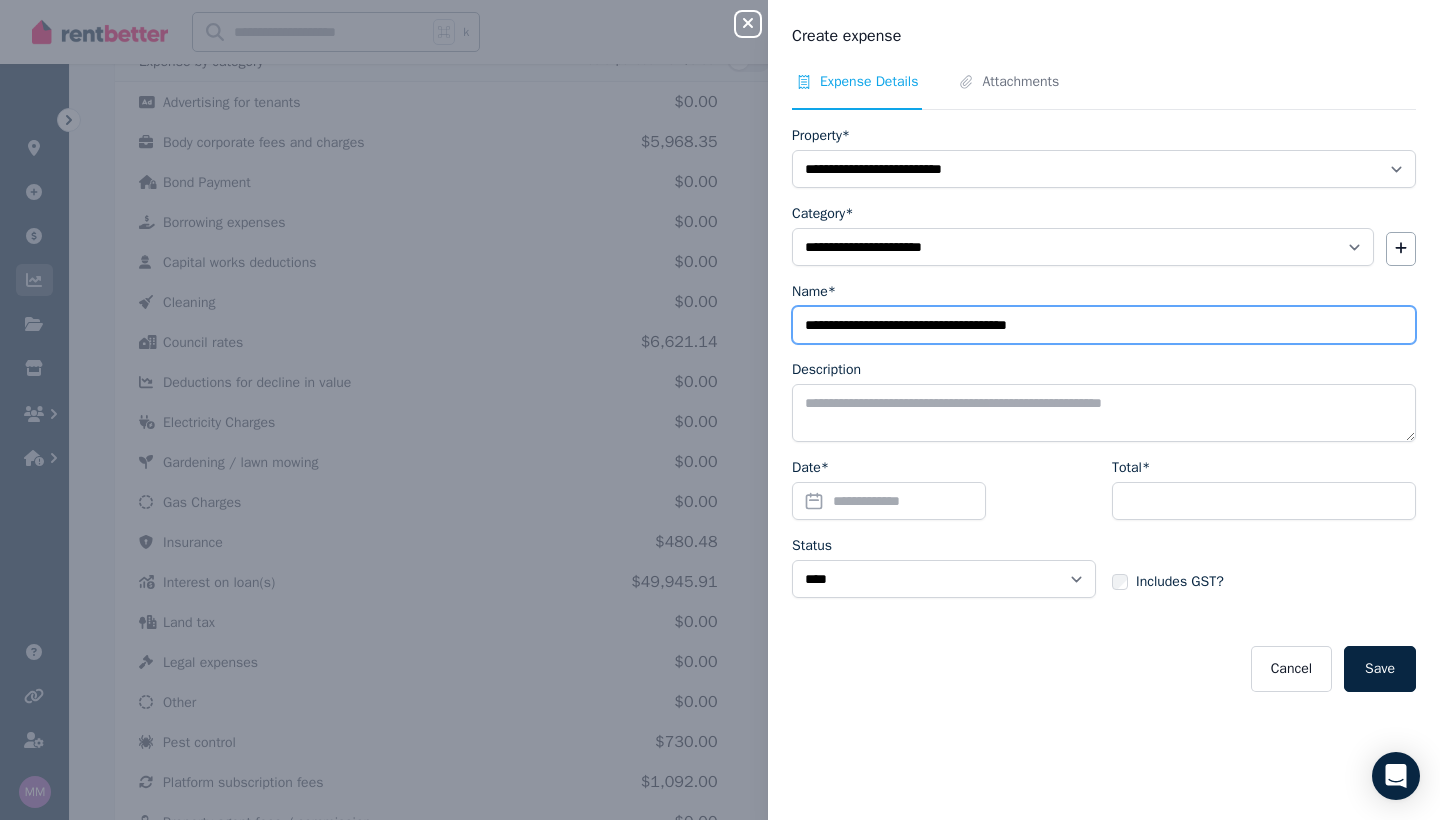 type on "**********" 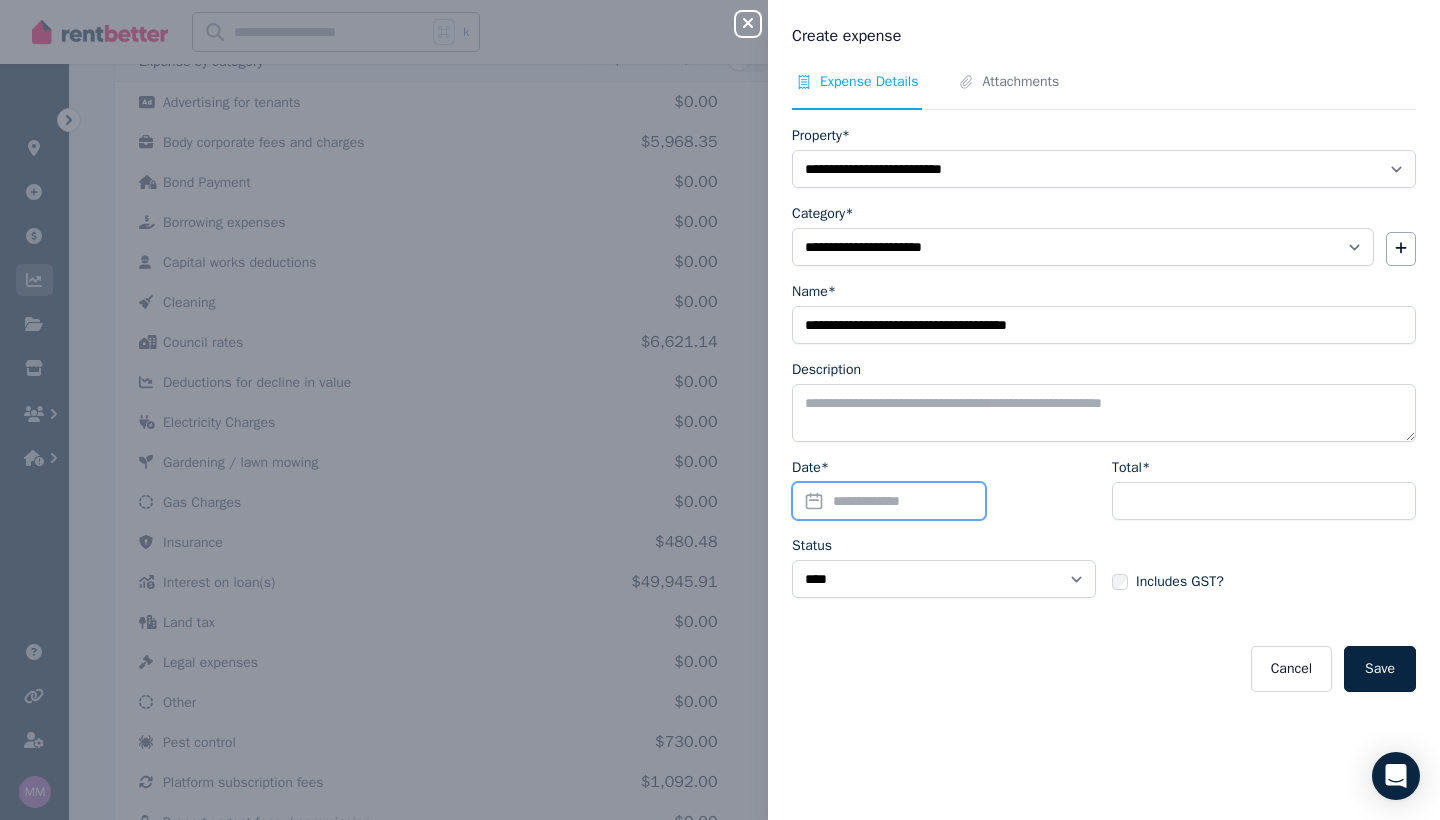 click on "Date*" at bounding box center (889, 501) 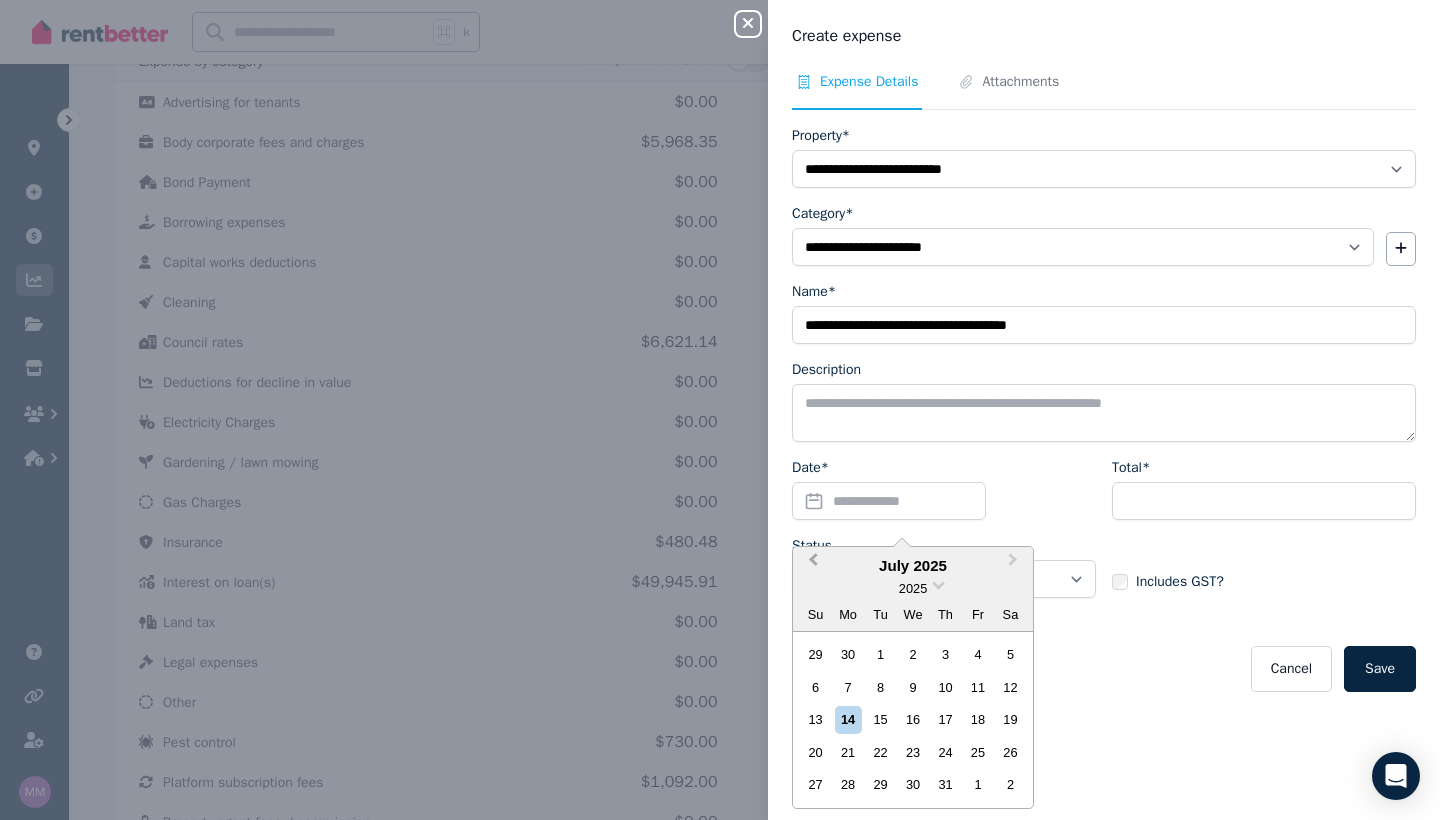 click on "Previous Month" at bounding box center (811, 565) 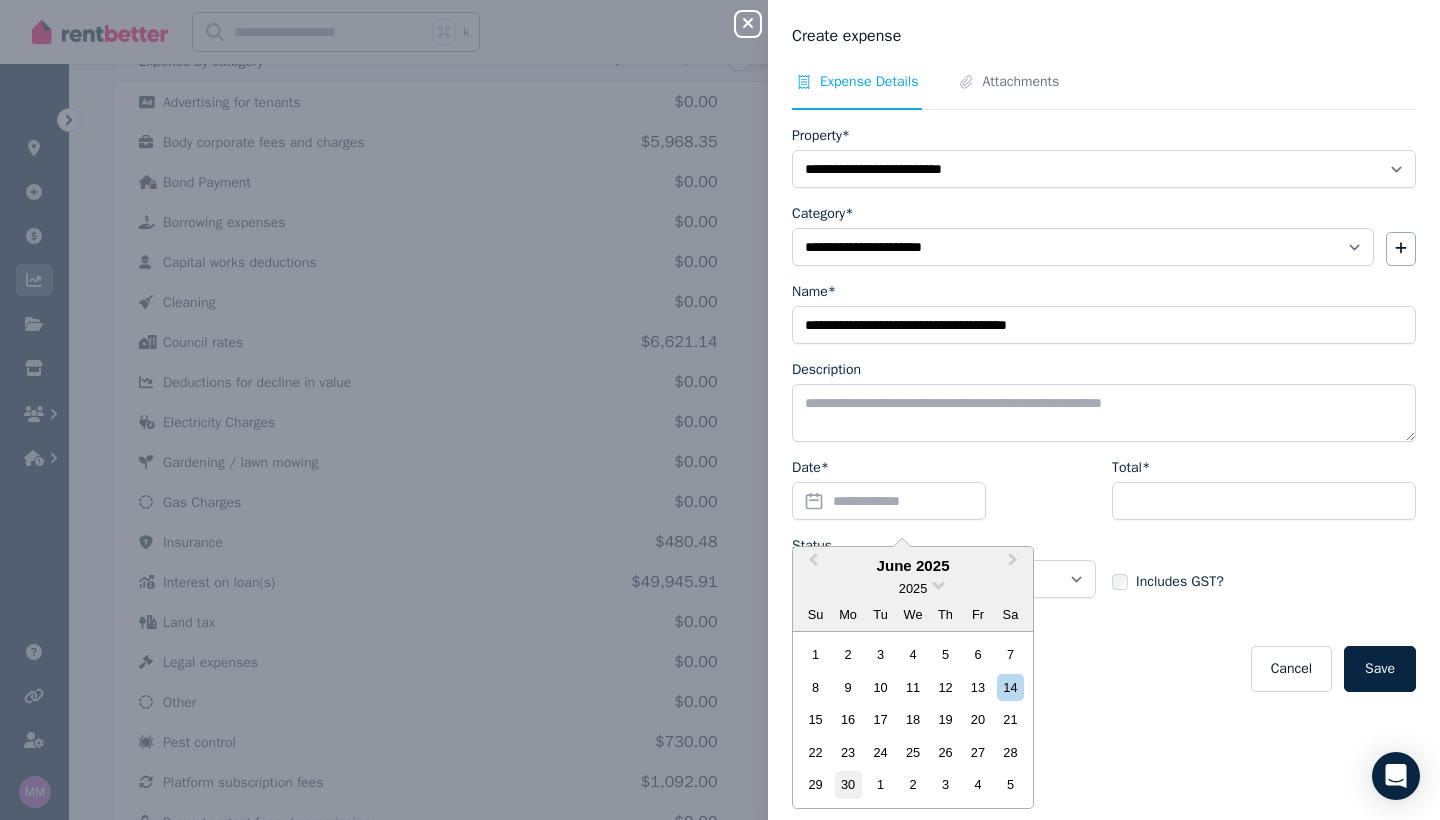 click on "30" at bounding box center [848, 784] 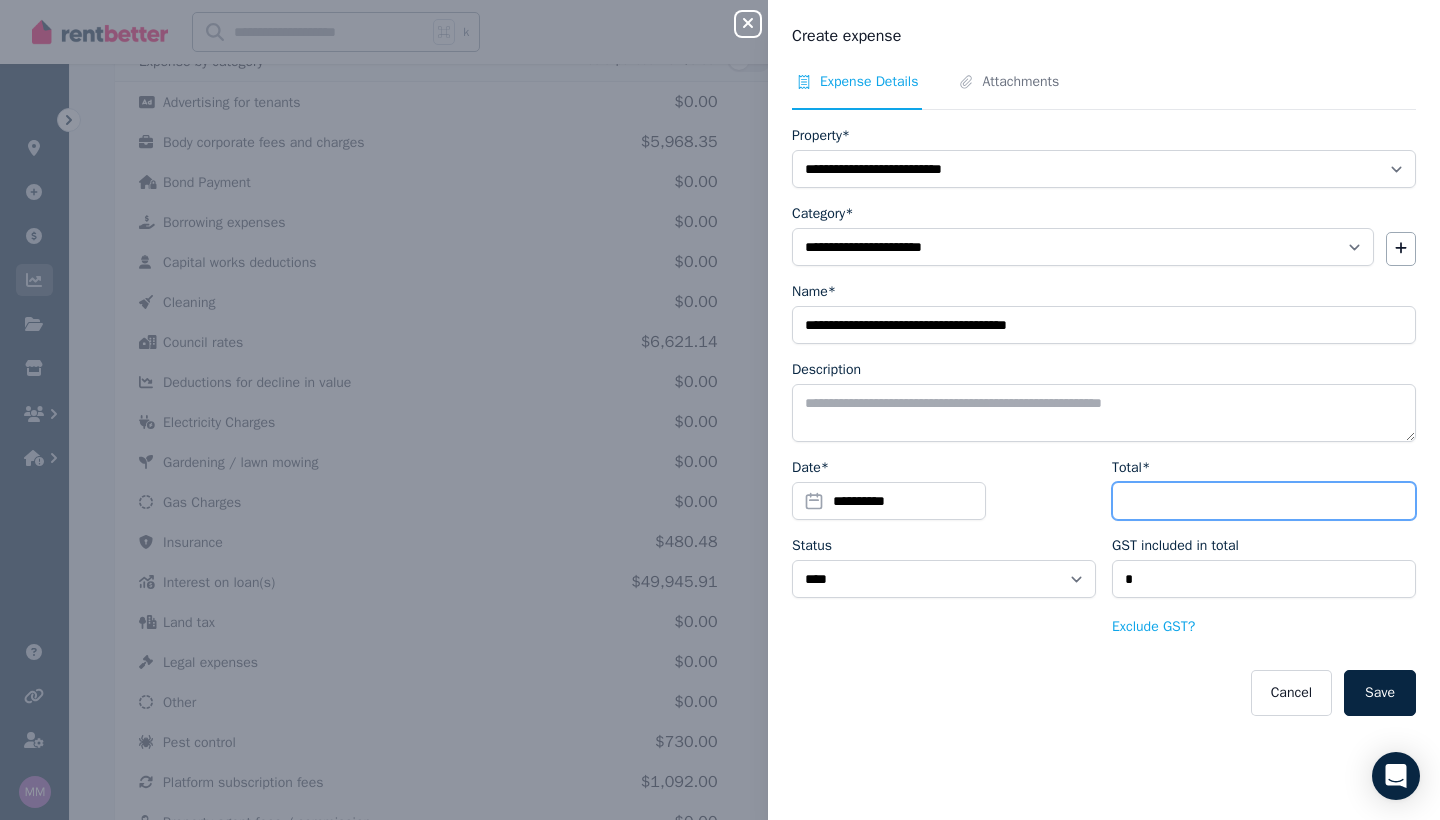click on "Total*" at bounding box center (1264, 501) 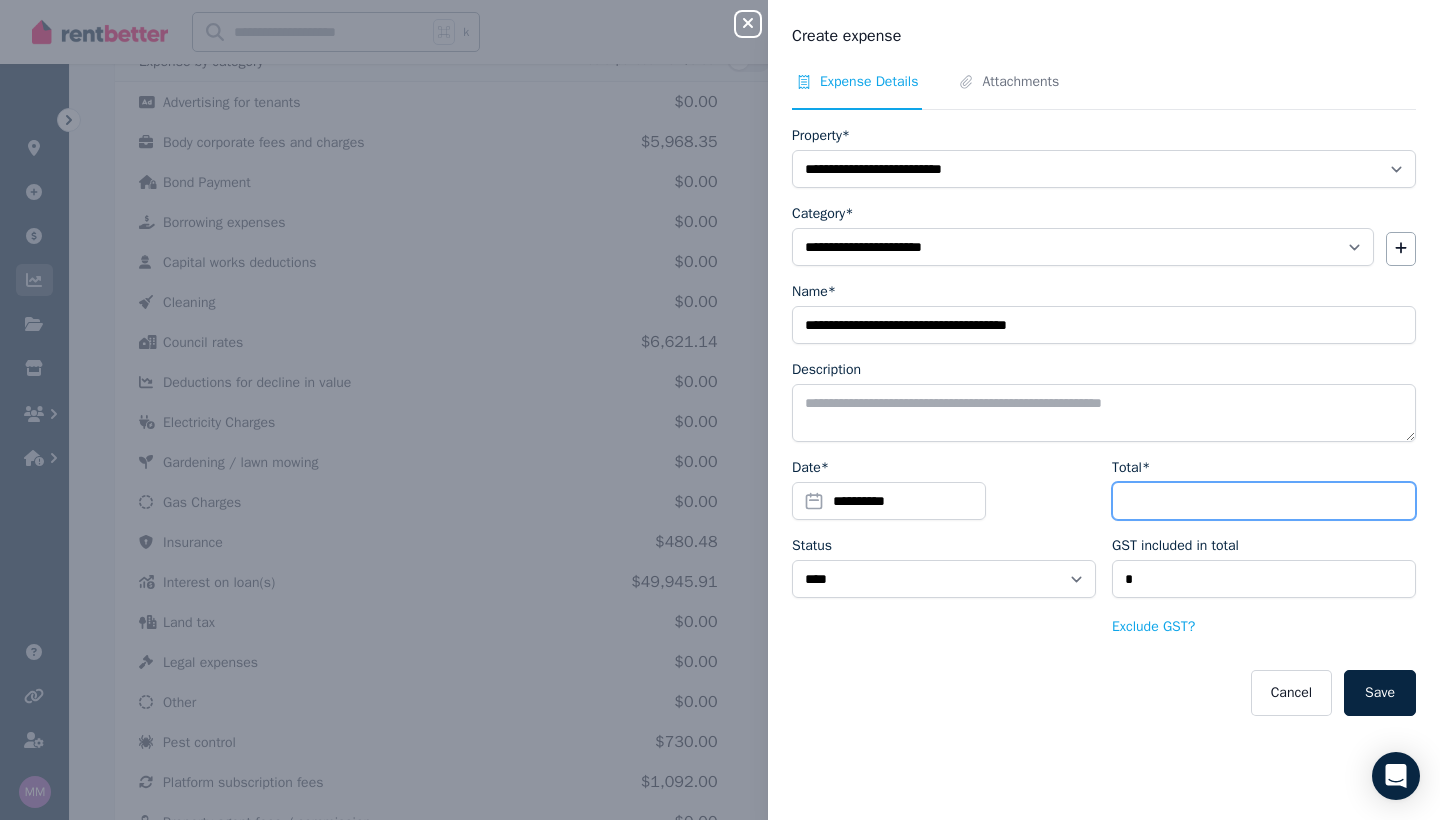 type on "*" 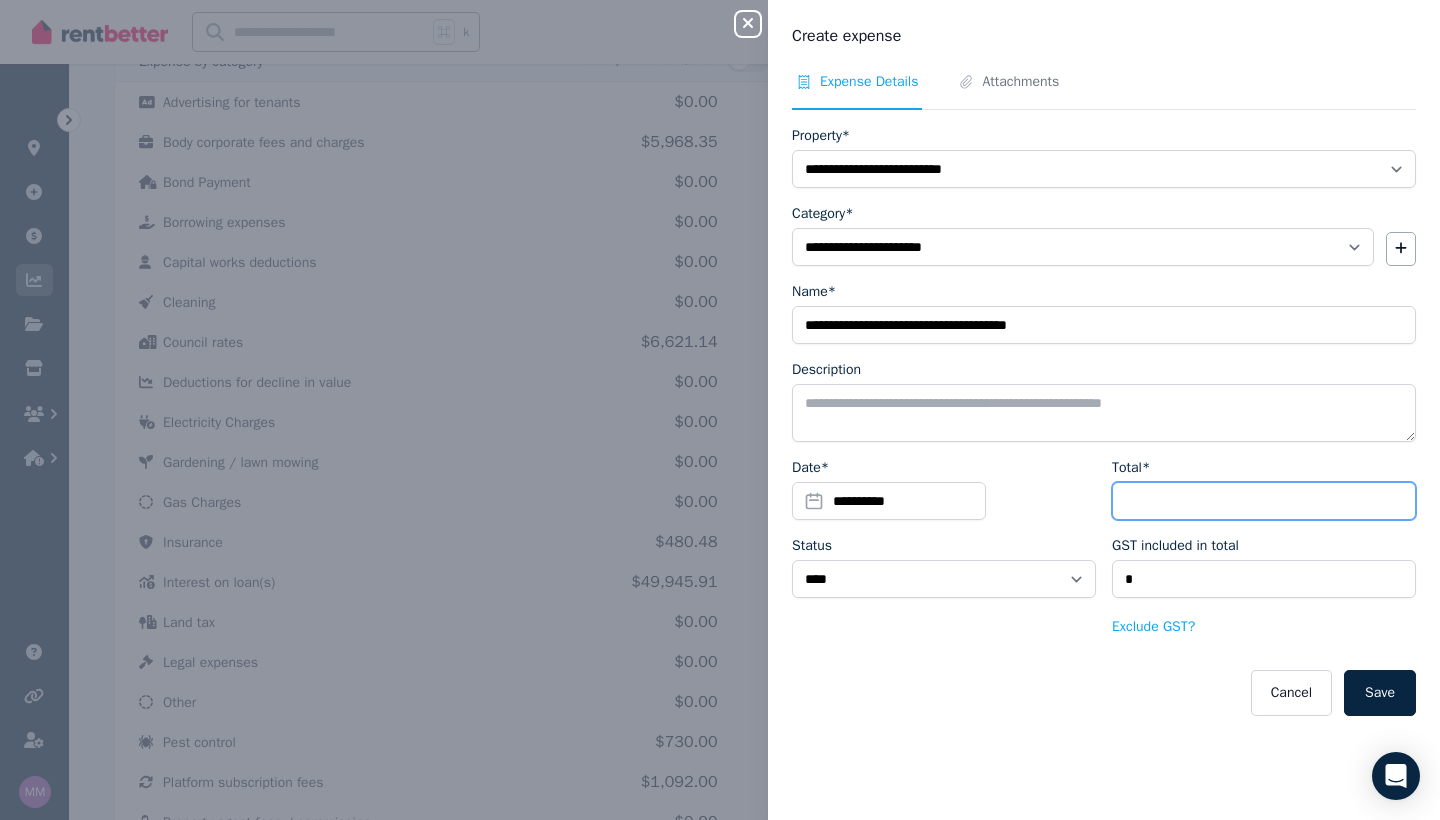 type on "****" 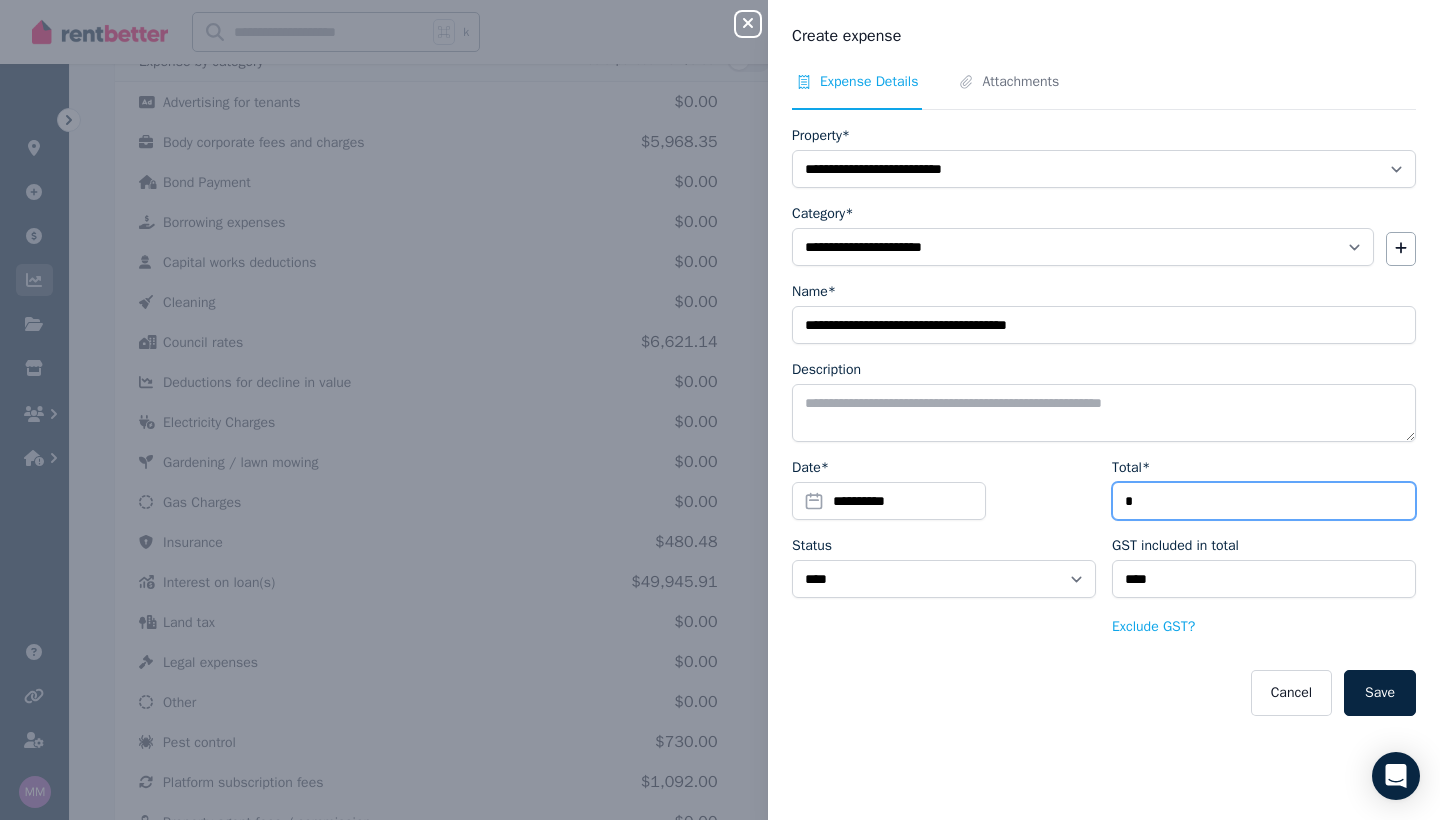 type on "**" 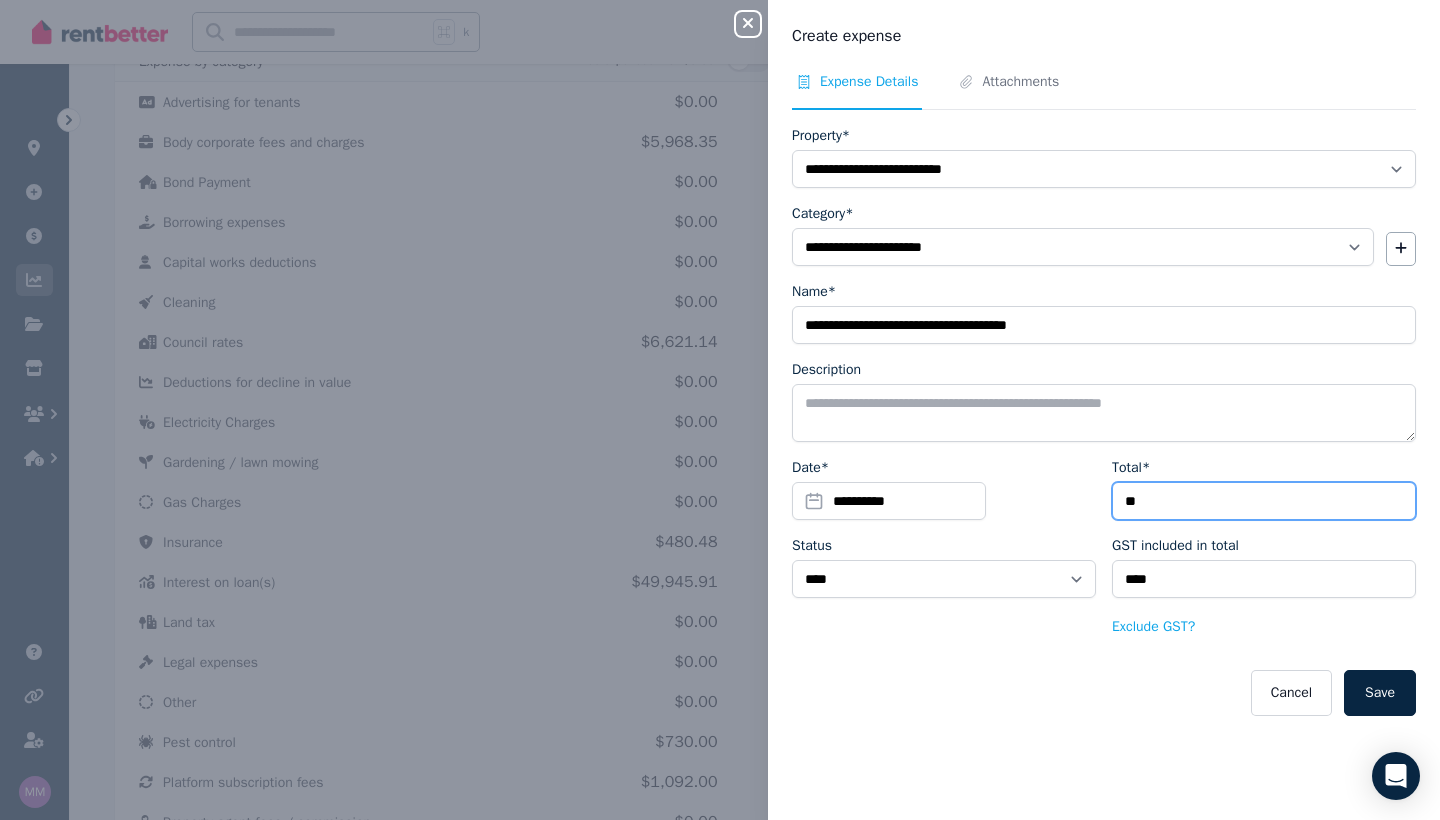 type on "***" 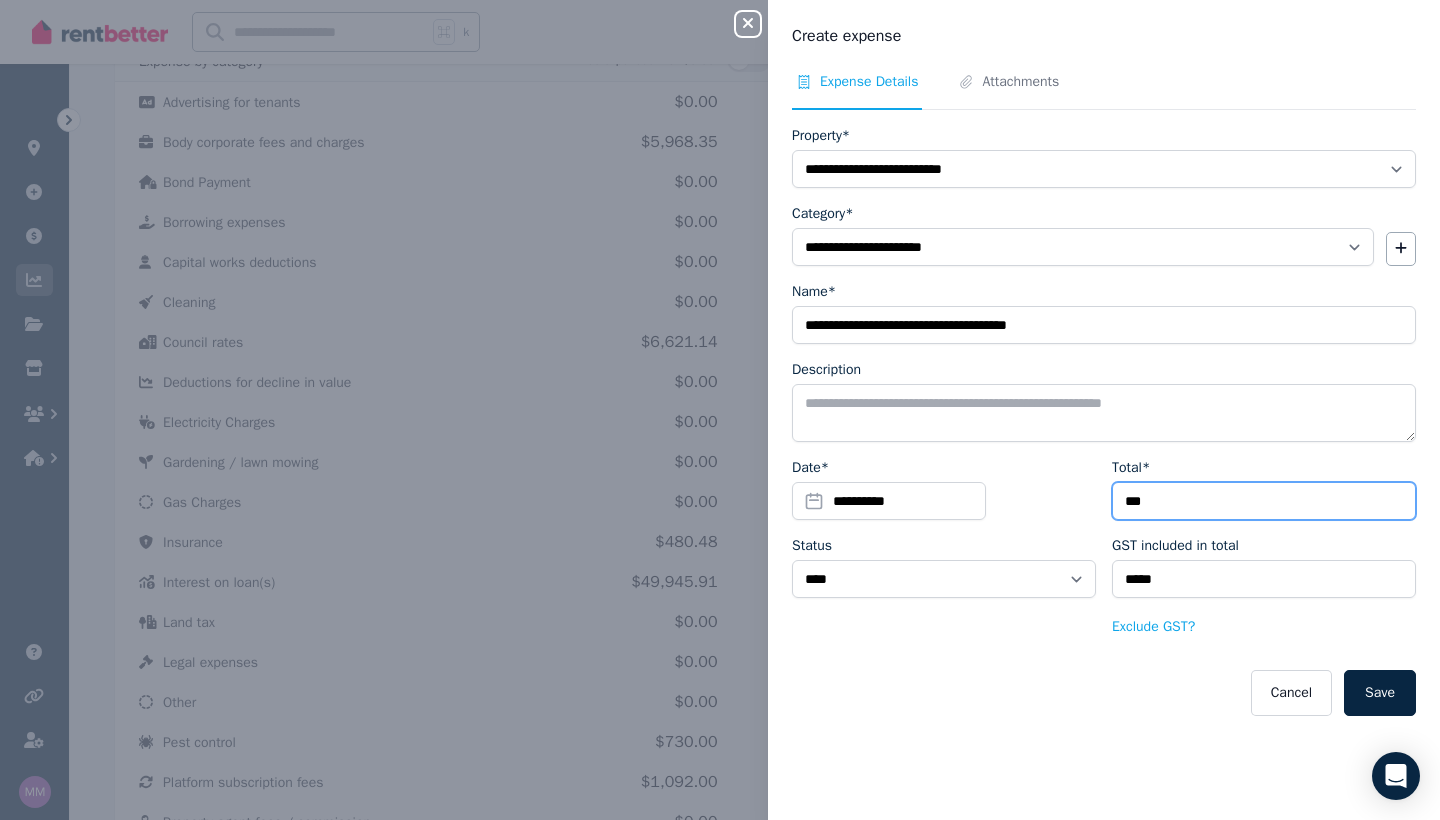 type on "***" 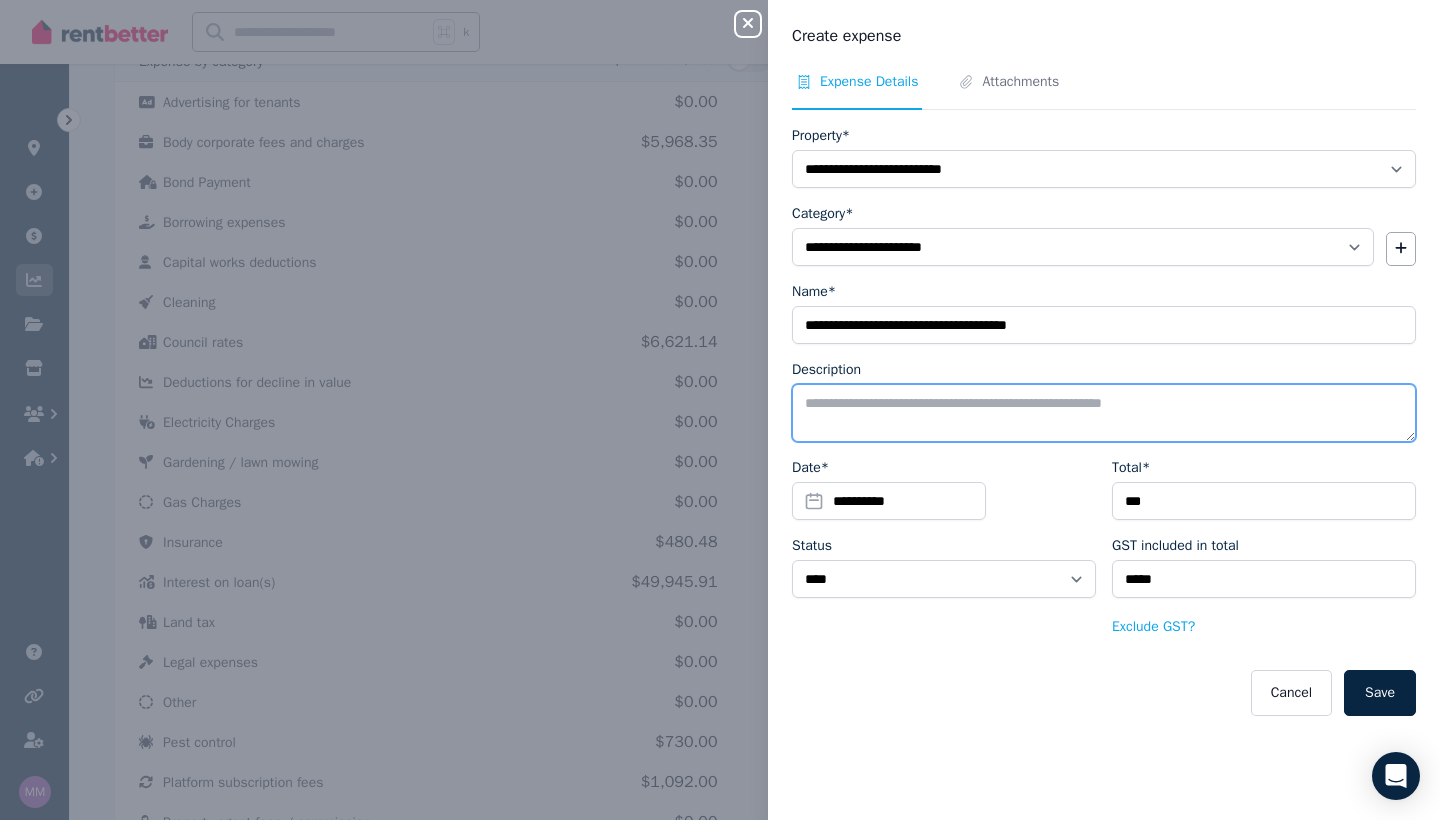 click on "Description" at bounding box center (1104, 413) 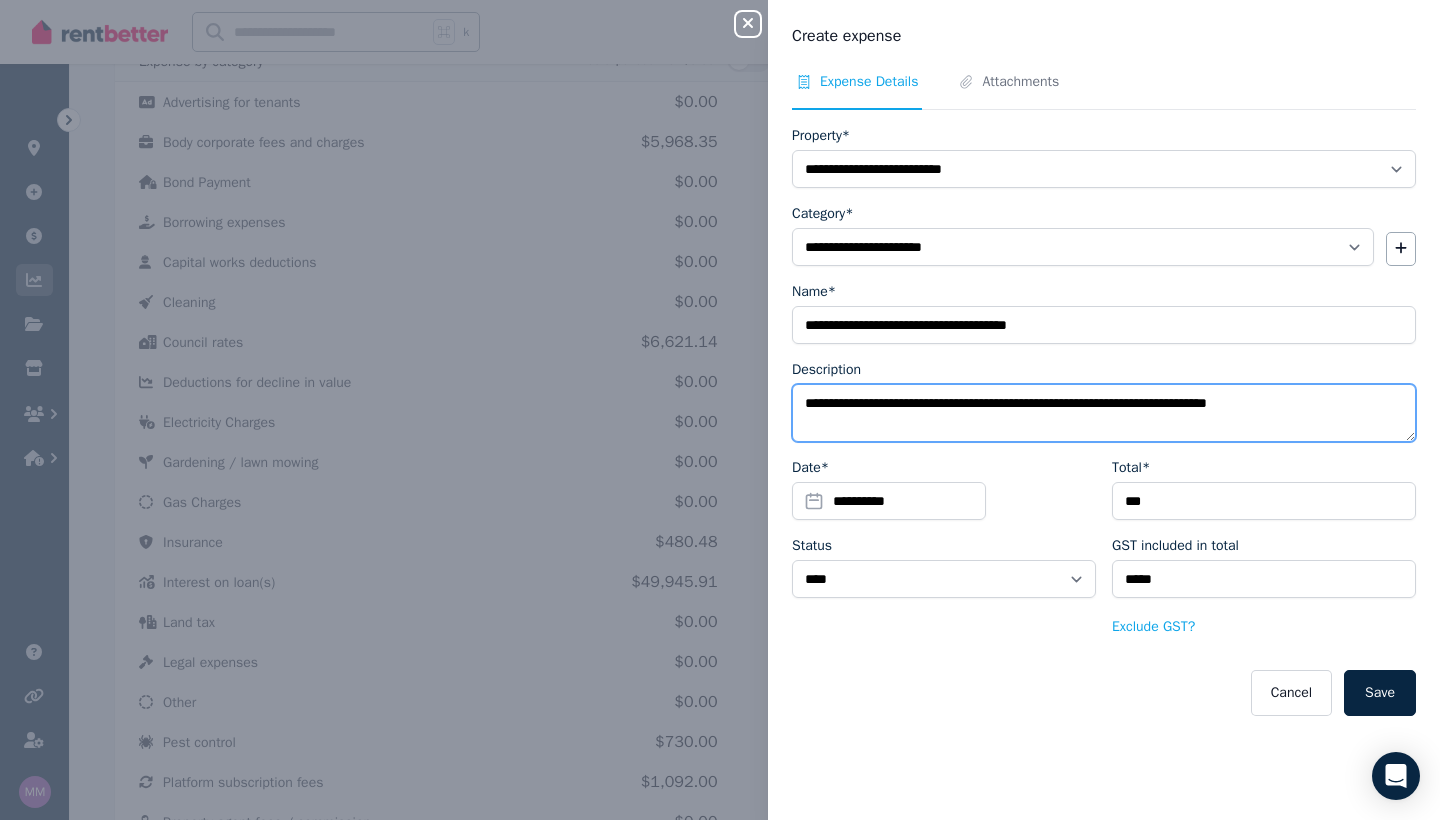 type on "**********" 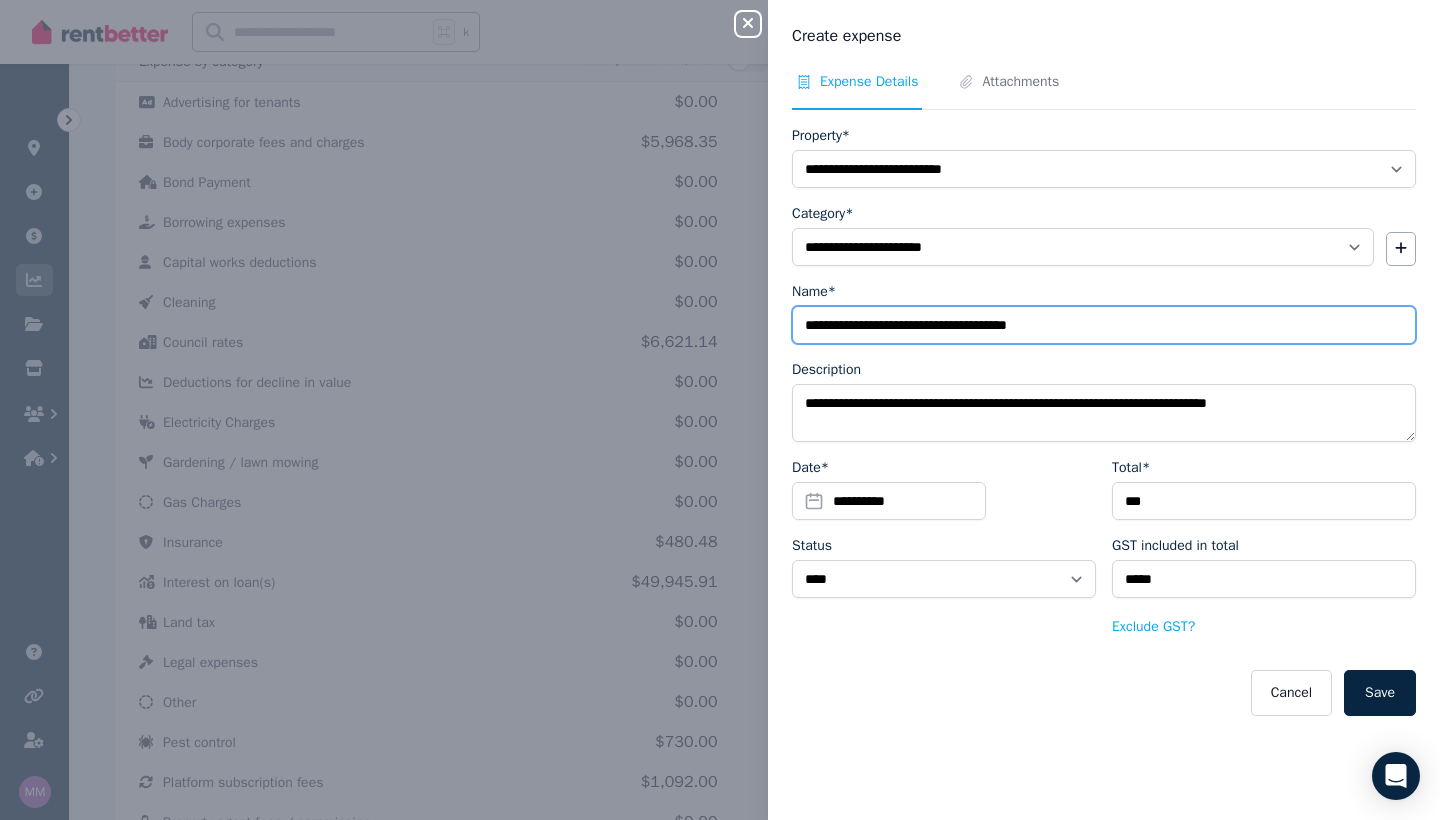 click on "**********" at bounding box center (1104, 325) 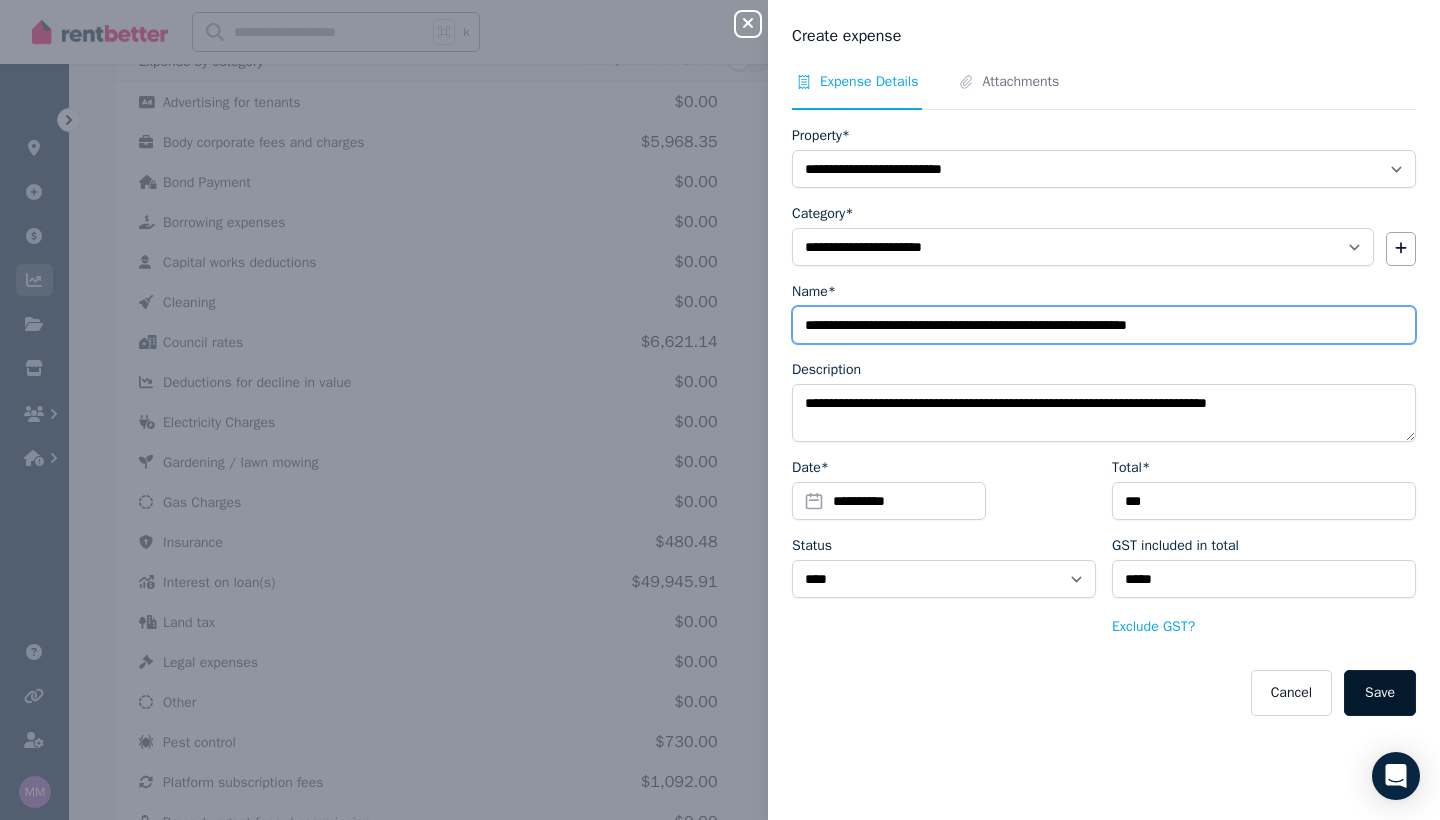 type on "**********" 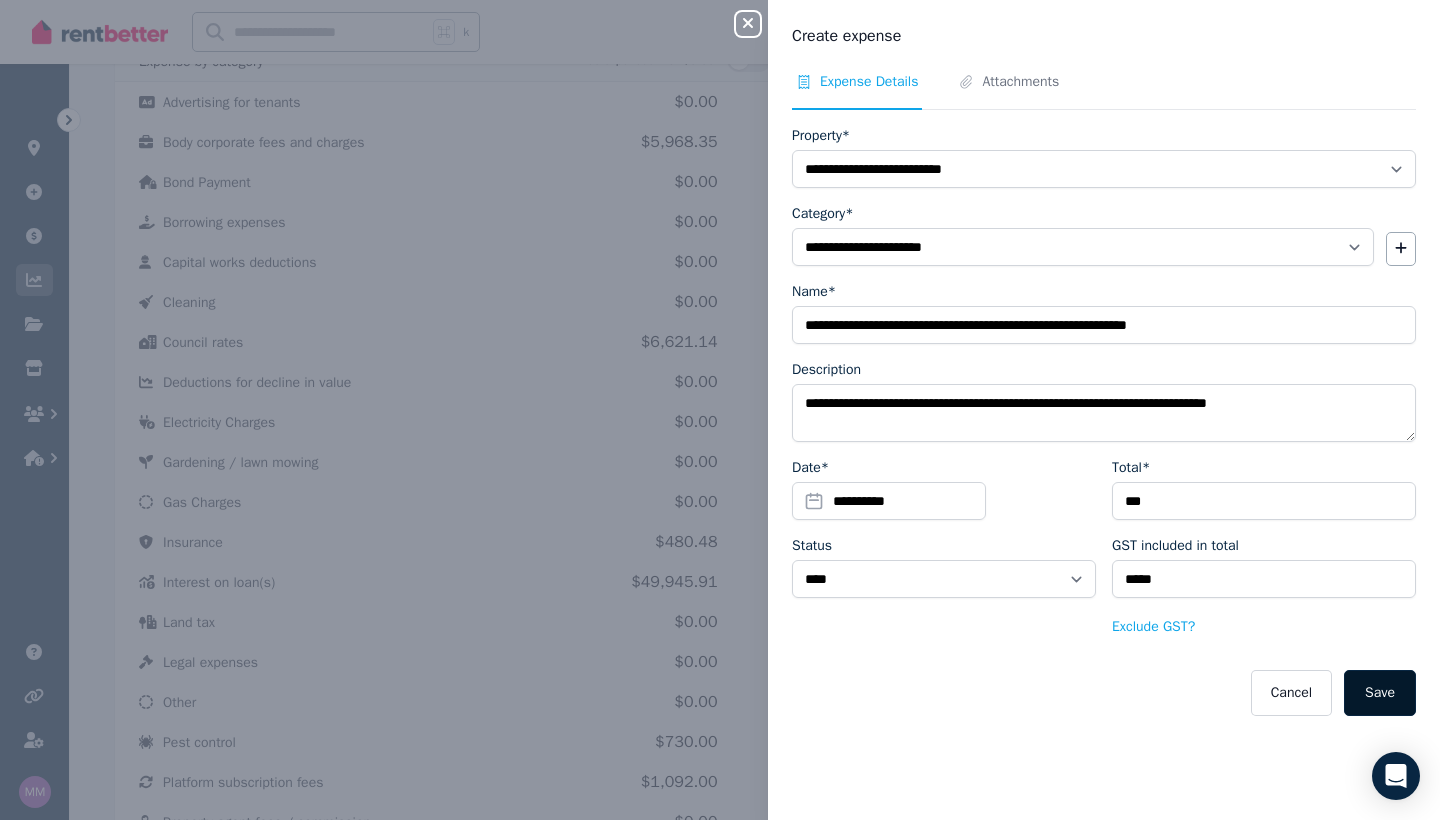 click on "Save" at bounding box center [1380, 693] 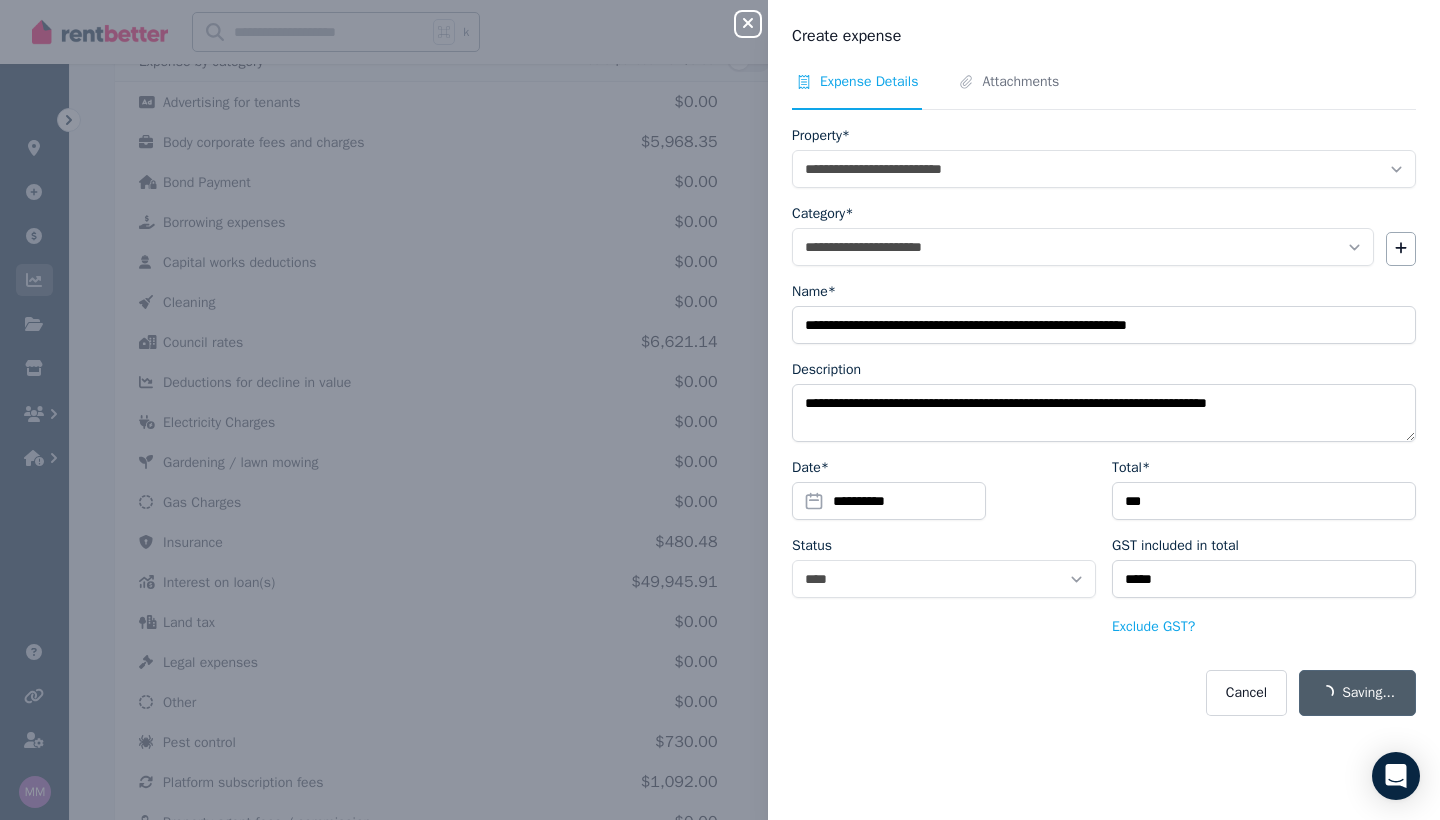 select 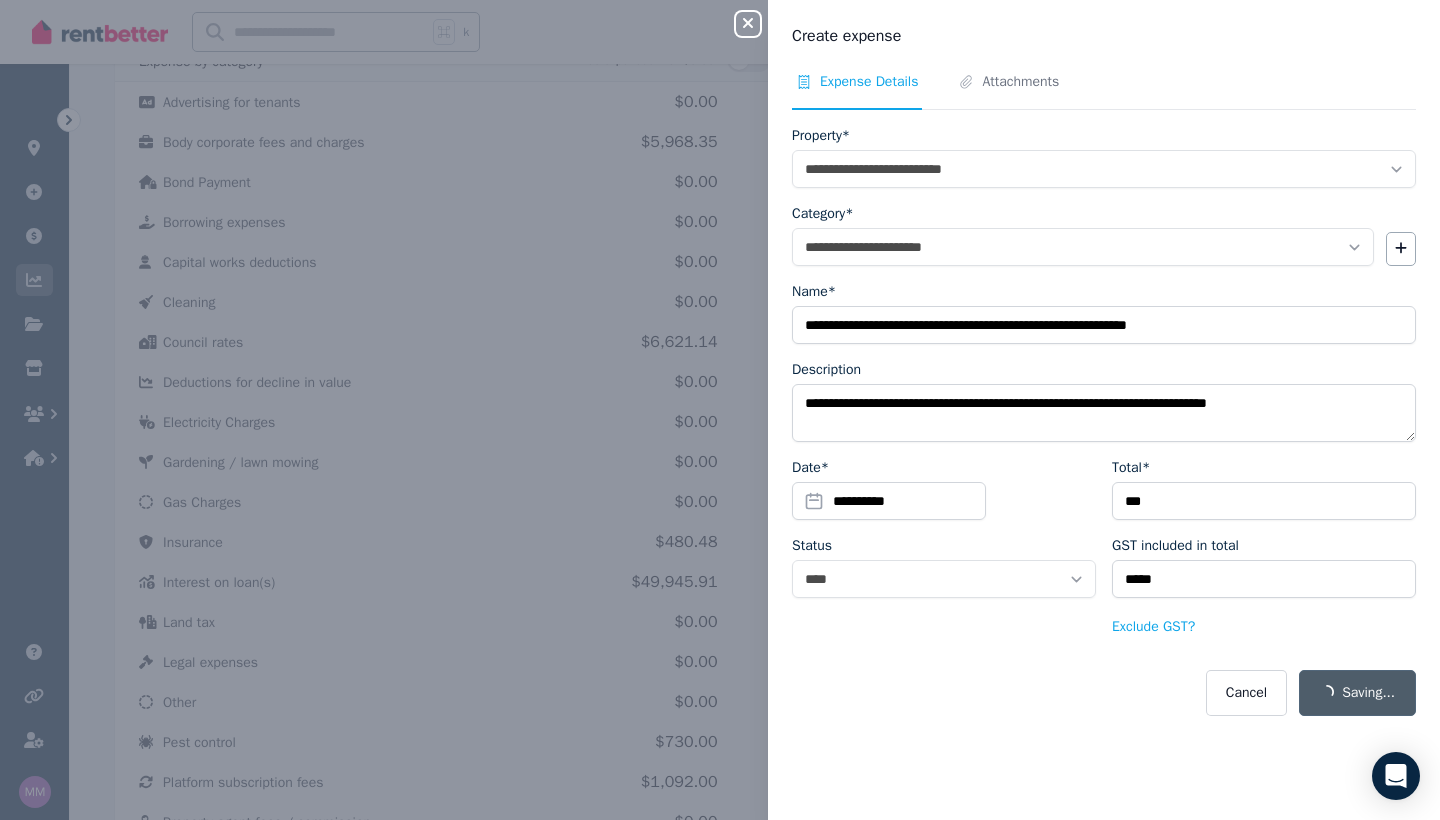 select 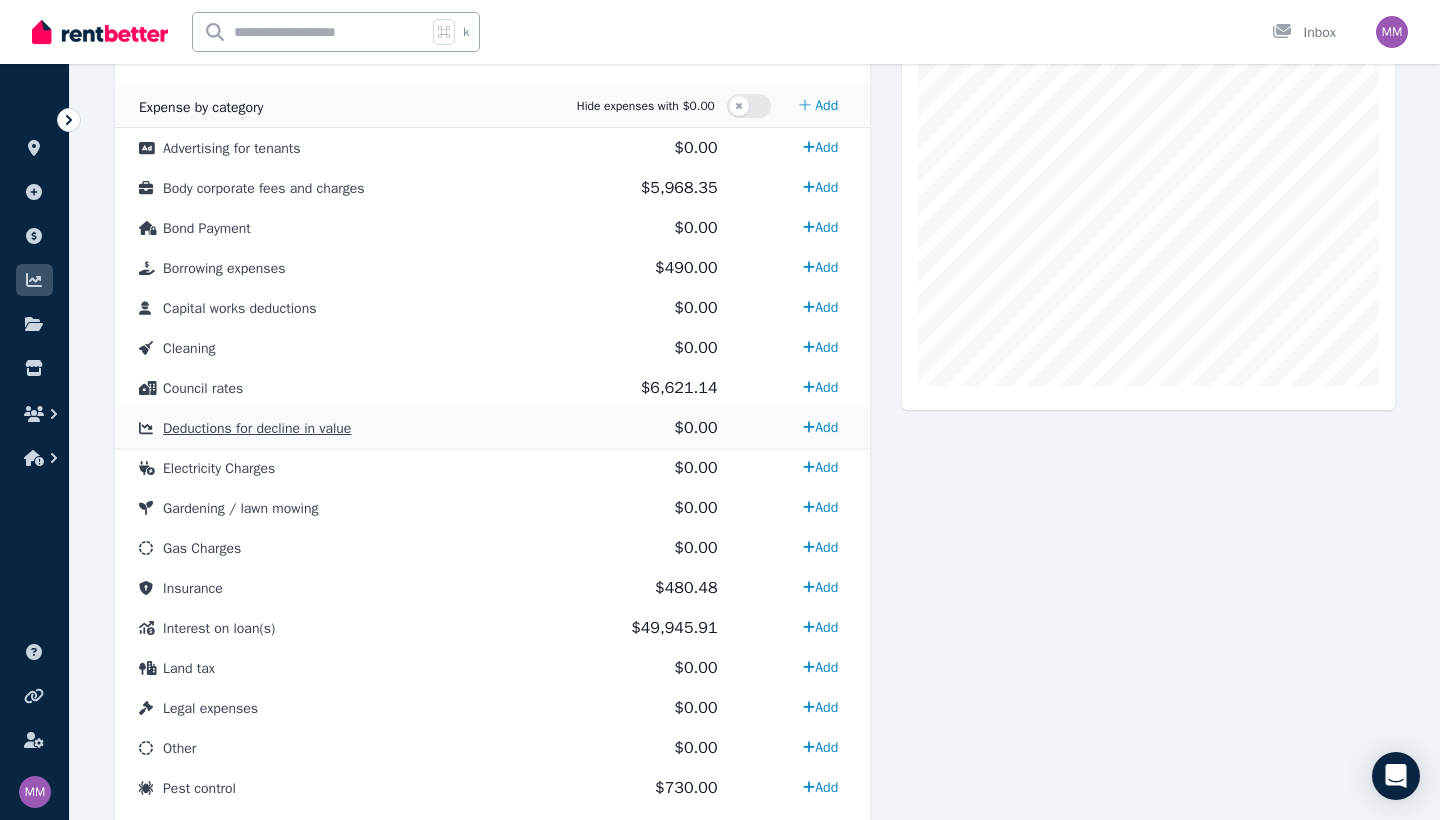 scroll, scrollTop: 548, scrollLeft: 0, axis: vertical 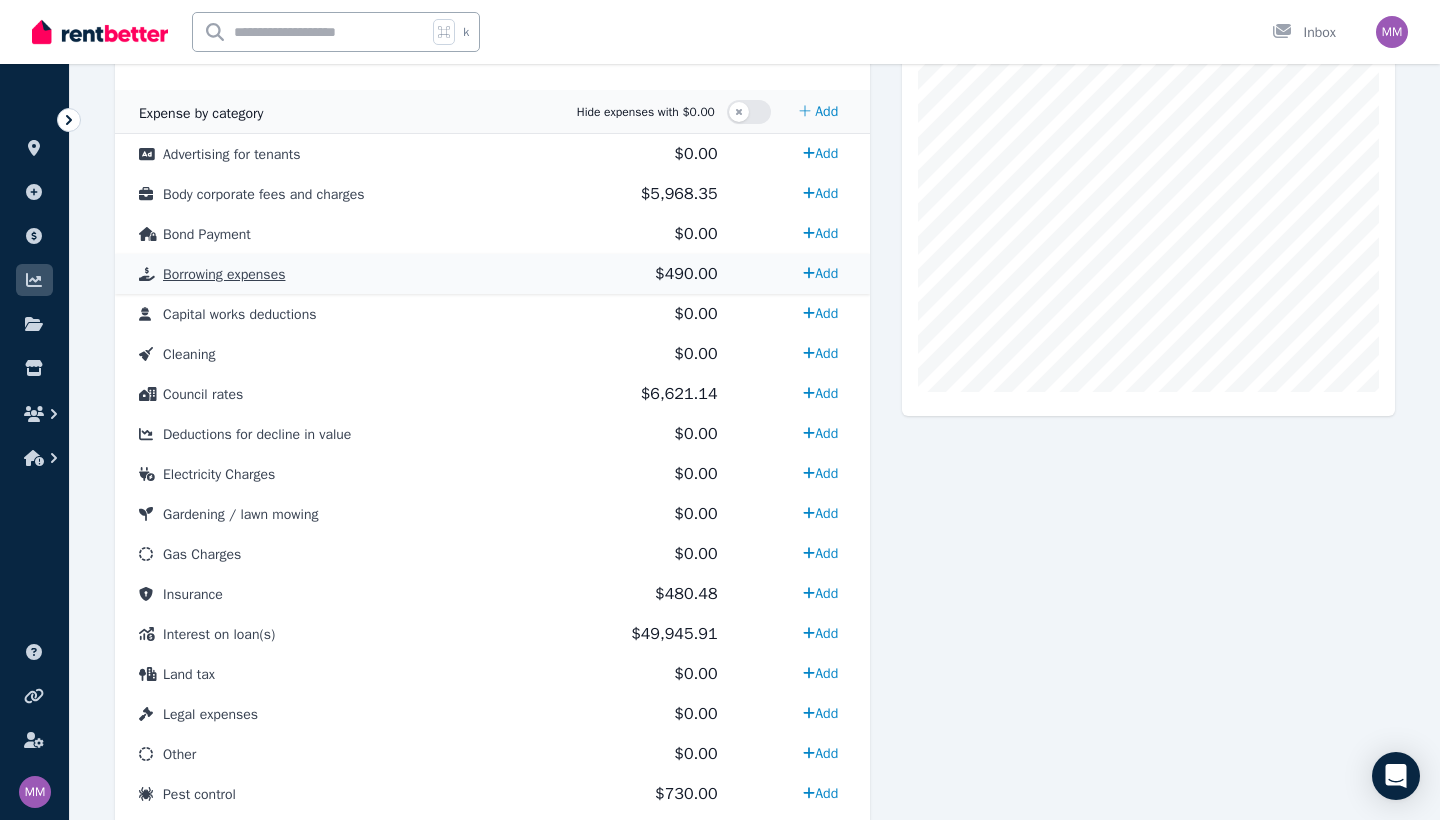 click on "Borrowing expenses" at bounding box center [224, 274] 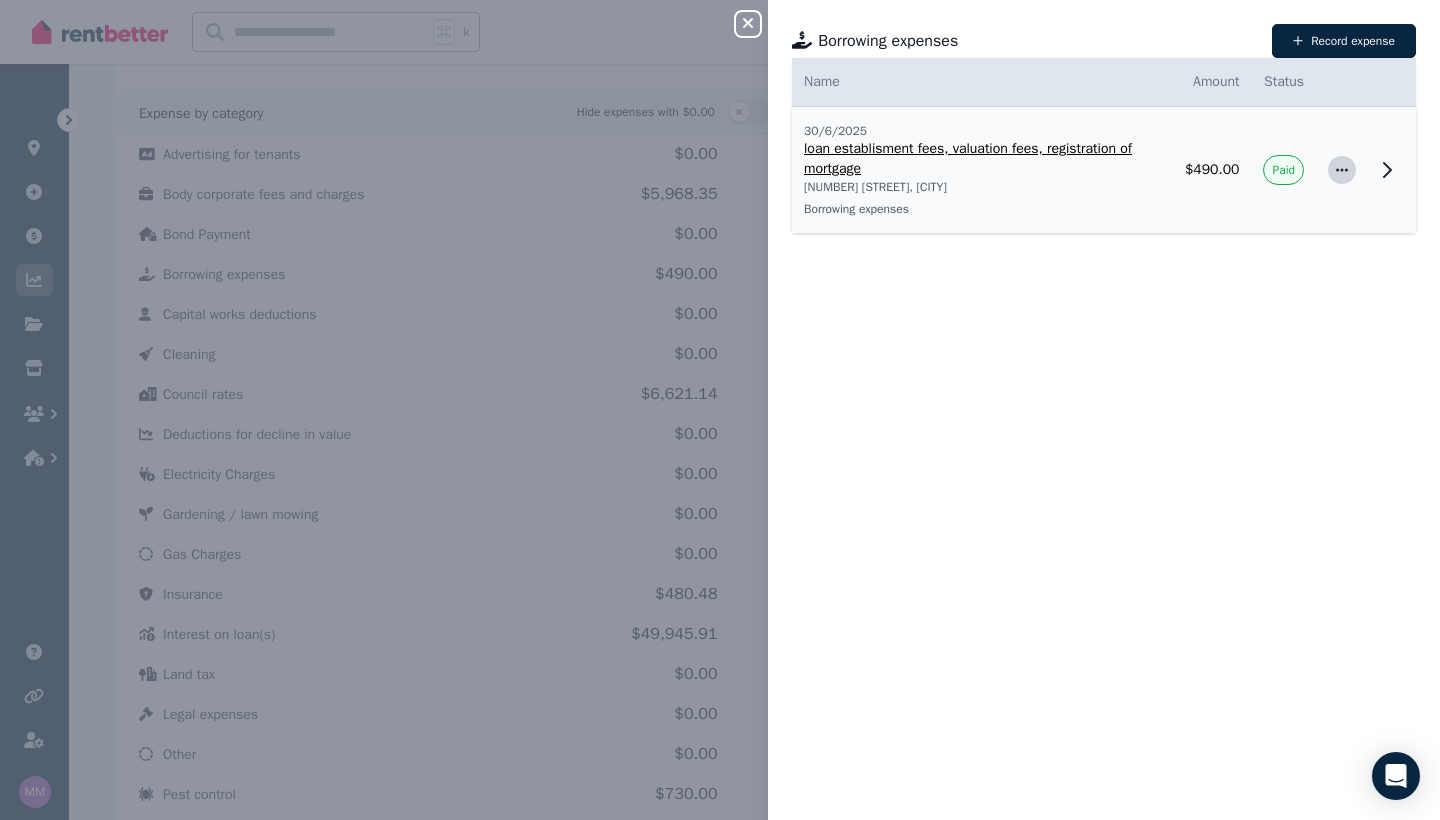 click at bounding box center [1342, 170] 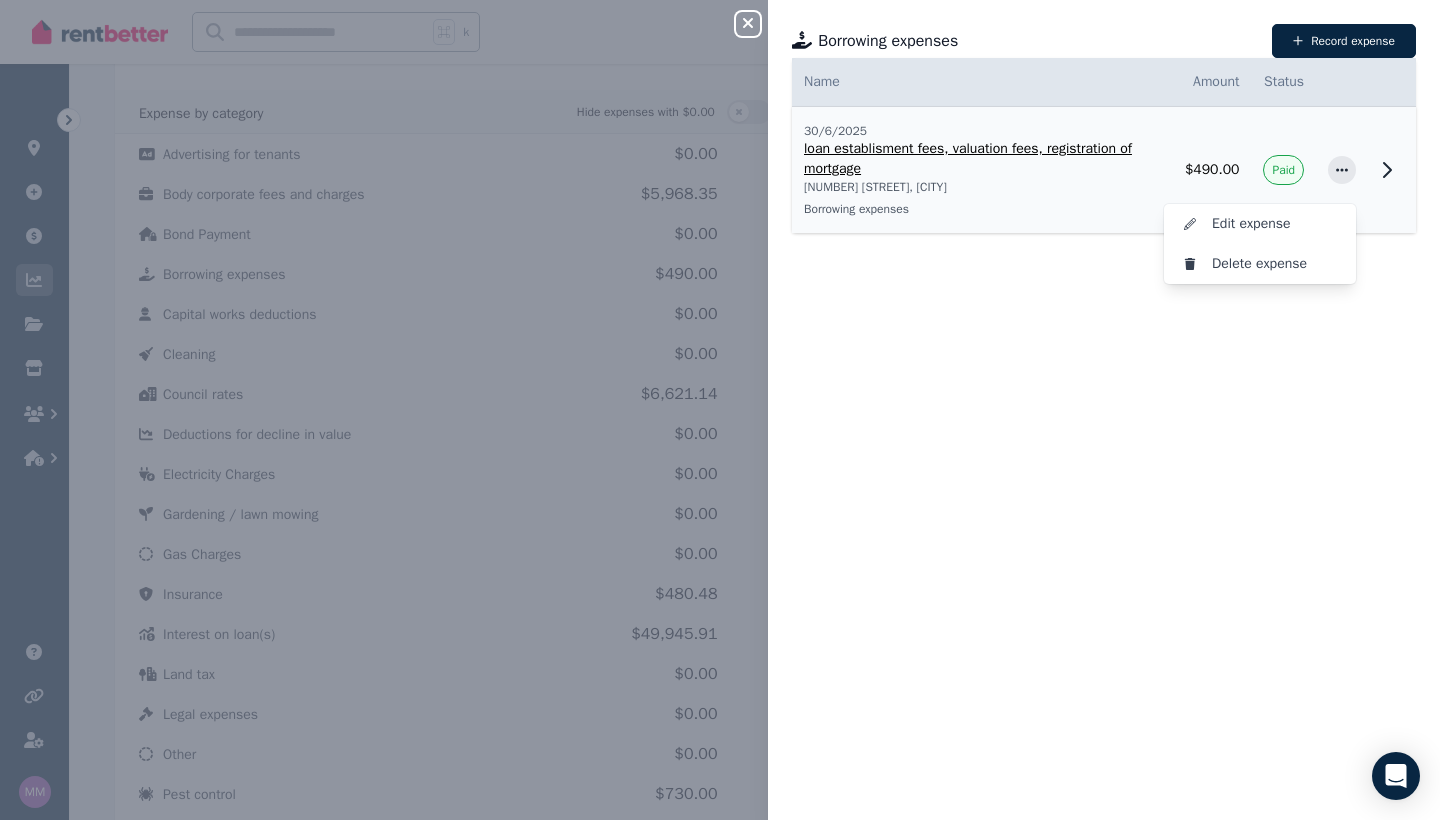 click 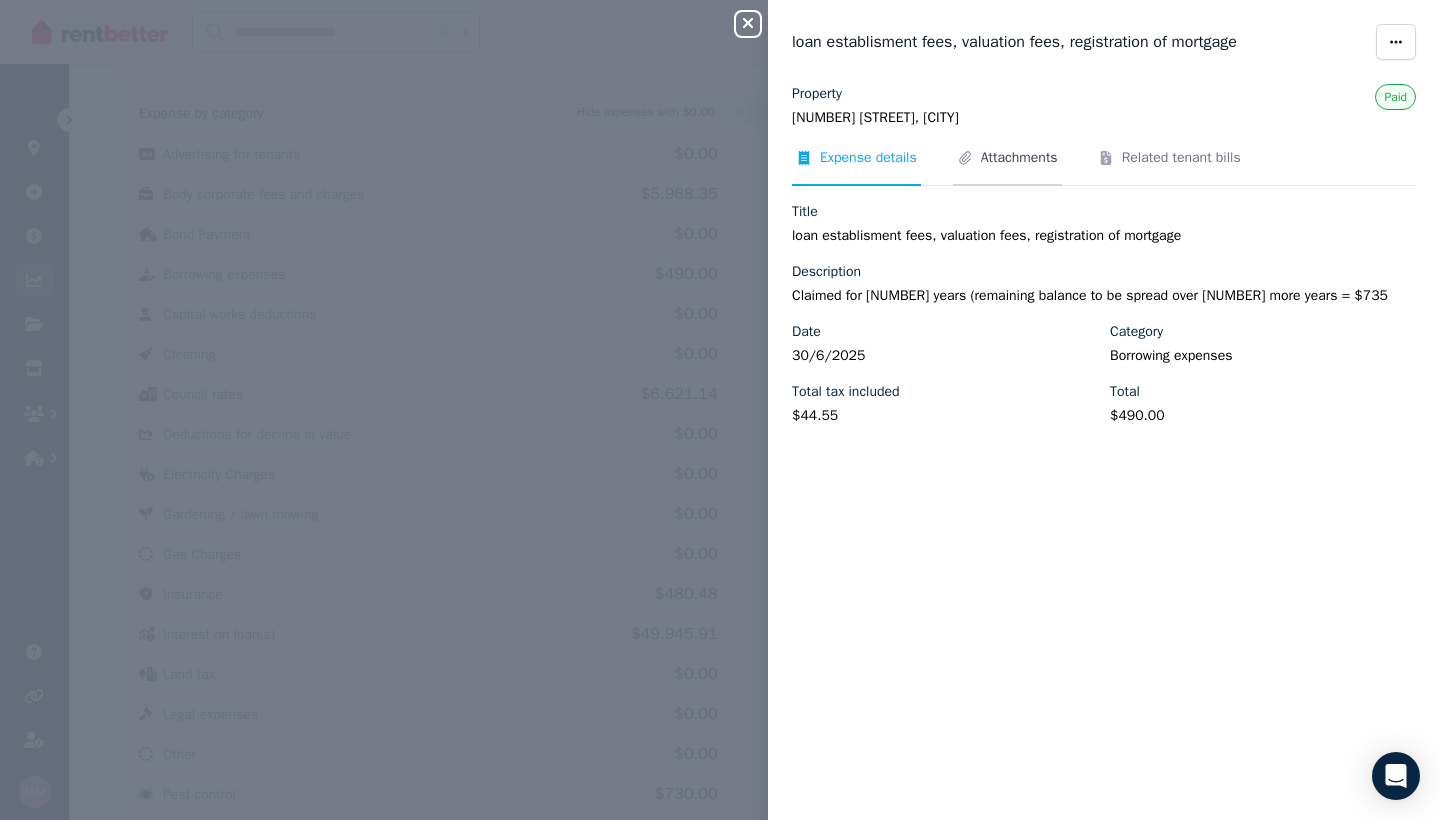 click on "Attachments" at bounding box center [1019, 158] 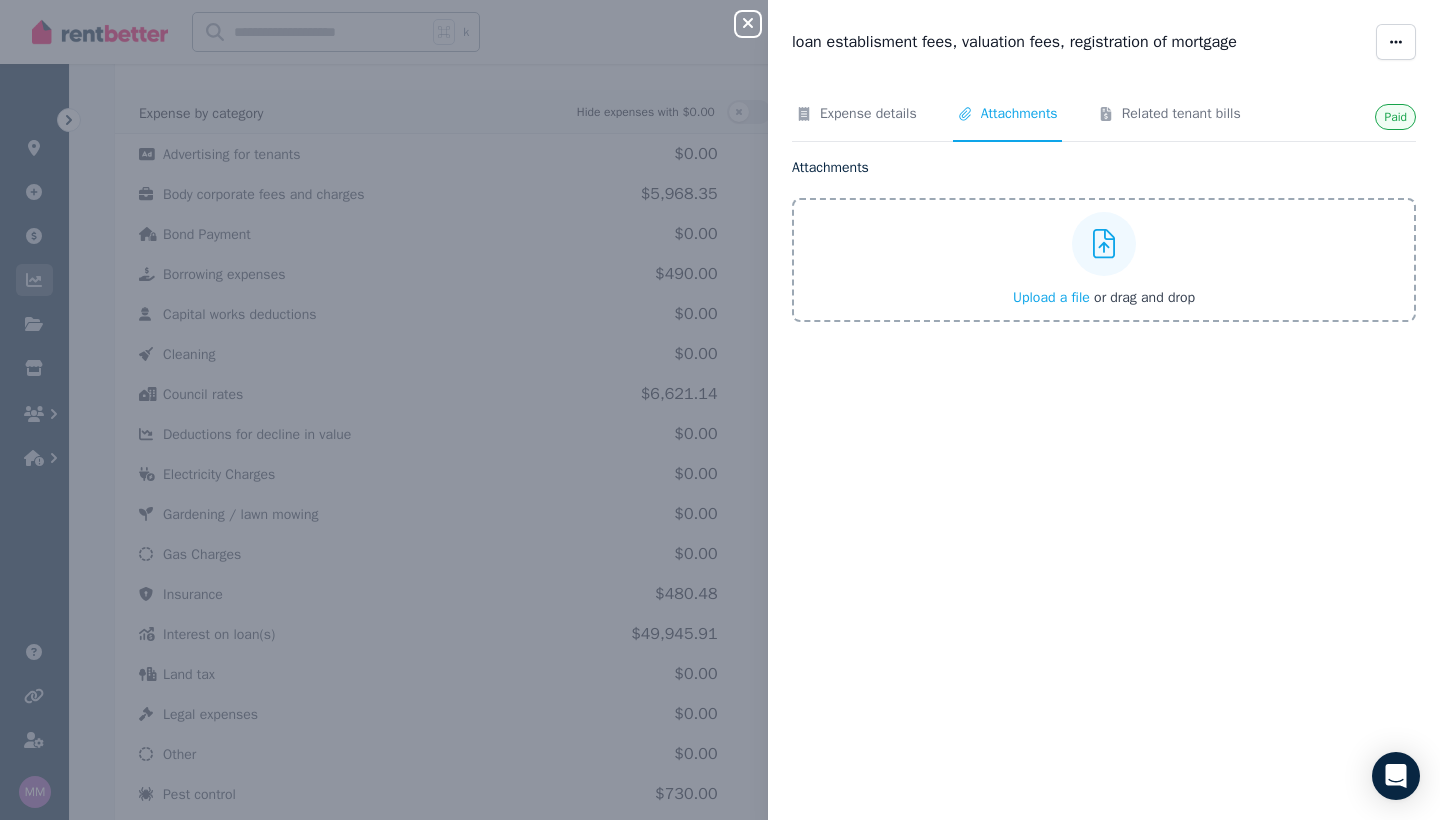click on "Upload a file" at bounding box center [1051, 297] 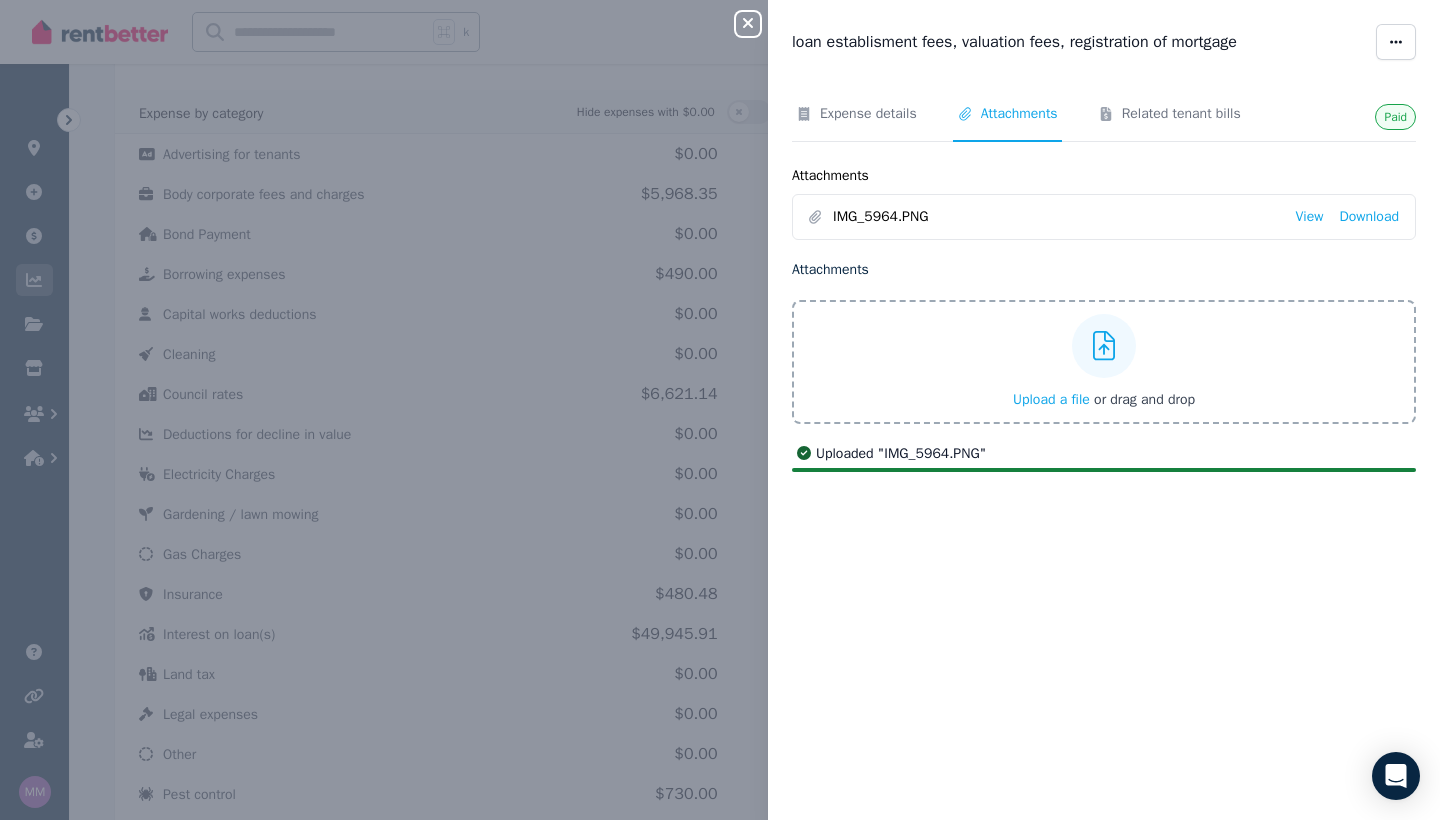 click on "Upload a file" at bounding box center [1051, 399] 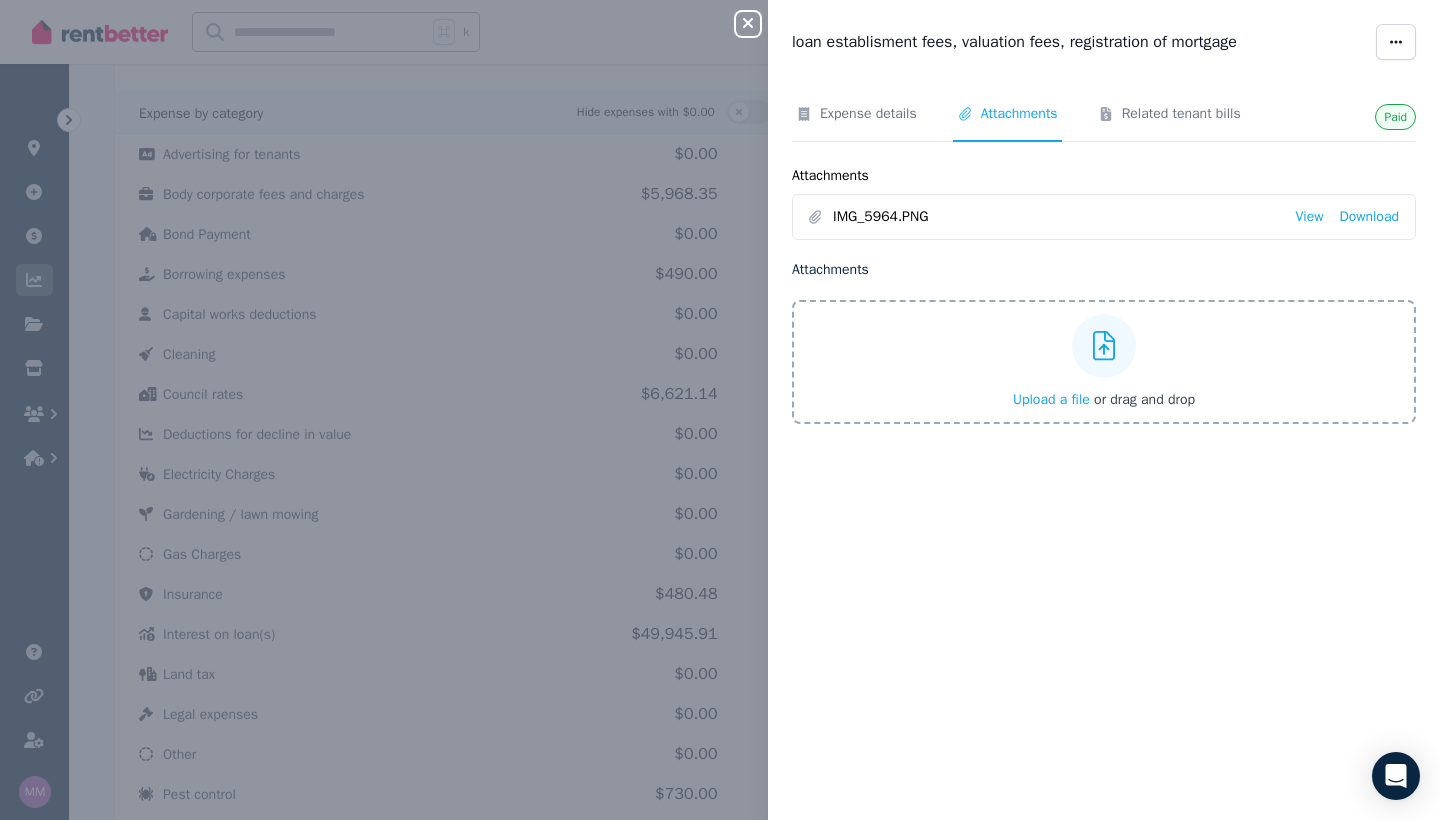 click on "Close panel loan establisment fees, valuation fees, registration of mortgage Paid Expense details Attachments Related tenant bills Attachments IMG_5964.PNG View Download Attachments Upload a file   or drag and drop Uploaded   " IMG_5964.PNG "" at bounding box center [720, 410] 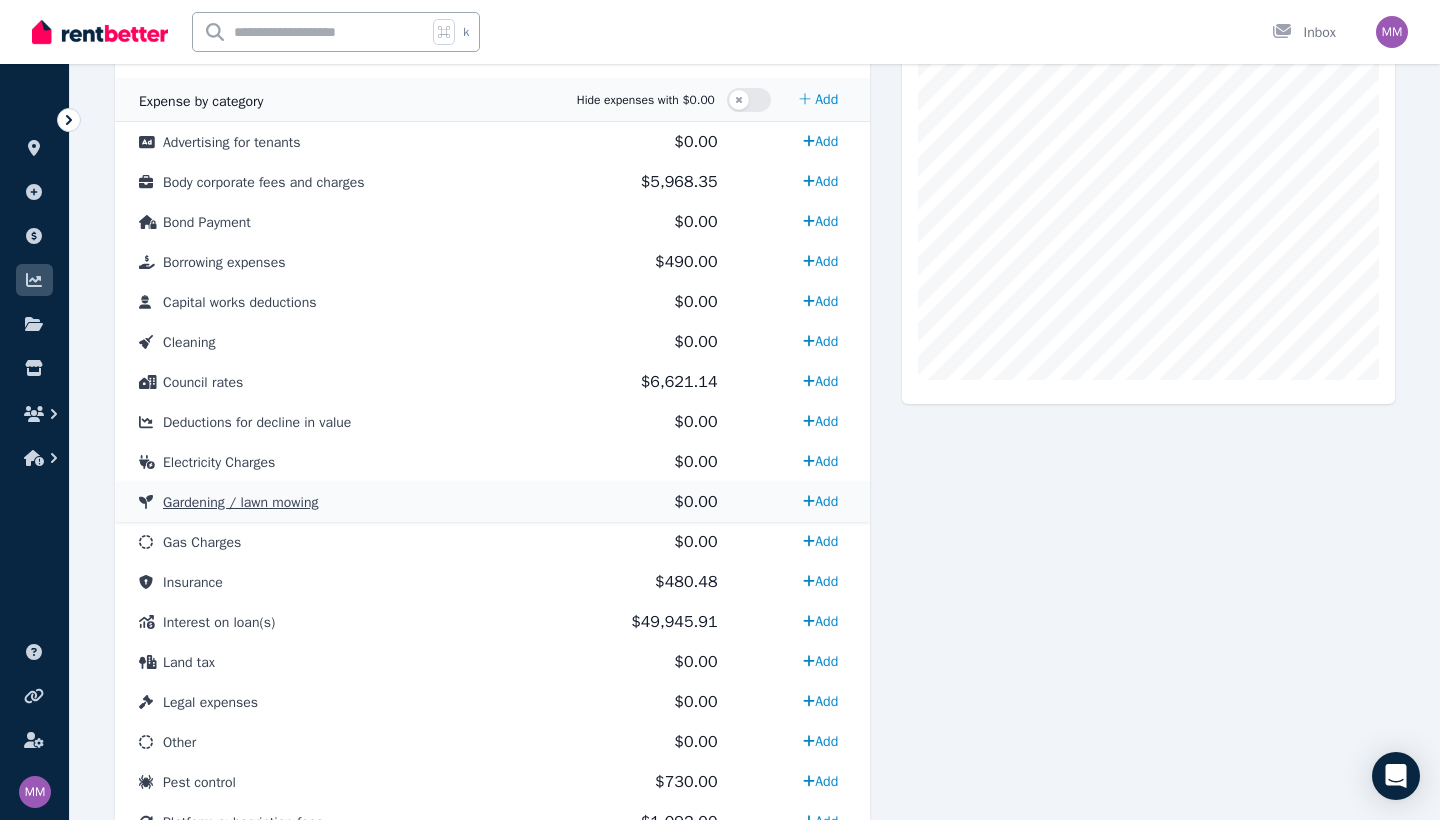 scroll, scrollTop: 549, scrollLeft: 0, axis: vertical 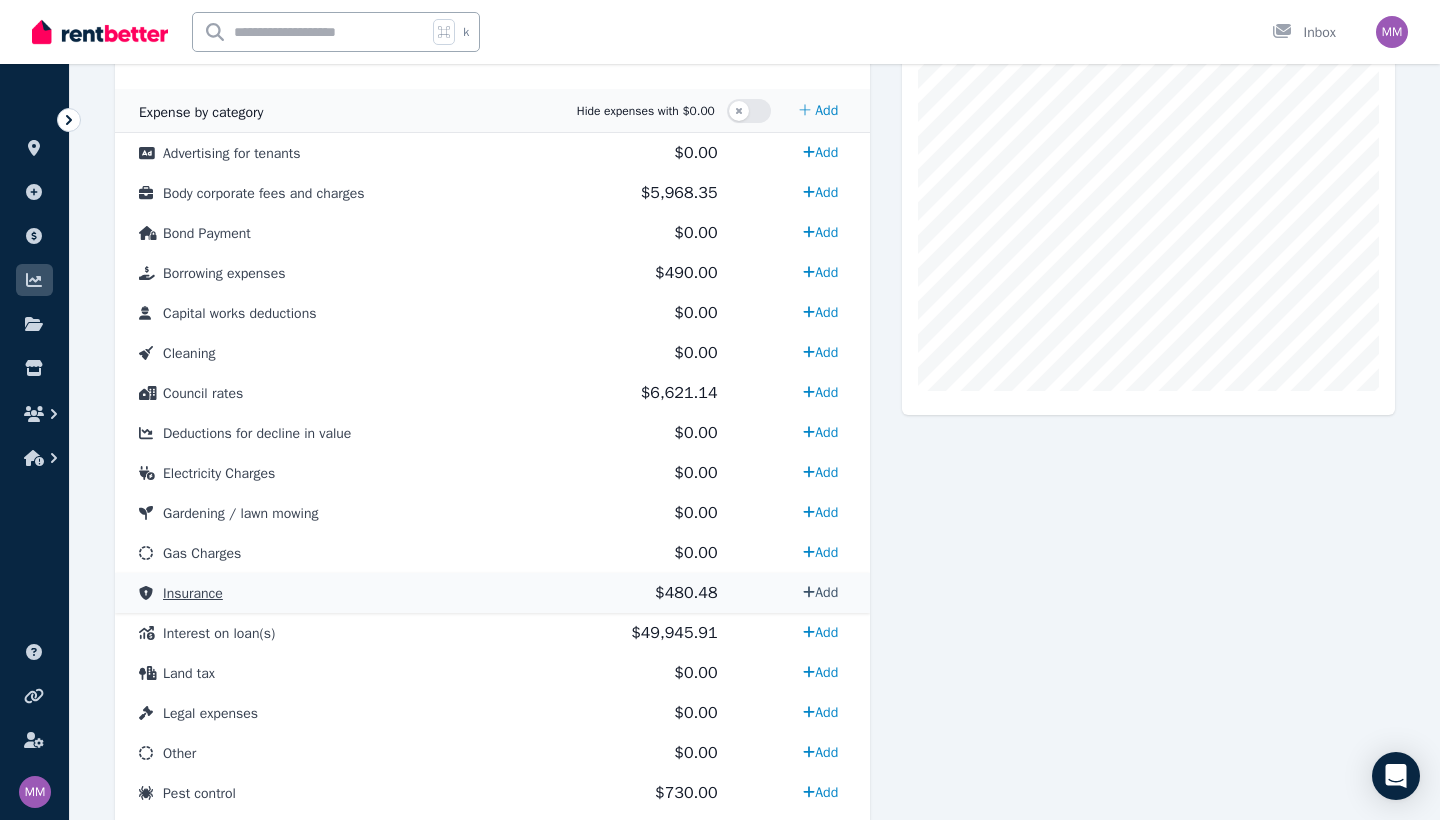 click 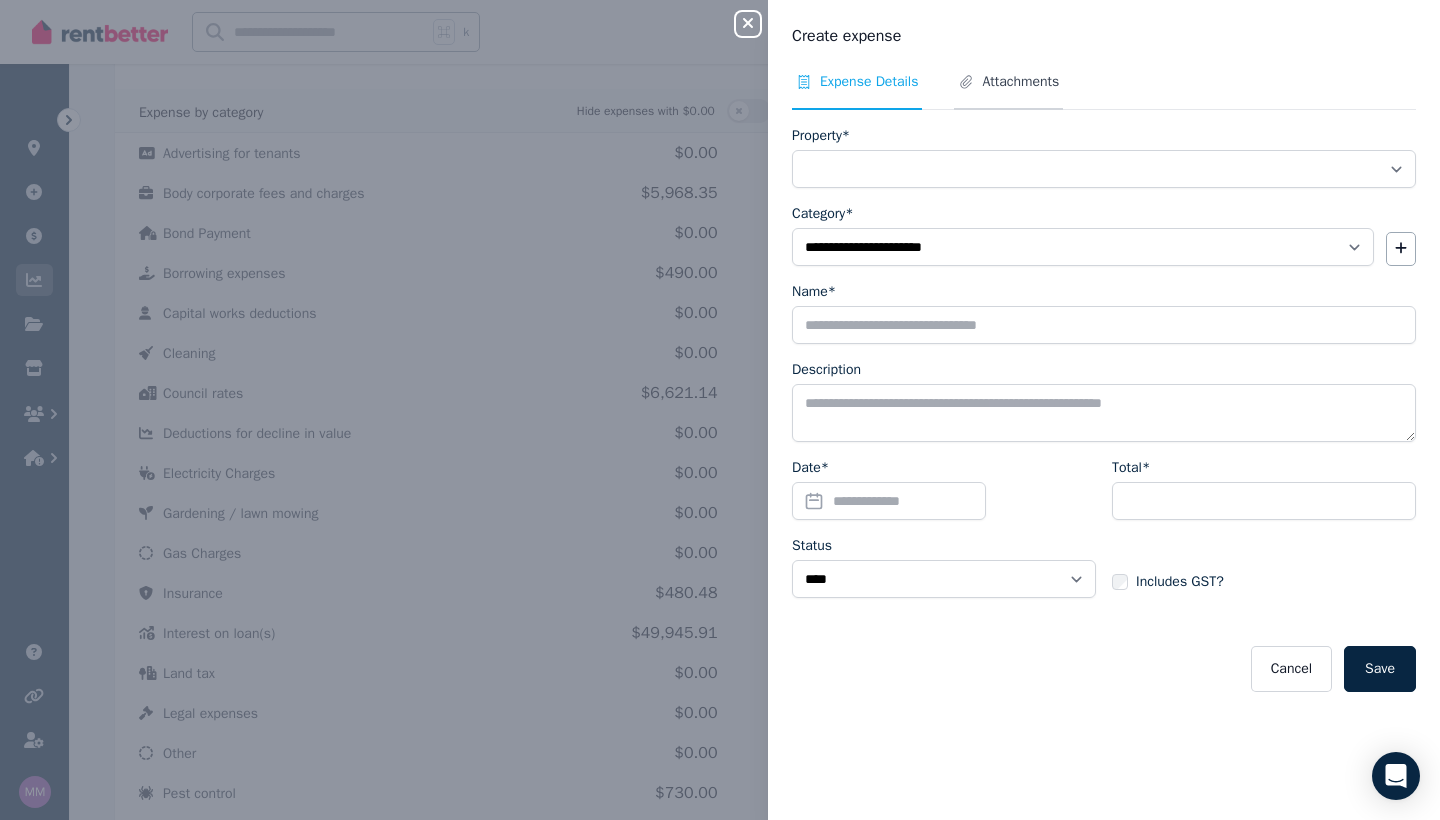 click 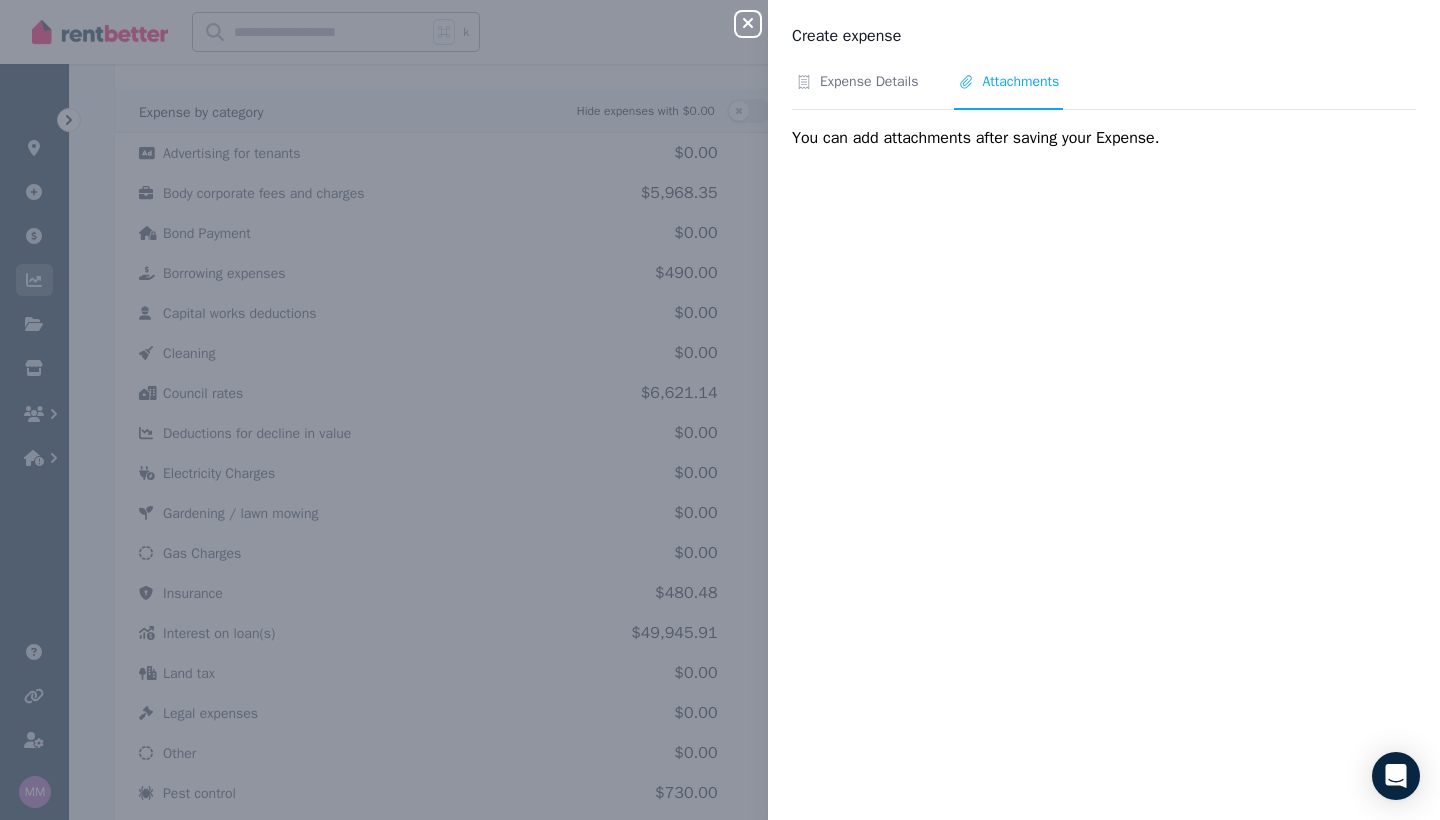 click on "Attachments" at bounding box center [1020, 82] 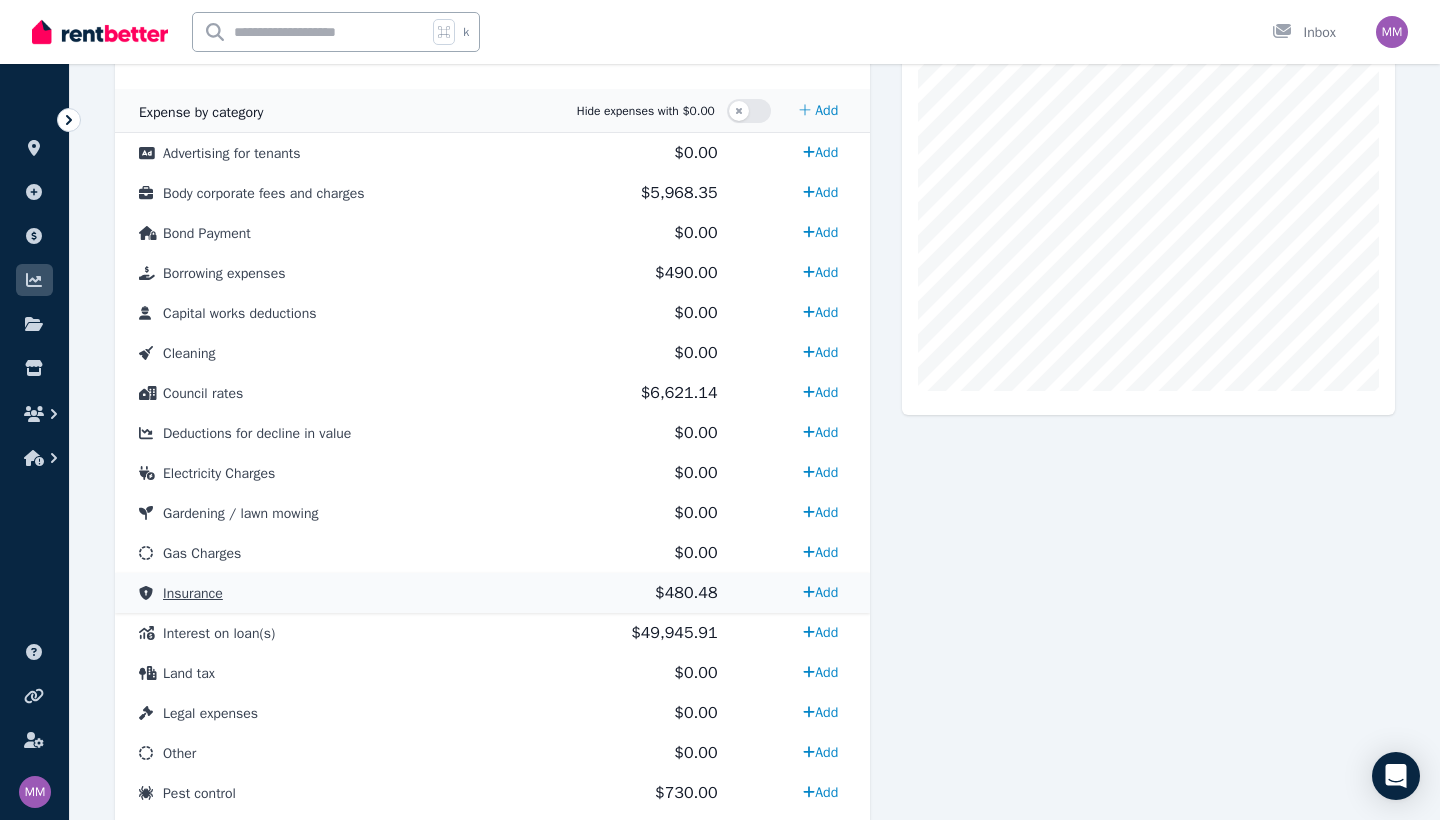 click on "Insurance" at bounding box center (193, 593) 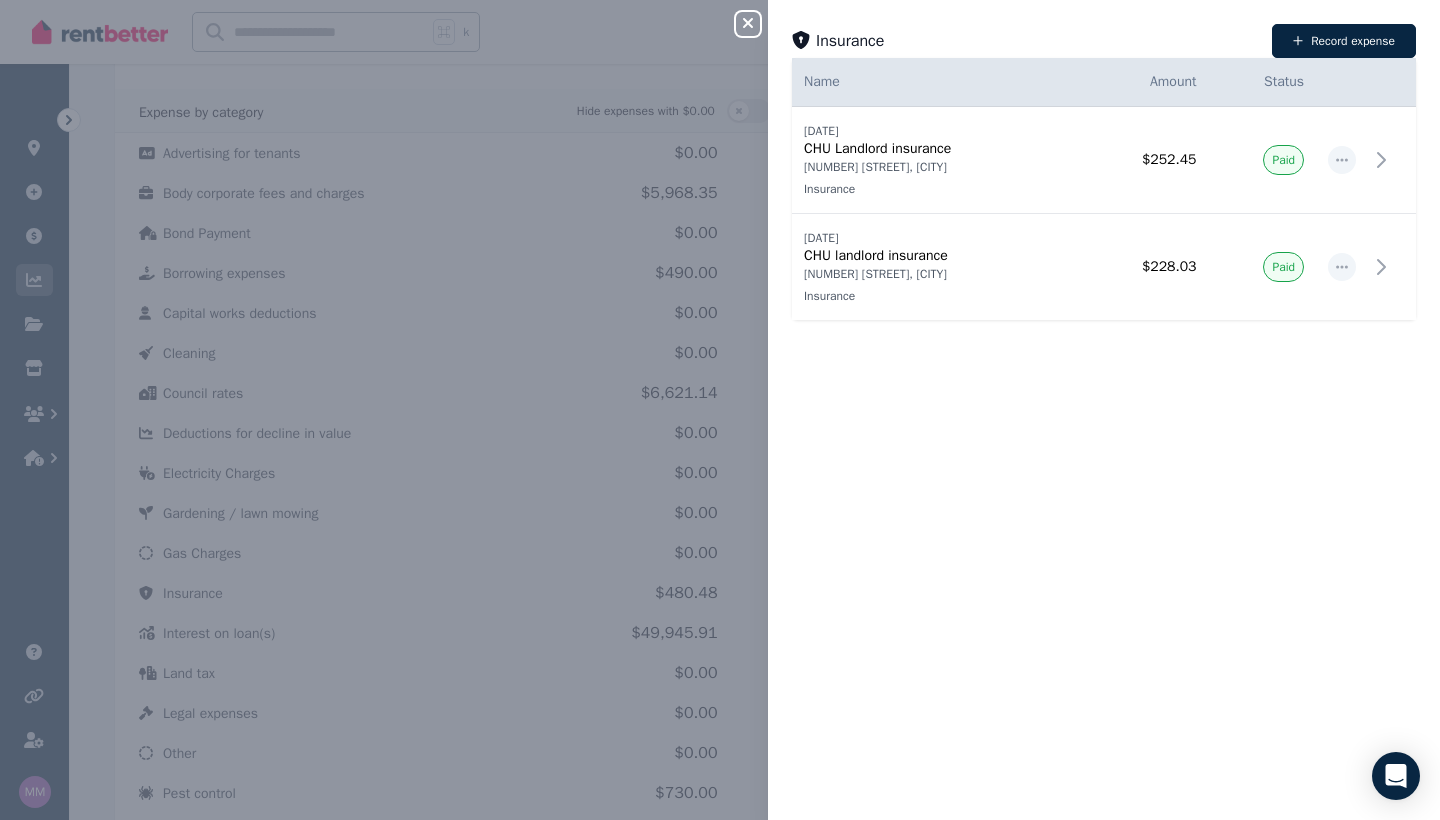 click on "Close panel" at bounding box center (748, 24) 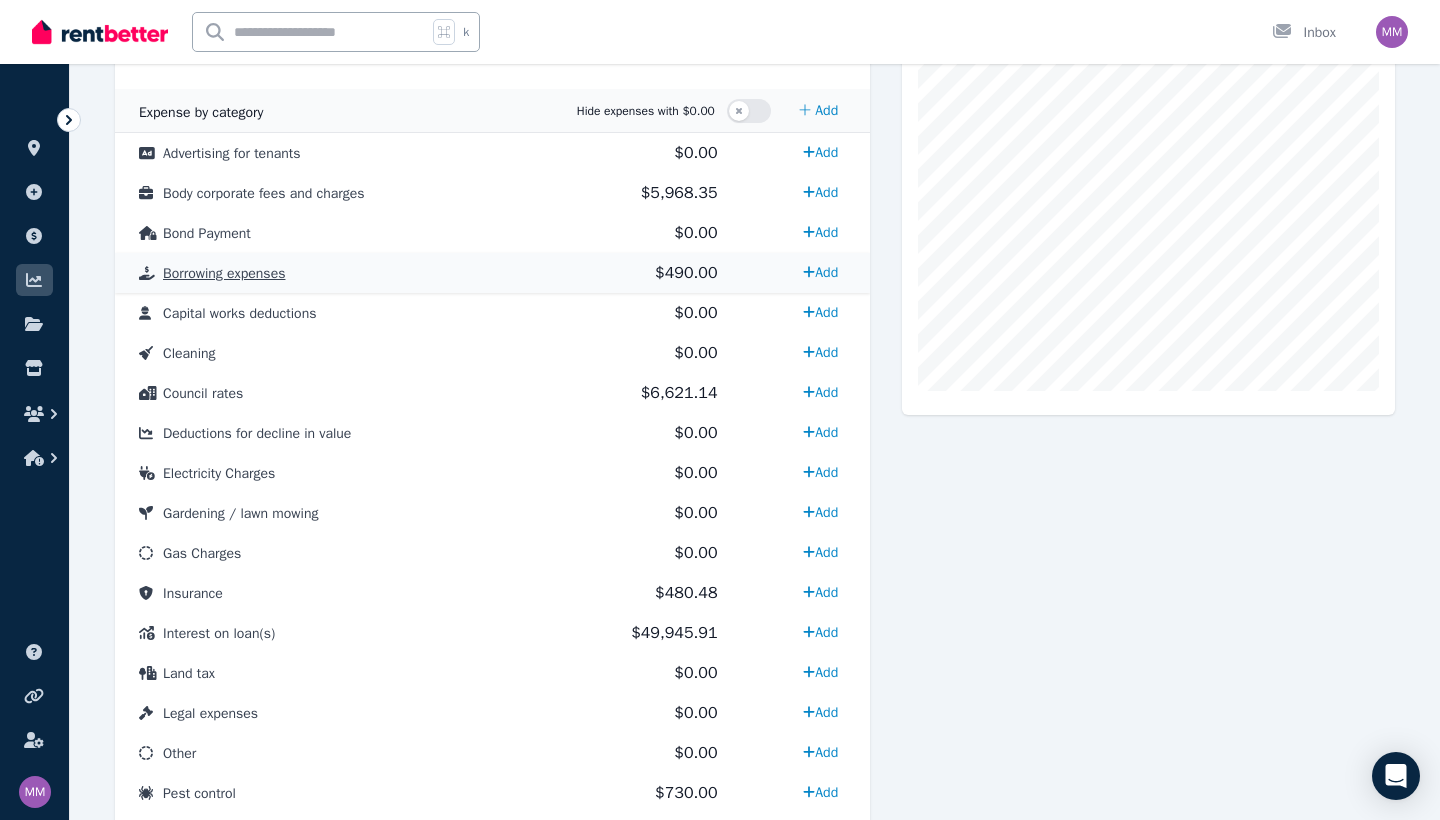 click on "Borrowing expenses" at bounding box center (224, 273) 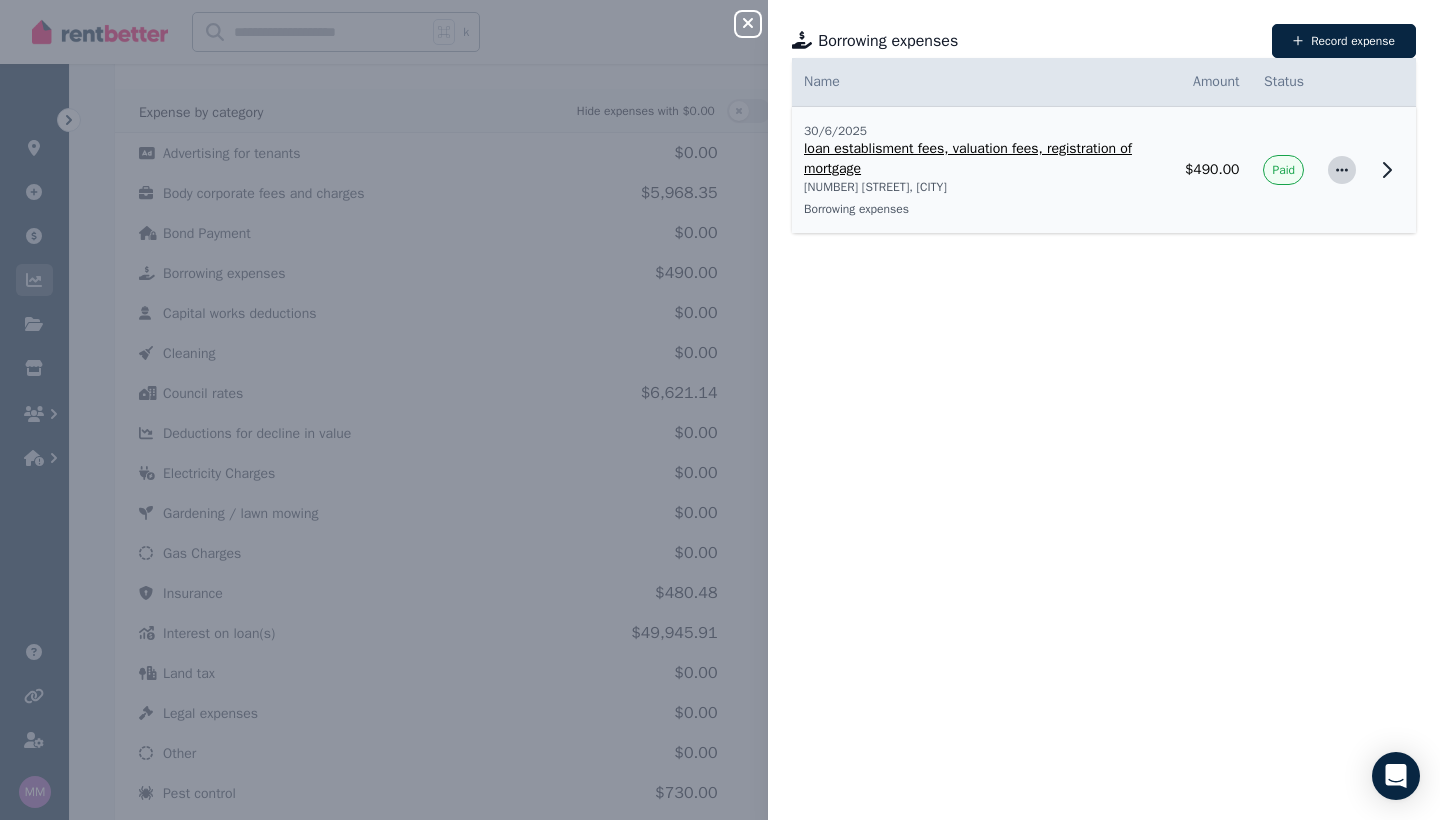 click 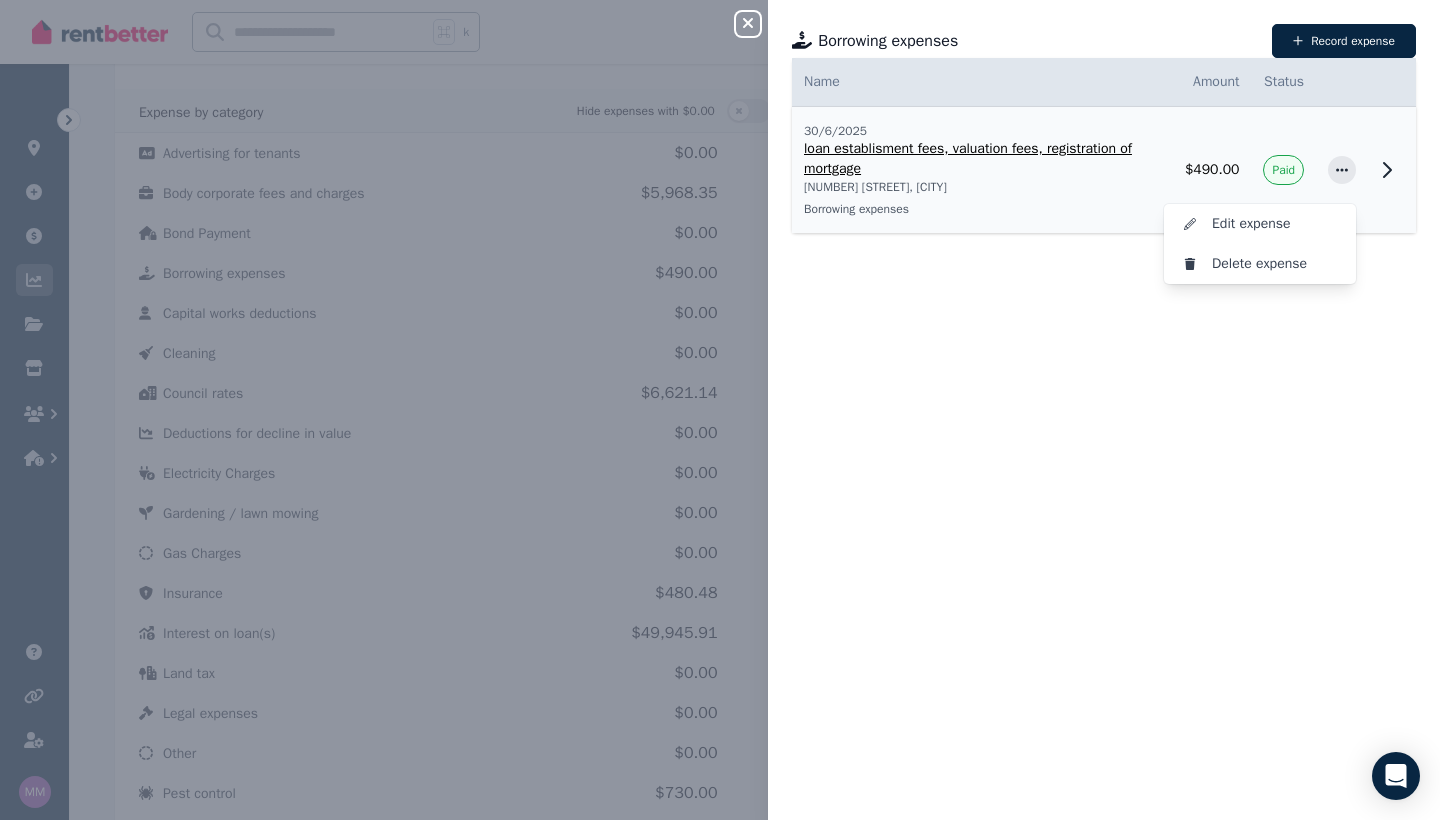 click 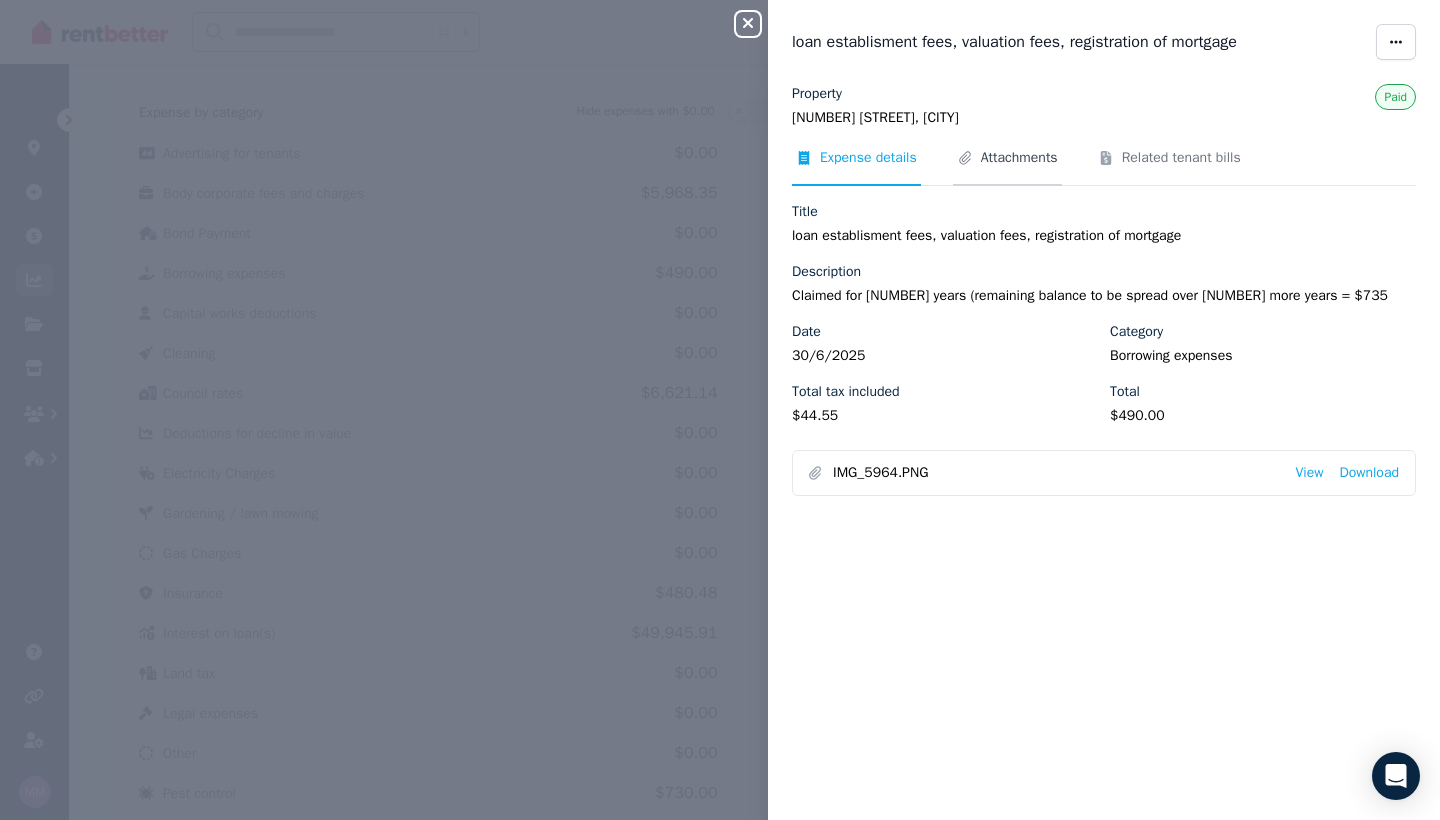 click on "Attachments" at bounding box center [1019, 158] 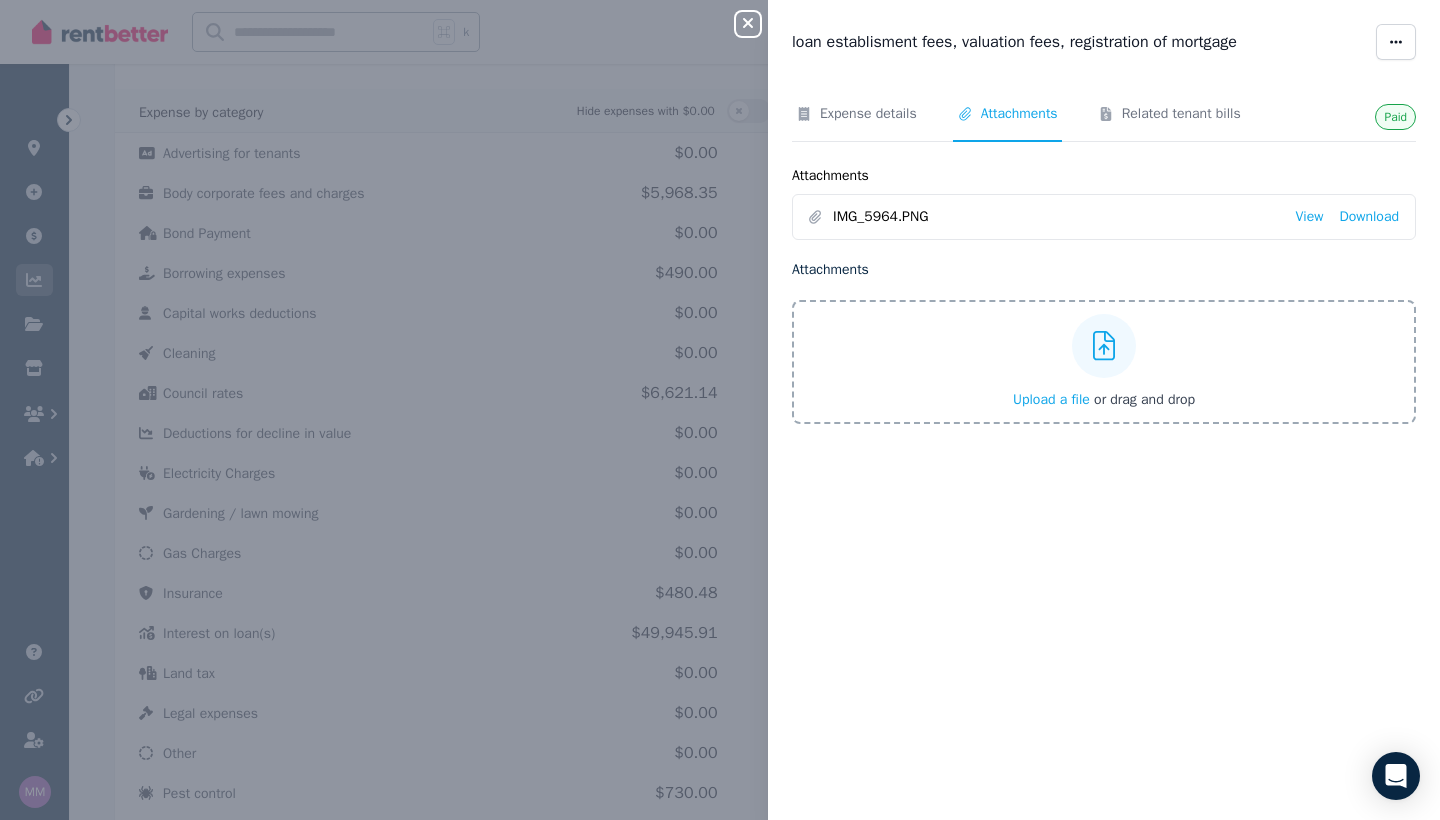 click on "Upload a file" at bounding box center (1051, 399) 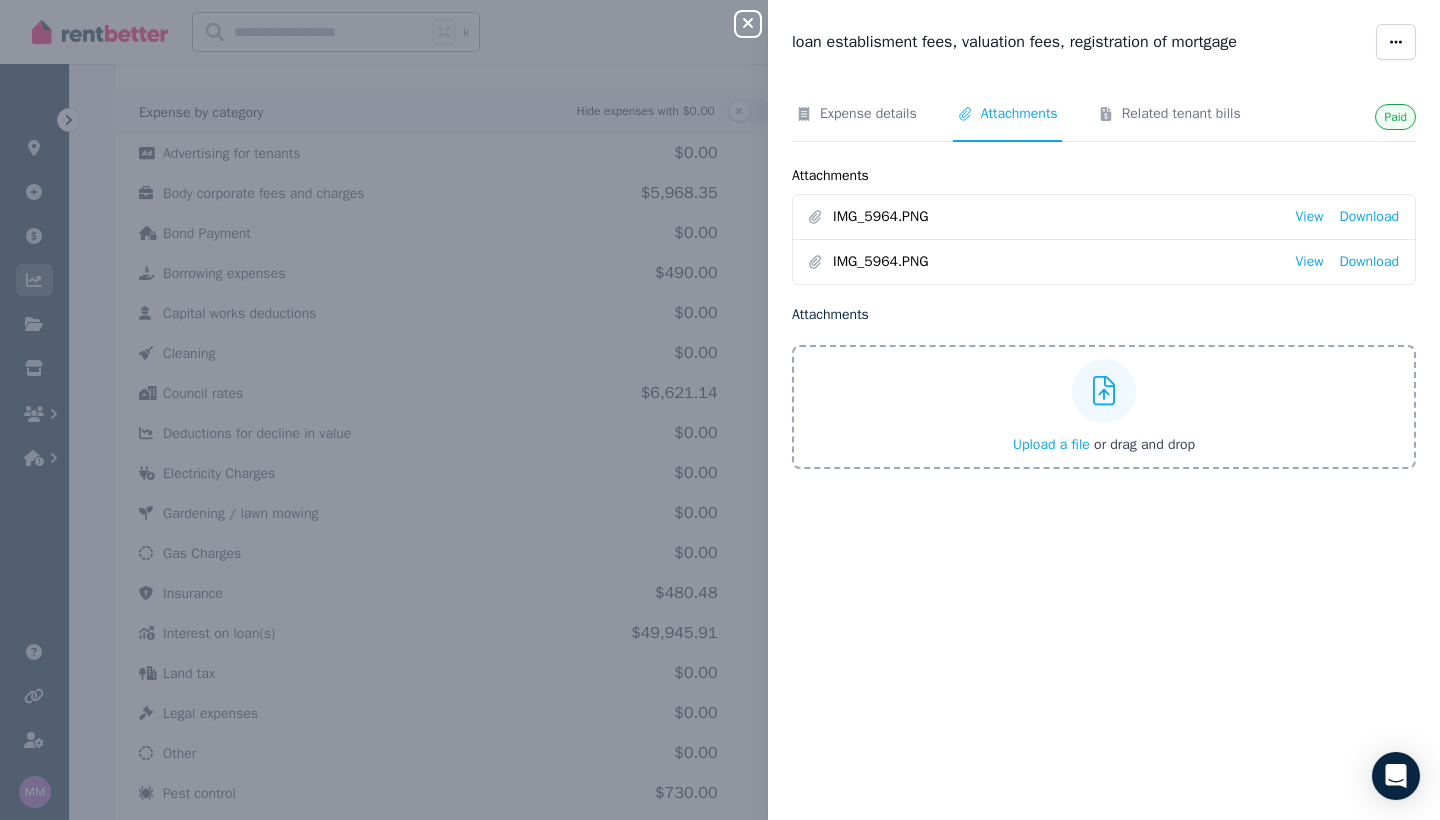 click 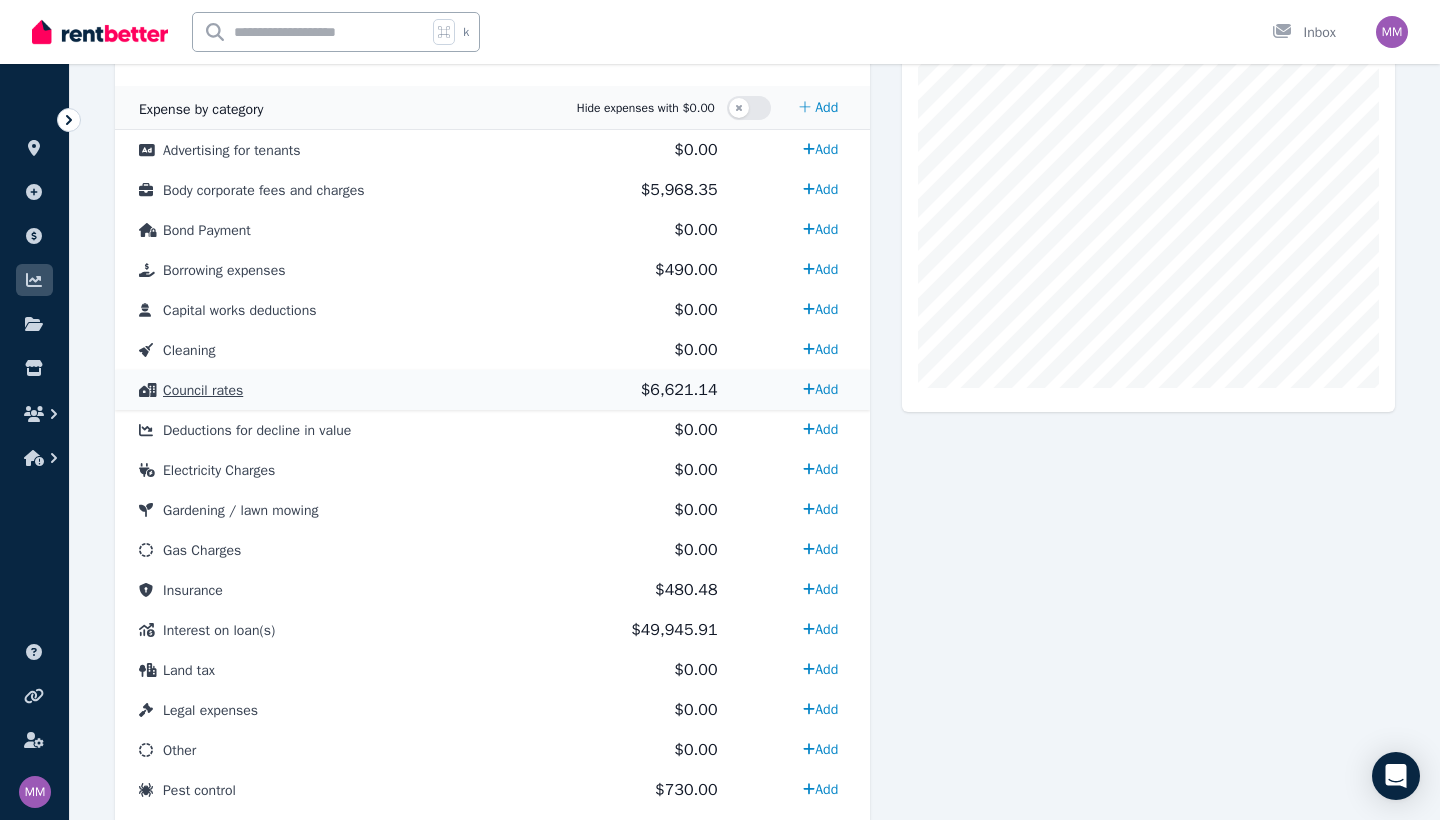 scroll, scrollTop: 551, scrollLeft: 0, axis: vertical 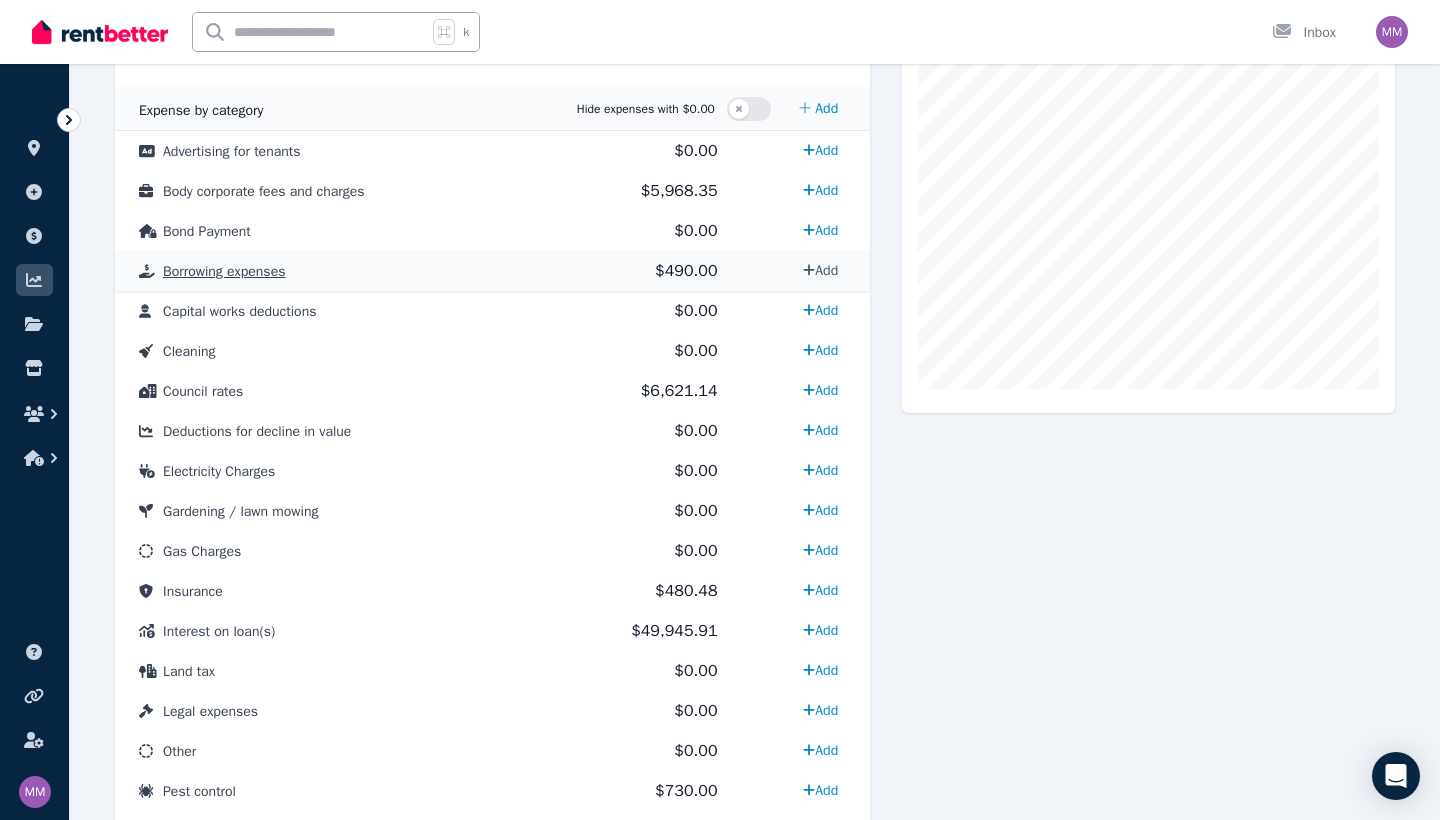 click 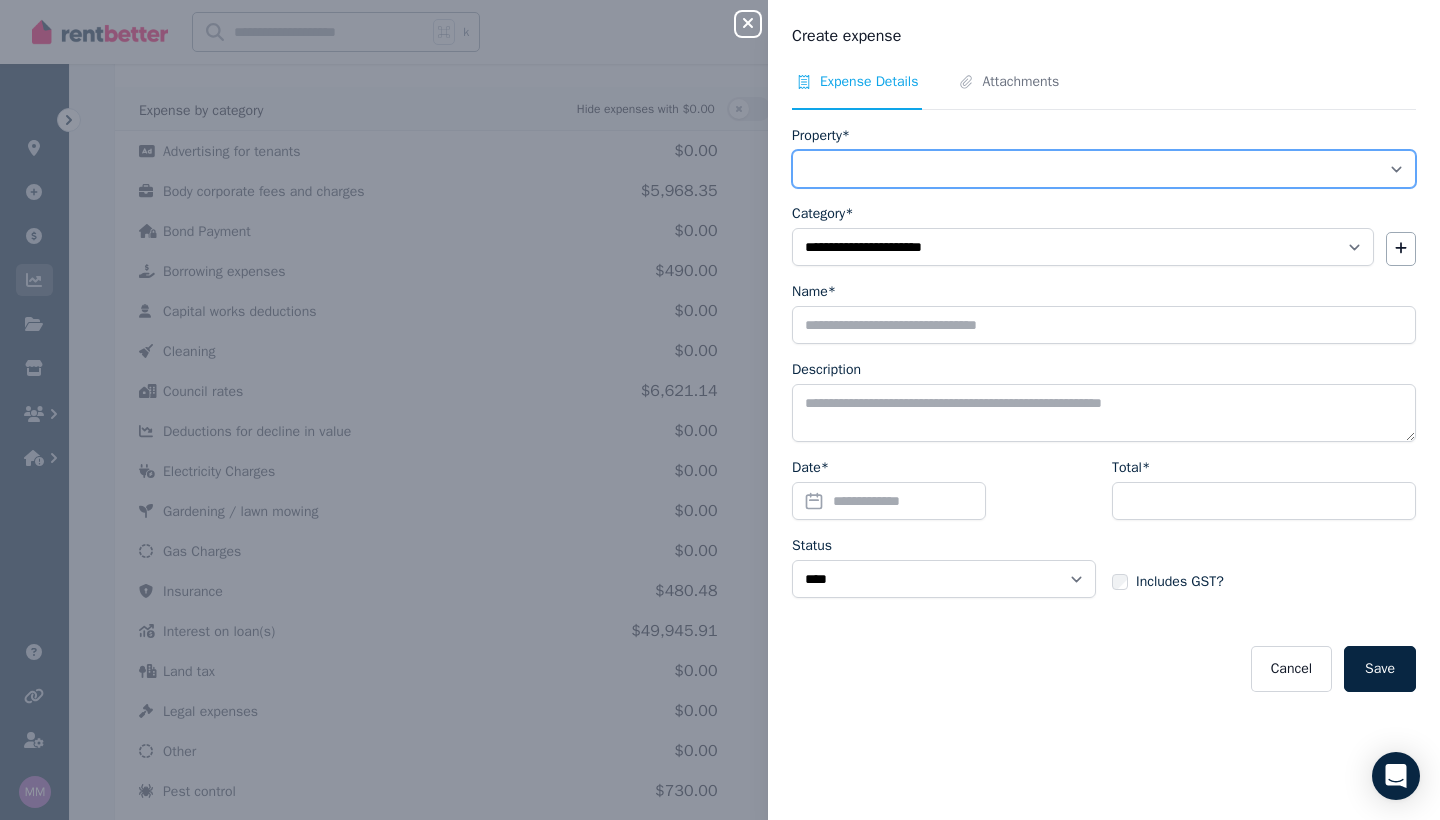 select on "**********" 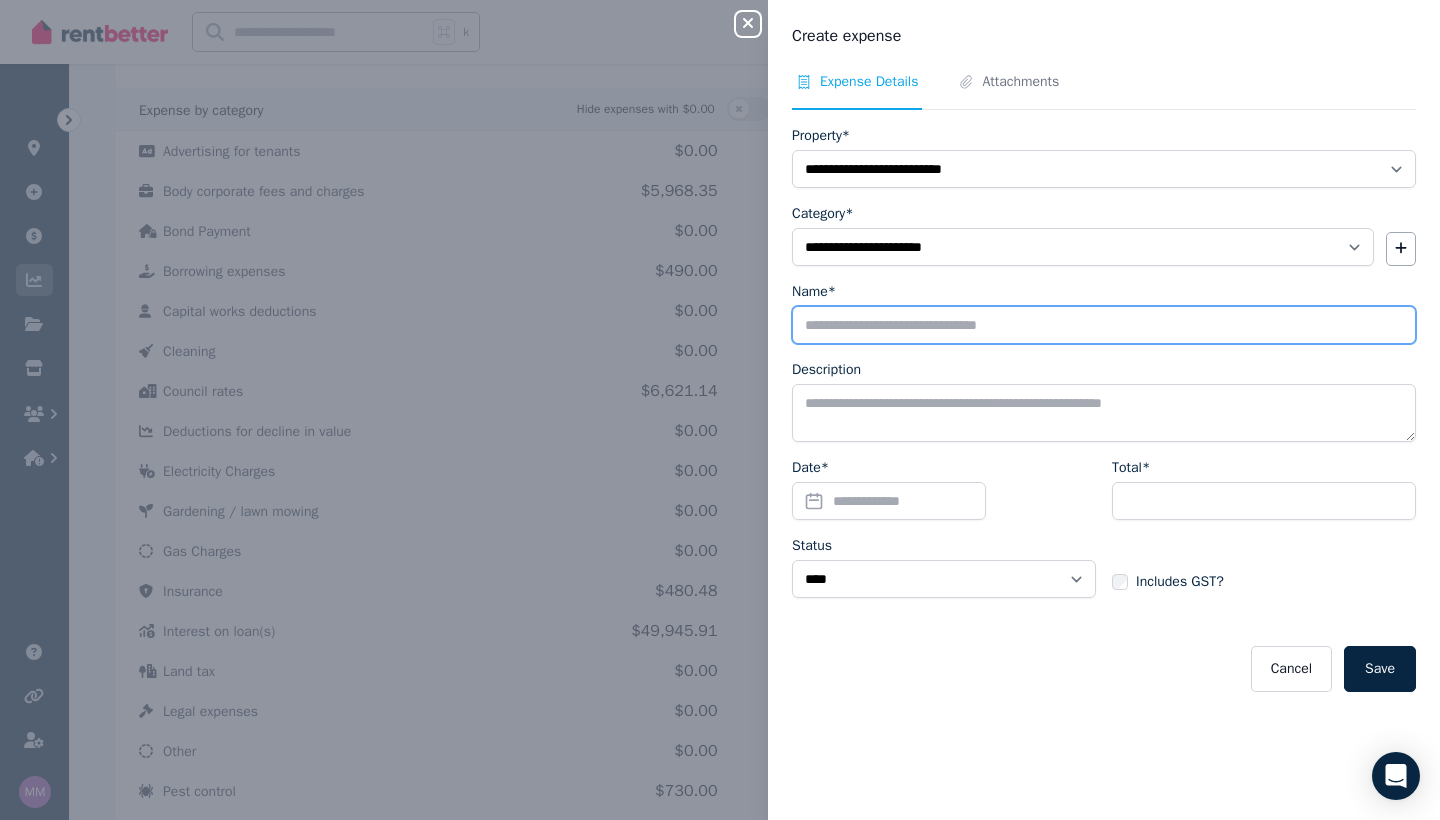 click on "Name*" at bounding box center [1104, 325] 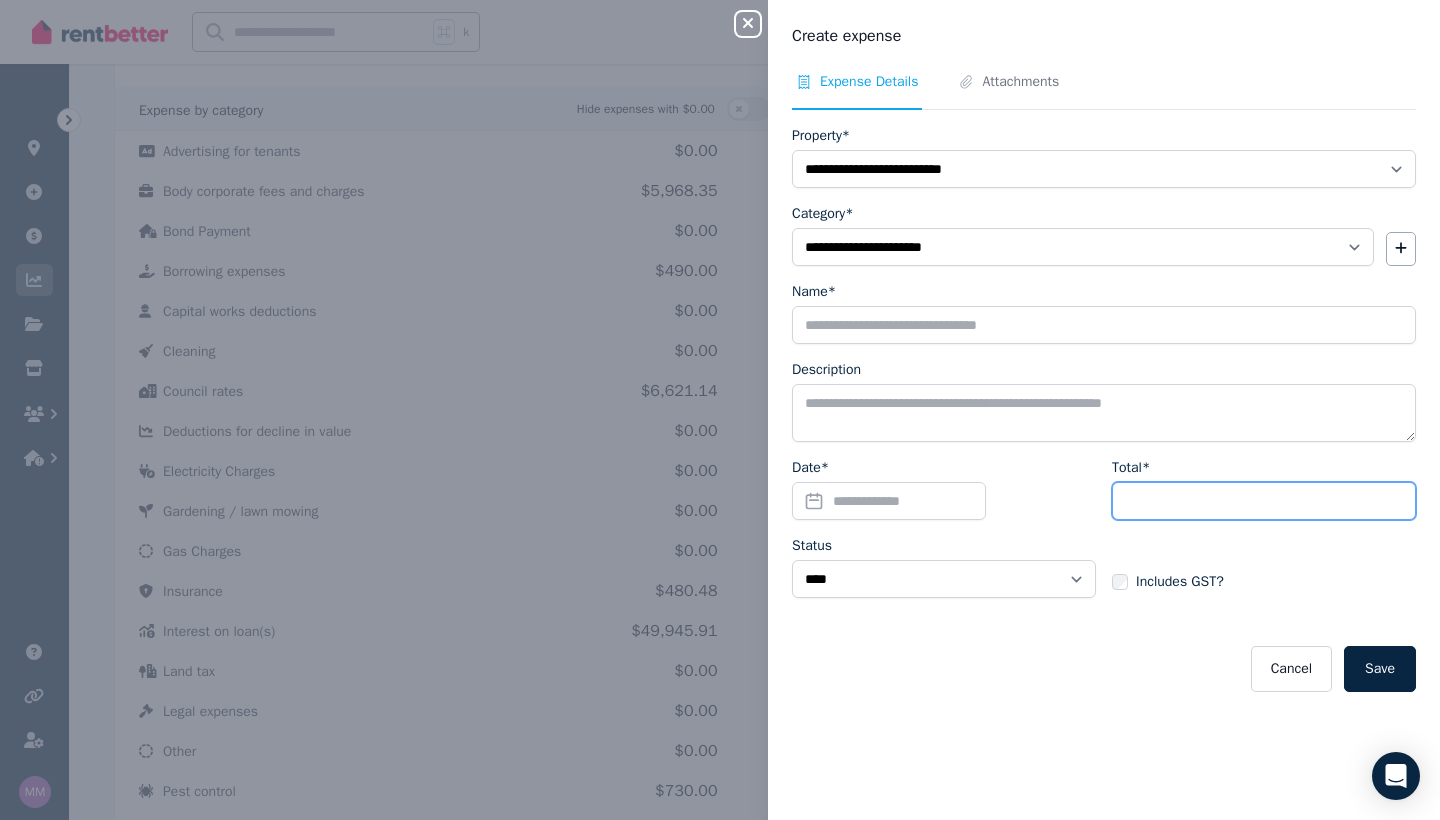 click on "Total*" at bounding box center [1264, 501] 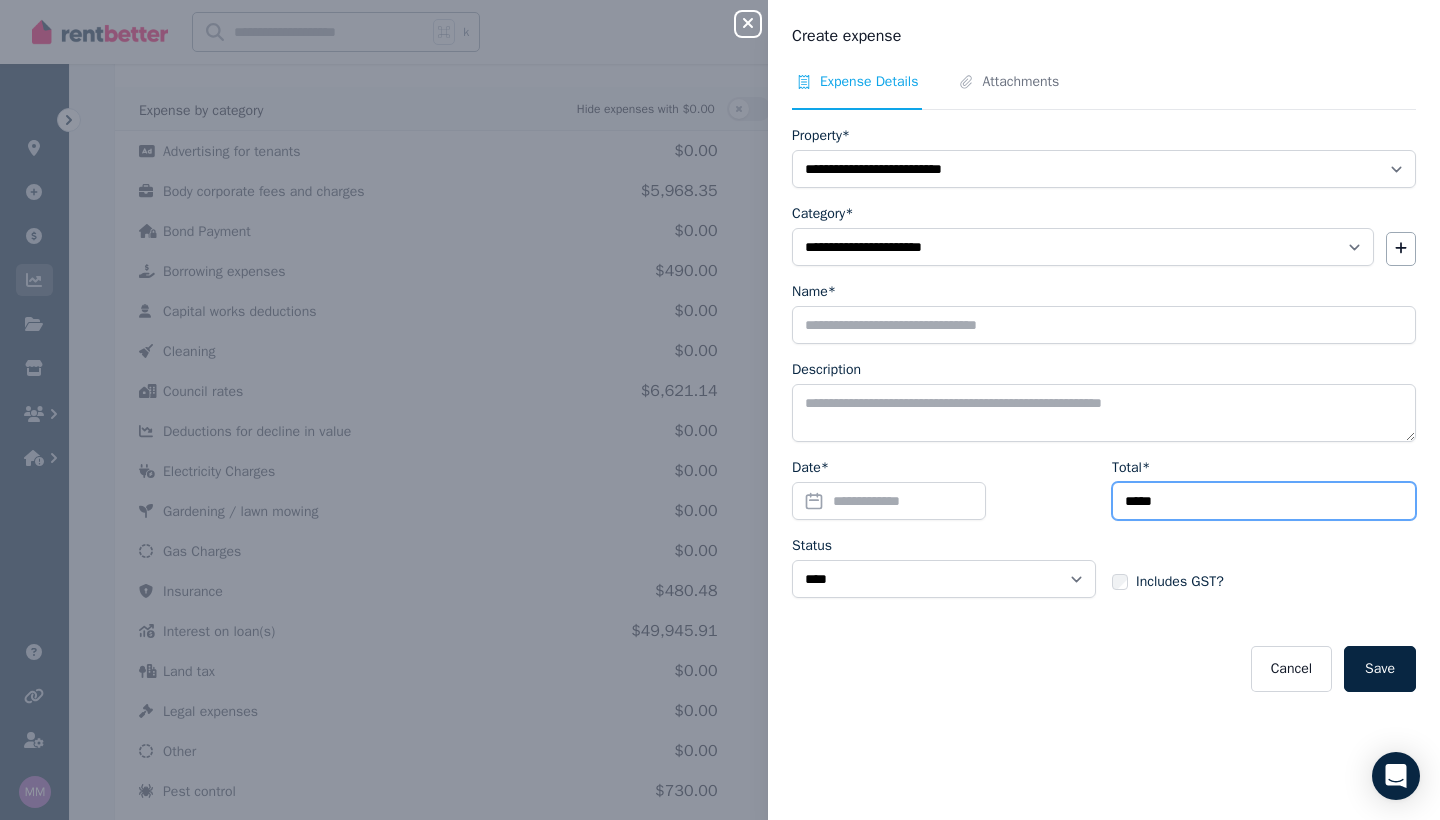 type on "*****" 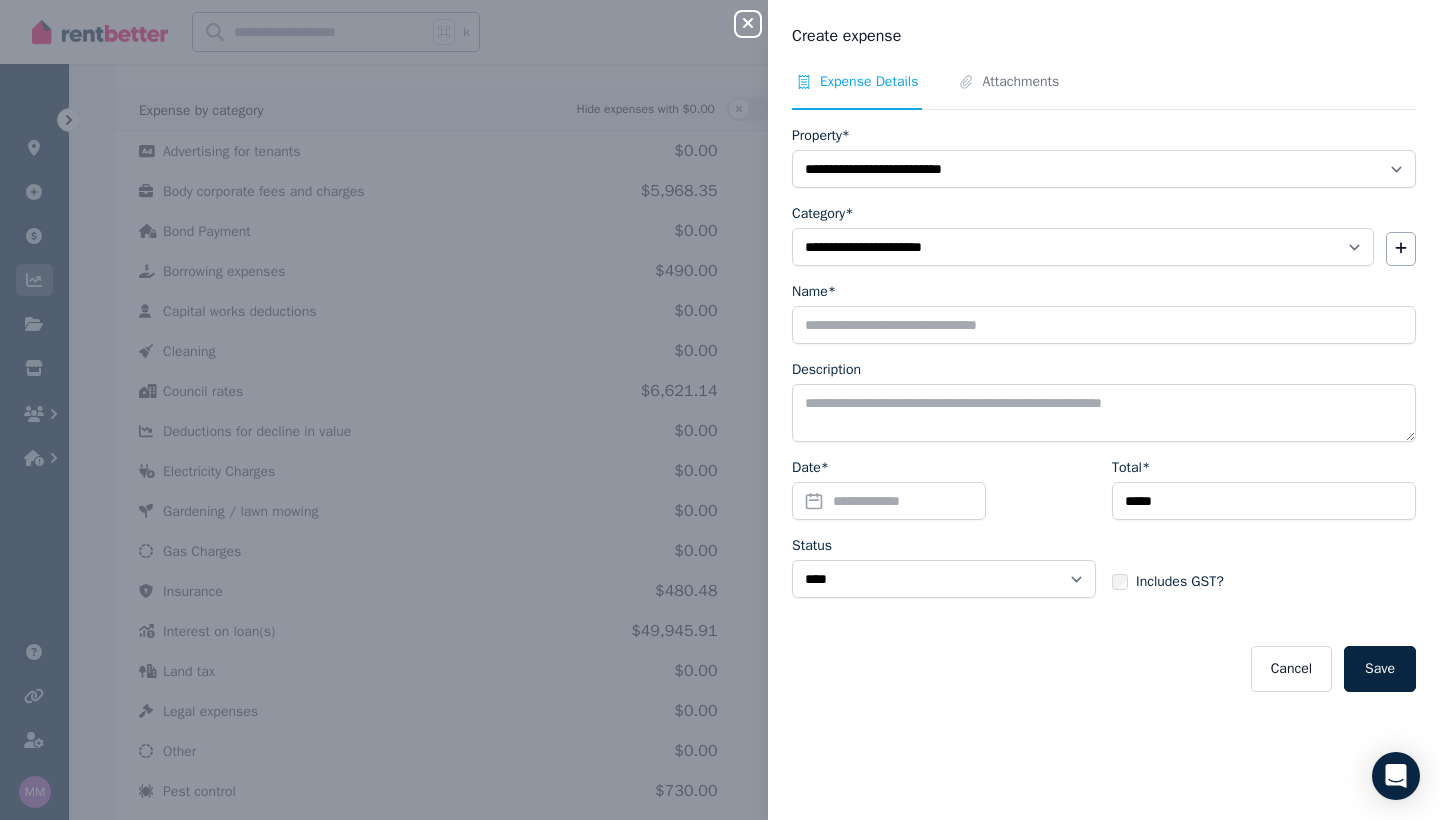 click on "Date* Status ****** **** Total* ***** Includes GST?" at bounding box center (1104, 536) 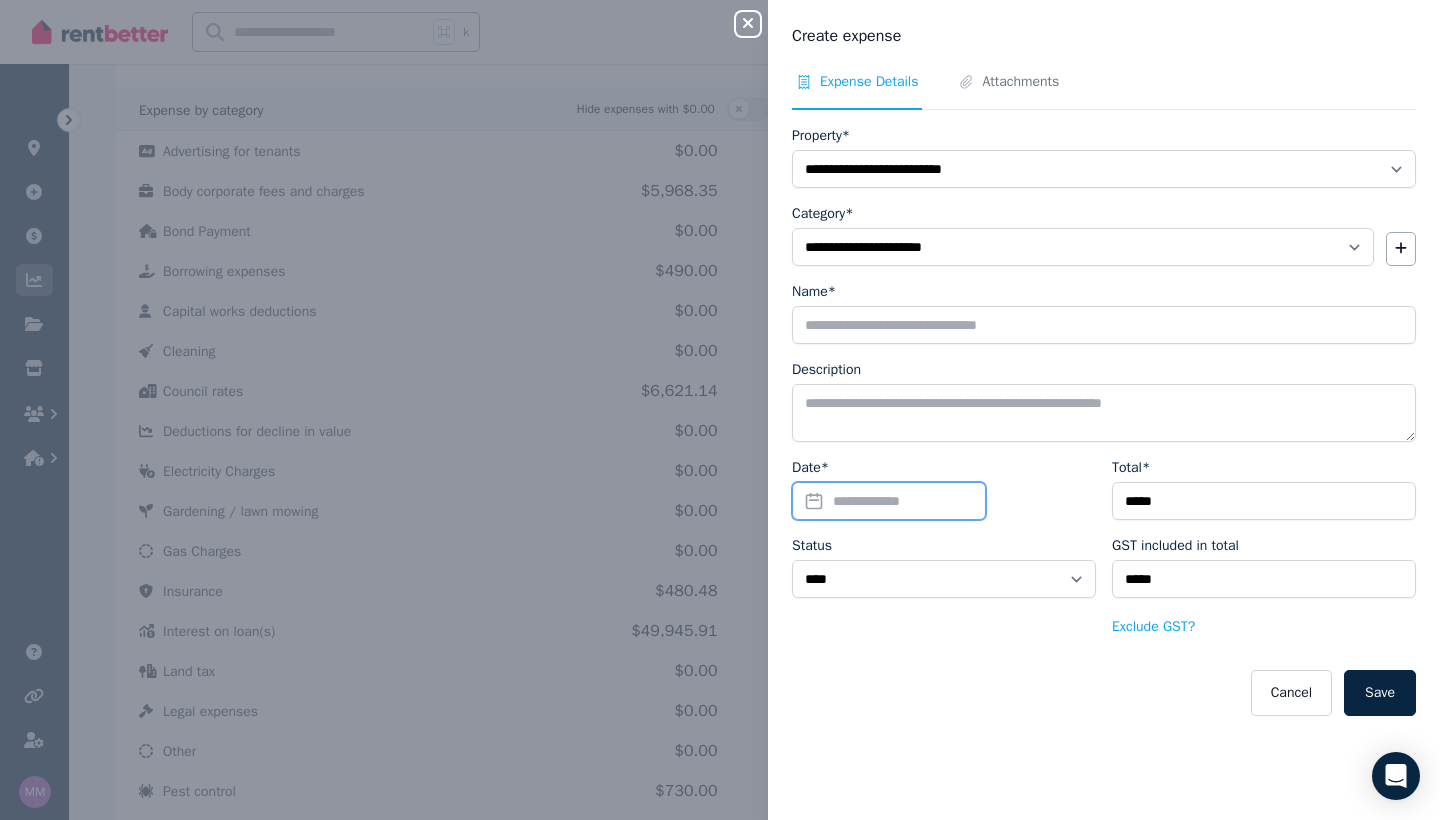 click on "Date*" at bounding box center (889, 501) 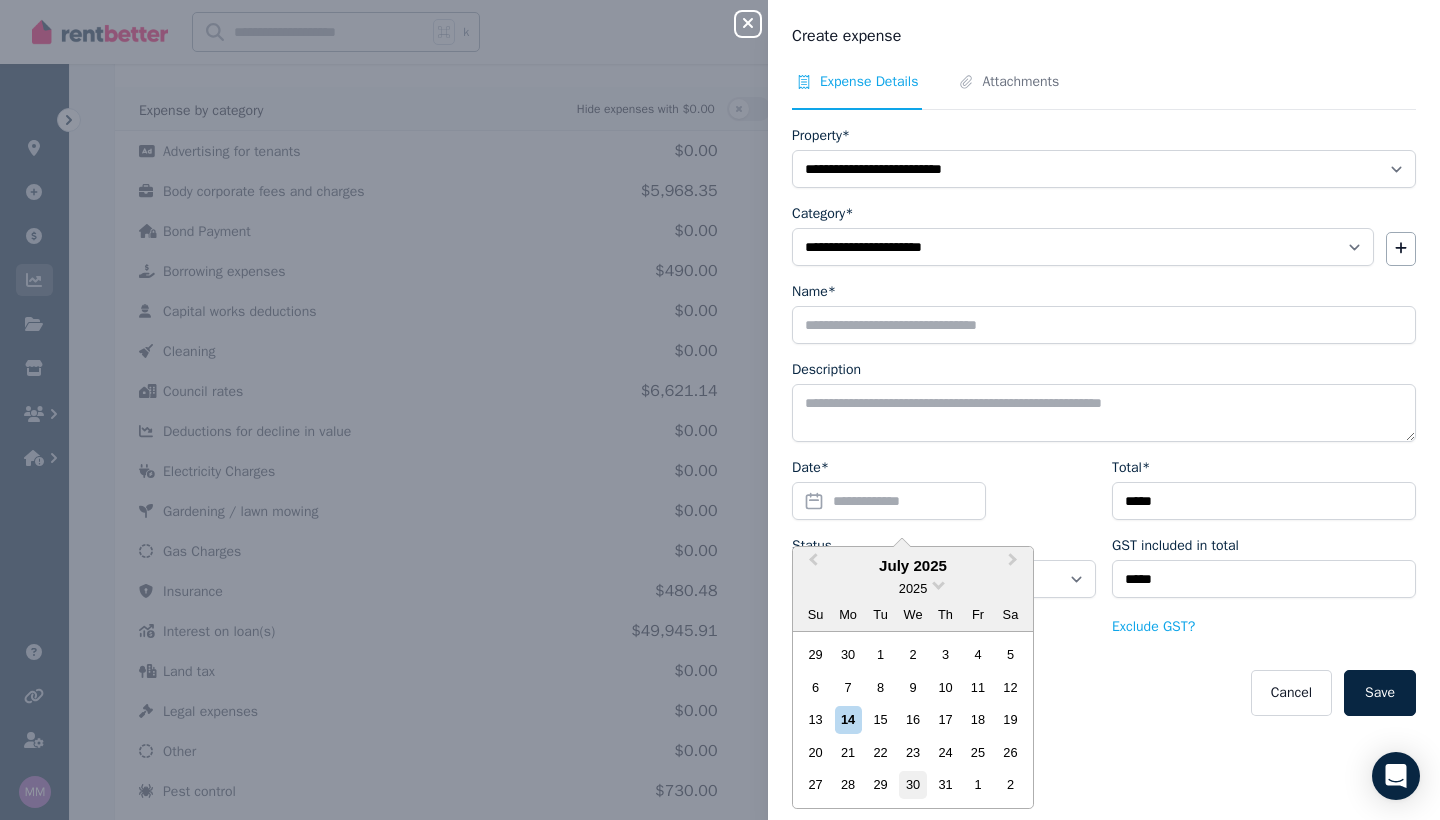 click on "30" at bounding box center [912, 784] 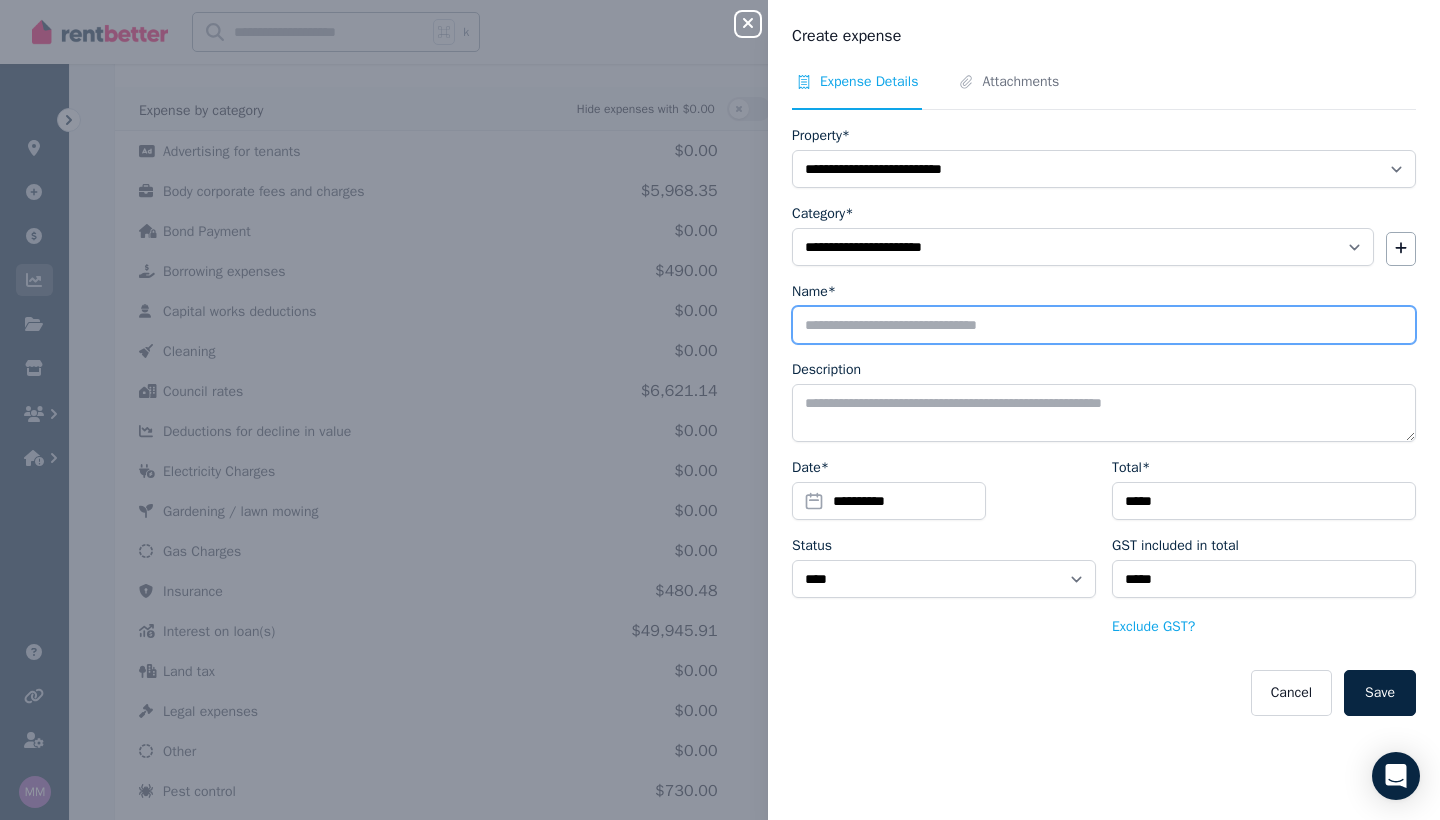 click on "Name*" at bounding box center (1104, 325) 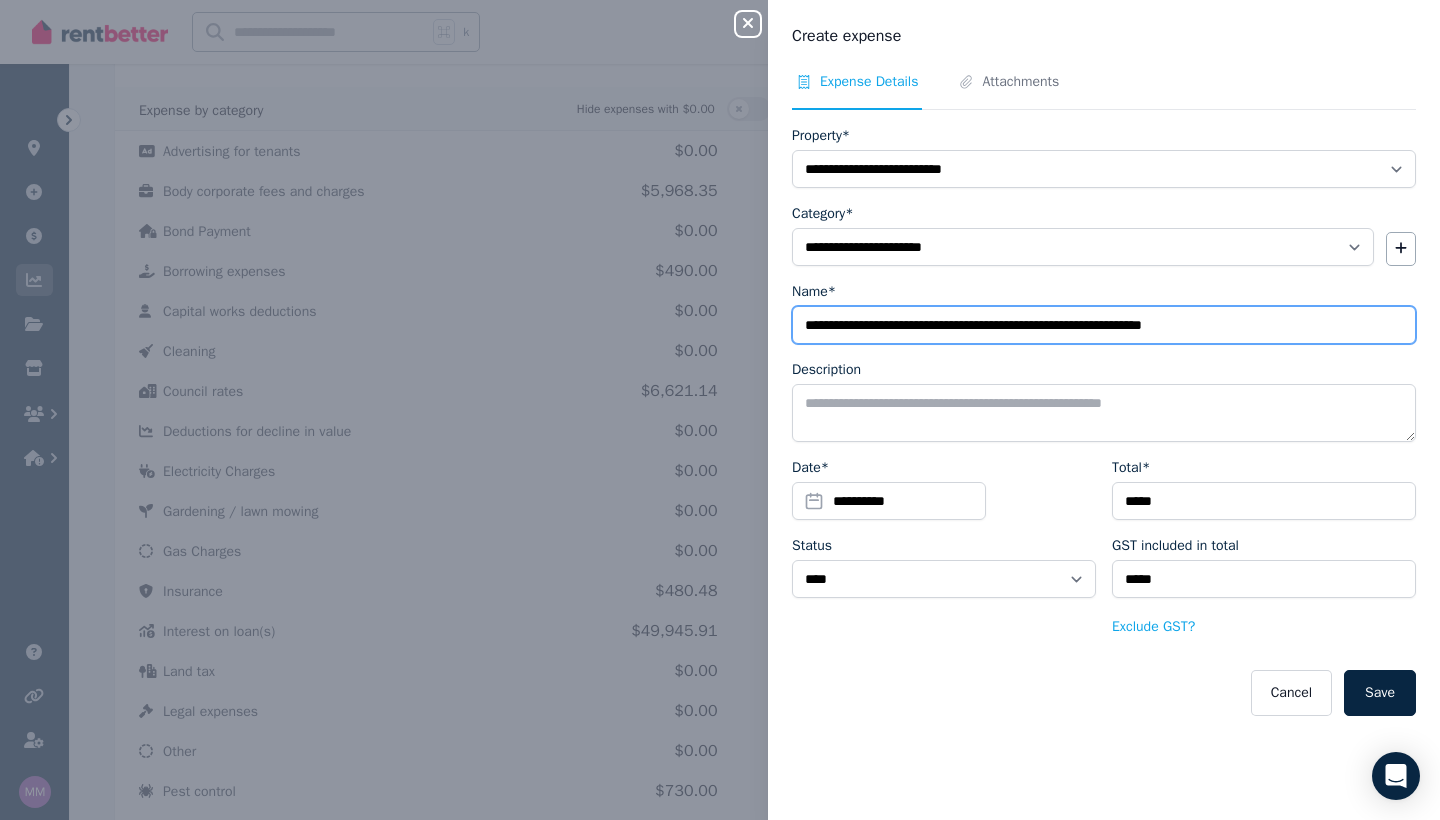 type on "**********" 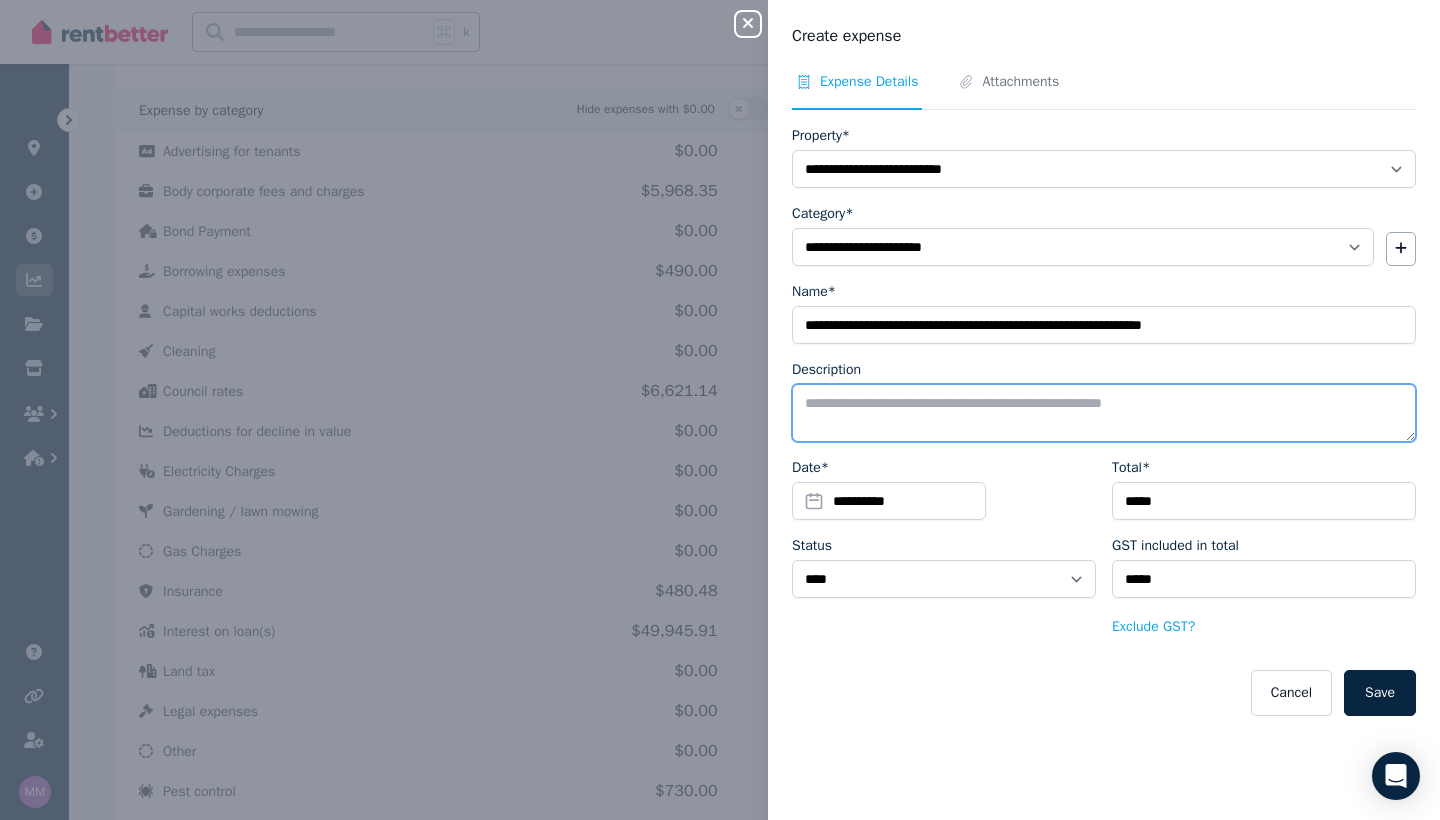click on "Description" at bounding box center [1104, 413] 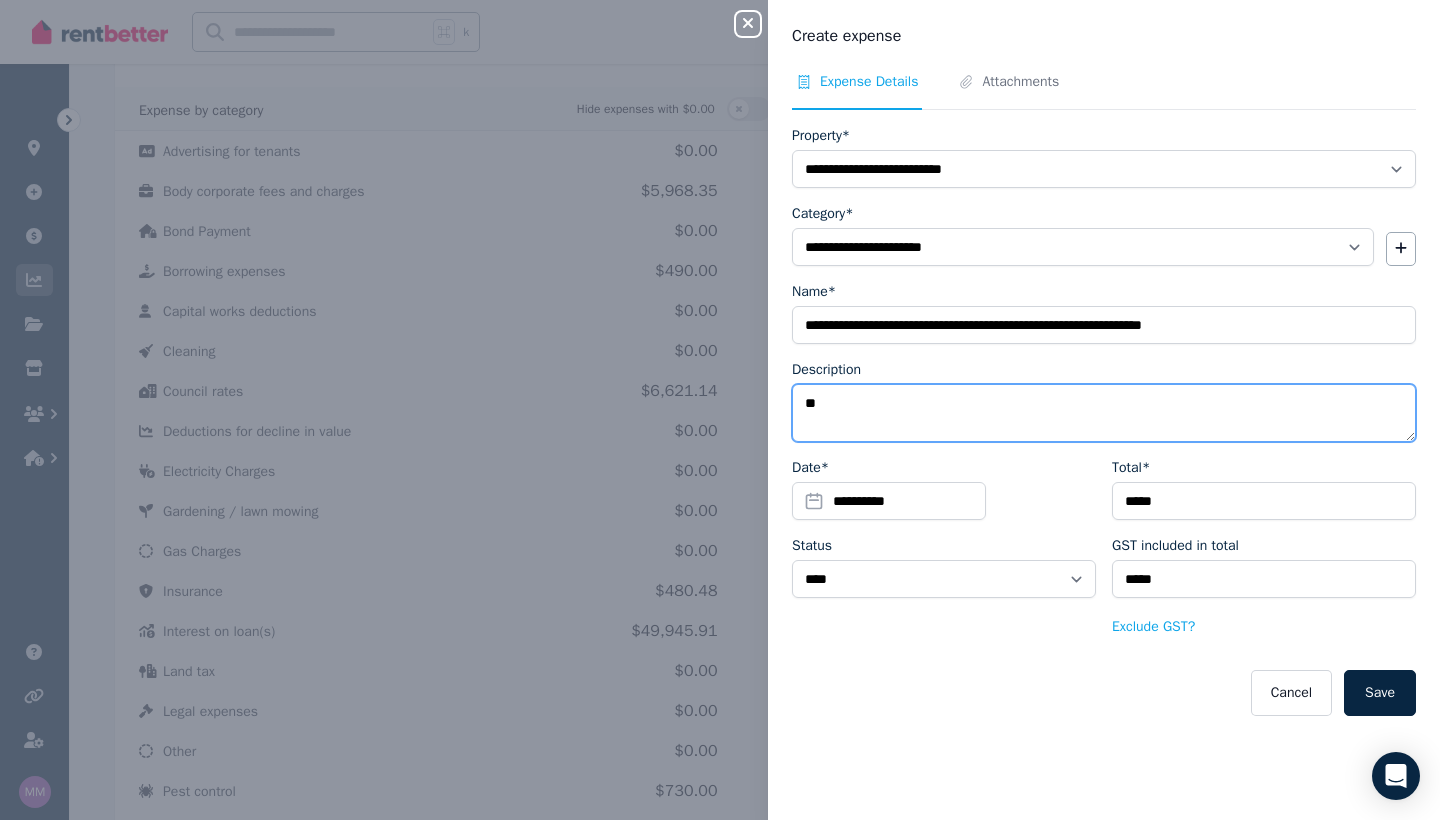 type on "*" 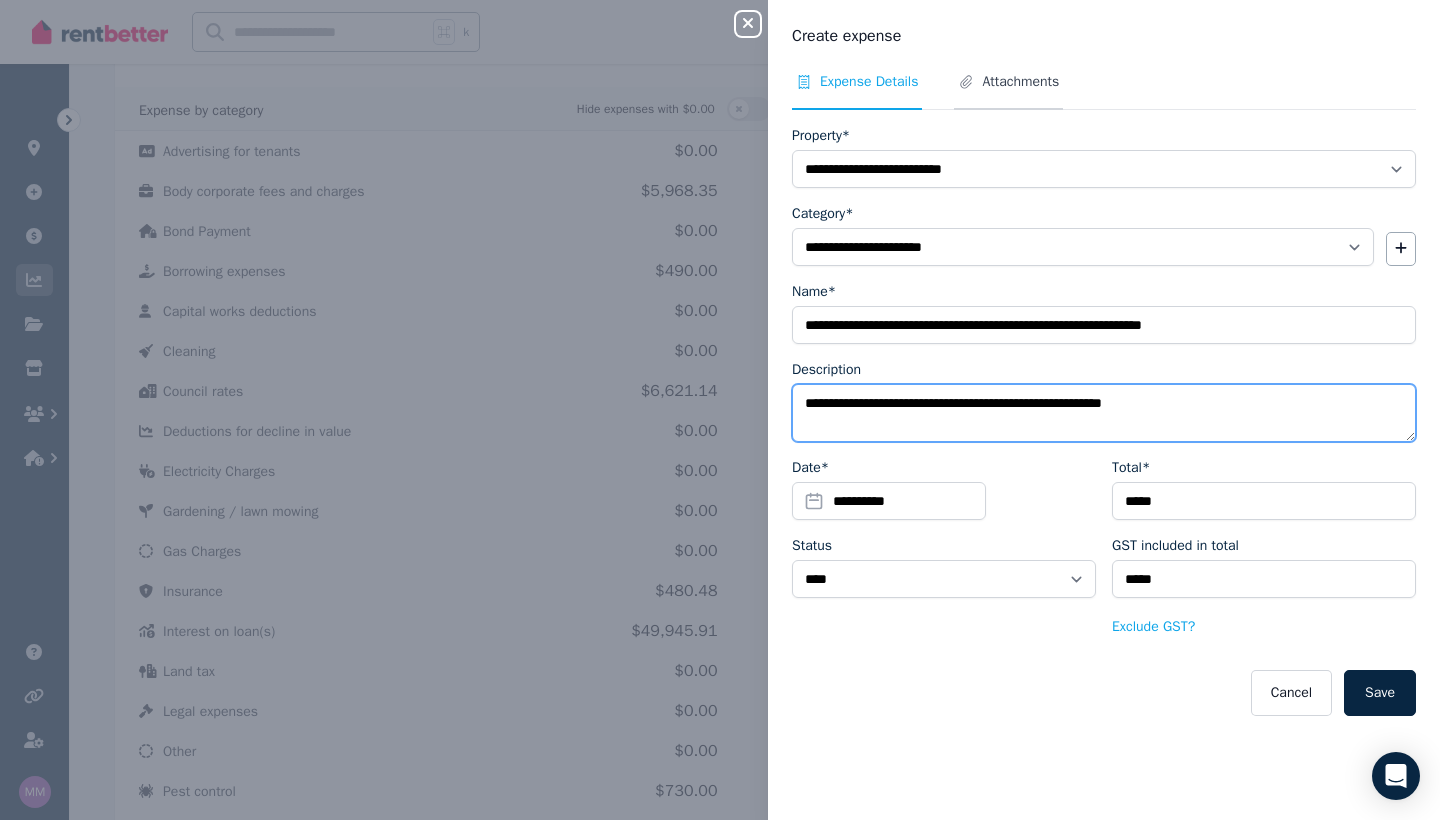 type on "**********" 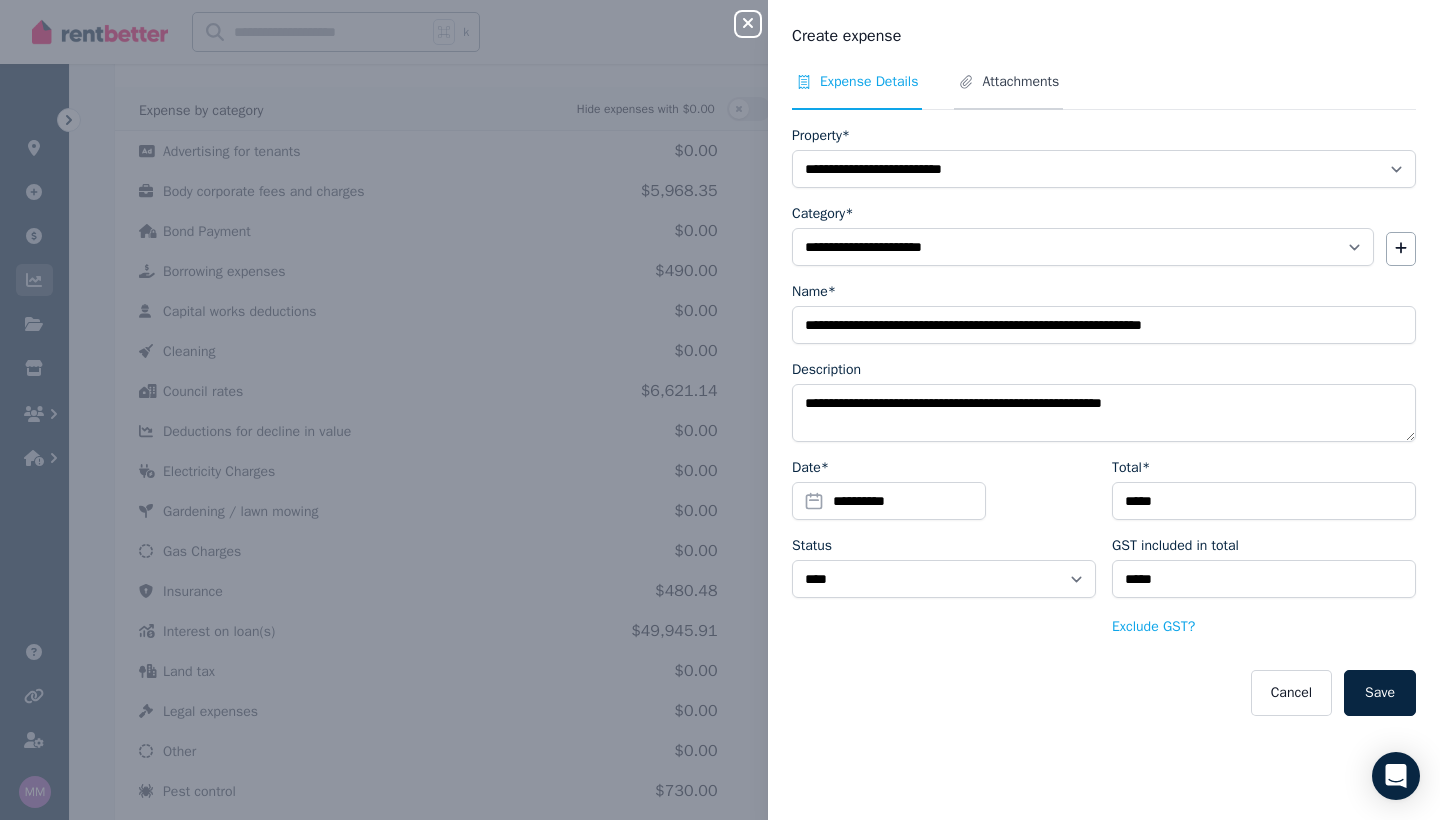 click on "Attachments" at bounding box center [1008, 91] 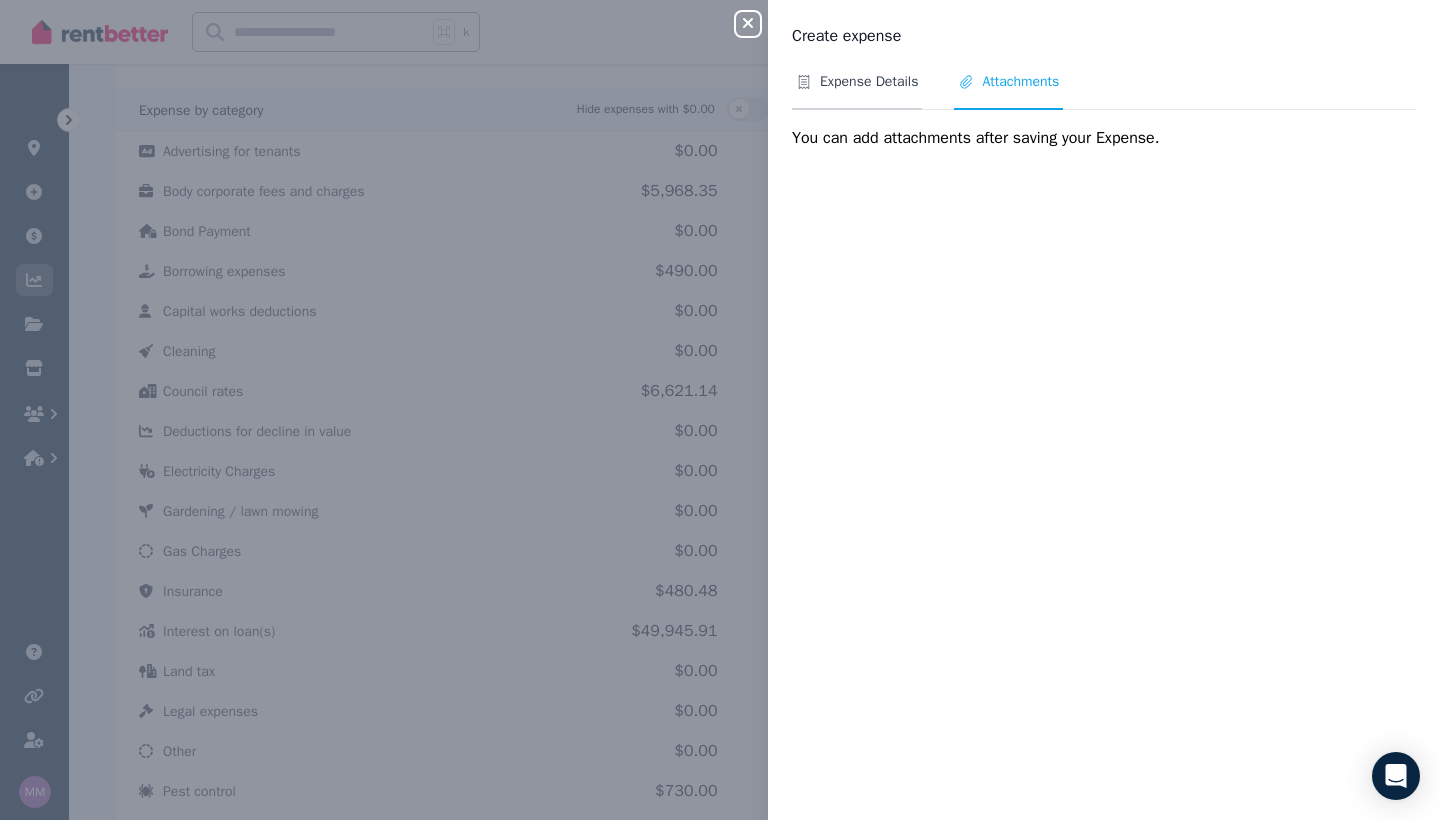 click on "Expense Details" at bounding box center [869, 82] 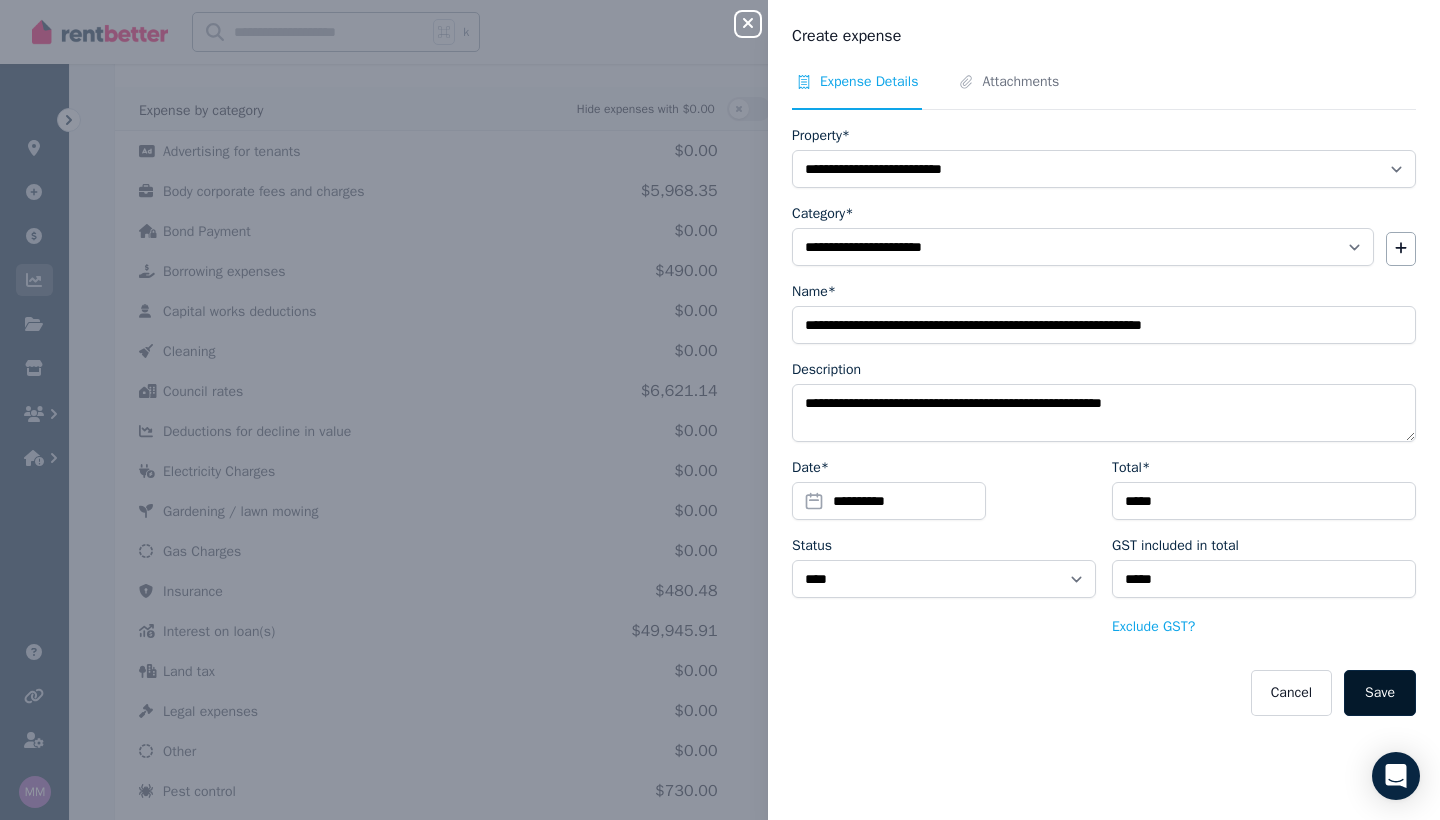 click on "Save" at bounding box center (1380, 693) 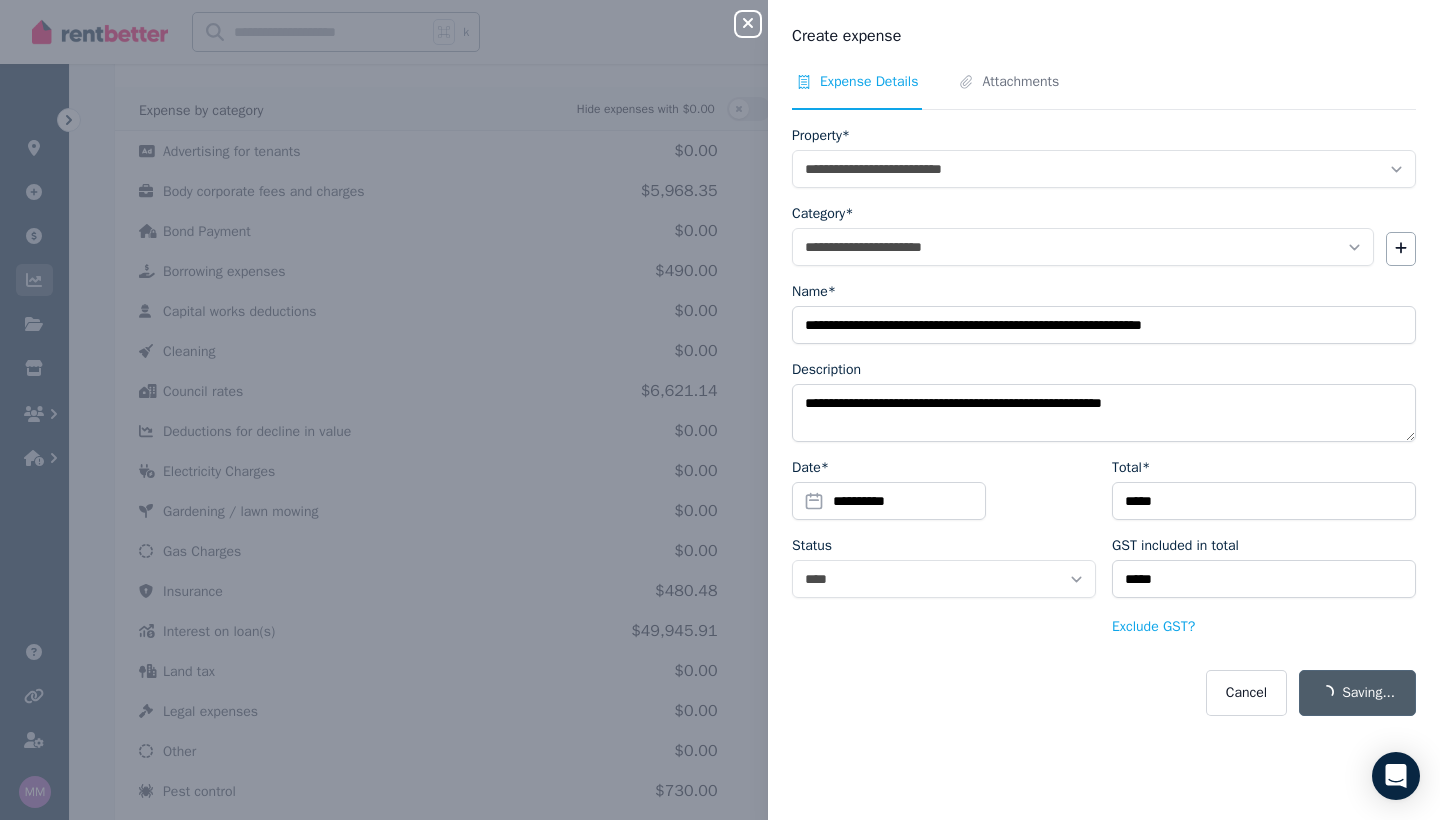select 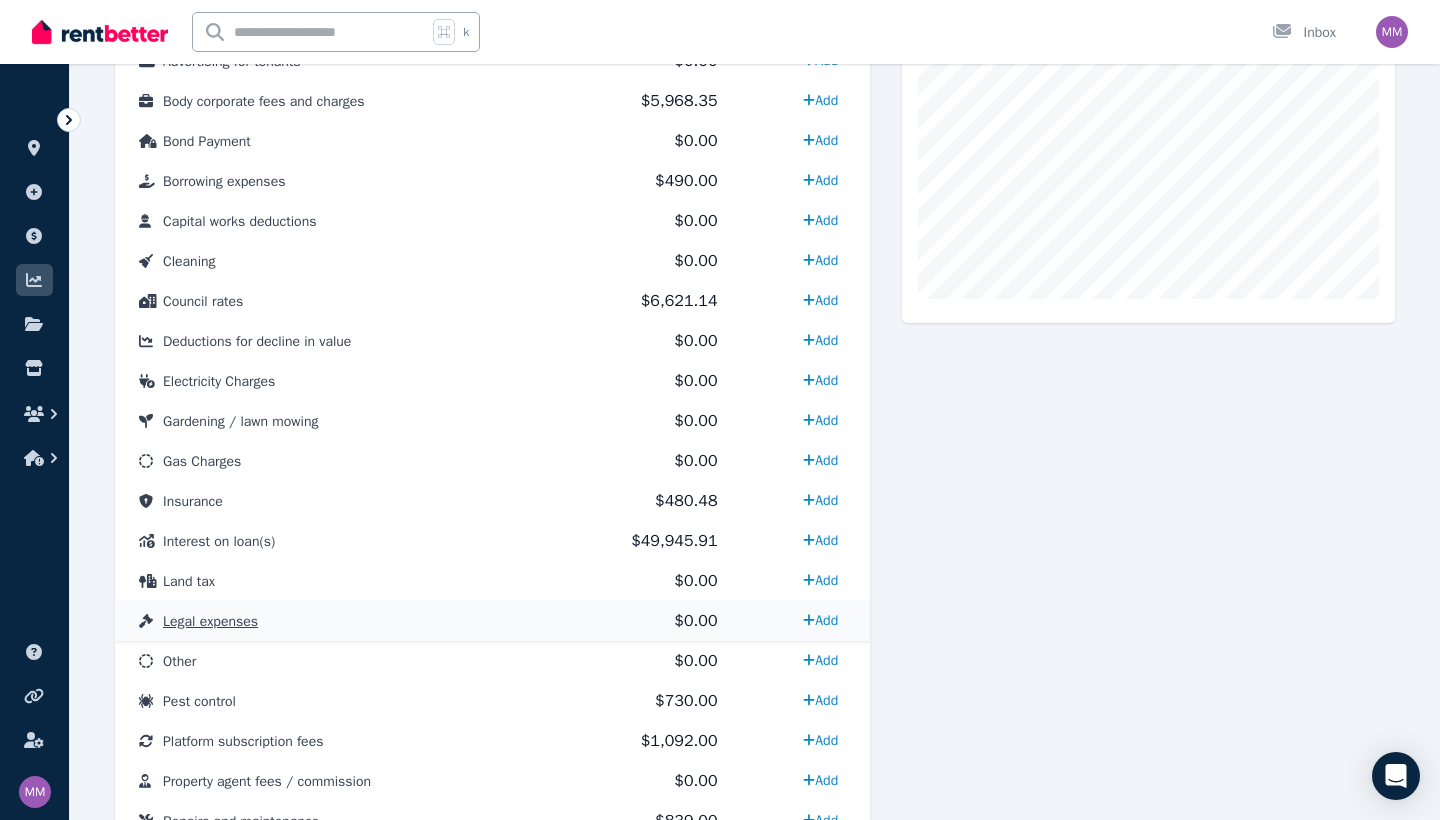 scroll, scrollTop: 649, scrollLeft: 0, axis: vertical 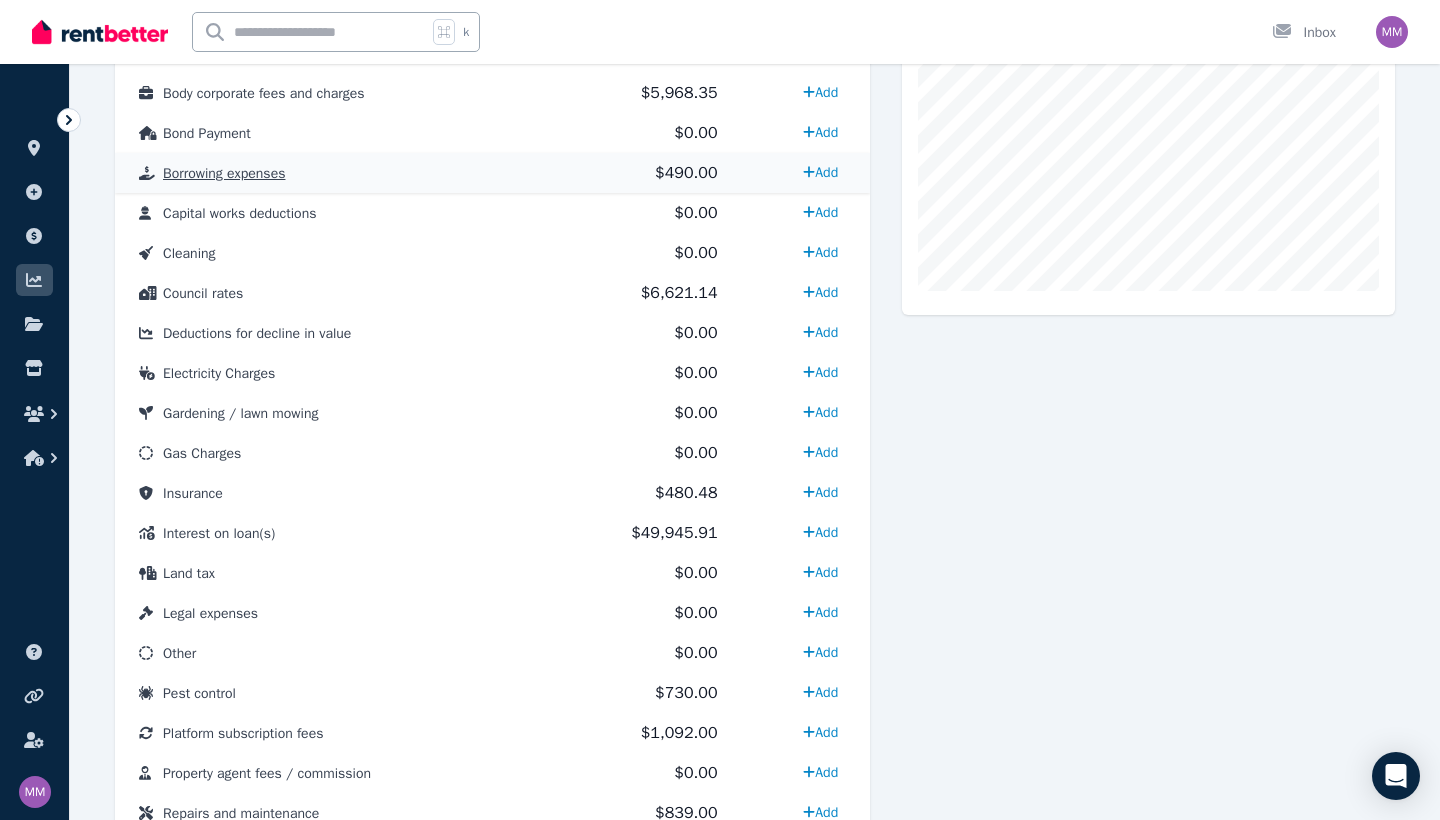 click on "Borrowing expenses" at bounding box center [224, 173] 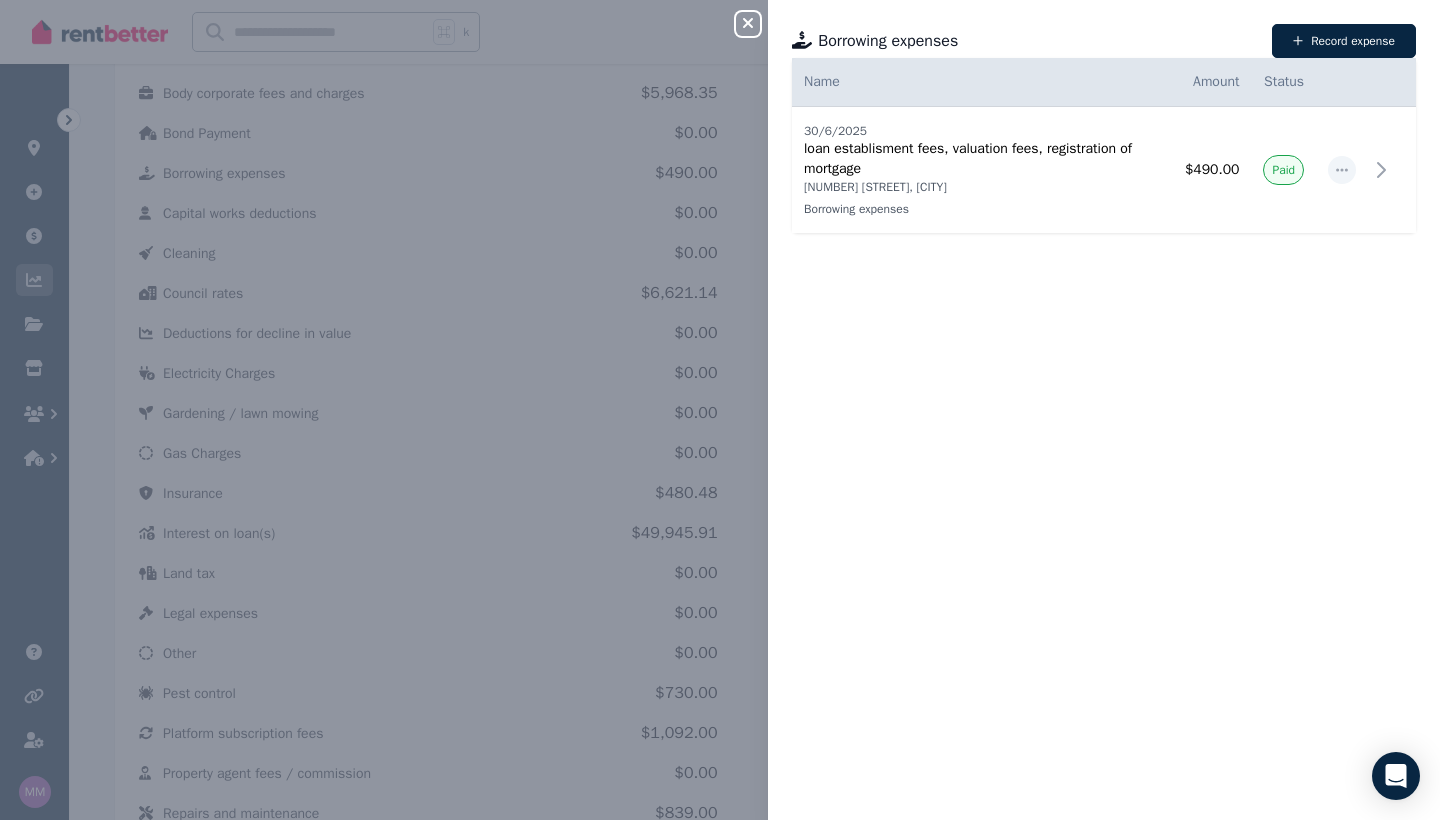 click on "Close panel Borrowing expenses Record expense Date Name Address Category Amount Status 30/6/2025 30/6/2025 loan establisment fees, valuation fees, registration of mortgage 10/13 [STREET], [CITY] Borrowing expenses 10/13 [STREET], [CITY] Borrowing expenses $490.00 Paid" at bounding box center (720, 410) 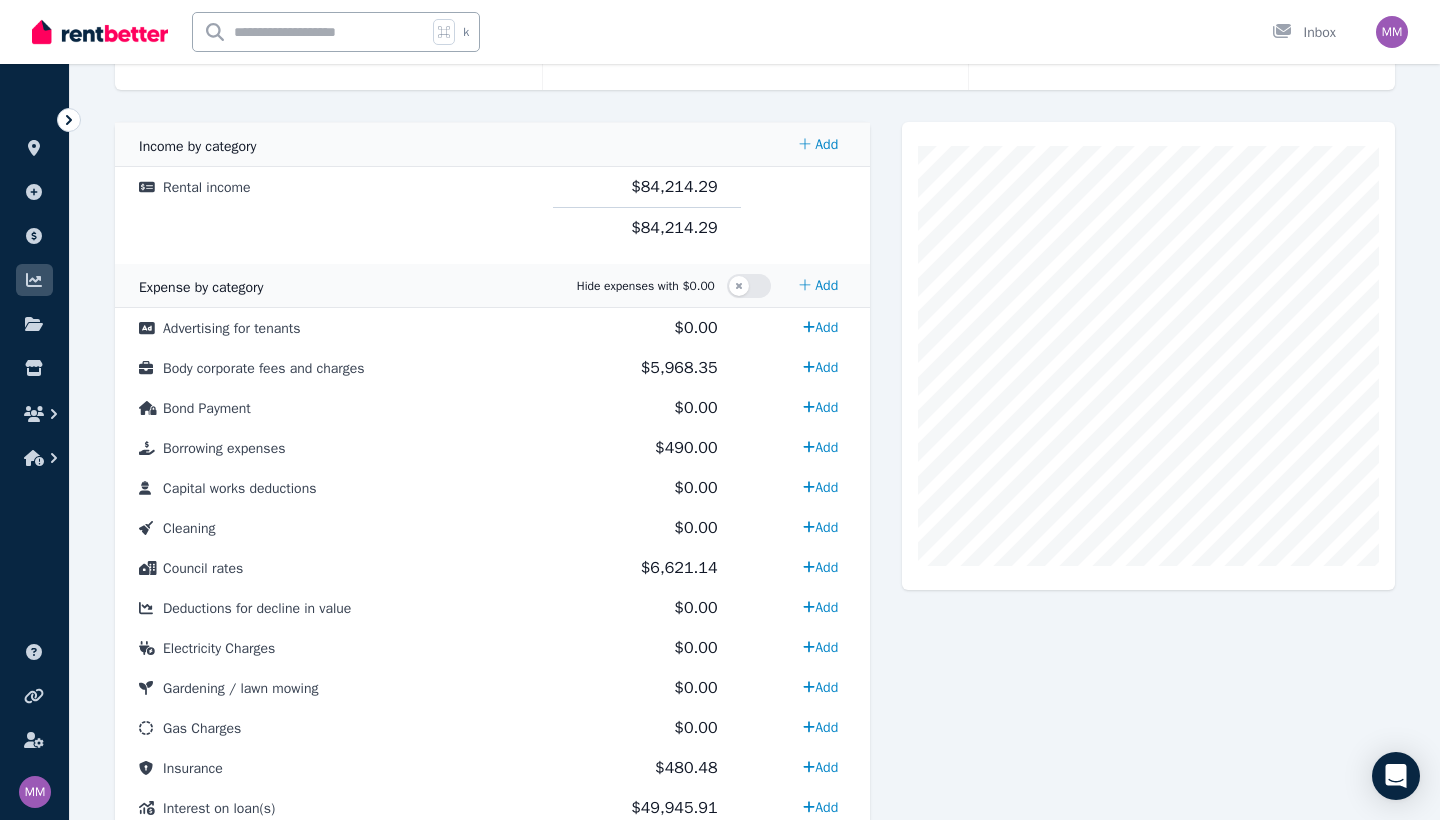 scroll, scrollTop: 378, scrollLeft: 0, axis: vertical 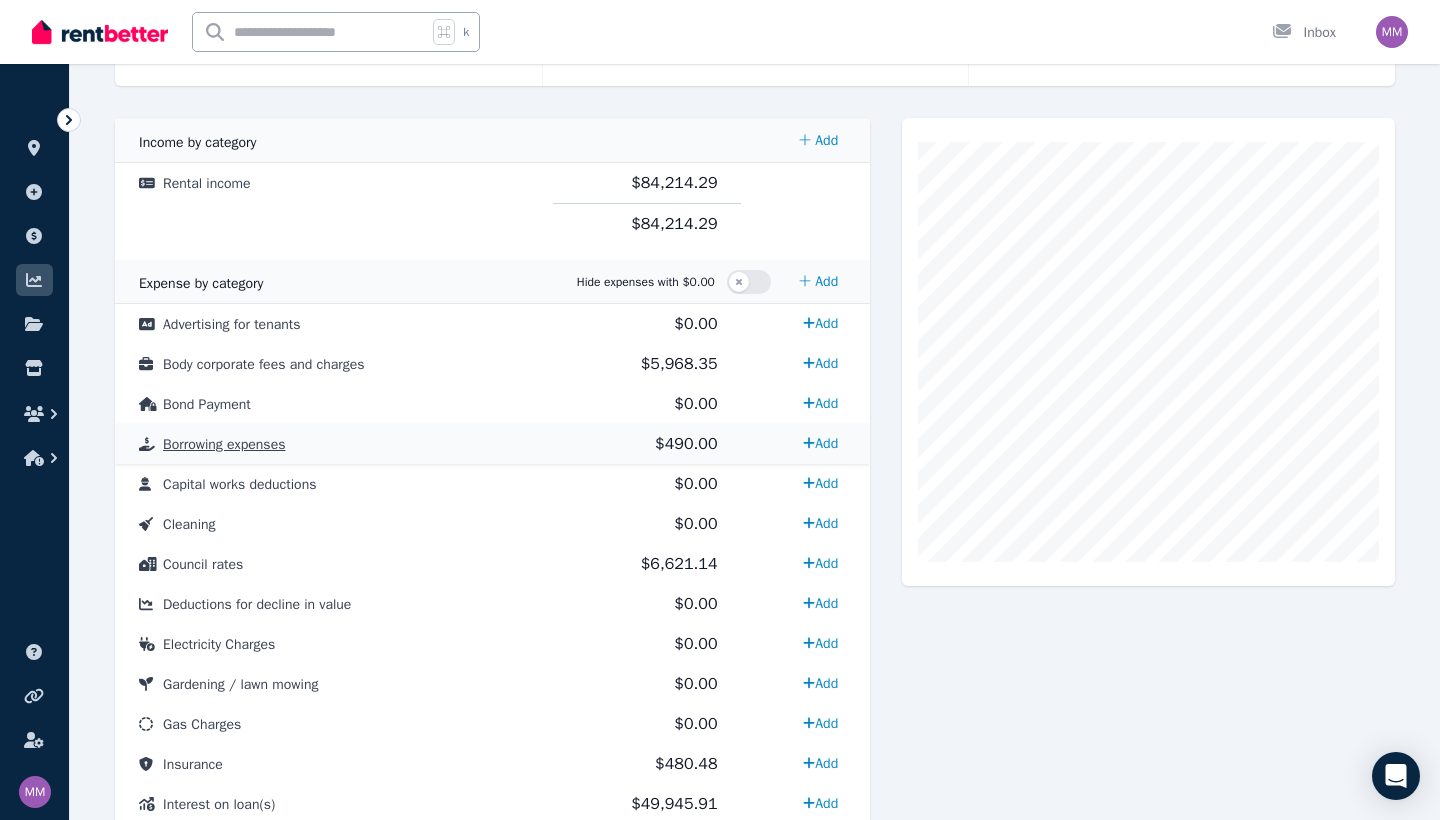 click on "Borrowing expenses" at bounding box center (224, 444) 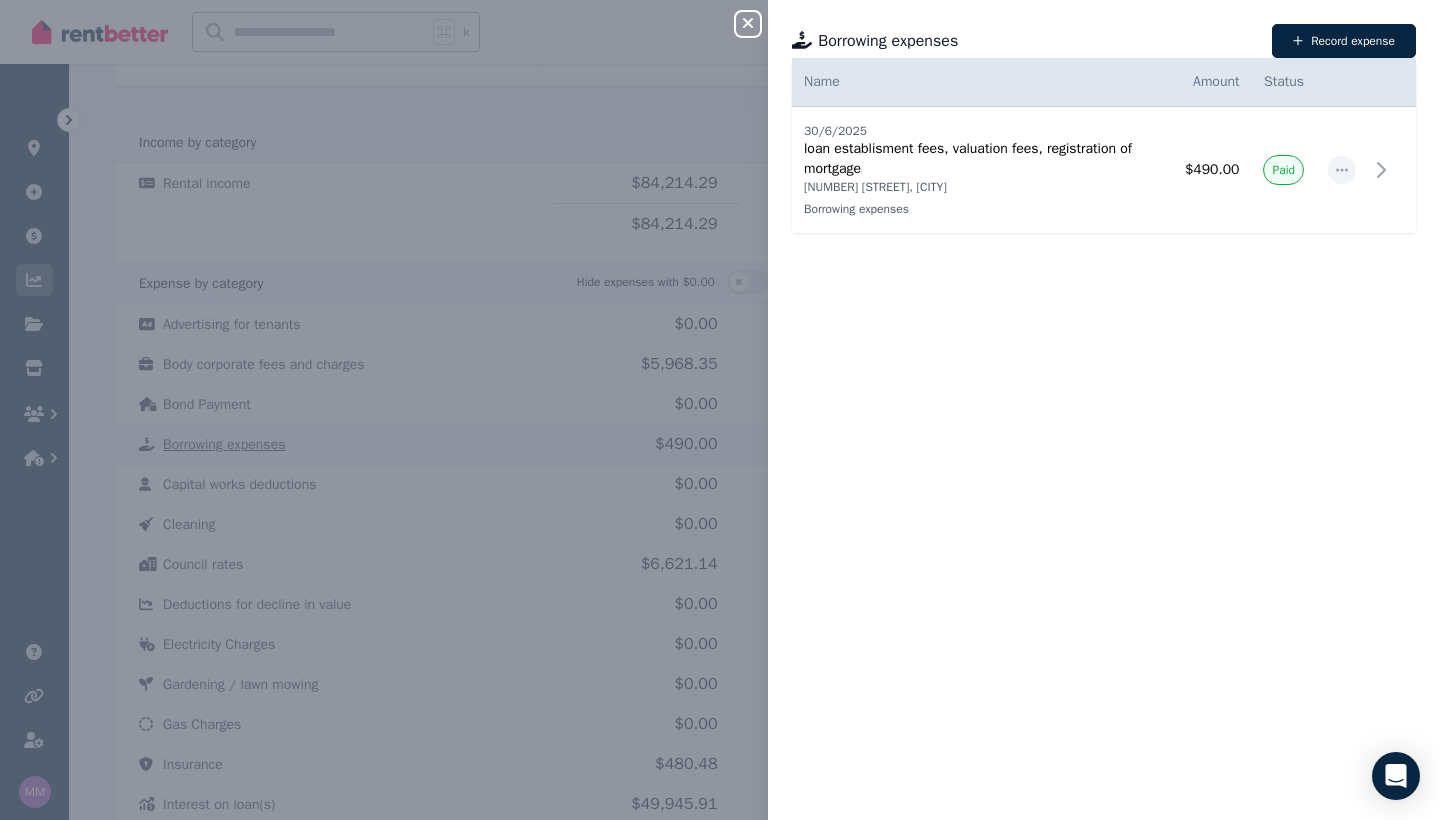 click on "Close panel Borrowing expenses Record expense Date Name Address Category Amount Status 30/6/2025 30/6/2025 loan establisment fees, valuation fees, registration of mortgage 10/13 [STREET], [CITY] Borrowing expenses 10/13 [STREET], [CITY] Borrowing expenses $490.00 Paid" at bounding box center [720, 410] 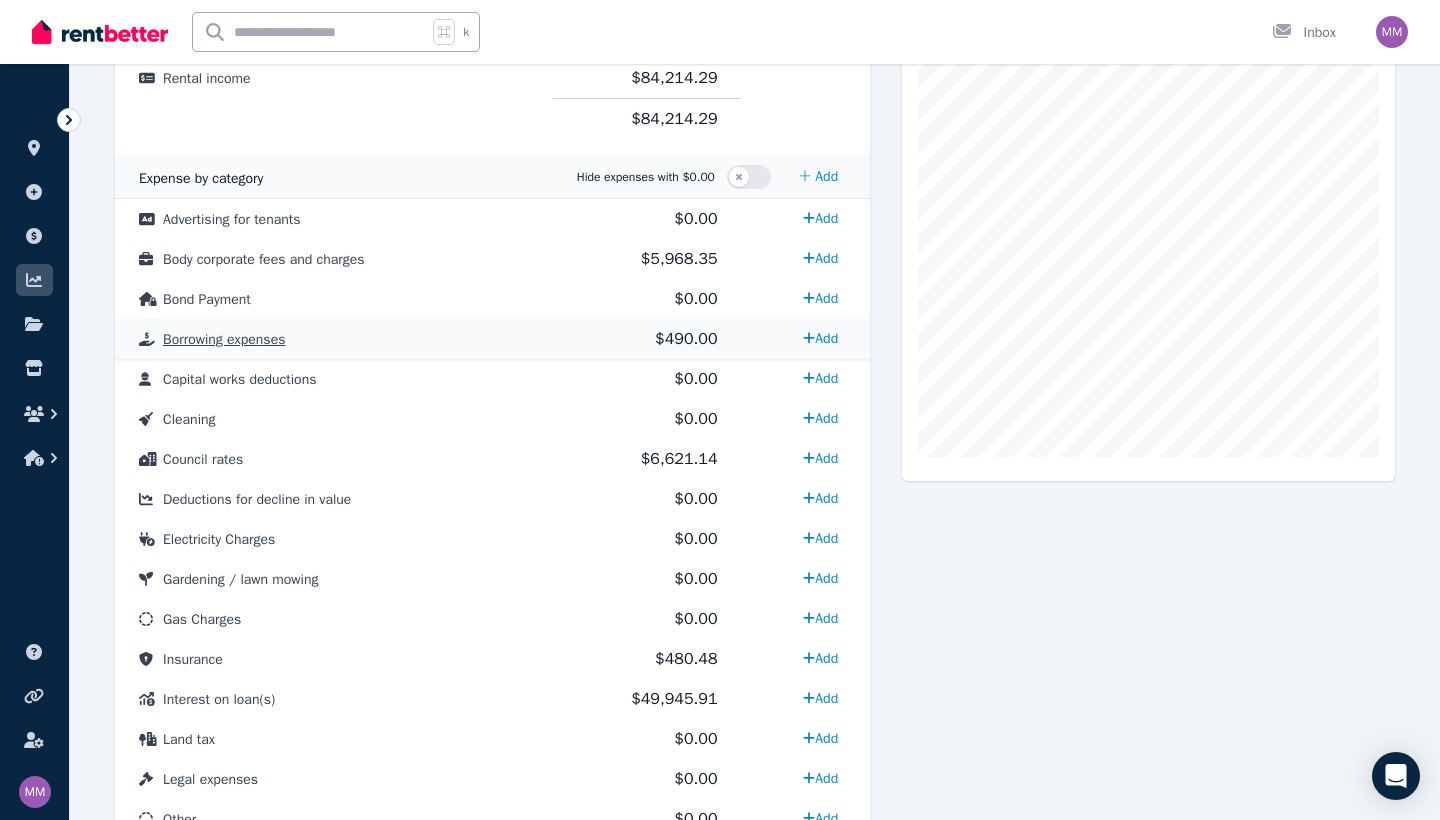 scroll, scrollTop: 482, scrollLeft: 0, axis: vertical 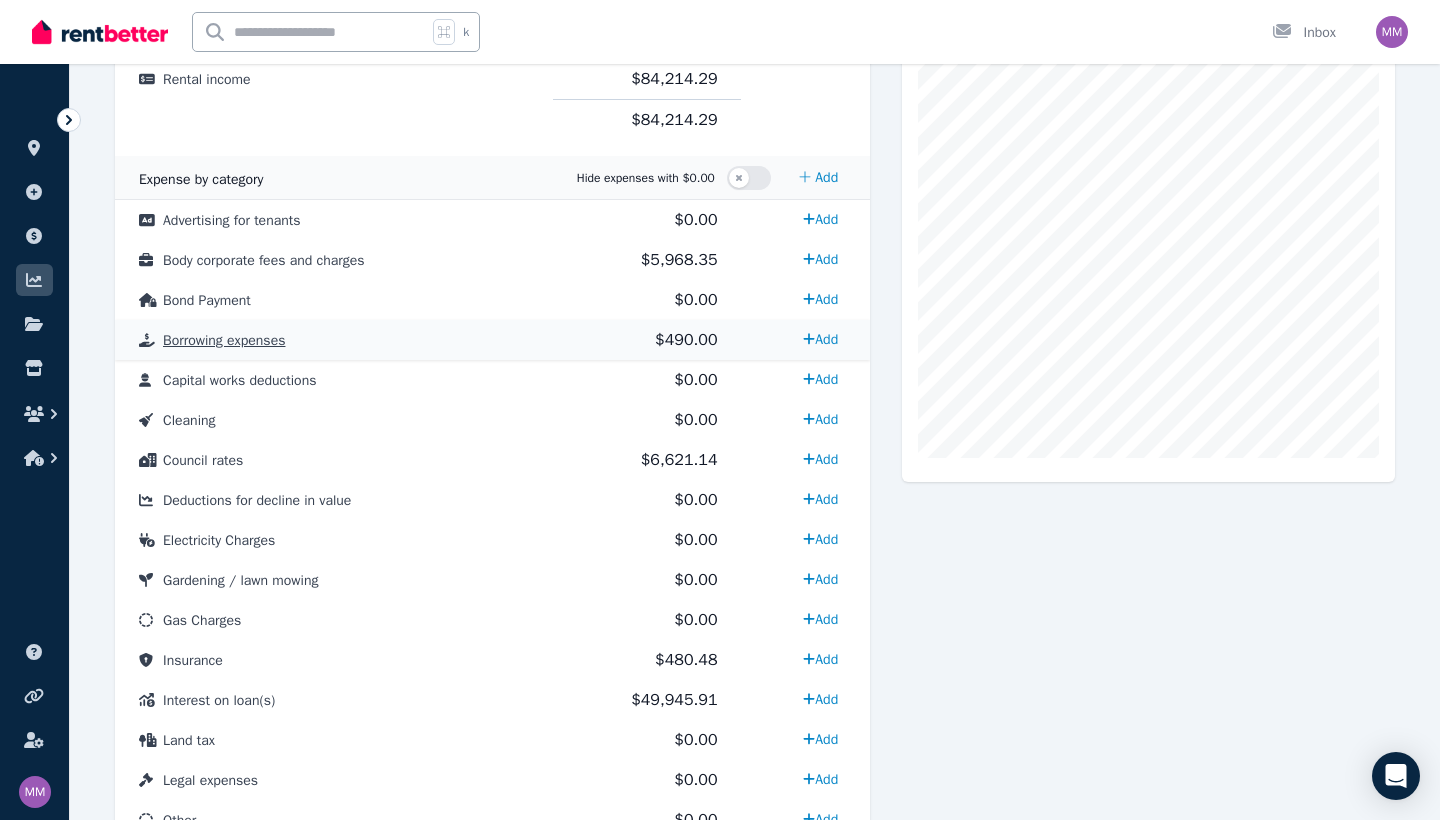 click on "Borrowing expenses" at bounding box center [224, 340] 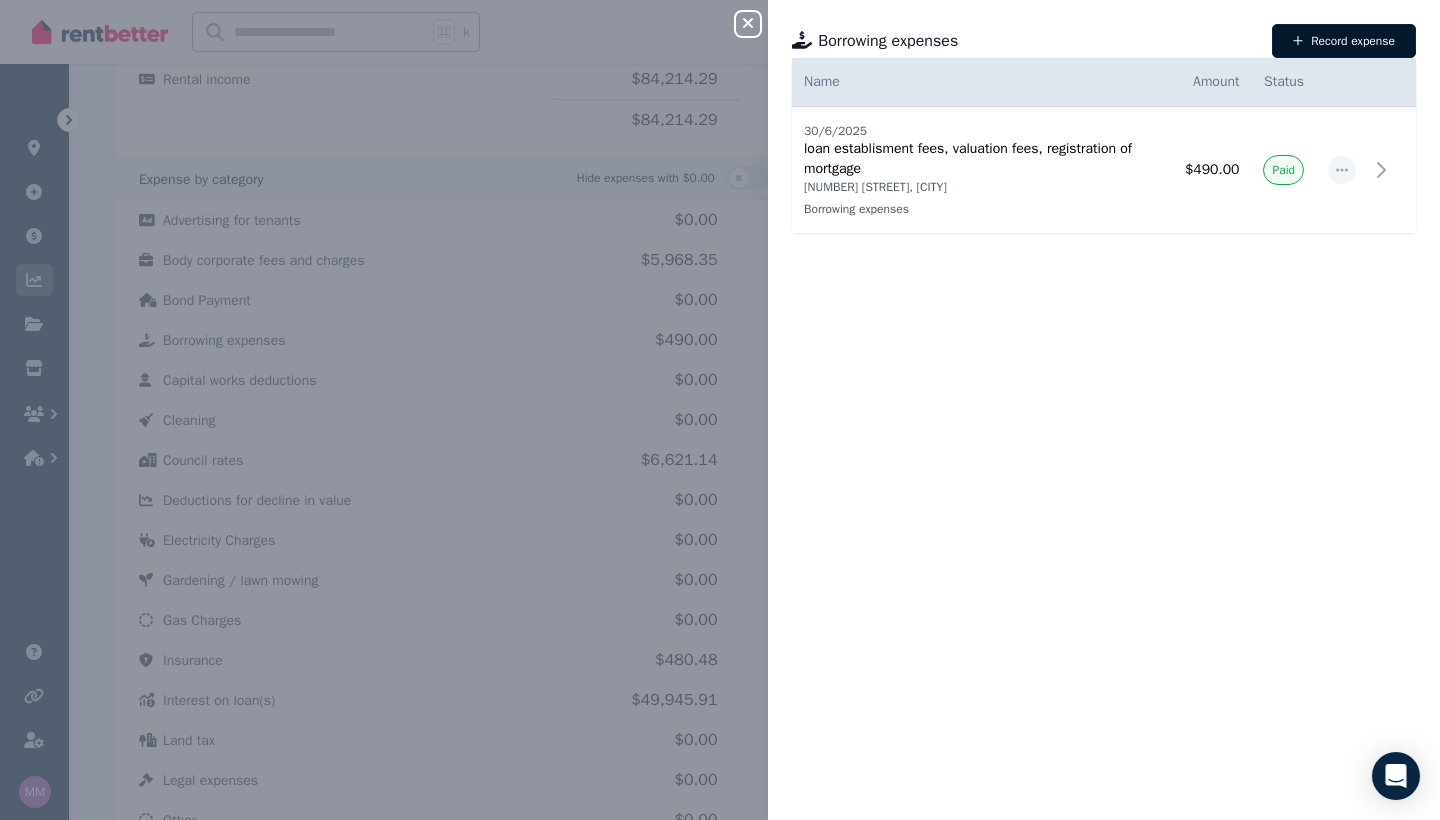 click on "Record expense" at bounding box center (1344, 41) 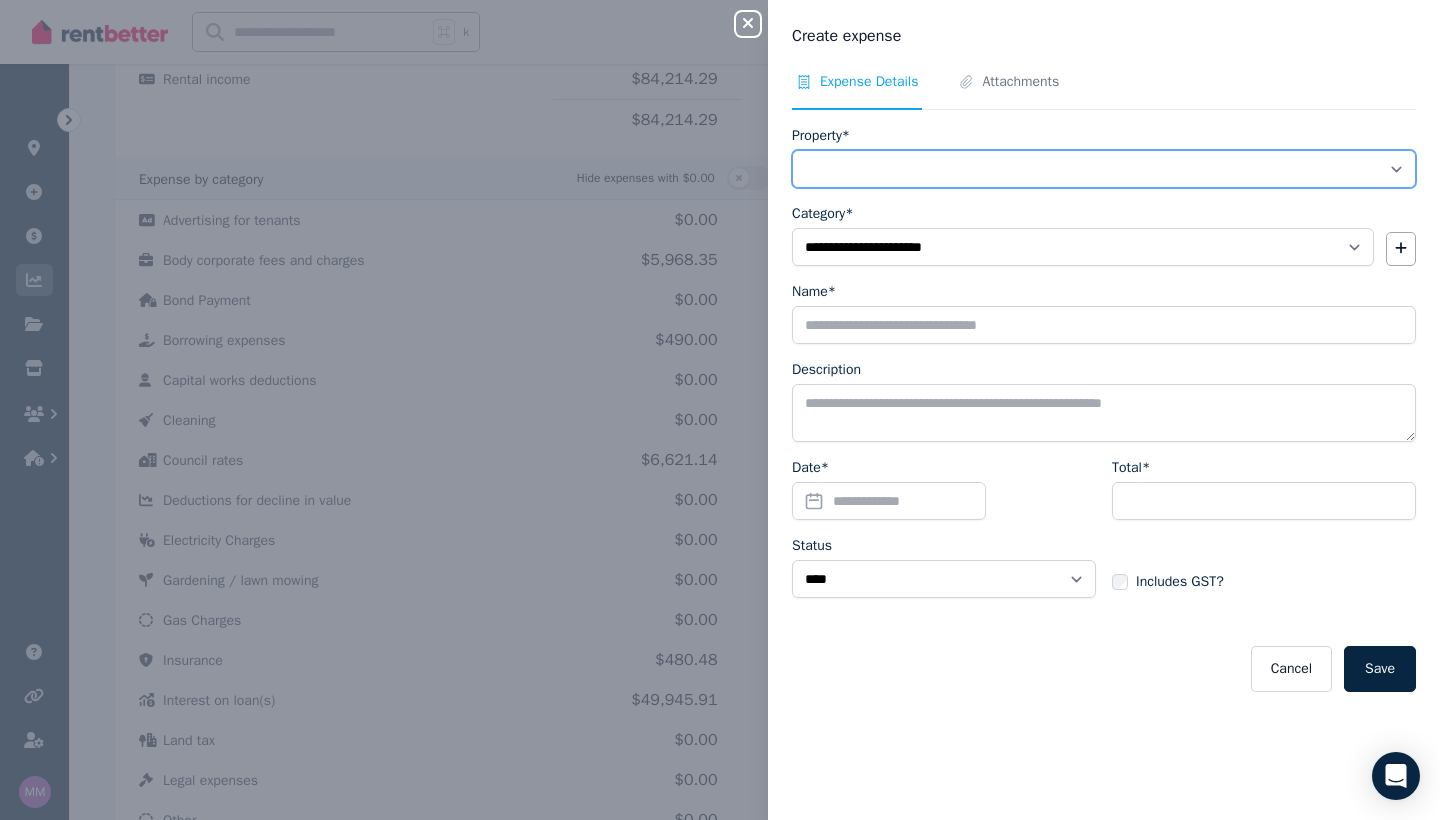 select on "**********" 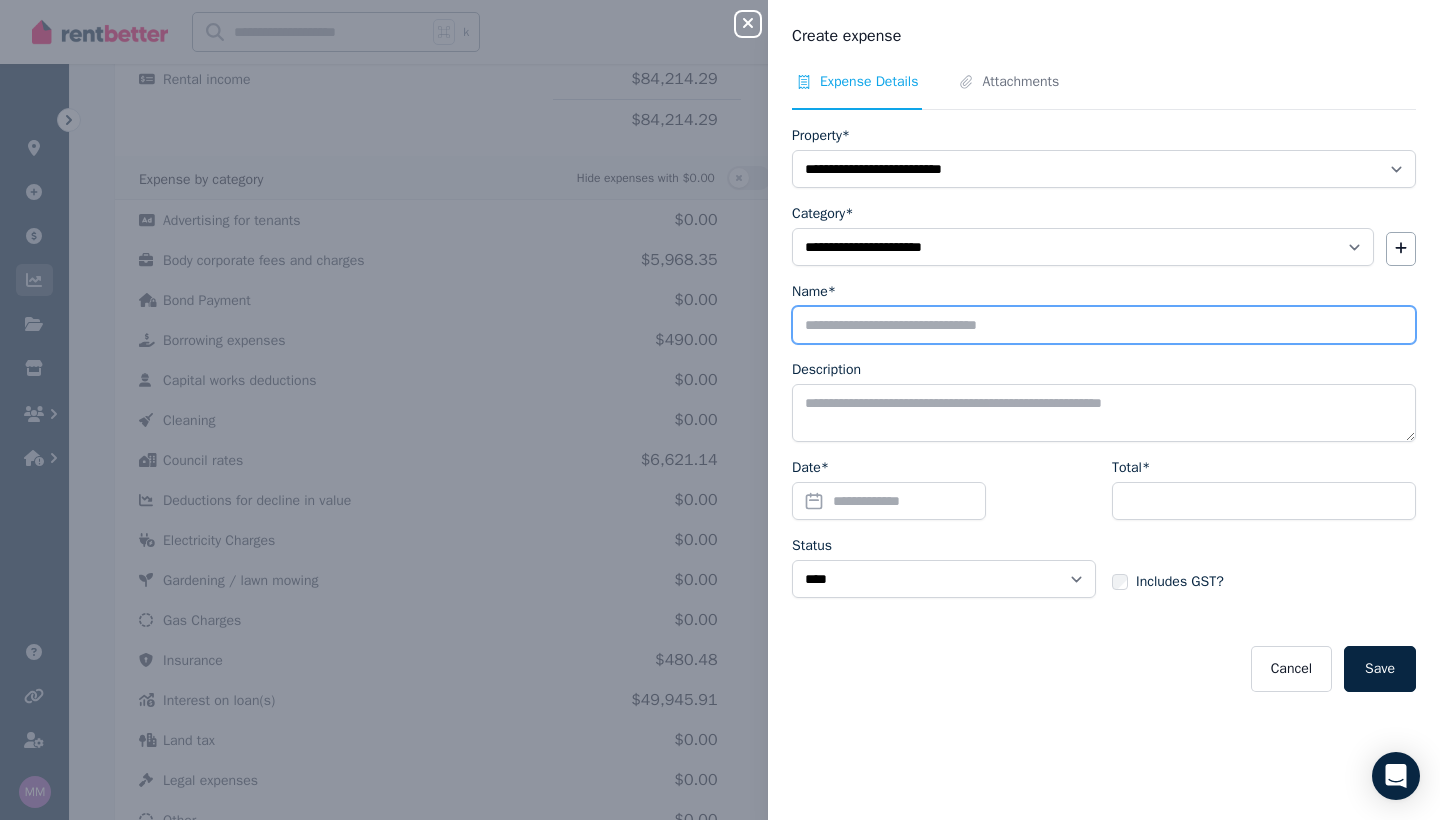 click on "Name*" at bounding box center [1104, 325] 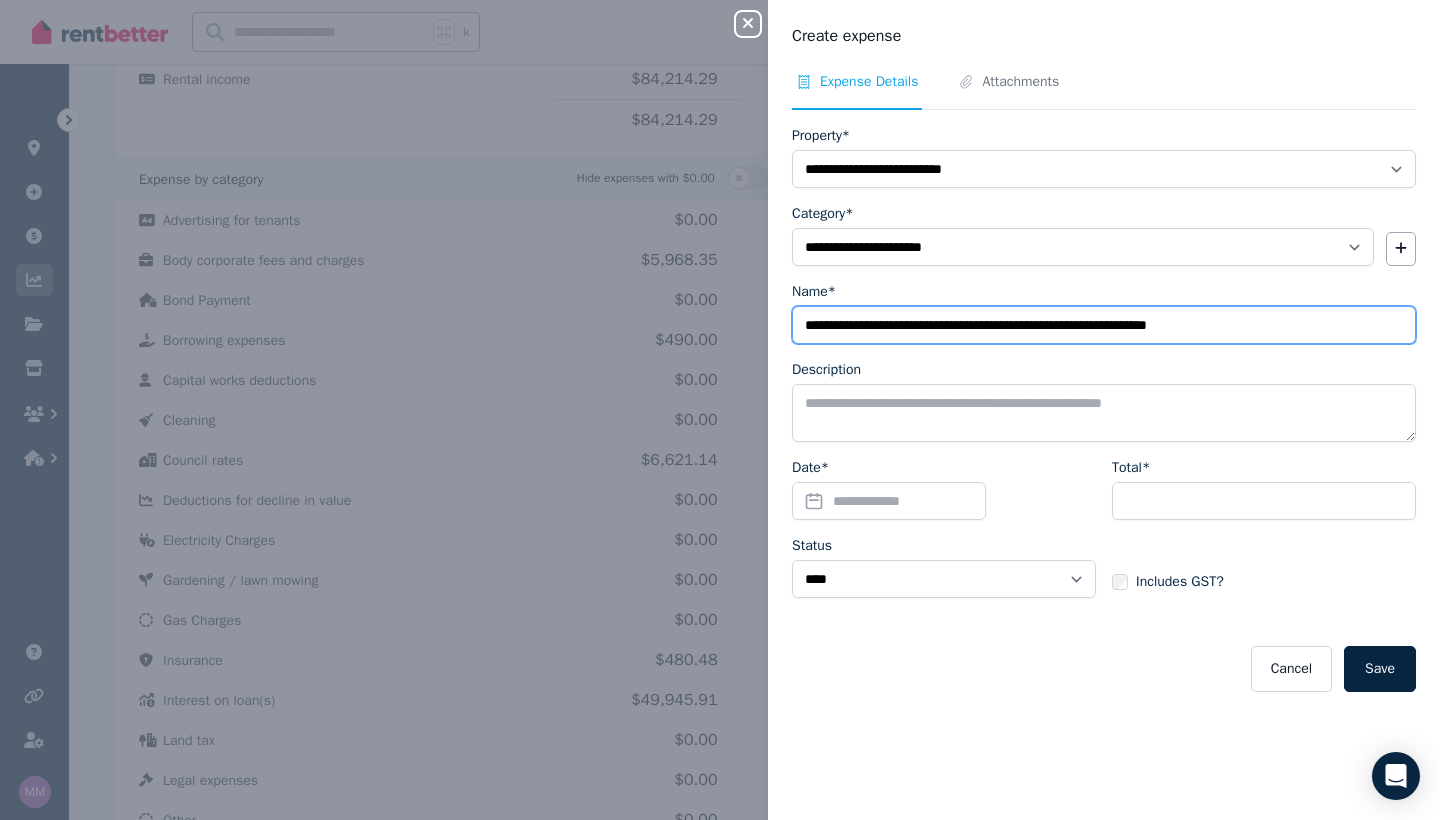 type on "**********" 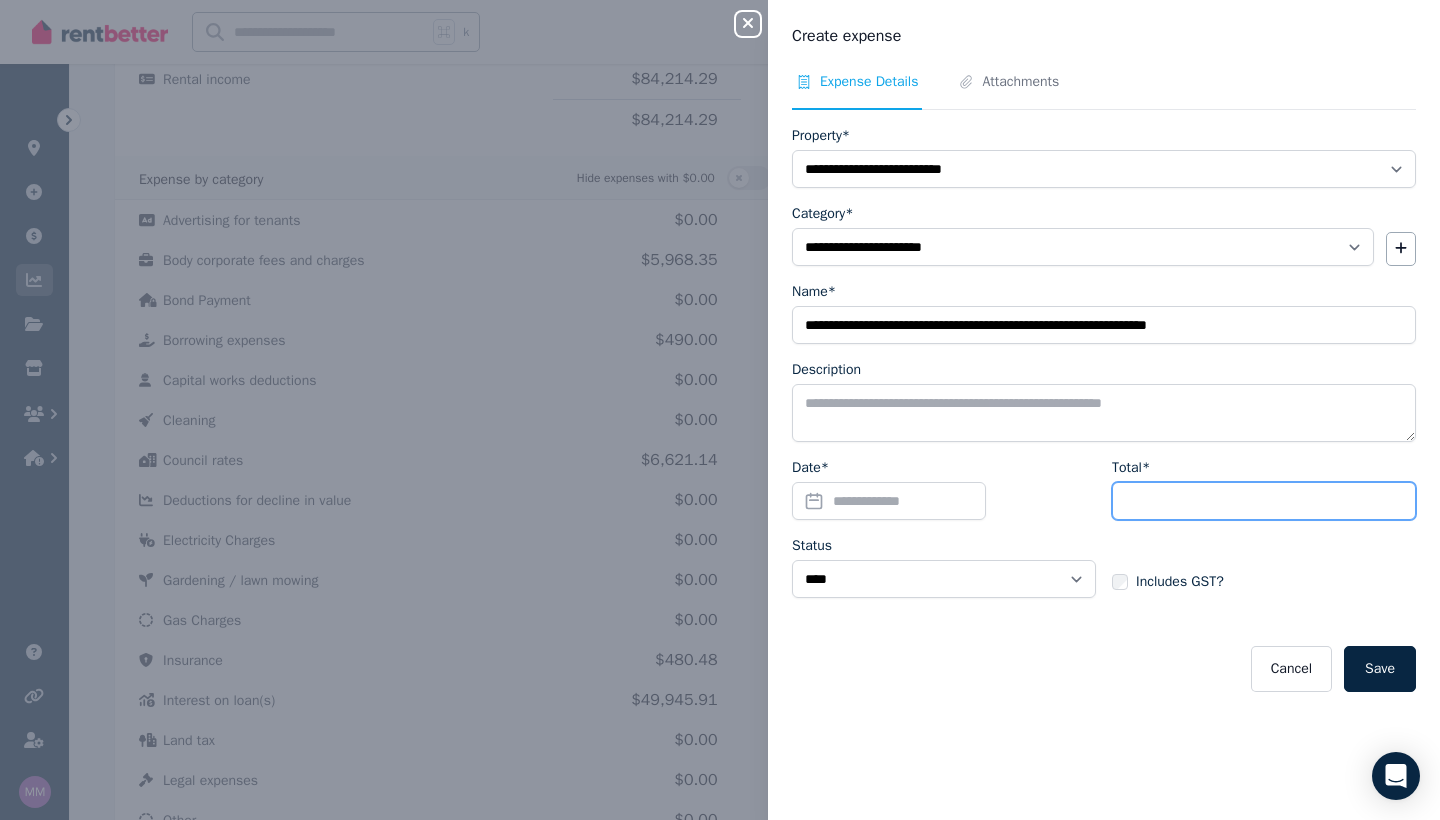 click on "Total*" at bounding box center [1264, 501] 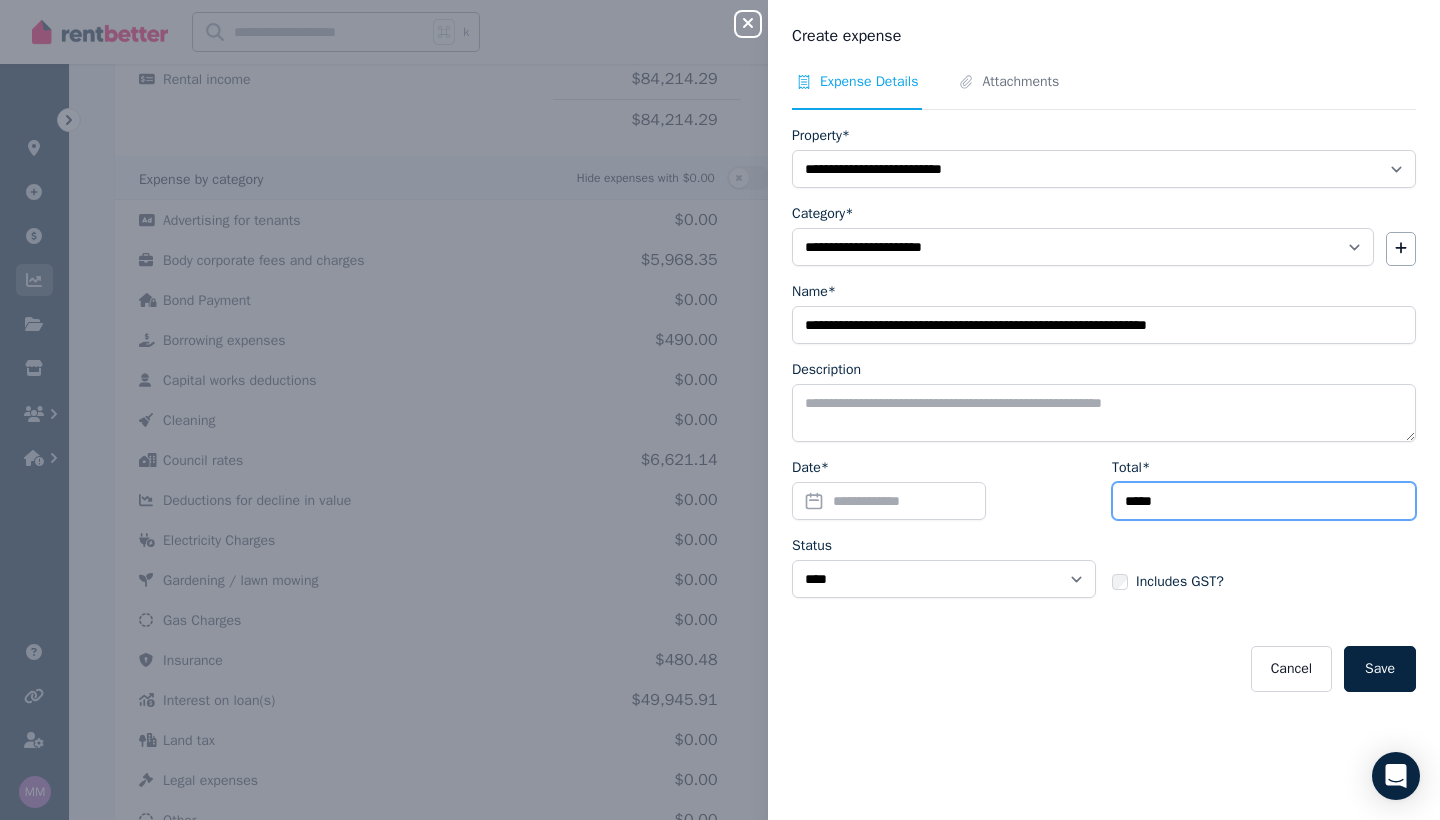 type on "*****" 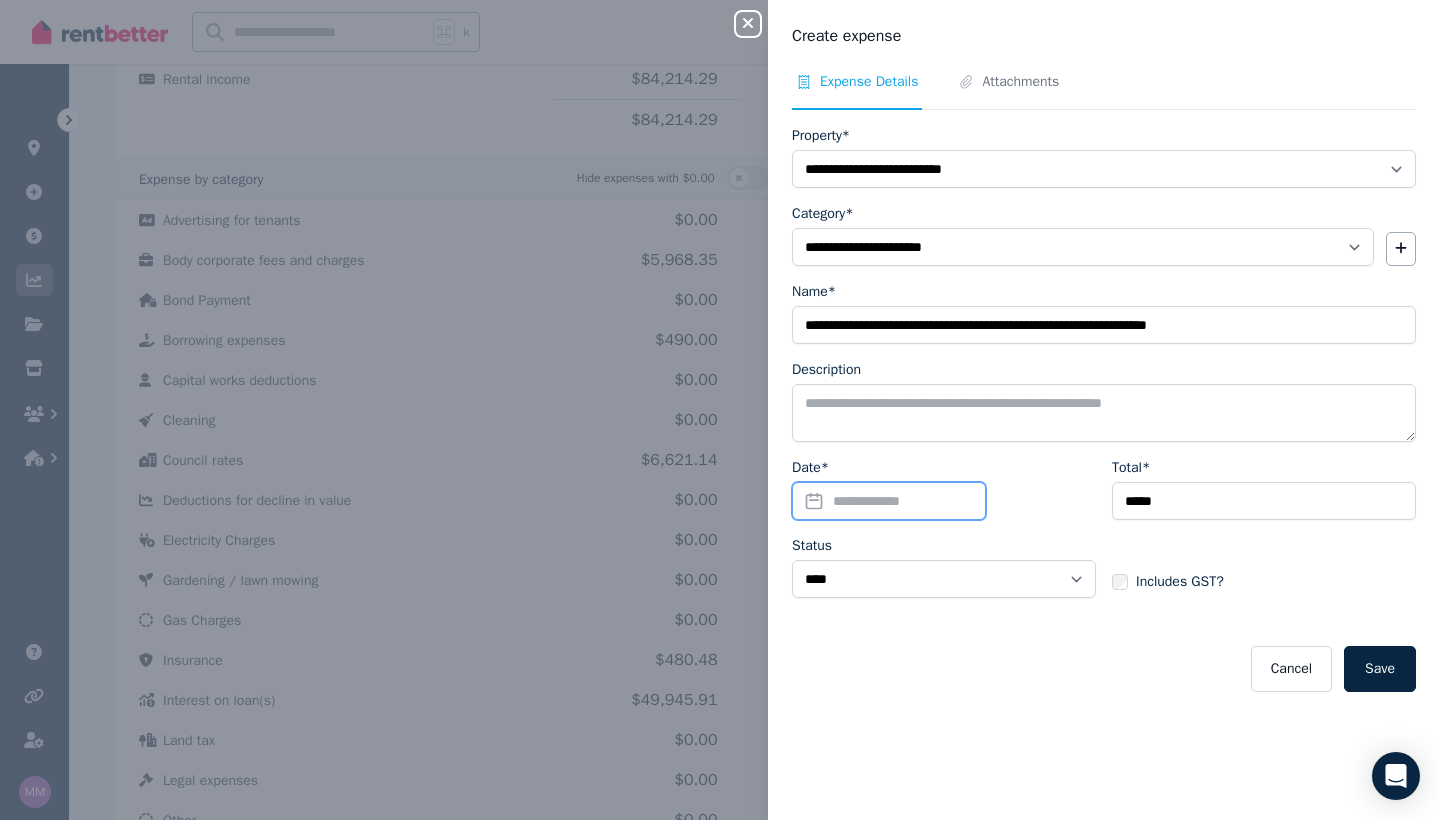 click on "Date*" at bounding box center (889, 501) 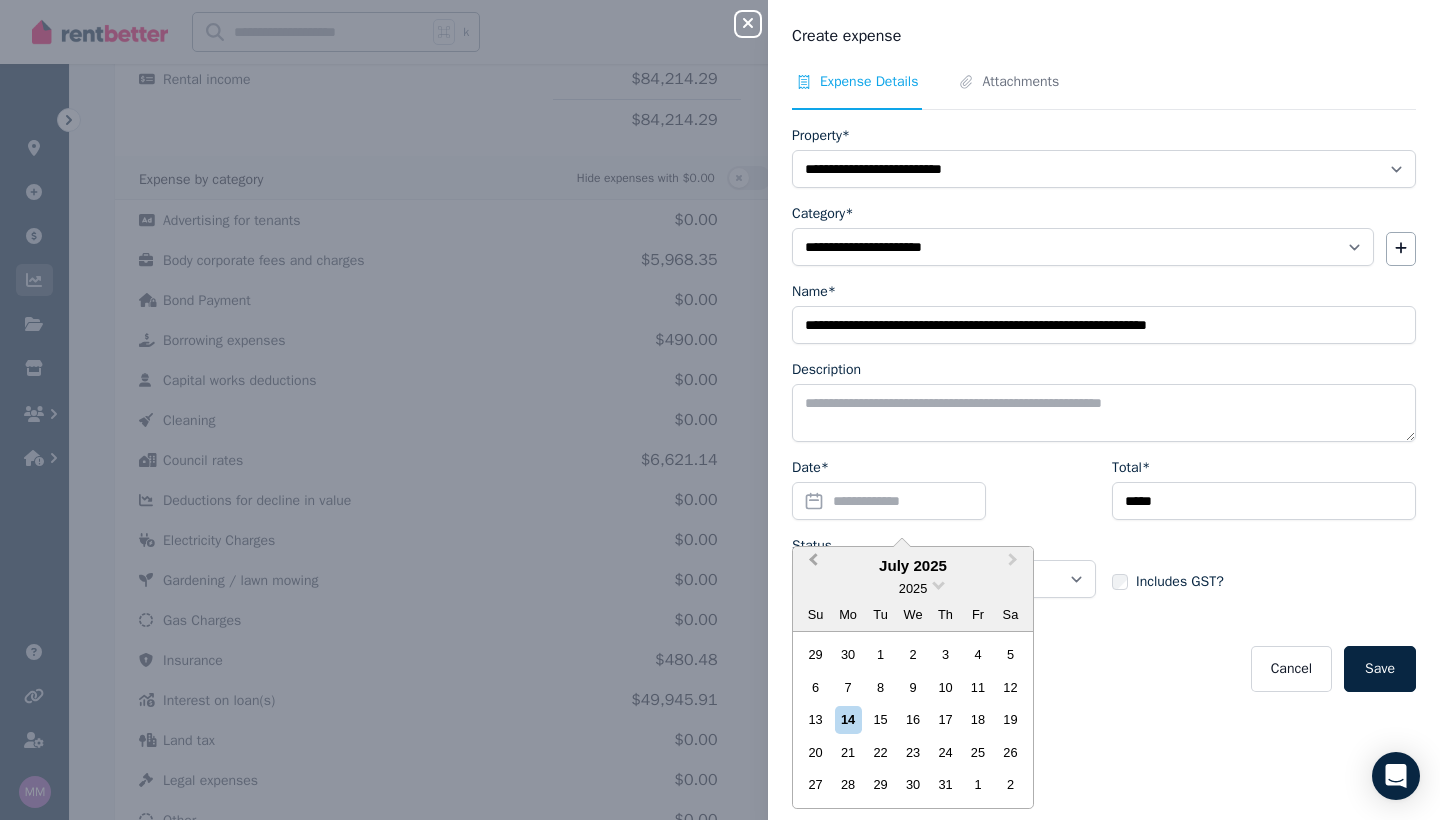 click on "Previous Month" at bounding box center (811, 565) 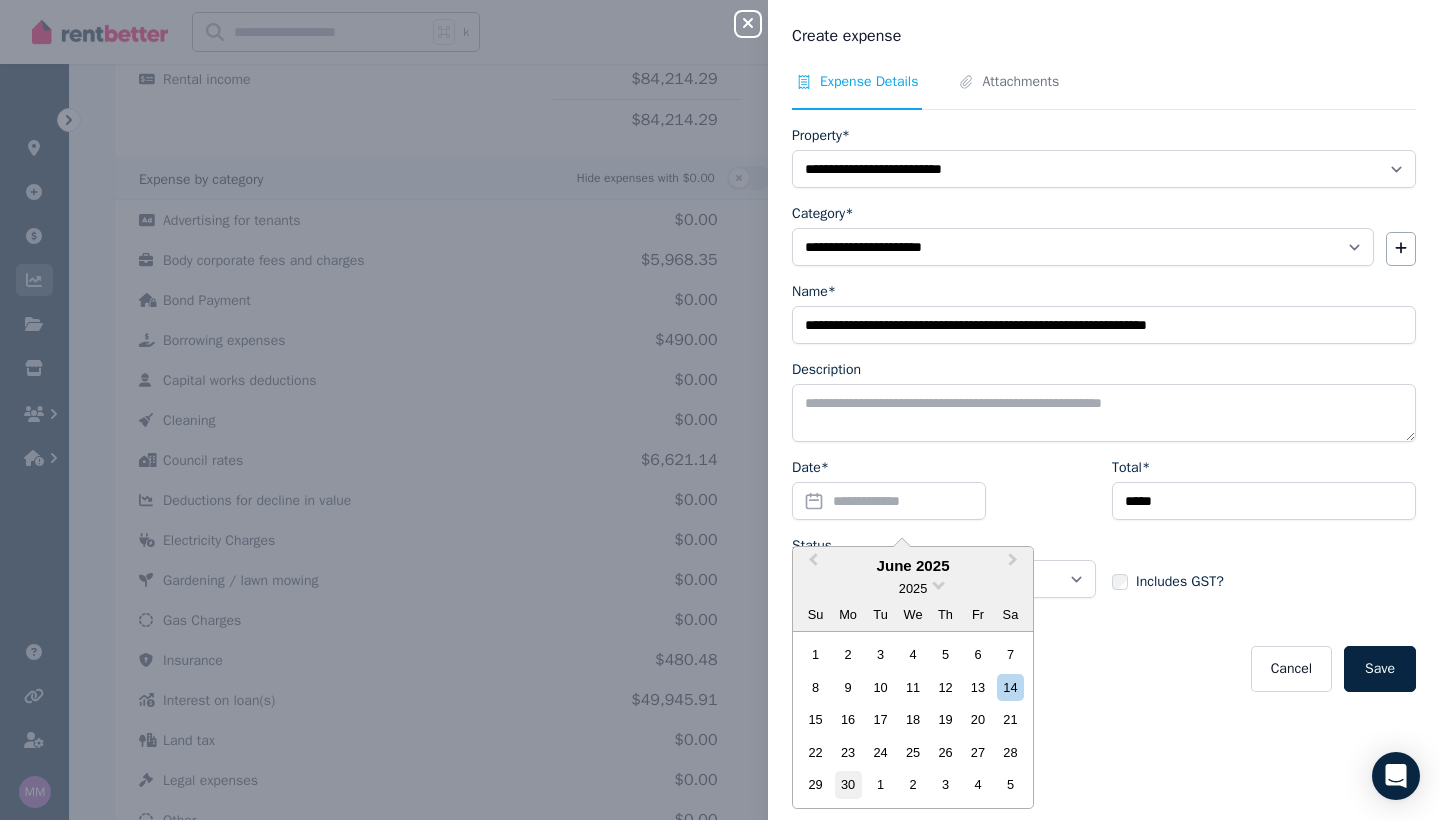 click on "30" at bounding box center [848, 784] 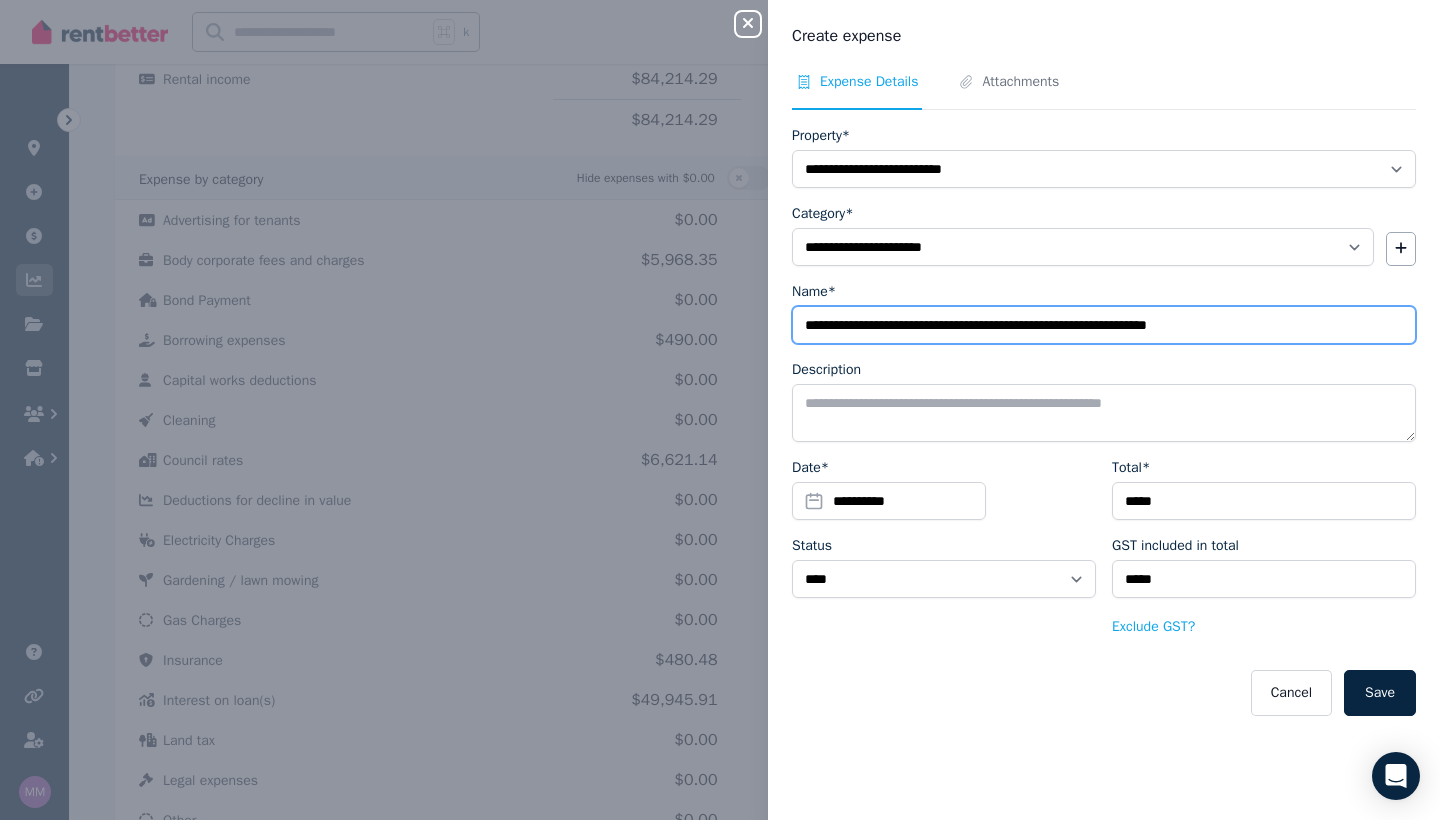 click on "**********" at bounding box center (1104, 325) 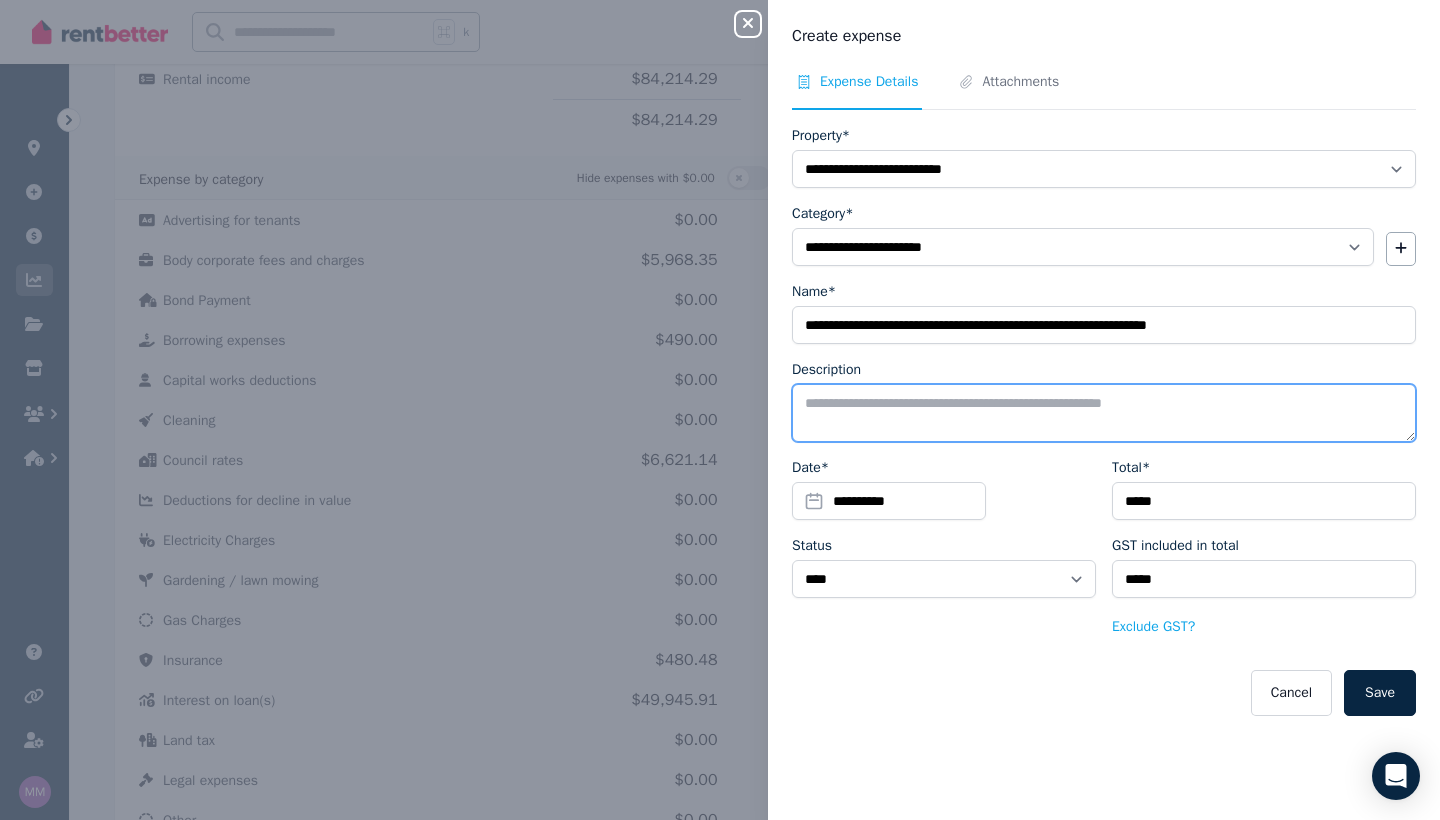 click on "Description" at bounding box center [1104, 413] 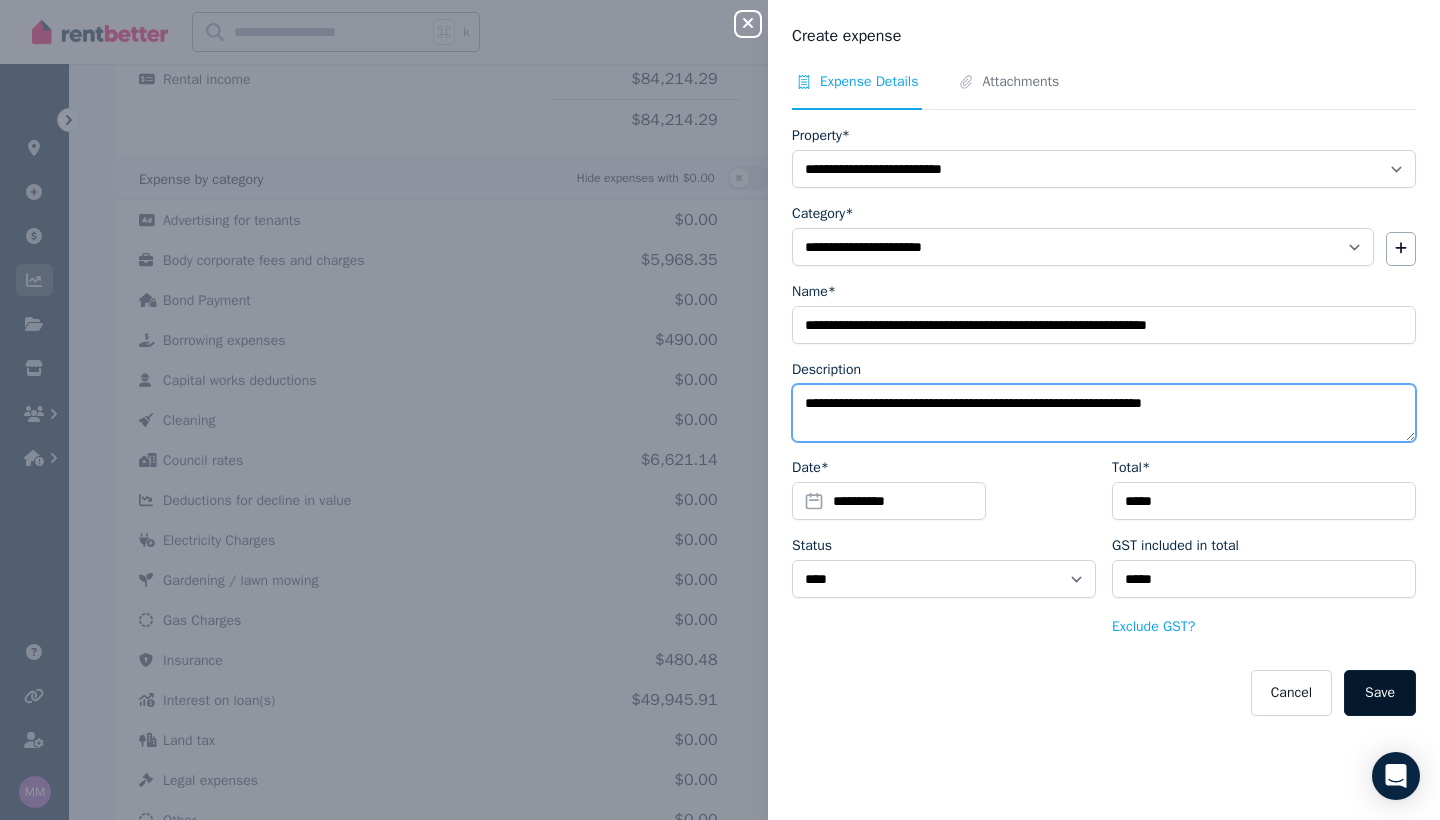 type on "**********" 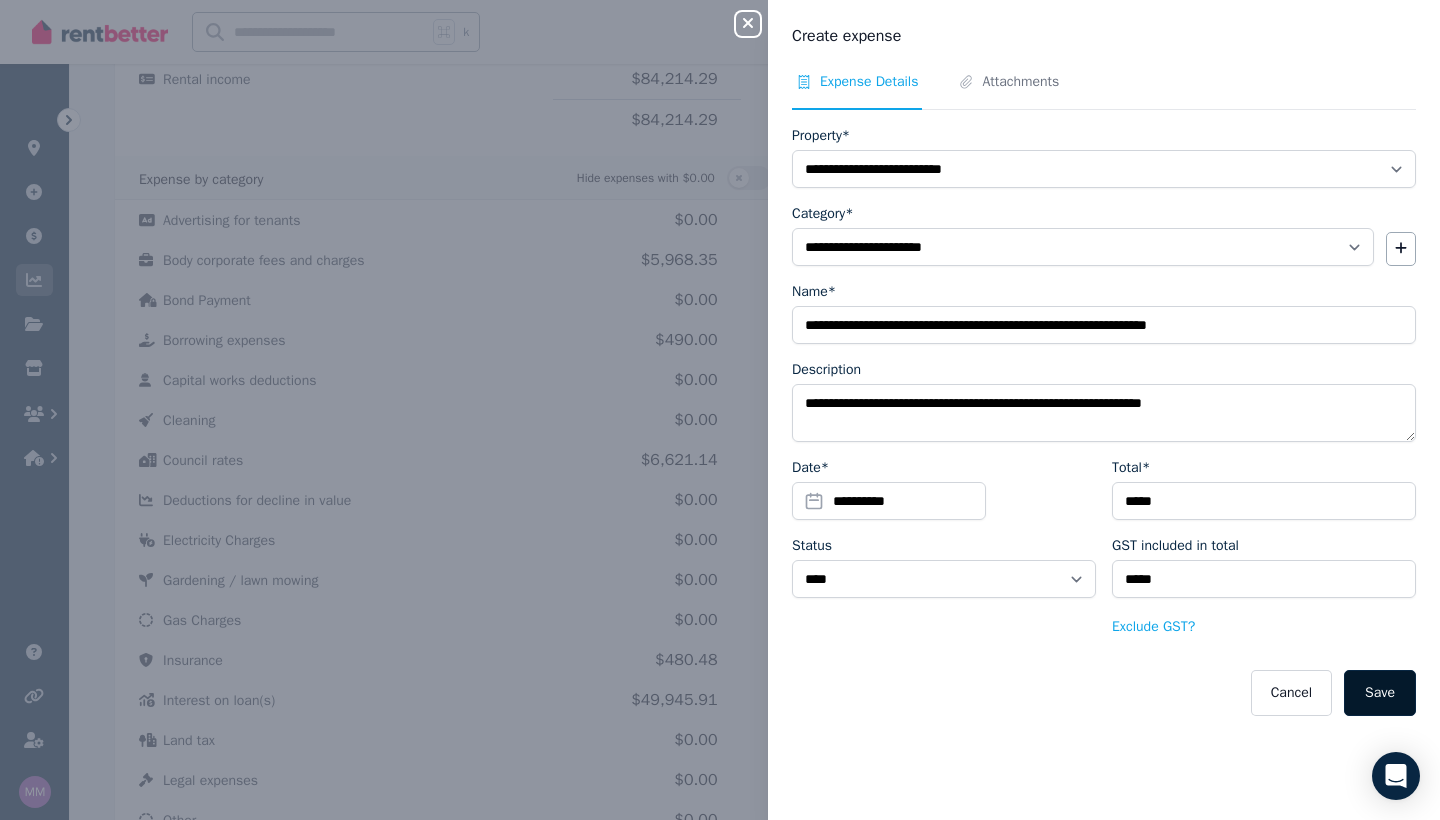 click on "Save" at bounding box center [1380, 693] 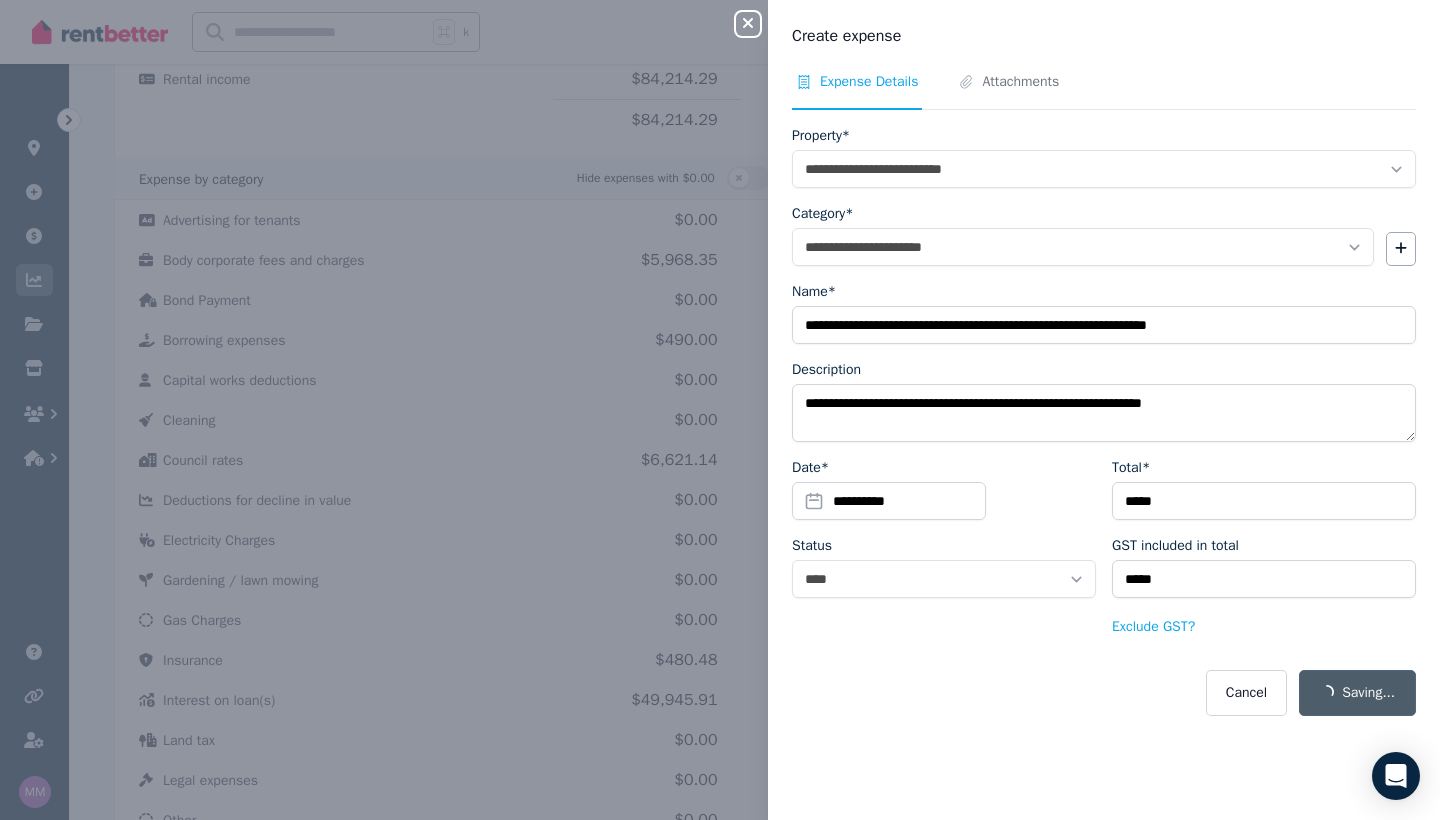 select 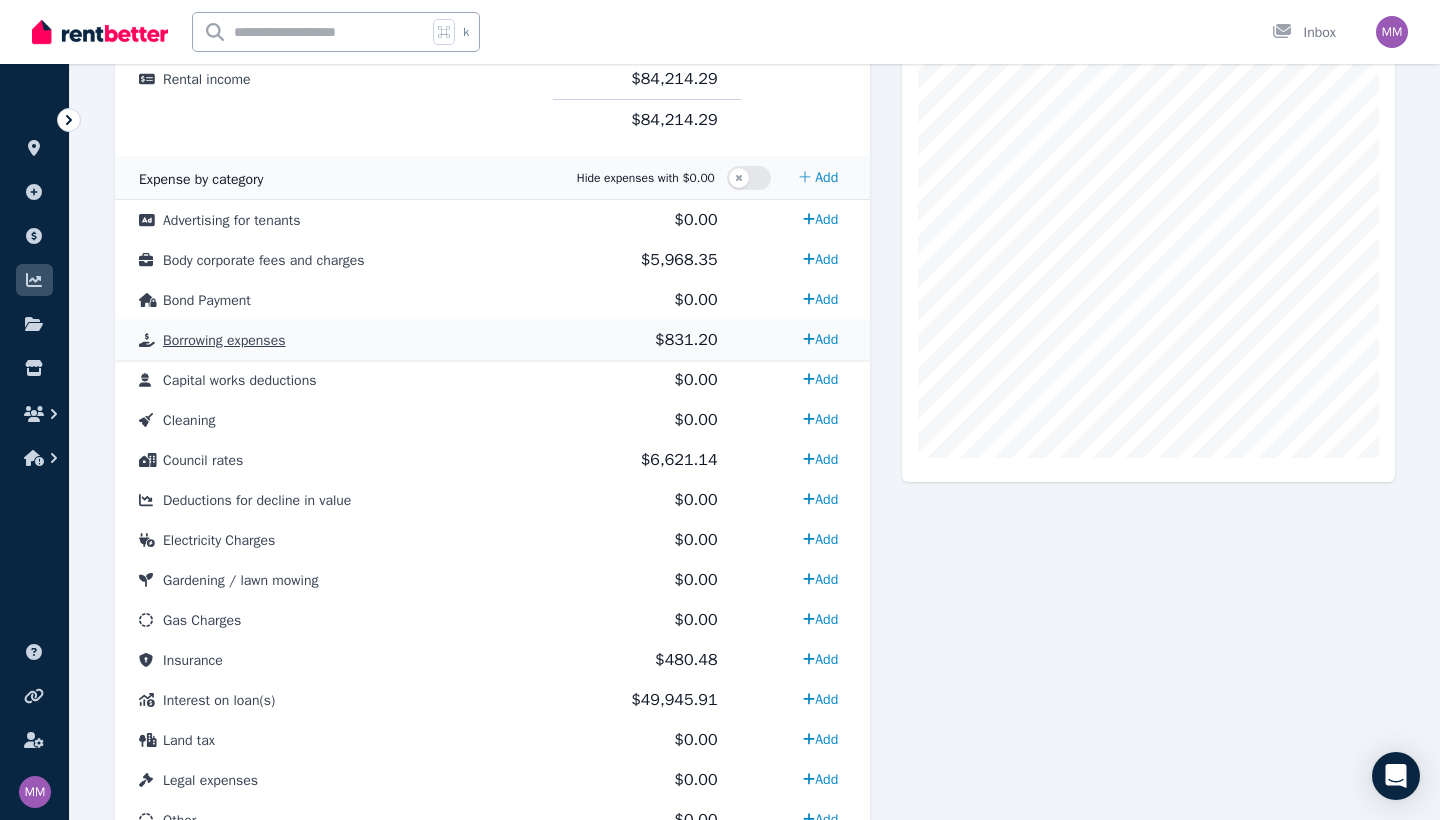 click on "$831.20" at bounding box center [686, 340] 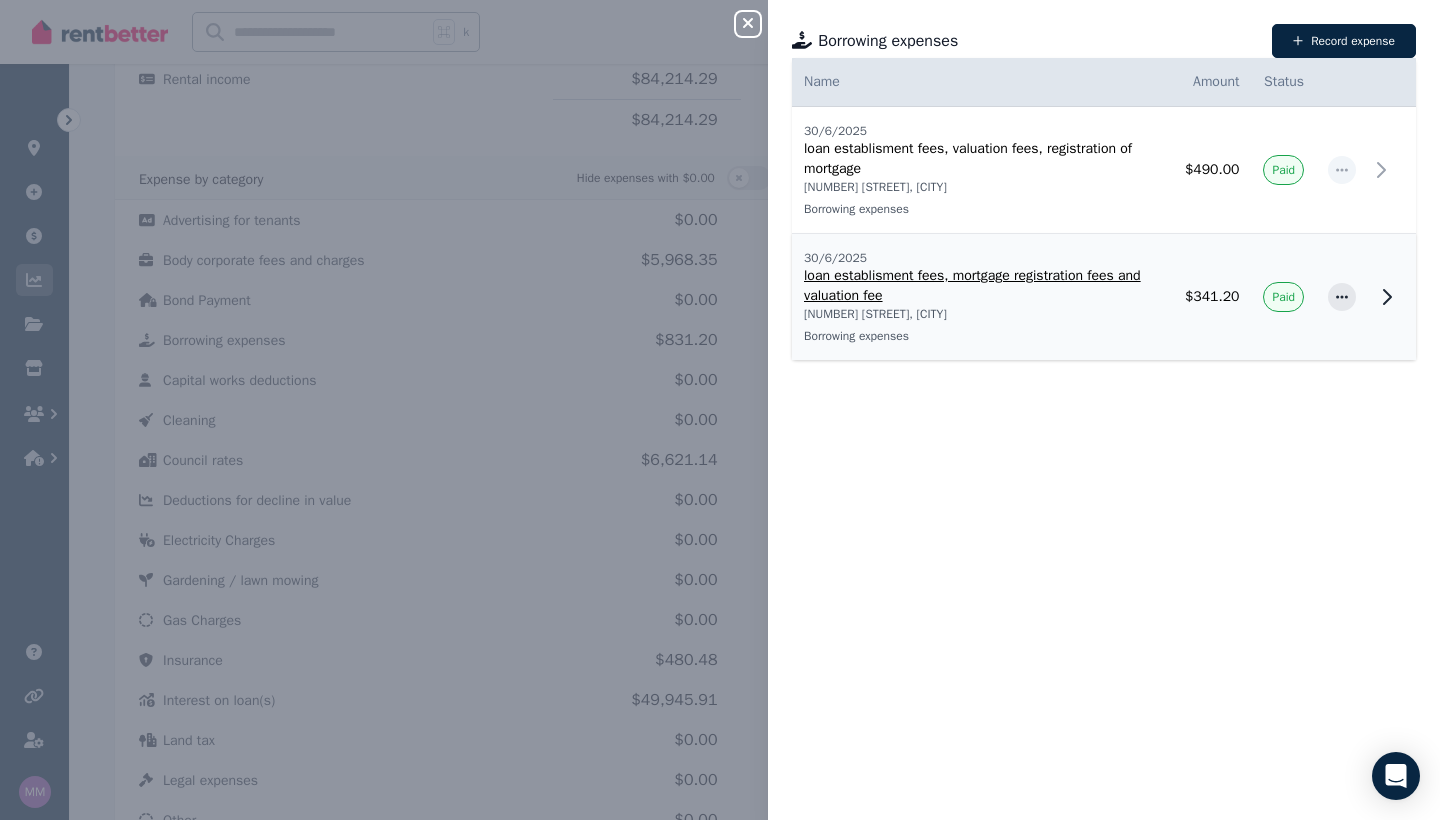click 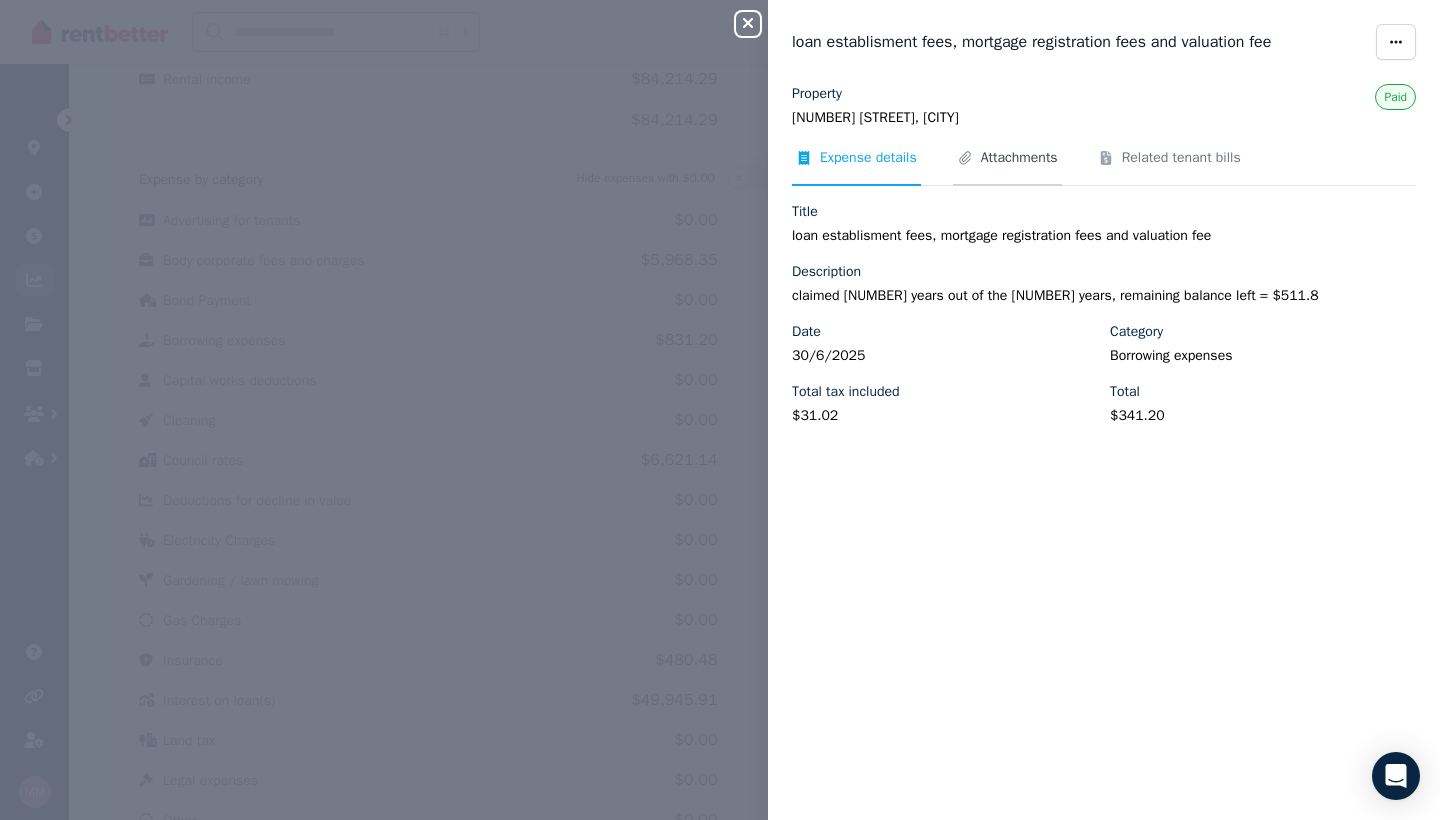 click on "Attachments" at bounding box center [1007, 167] 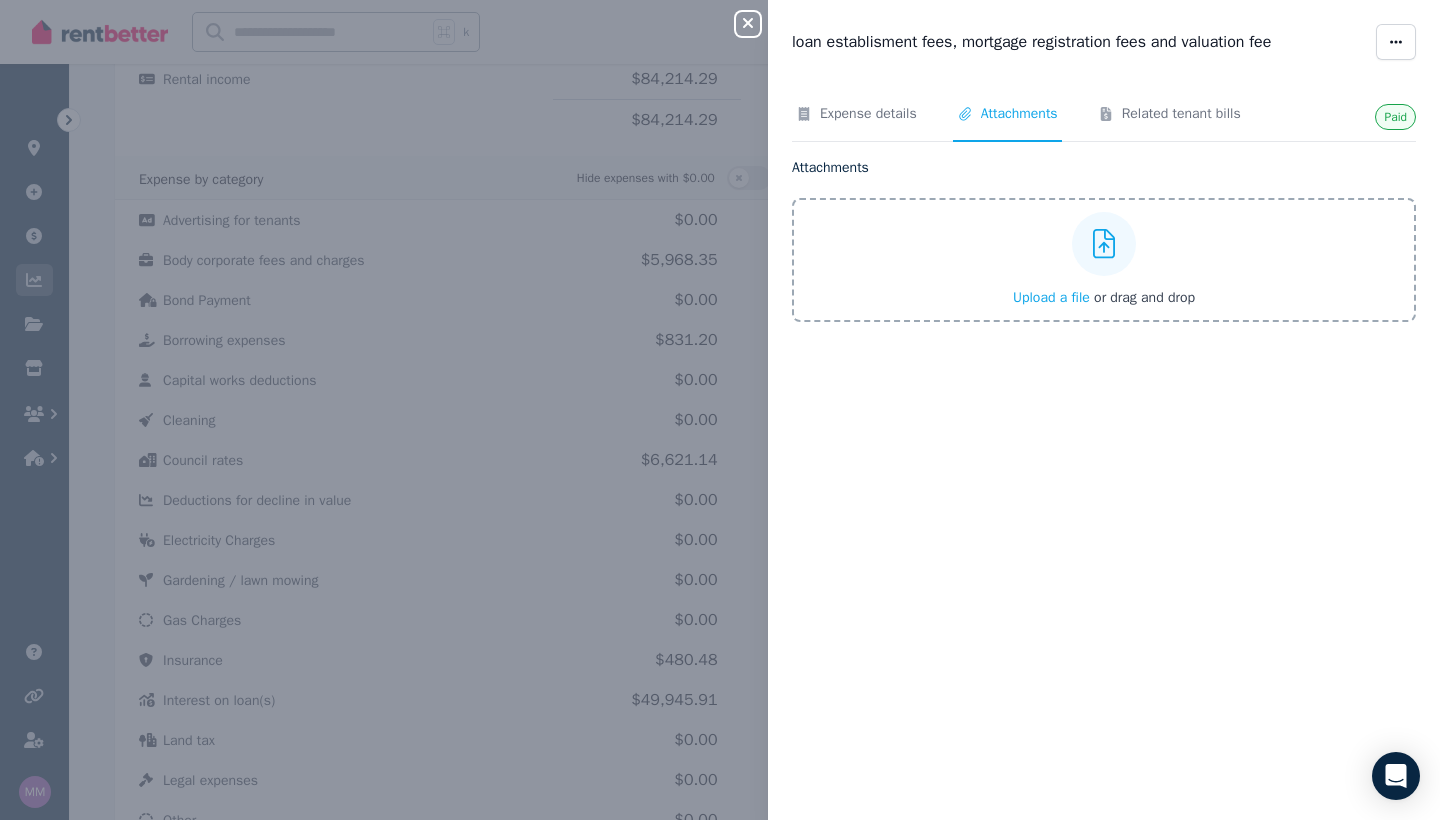 click on "Upload a file" at bounding box center [1051, 297] 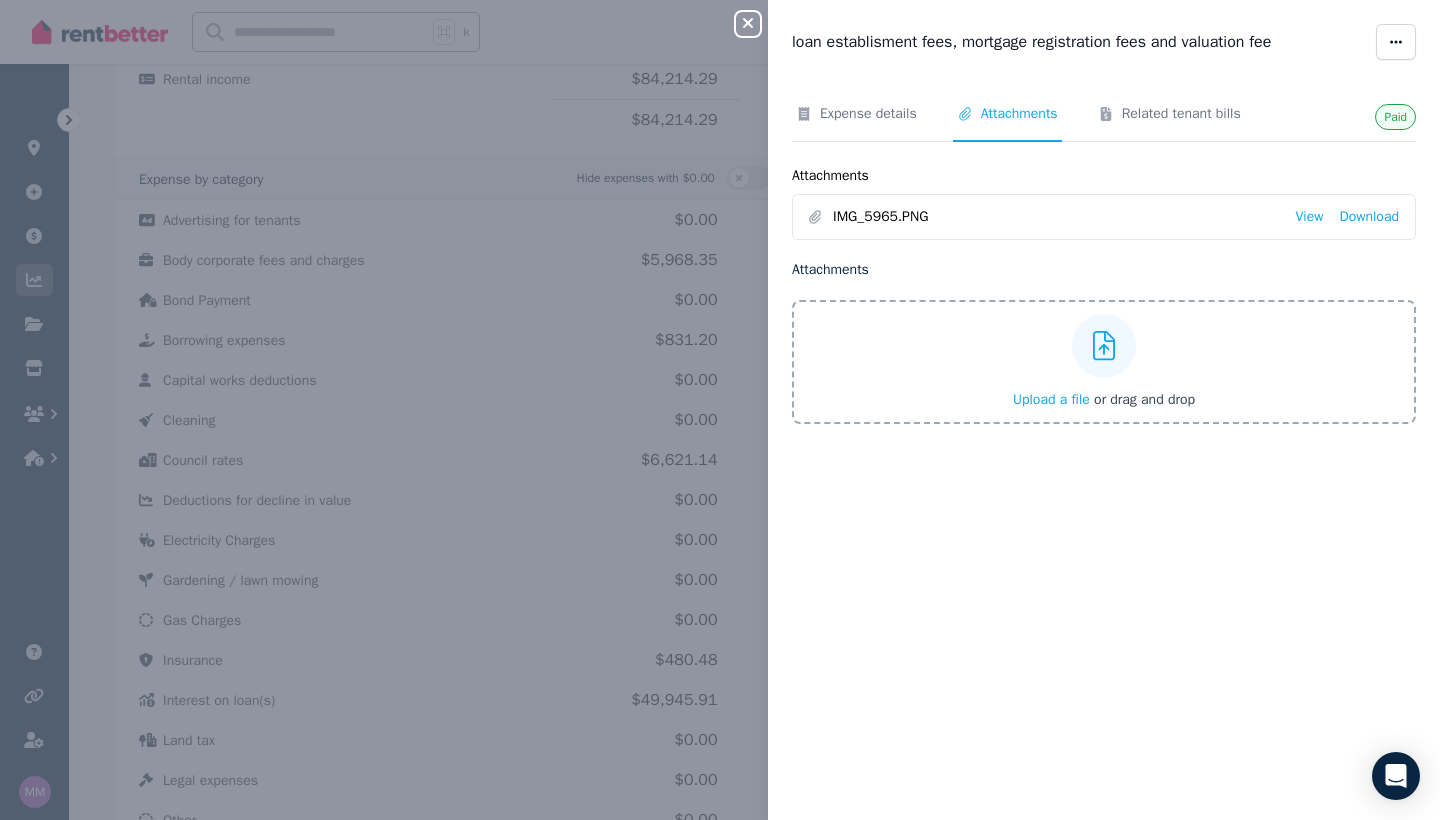 click 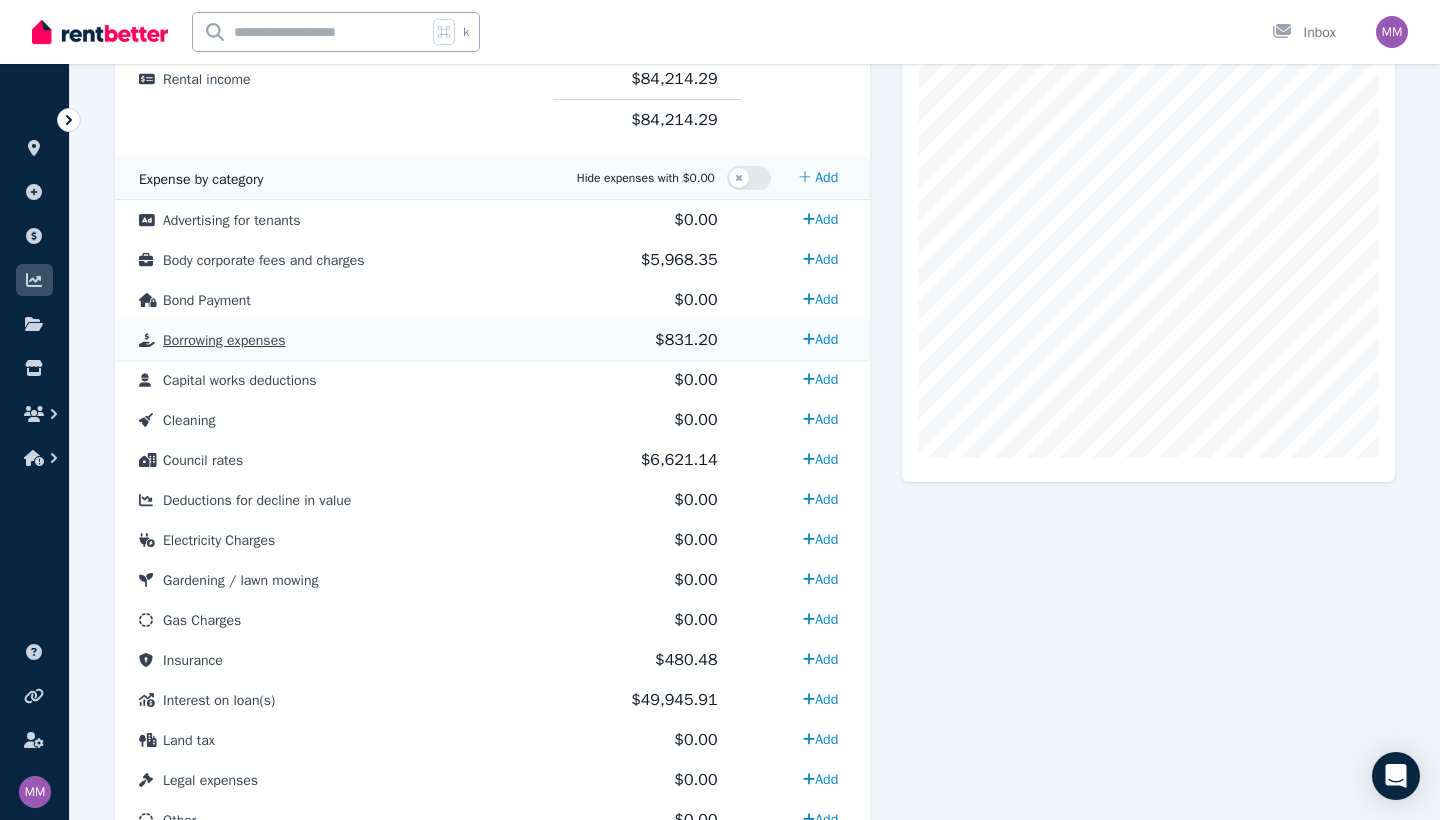 click on "Borrowing expenses" at bounding box center (224, 340) 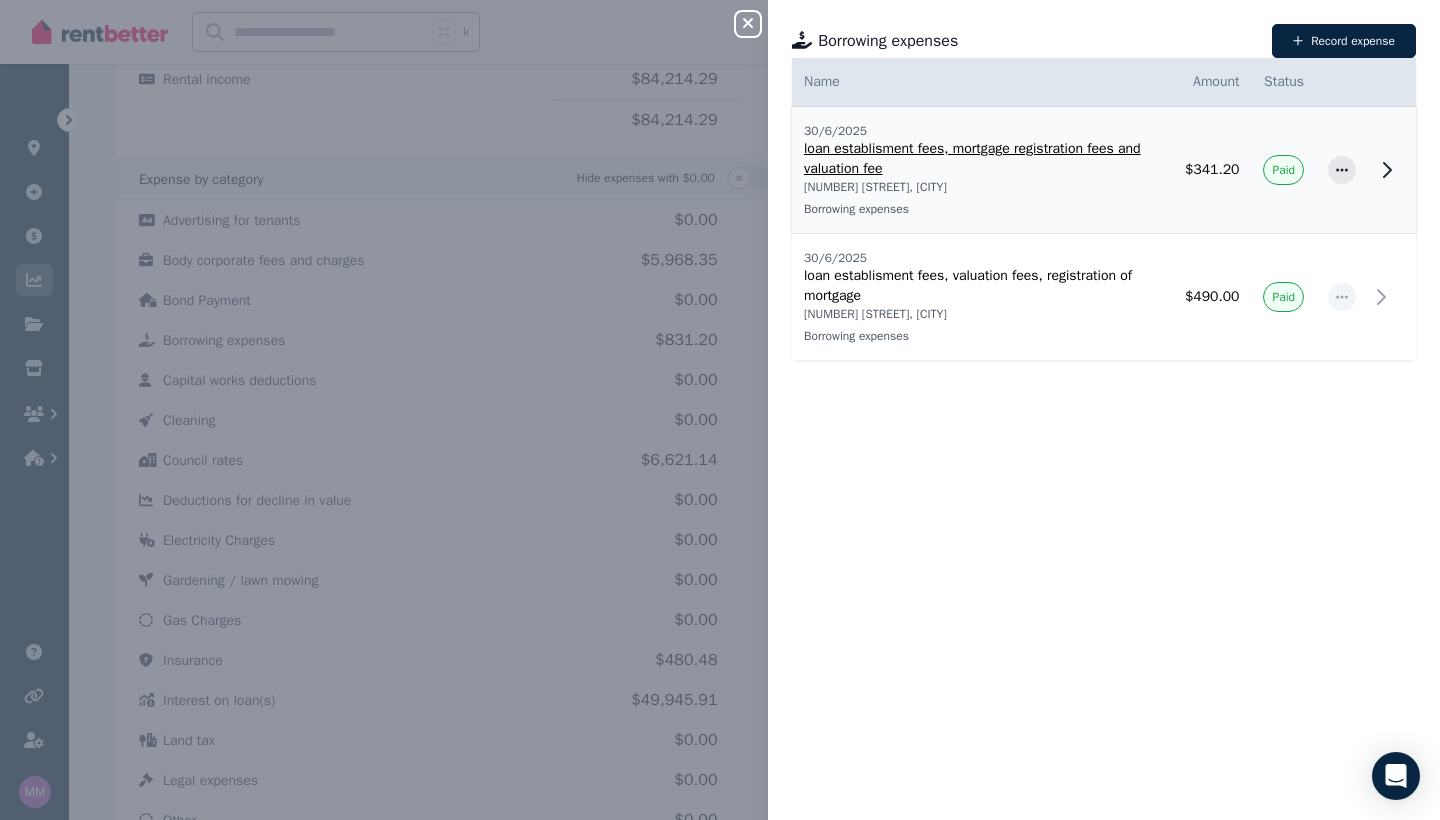 click on "loan establisment fees, mortgage registration fees and valuation fee" at bounding box center [982, 159] 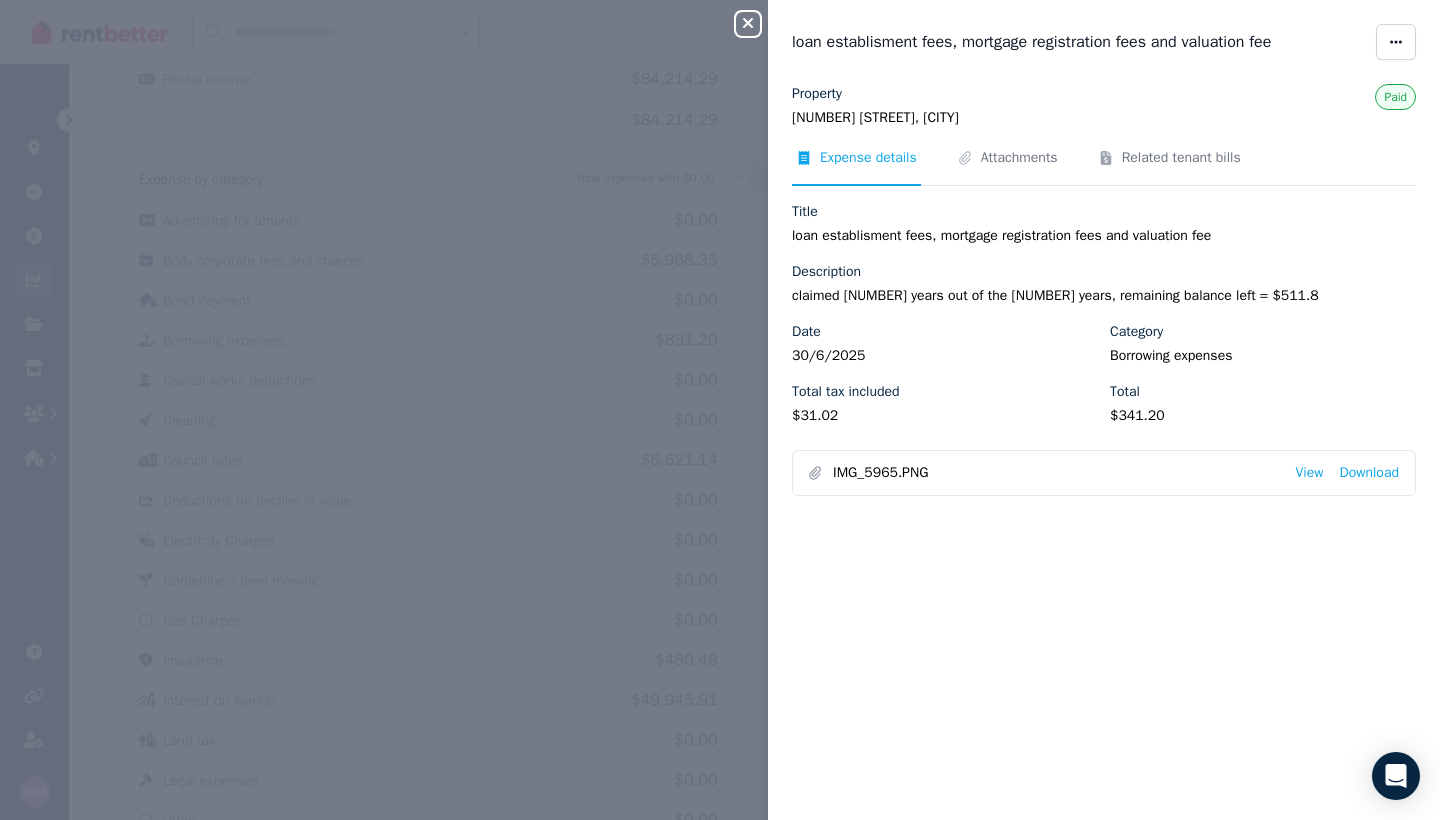 click 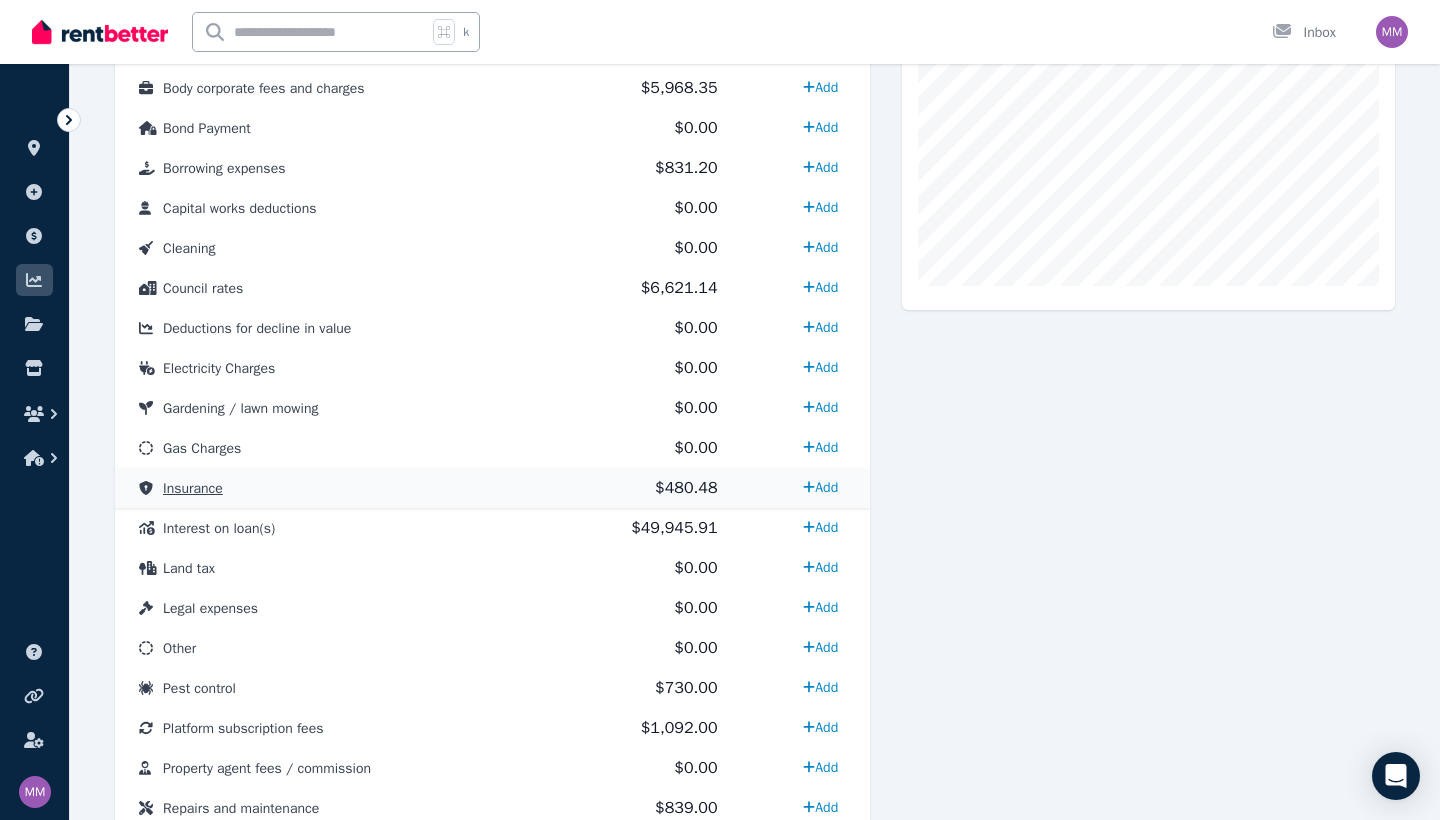 scroll, scrollTop: 647, scrollLeft: 0, axis: vertical 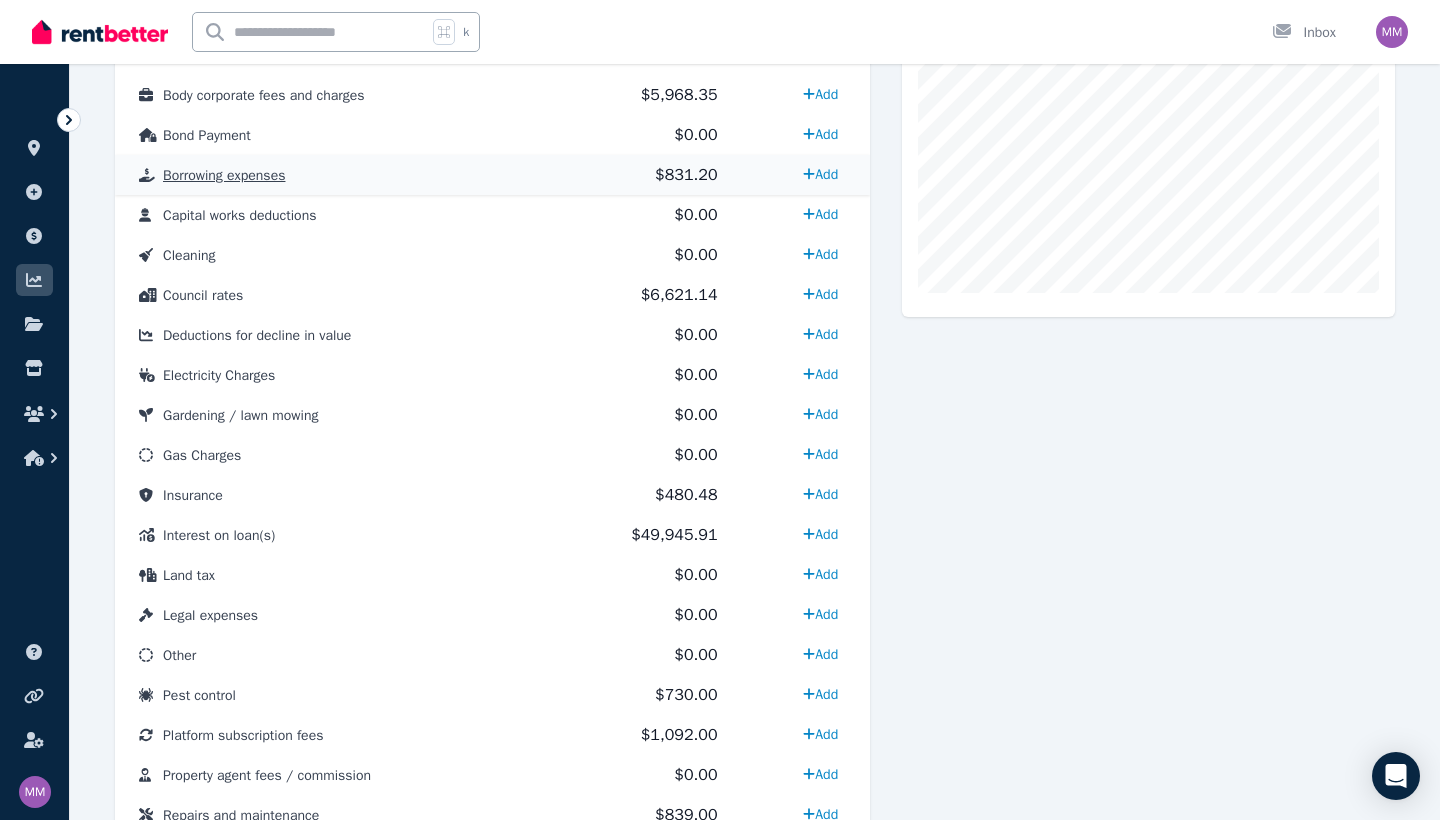 click on "Borrowing expenses" at bounding box center [224, 175] 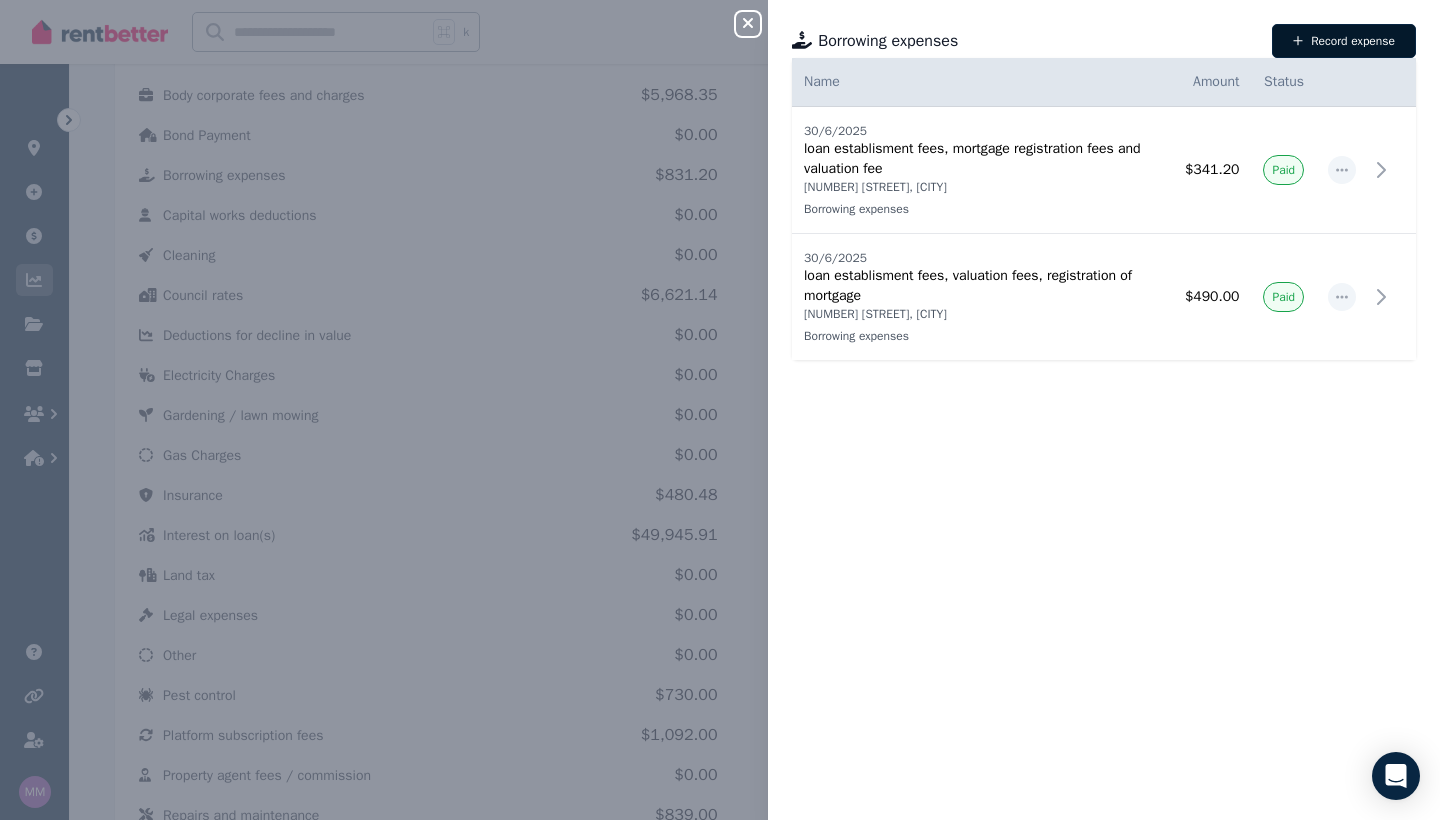 click on "Record expense" at bounding box center (1344, 41) 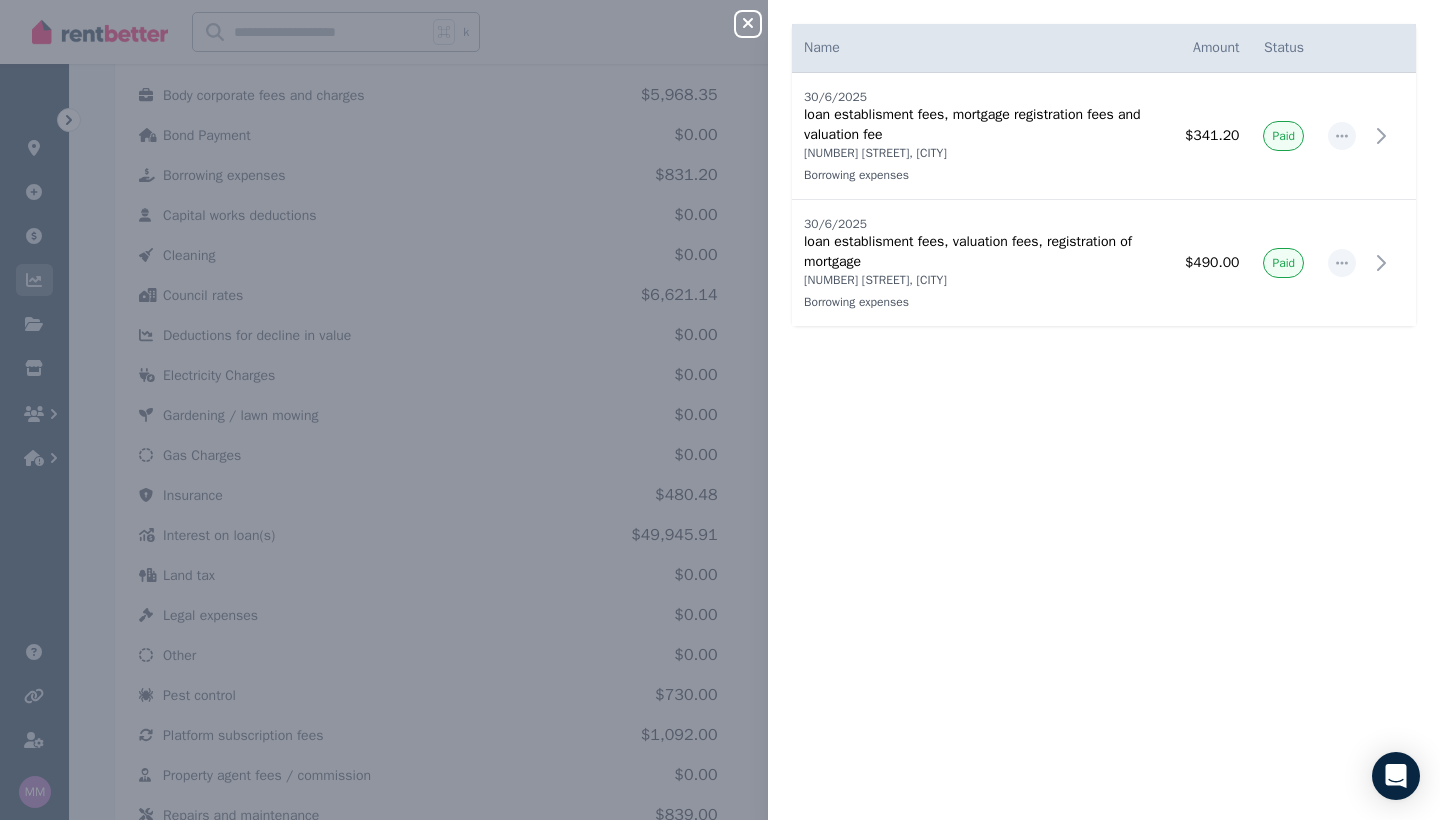 select on "**********" 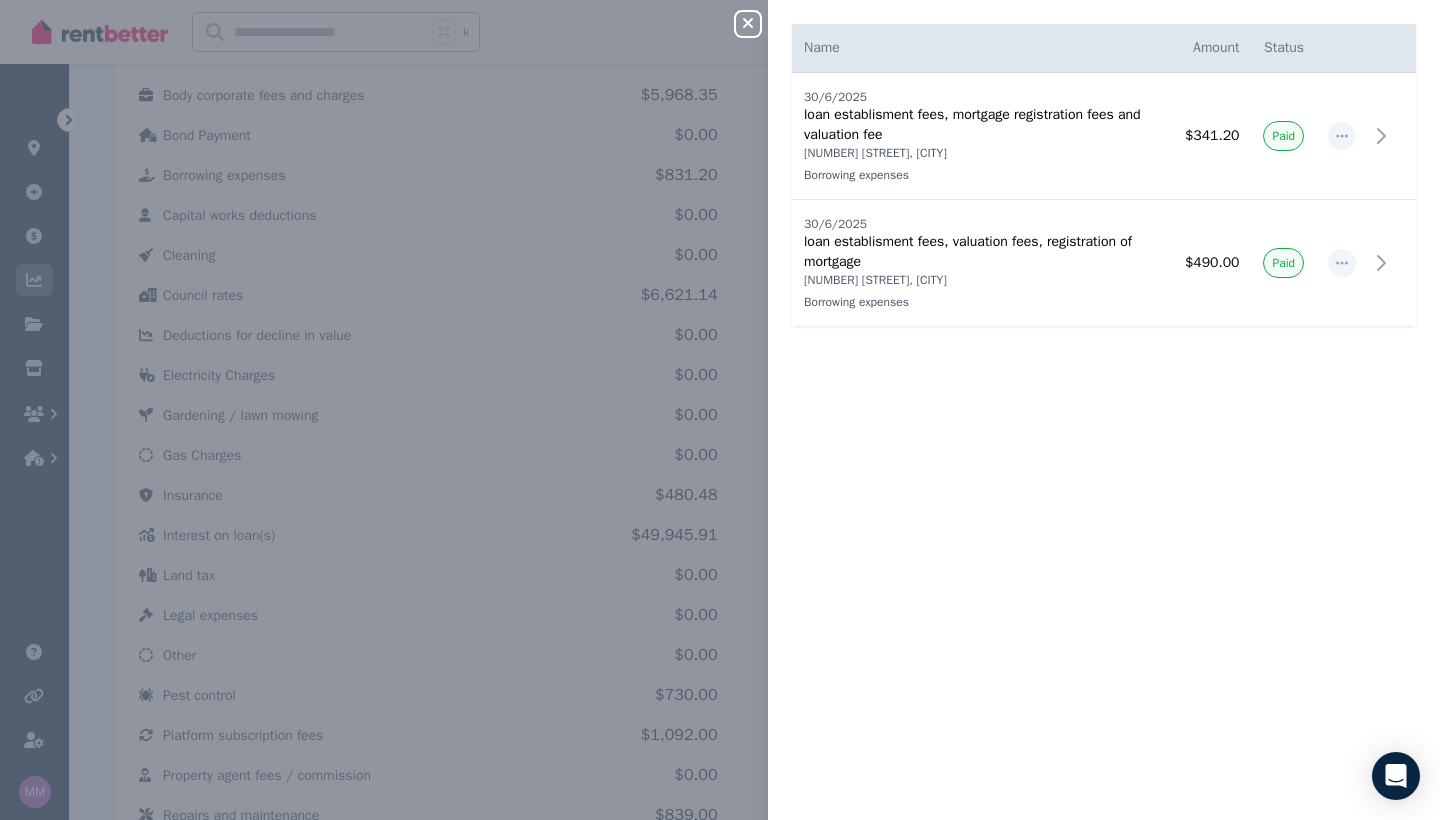 select on "**********" 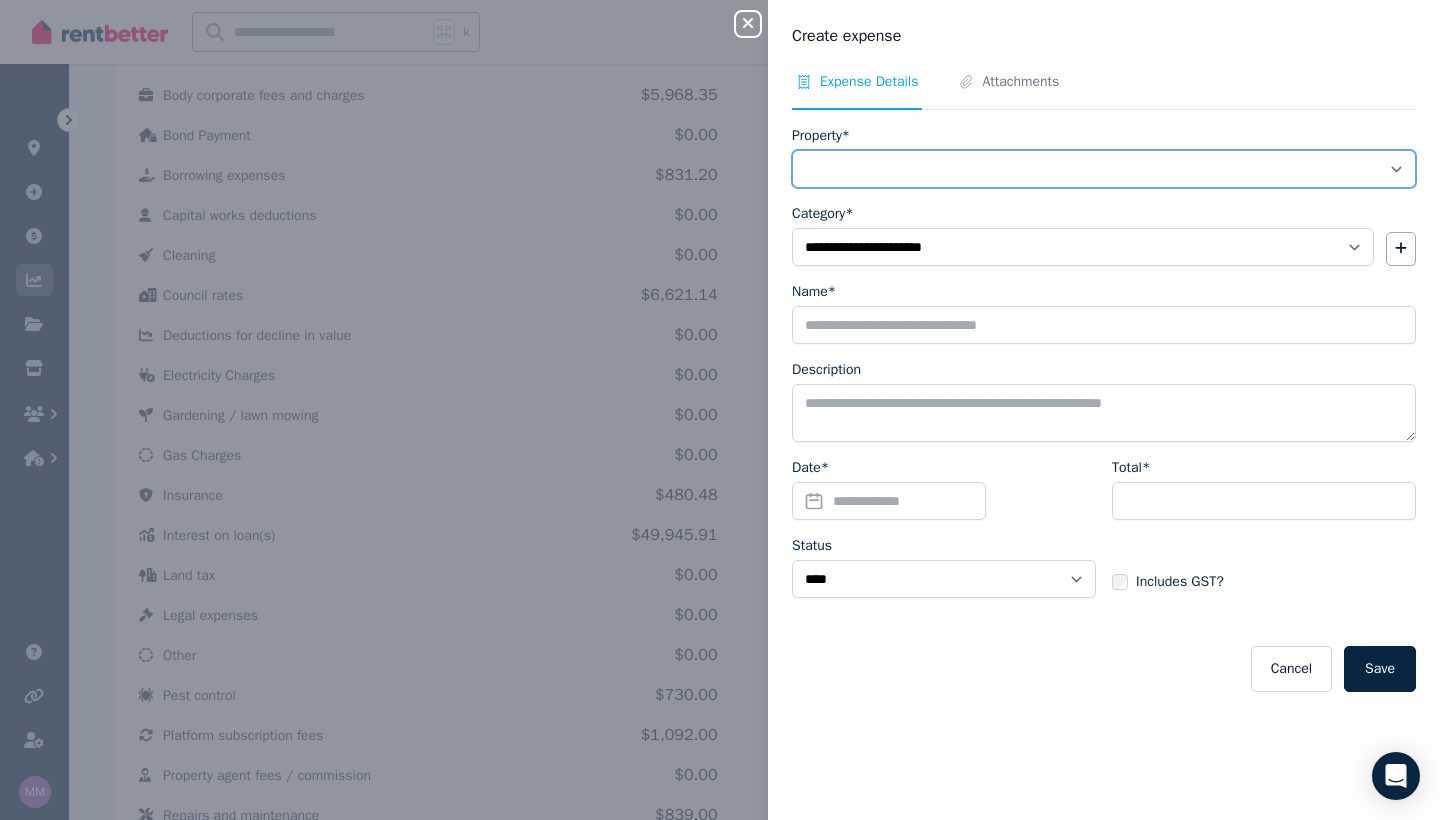 select on "**********" 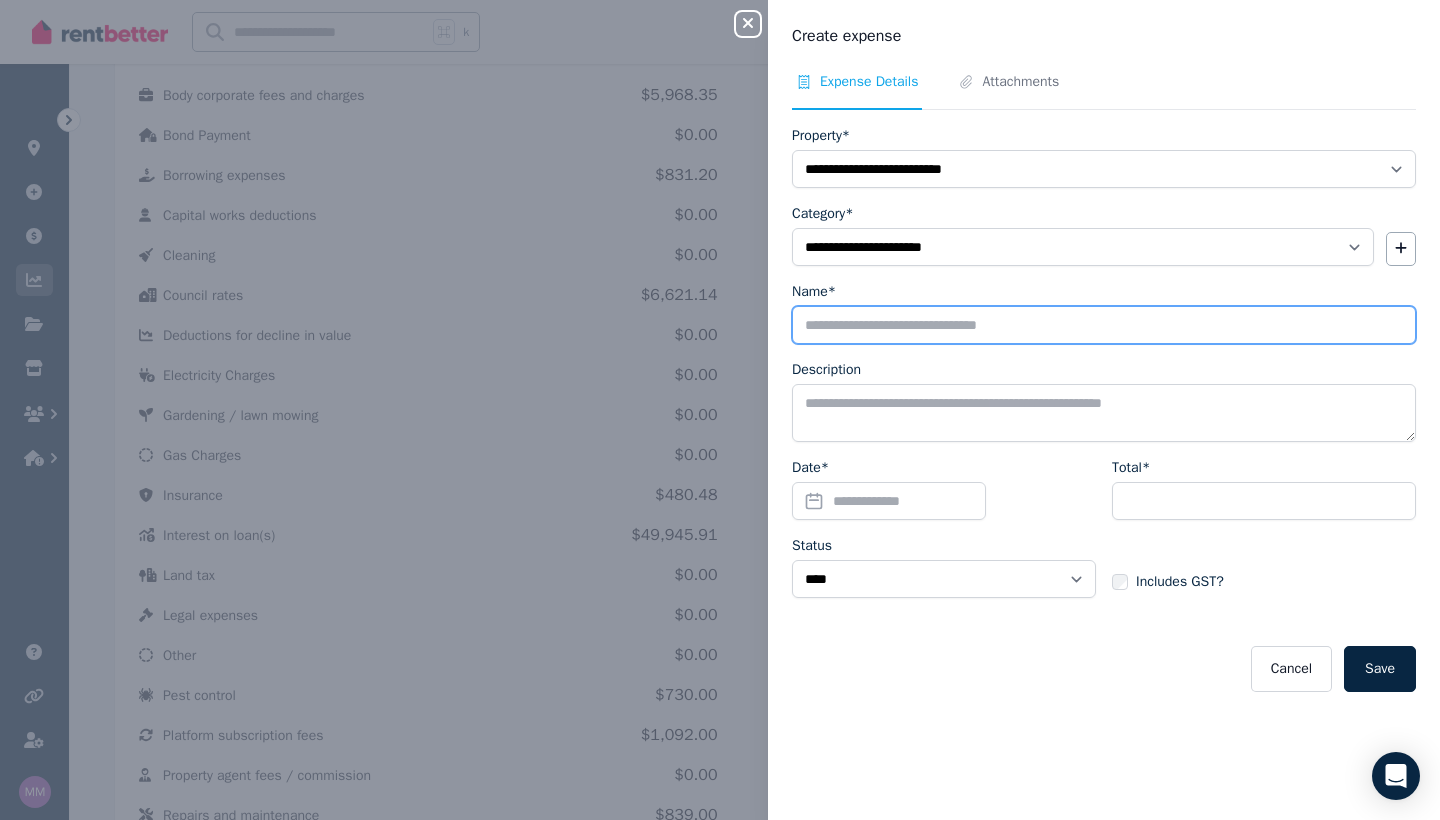 click on "Name*" at bounding box center (1104, 325) 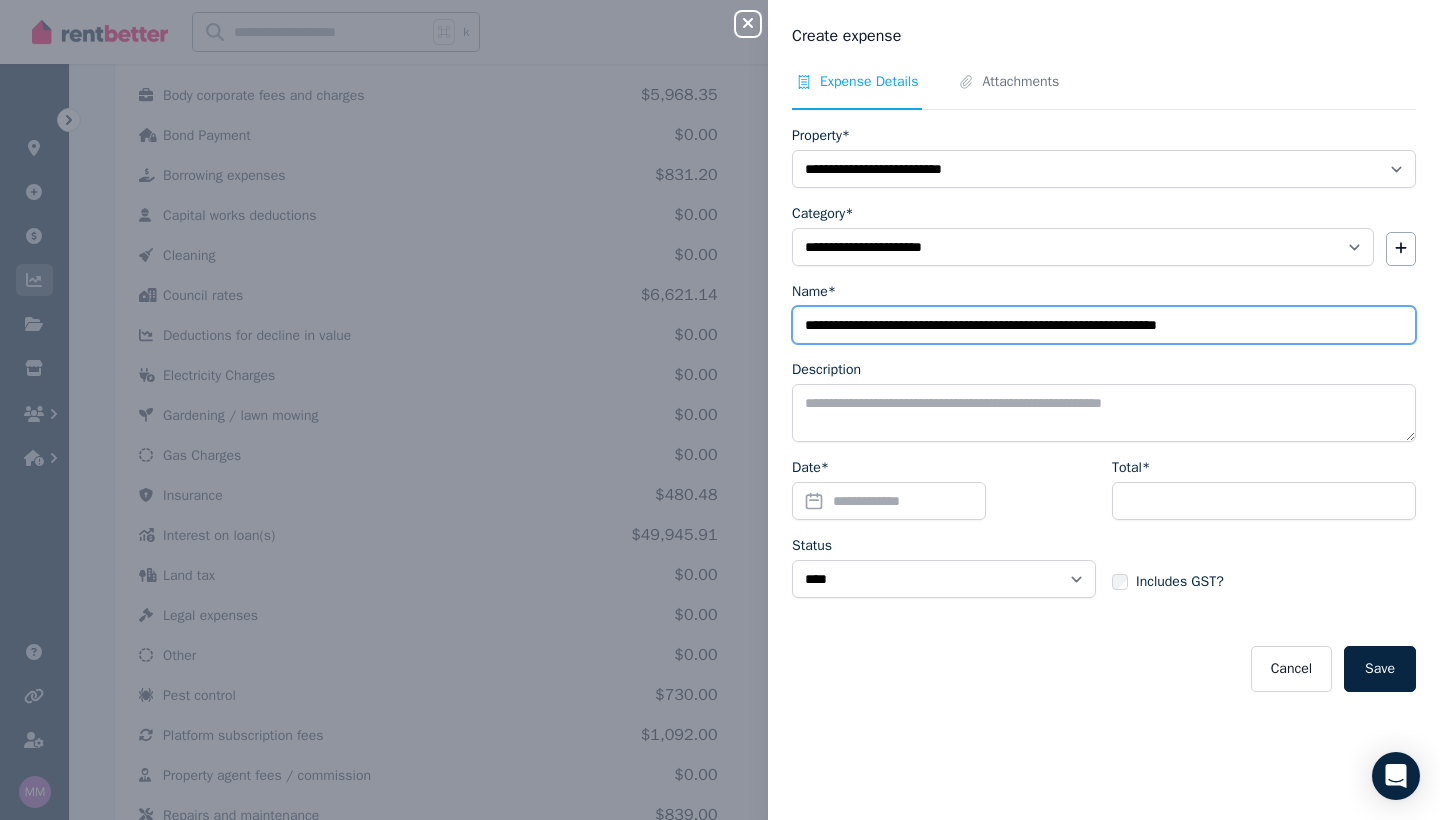 type on "**********" 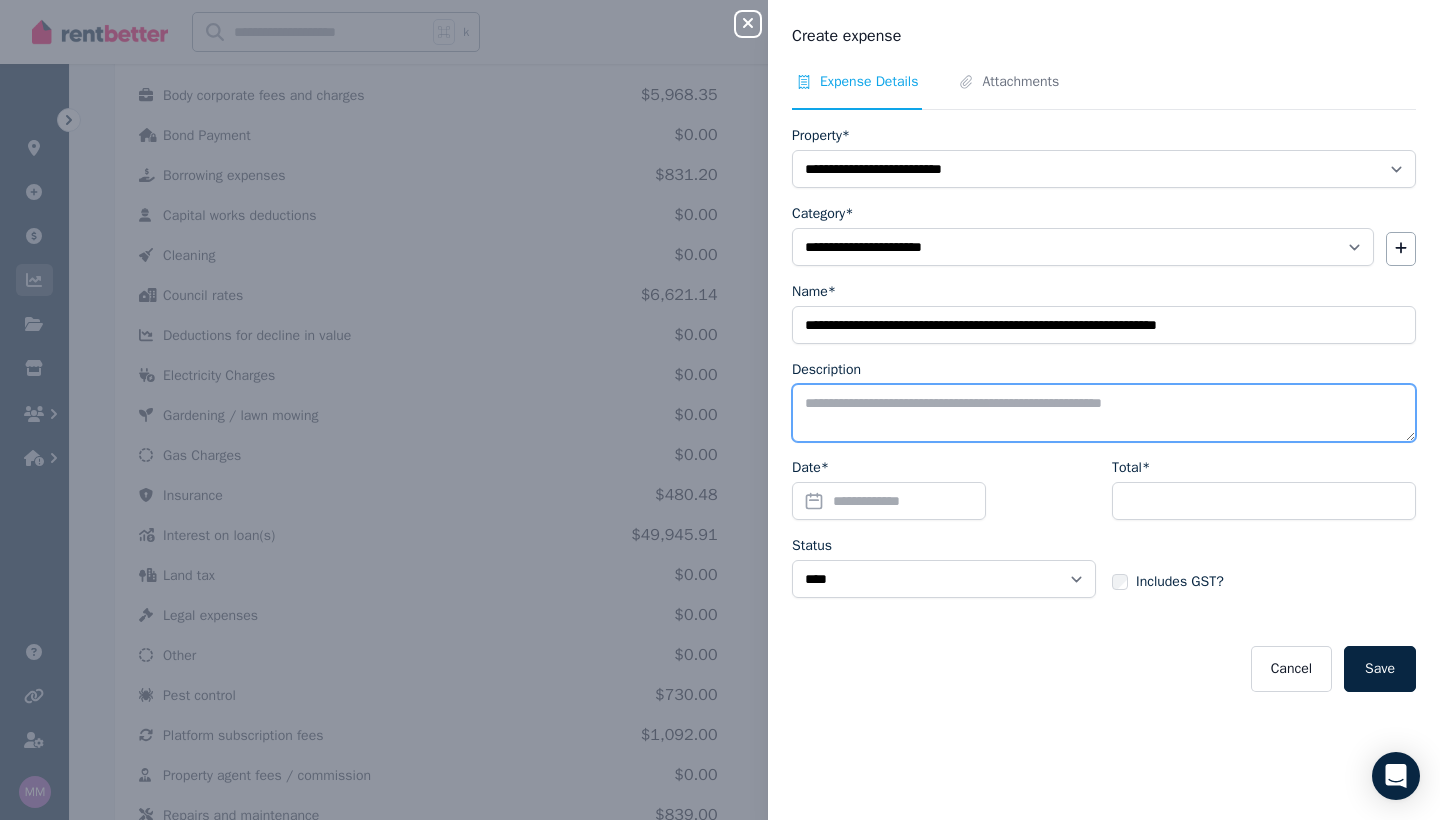 click on "Description" at bounding box center [1104, 413] 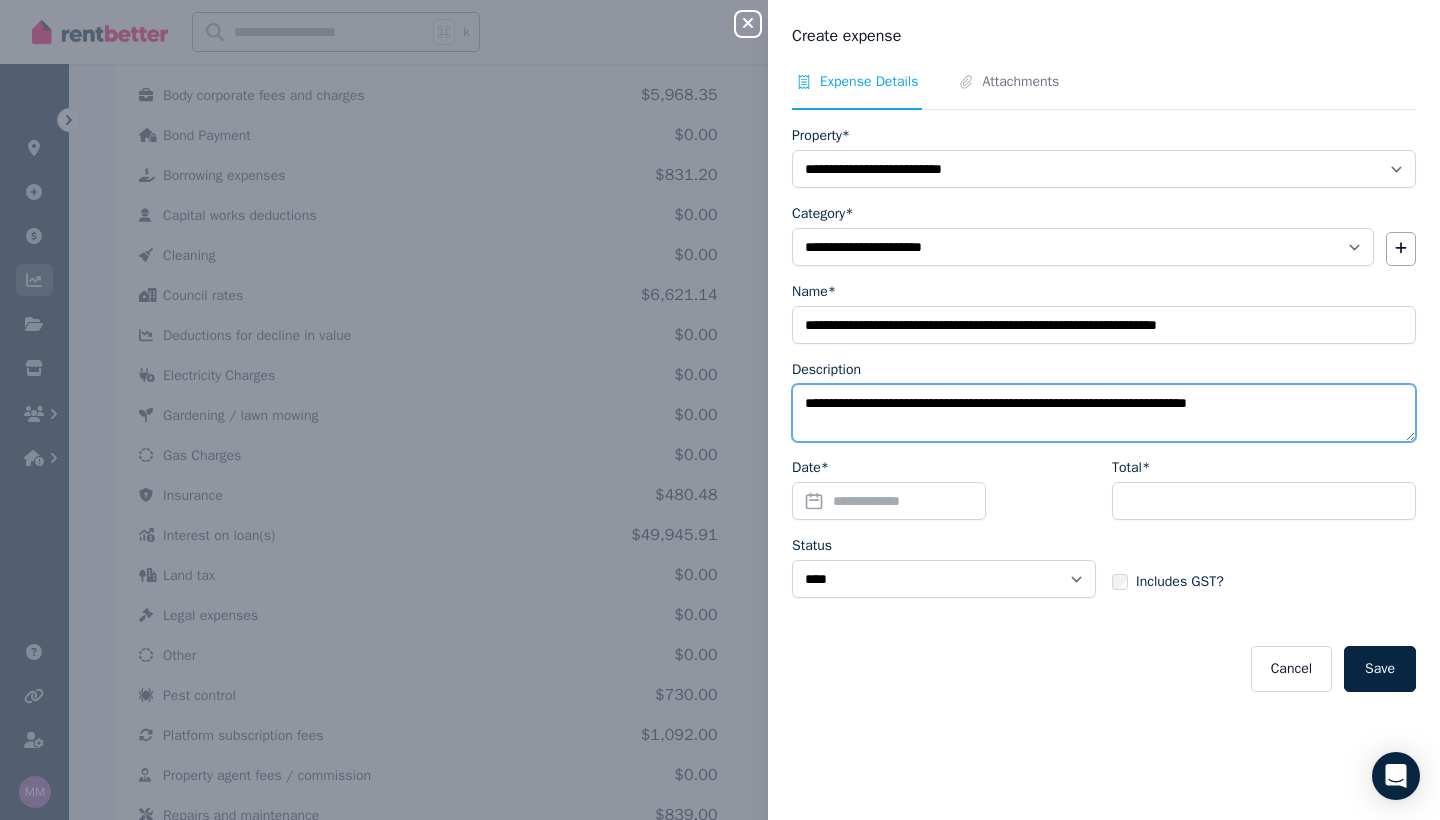 type on "**********" 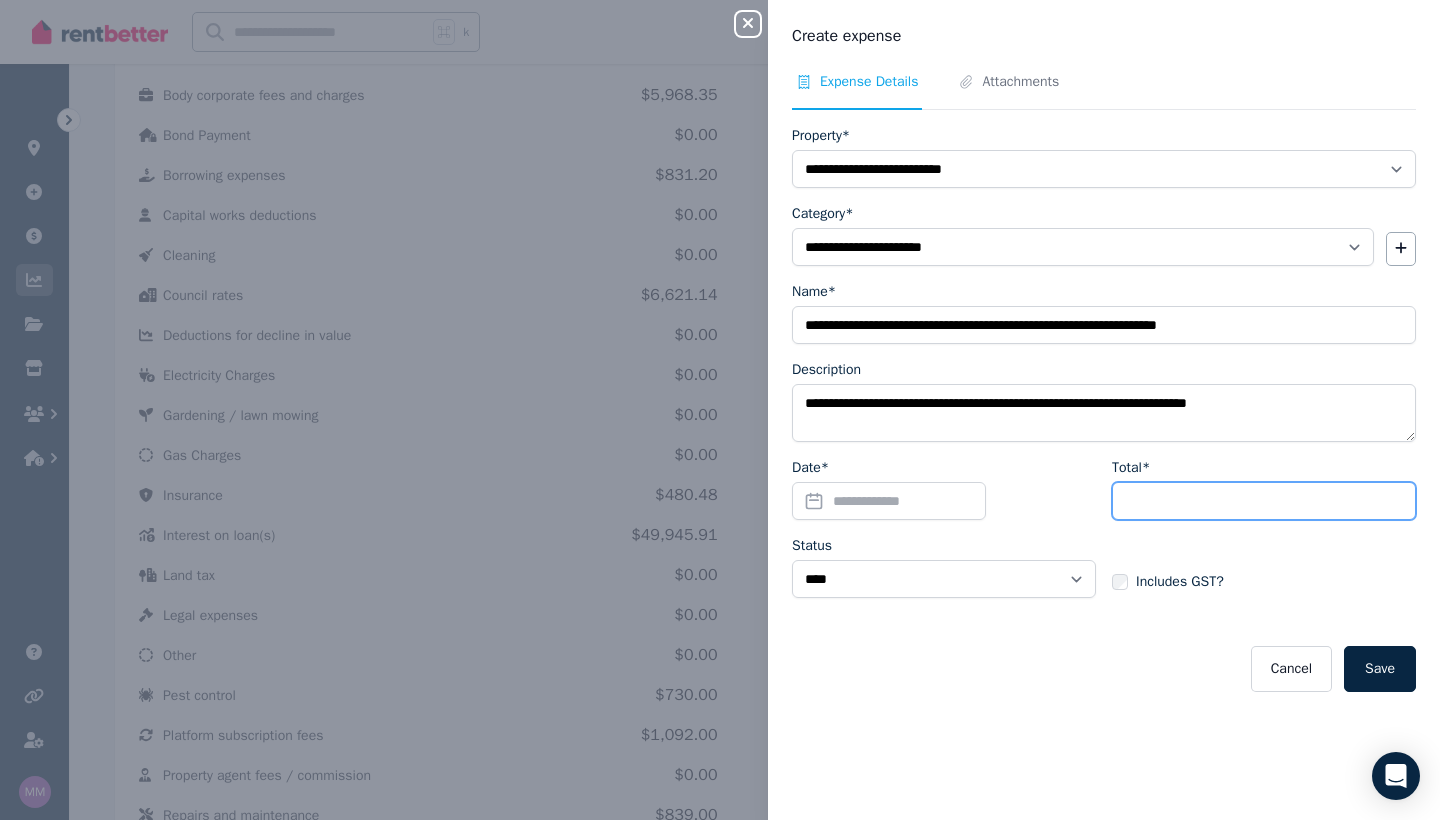 drag, startPoint x: 809, startPoint y: 414, endPoint x: 1153, endPoint y: 495, distance: 353.40768 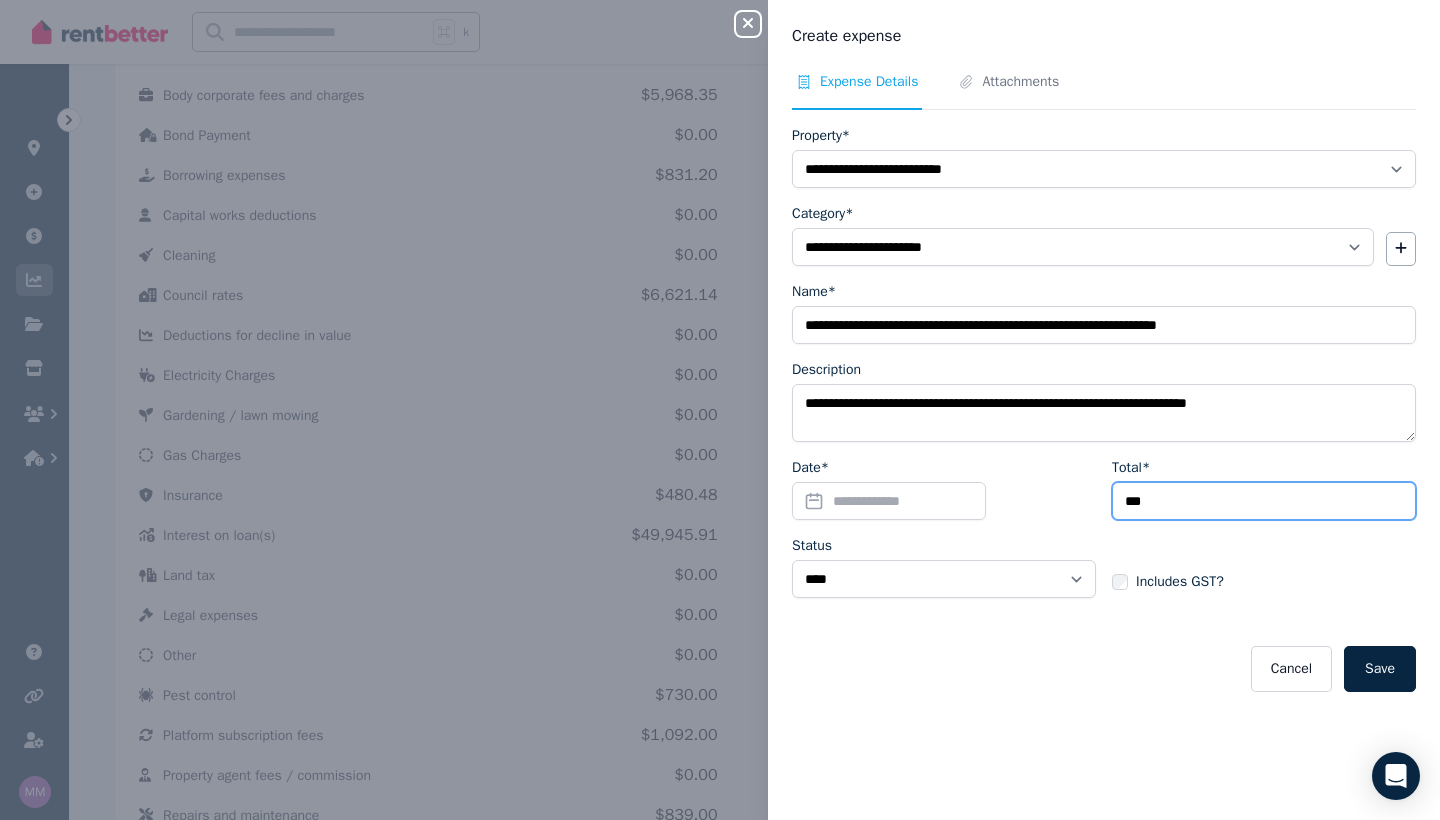 type on "***" 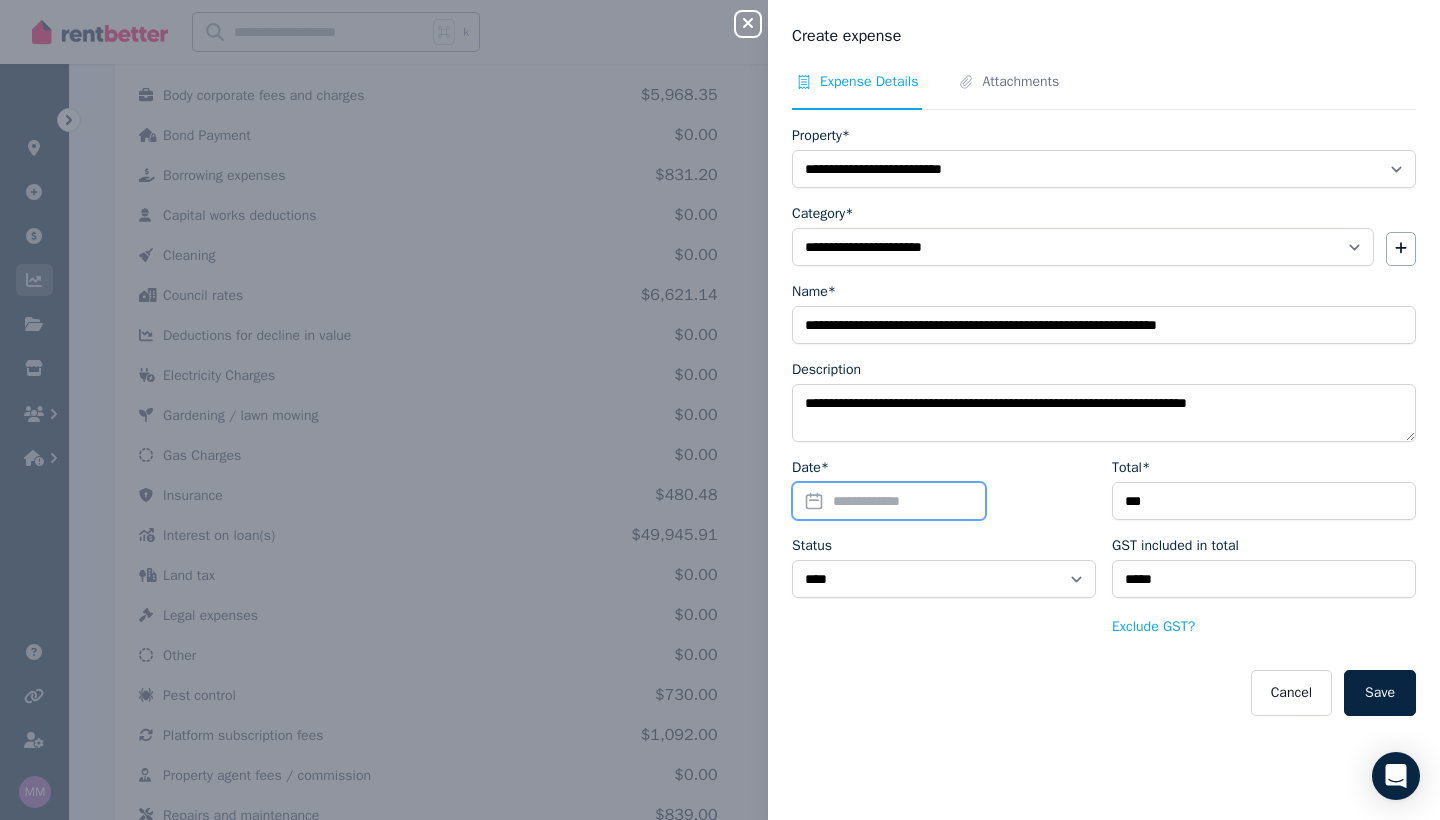 click on "Date*" at bounding box center (889, 501) 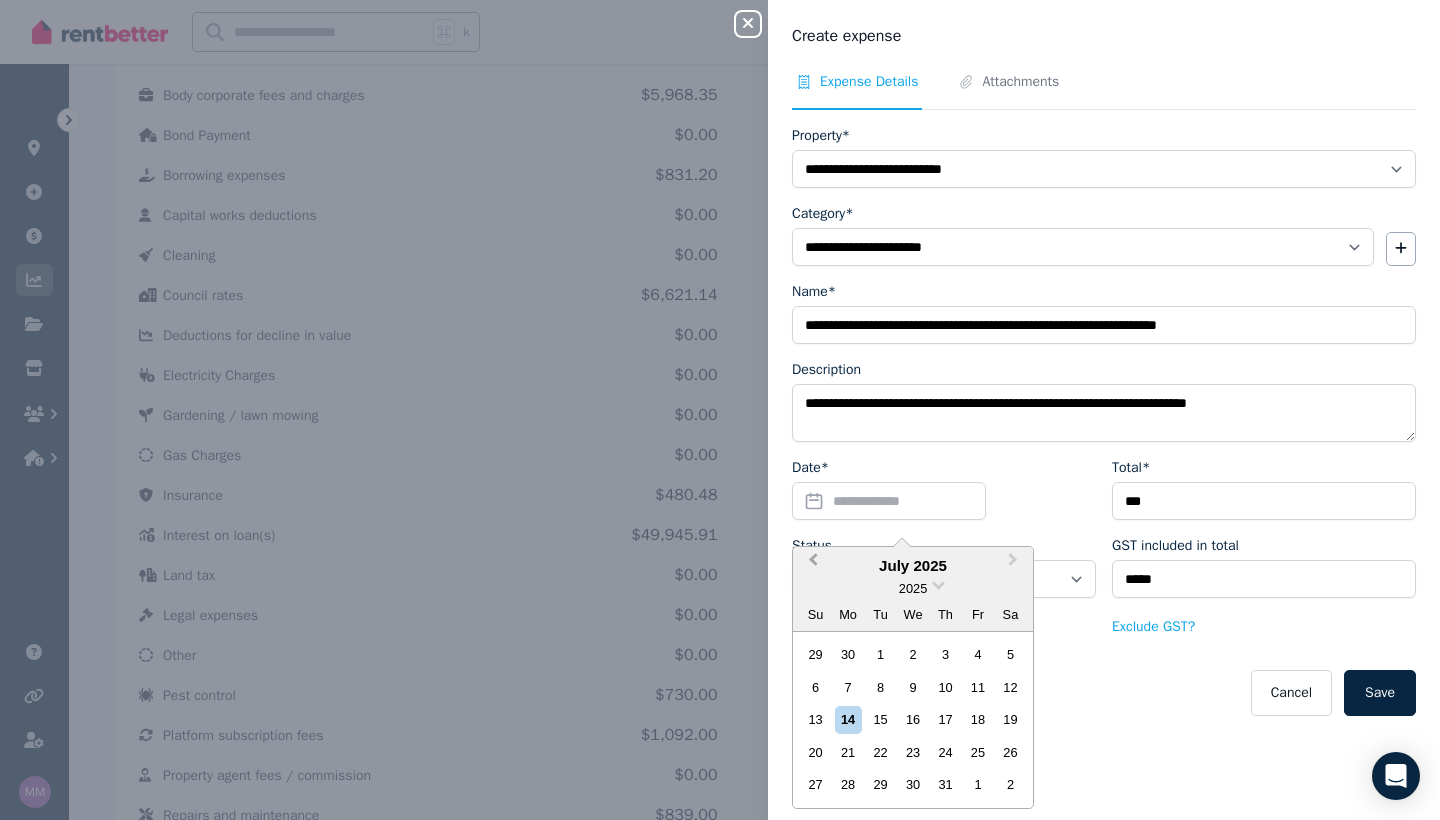 click on "Previous Month" at bounding box center [813, 564] 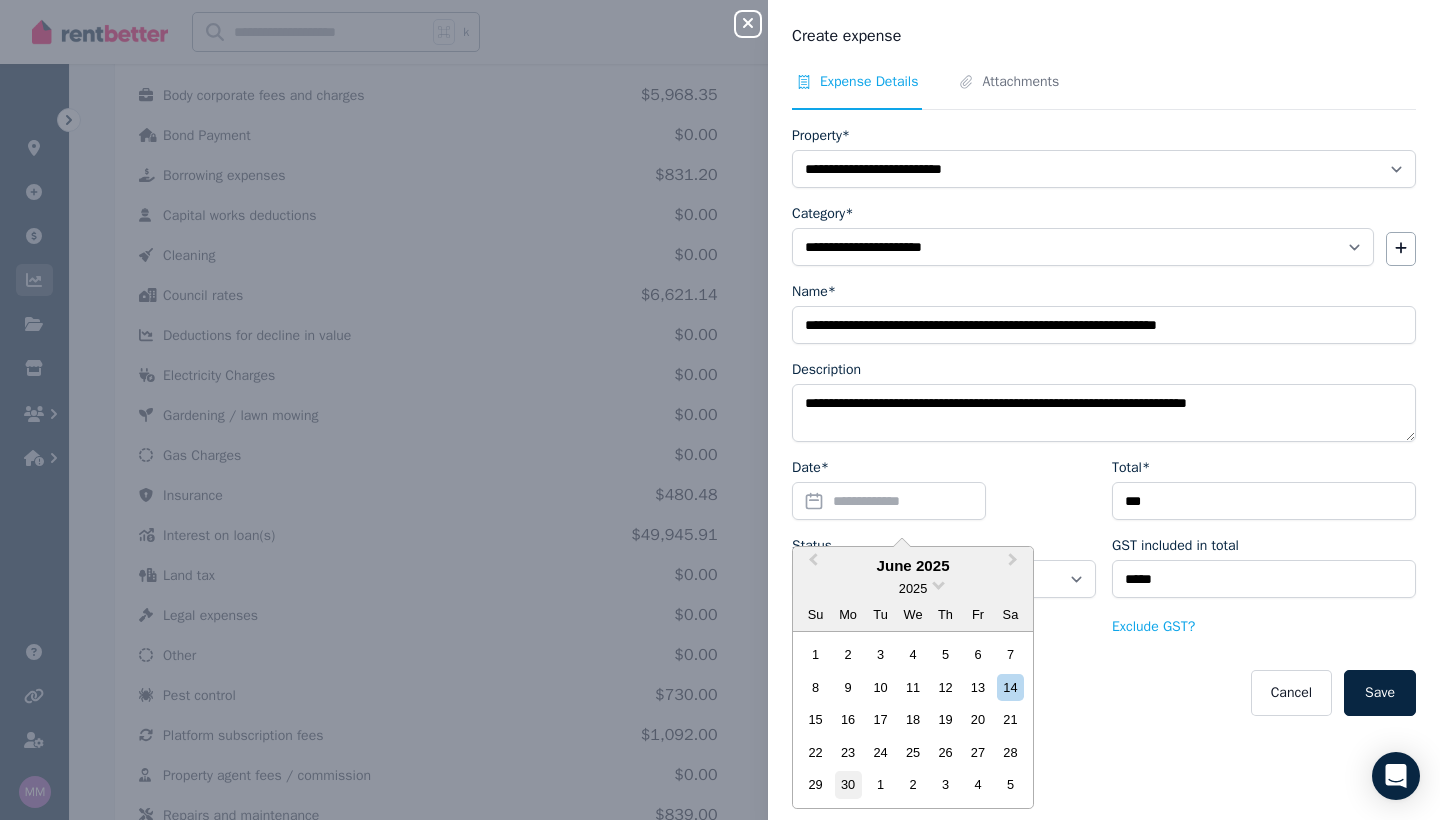 click on "30" at bounding box center [848, 784] 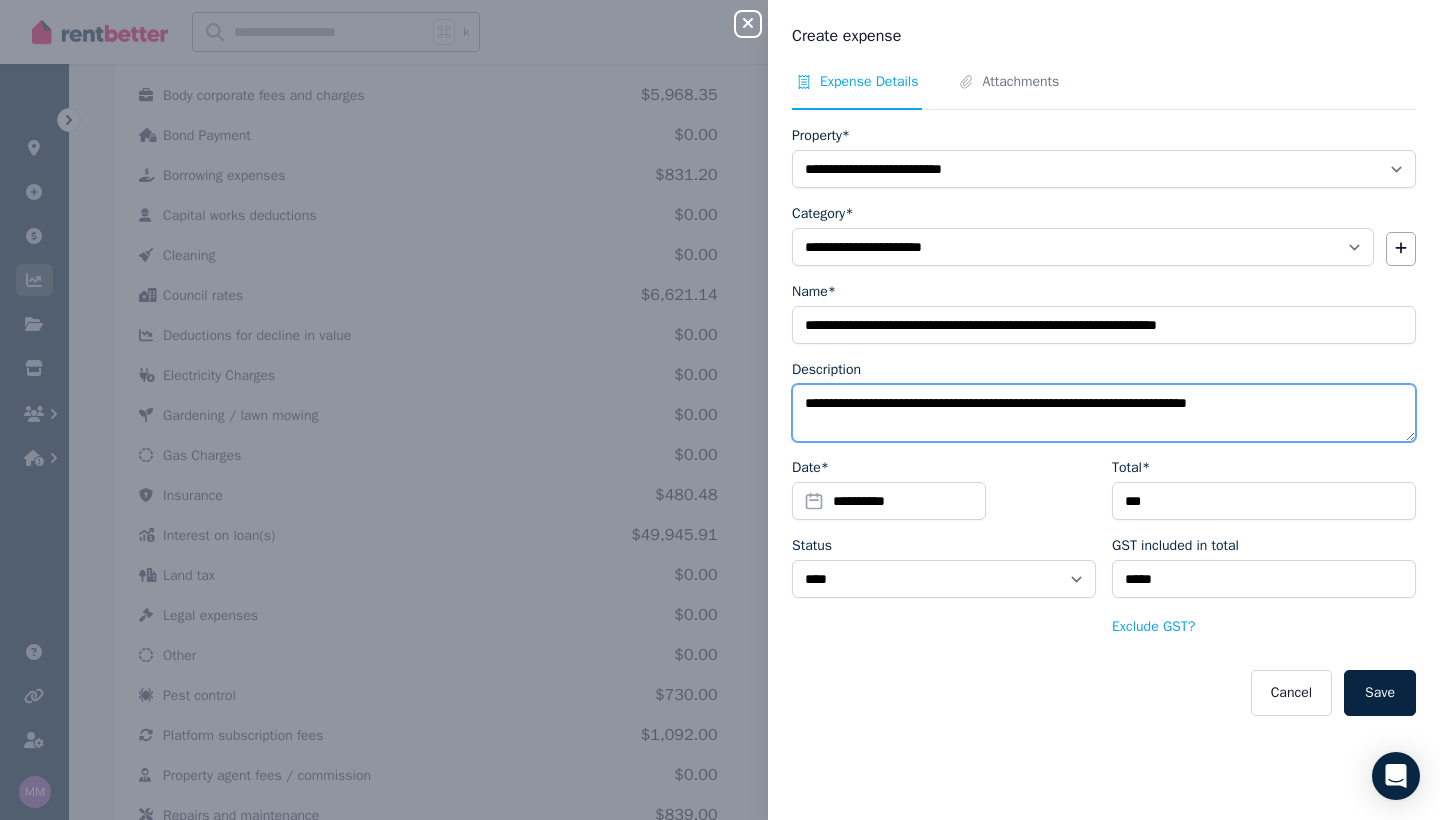 click on "**********" at bounding box center [1104, 413] 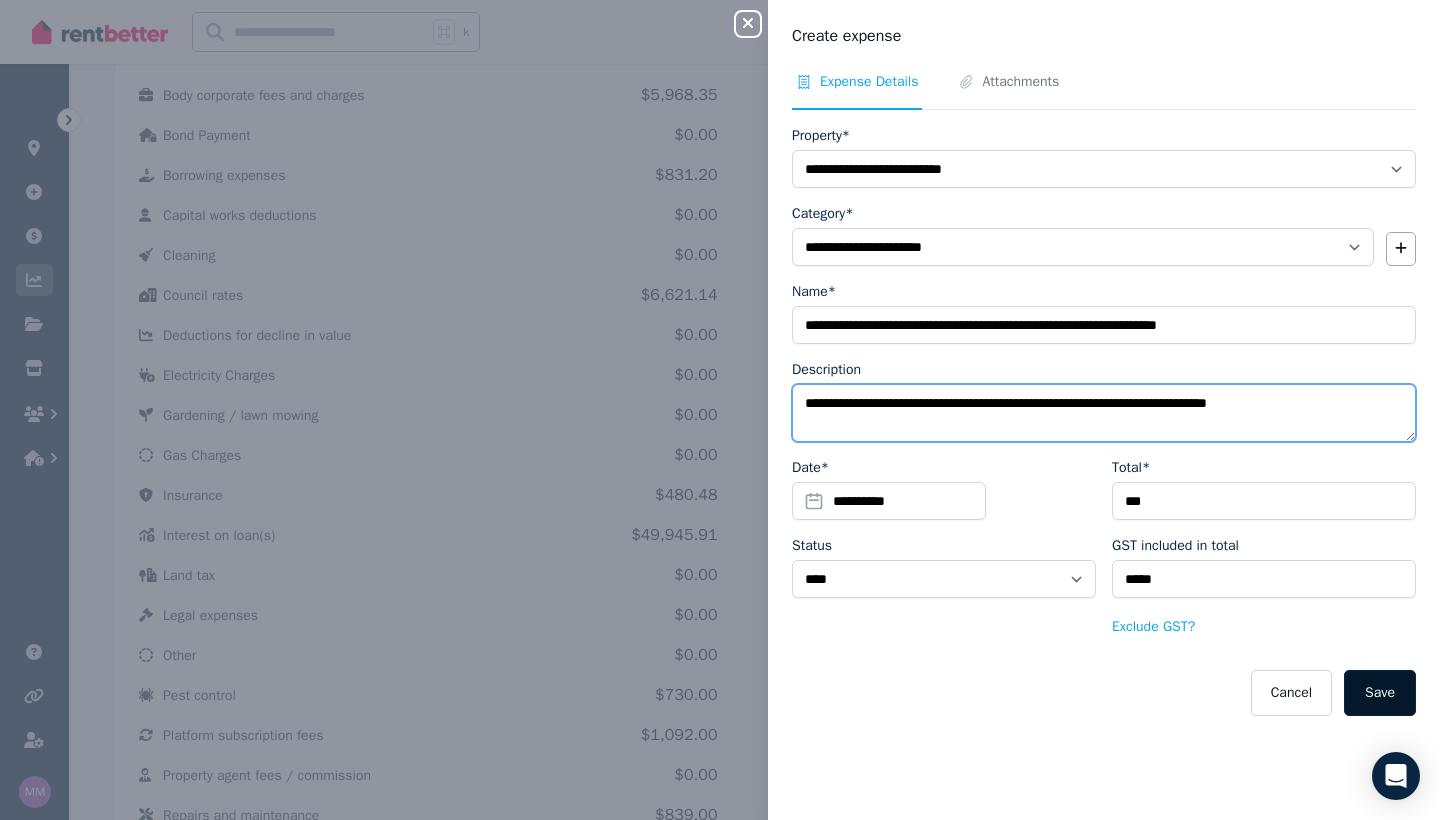 type on "**********" 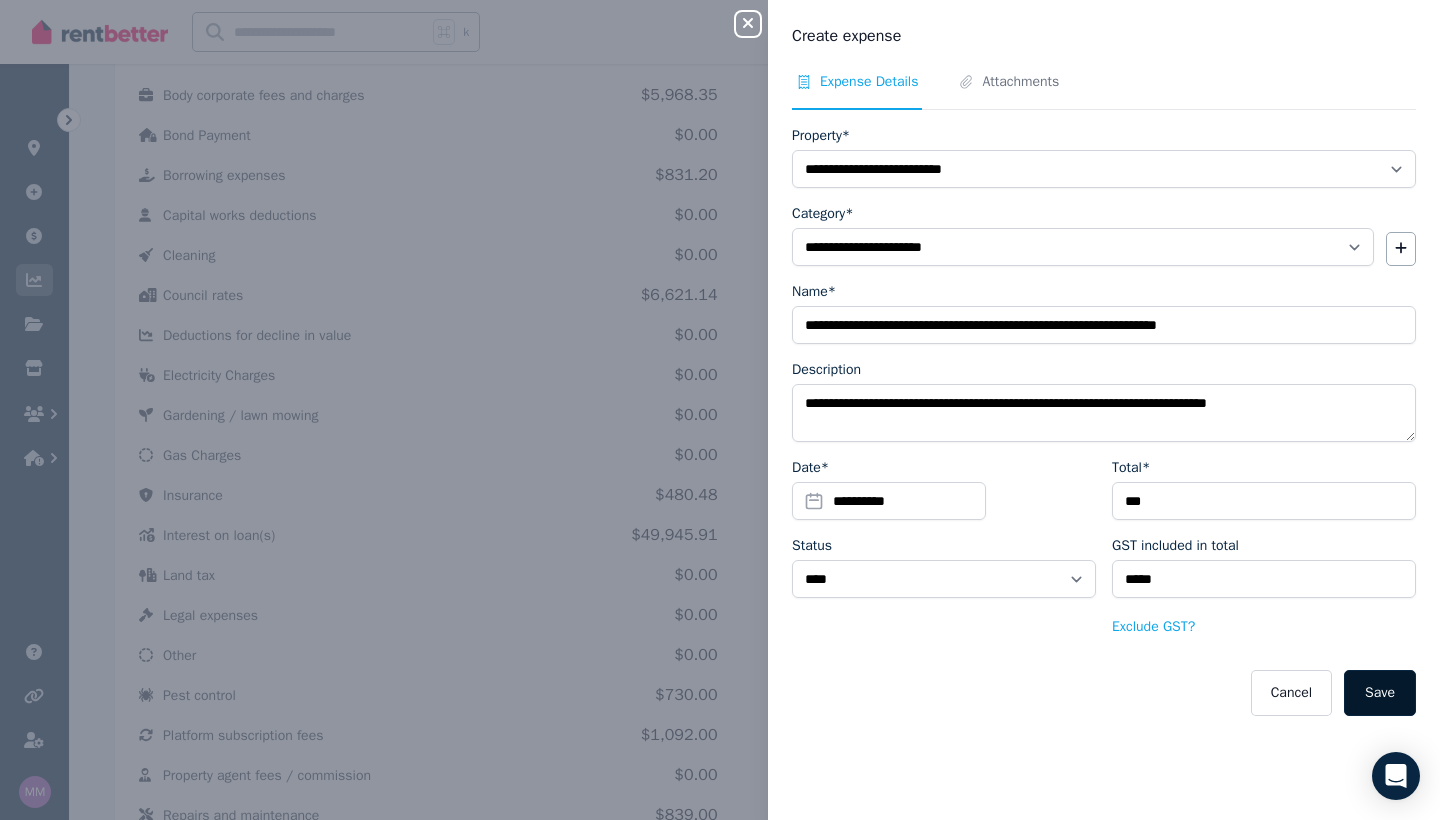 click on "Save" at bounding box center (1380, 693) 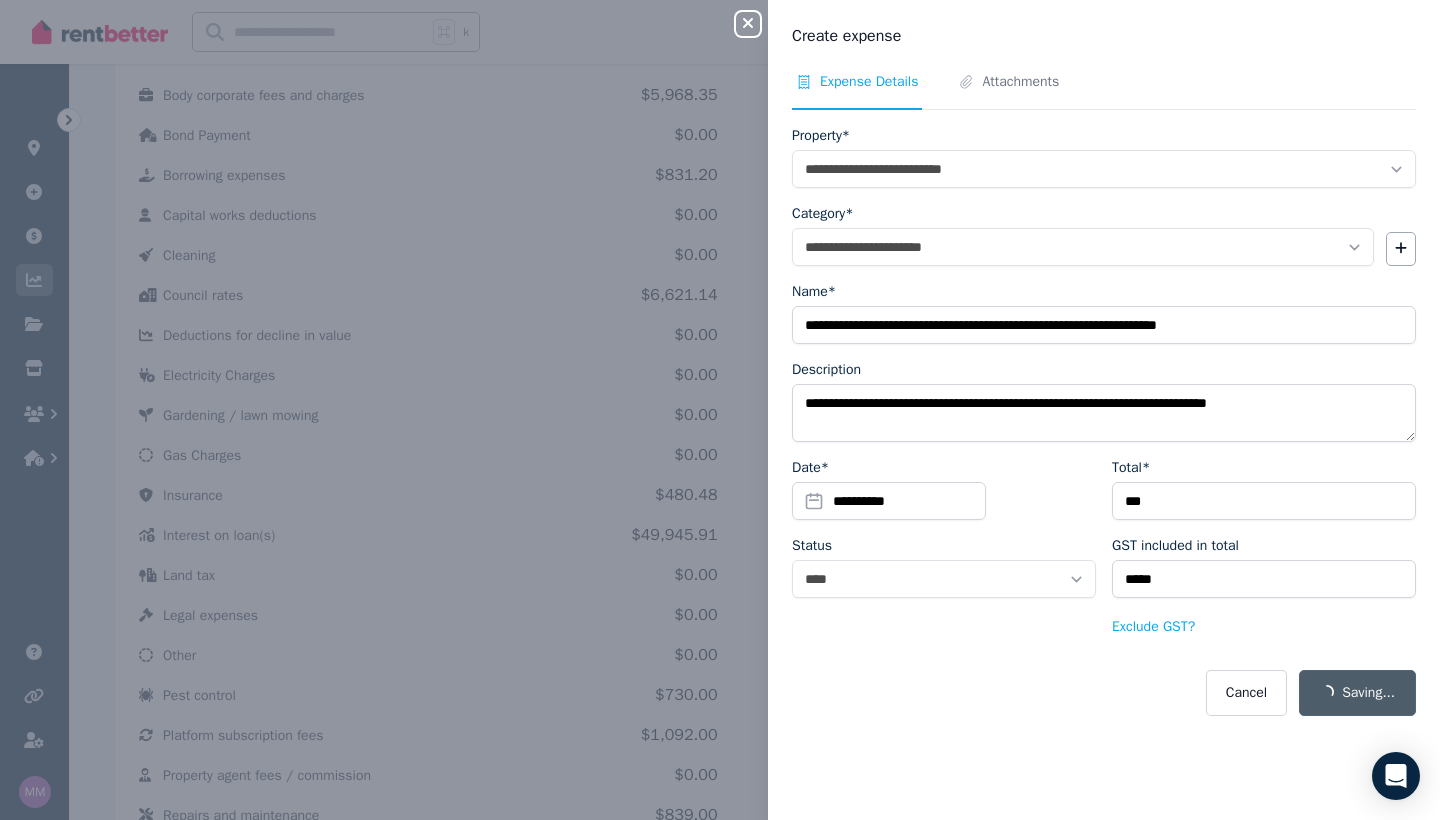 select 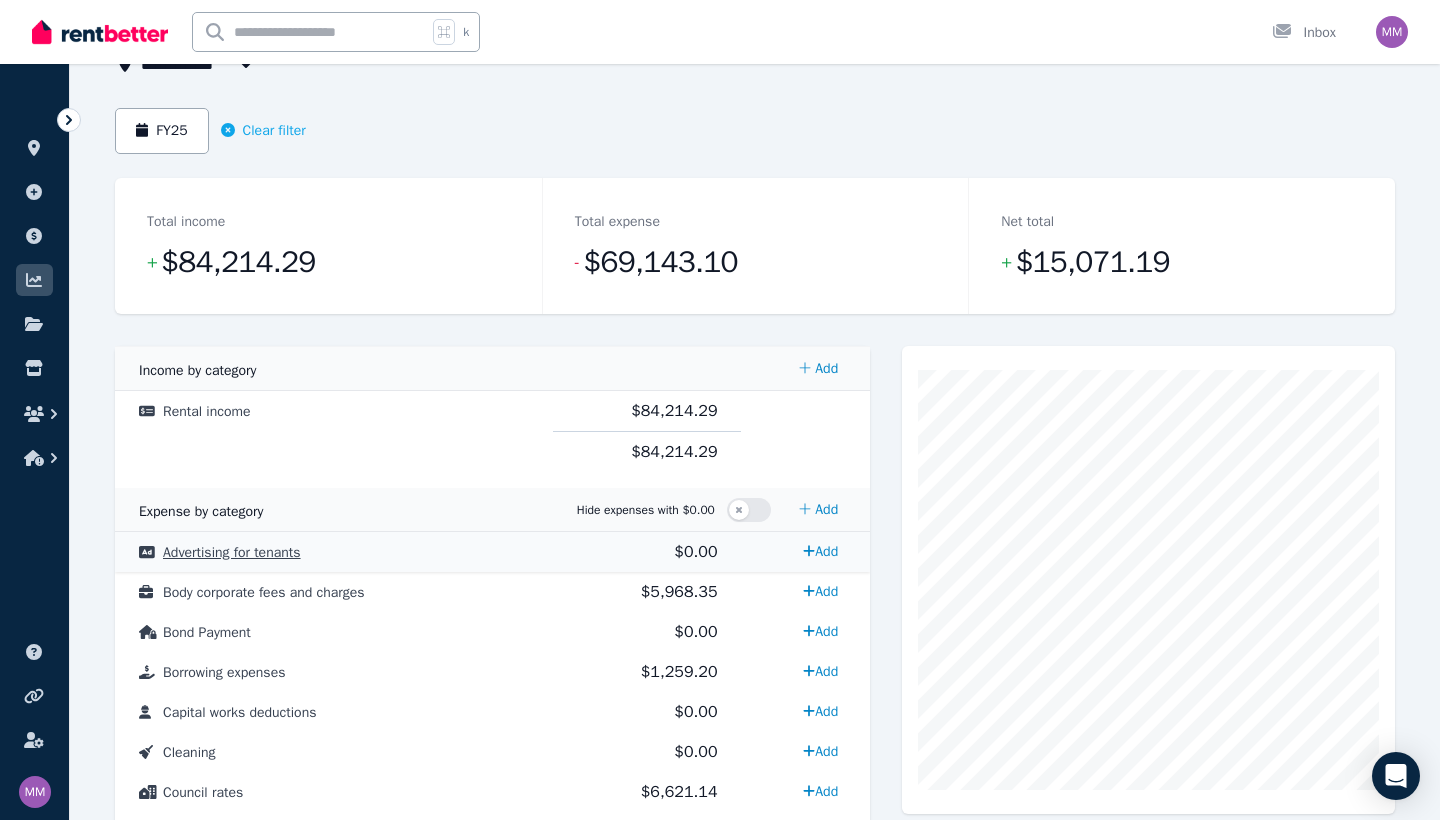 scroll, scrollTop: 159, scrollLeft: 0, axis: vertical 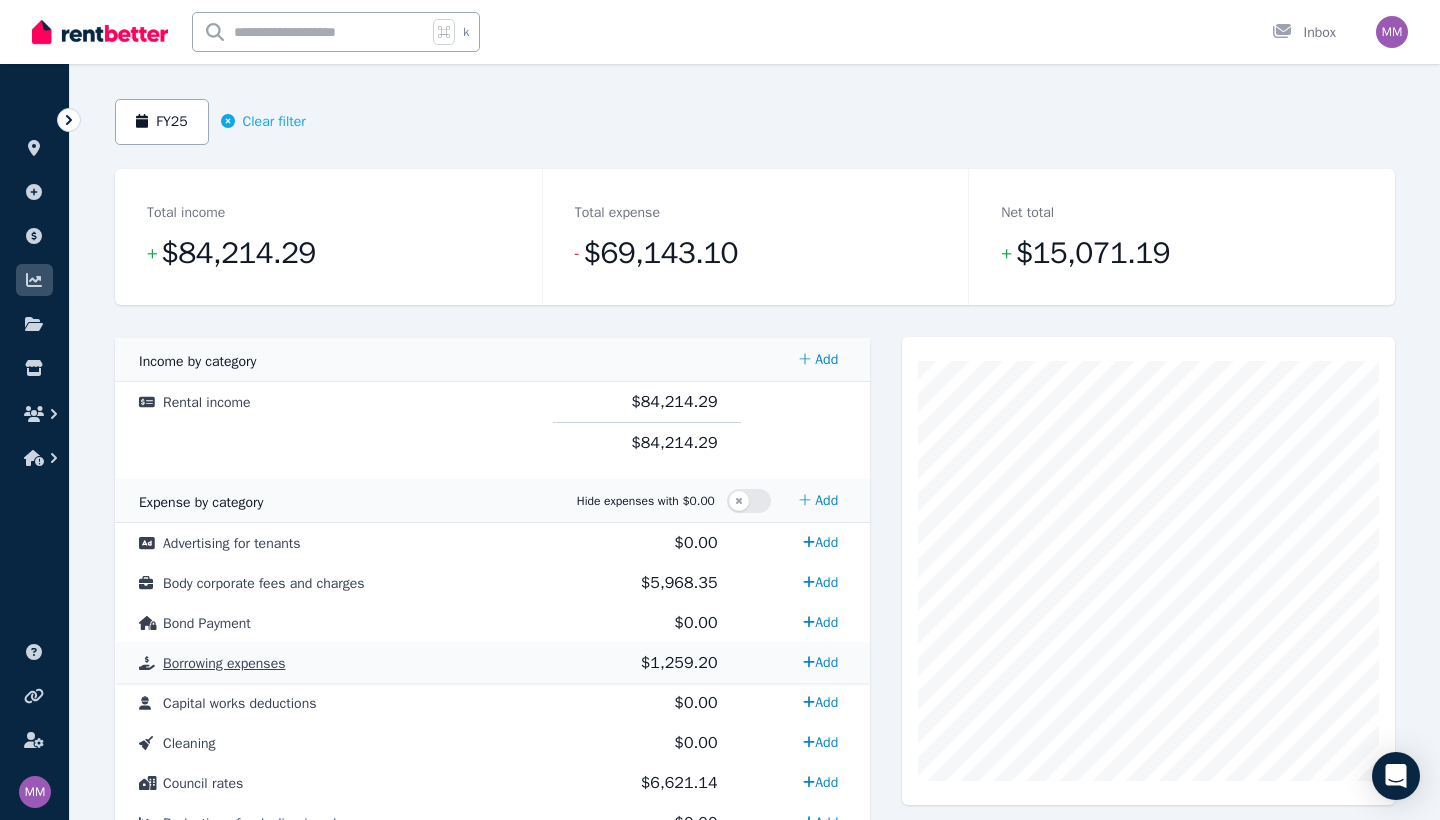 click on "Borrowing expenses" at bounding box center [224, 663] 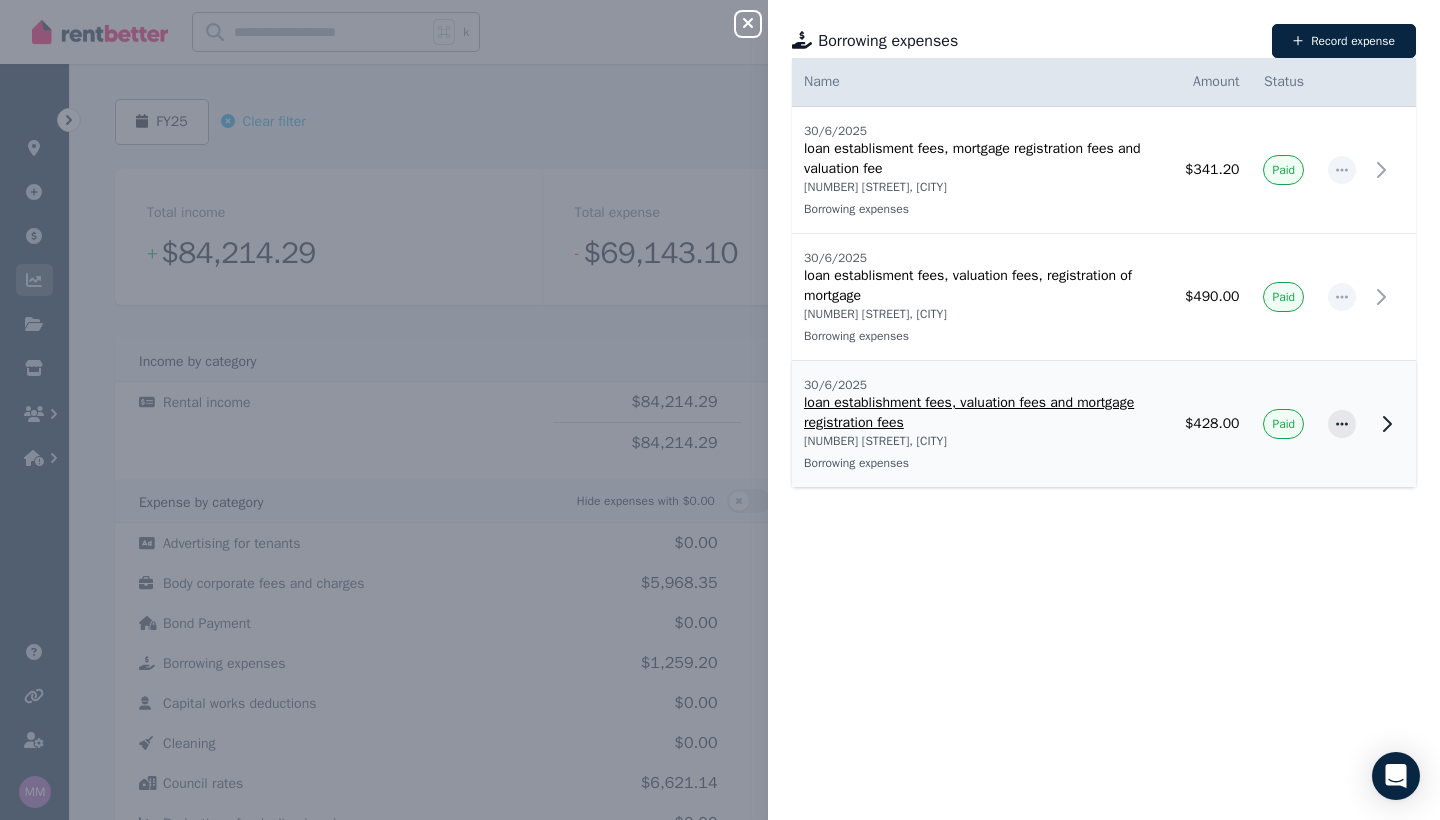 click 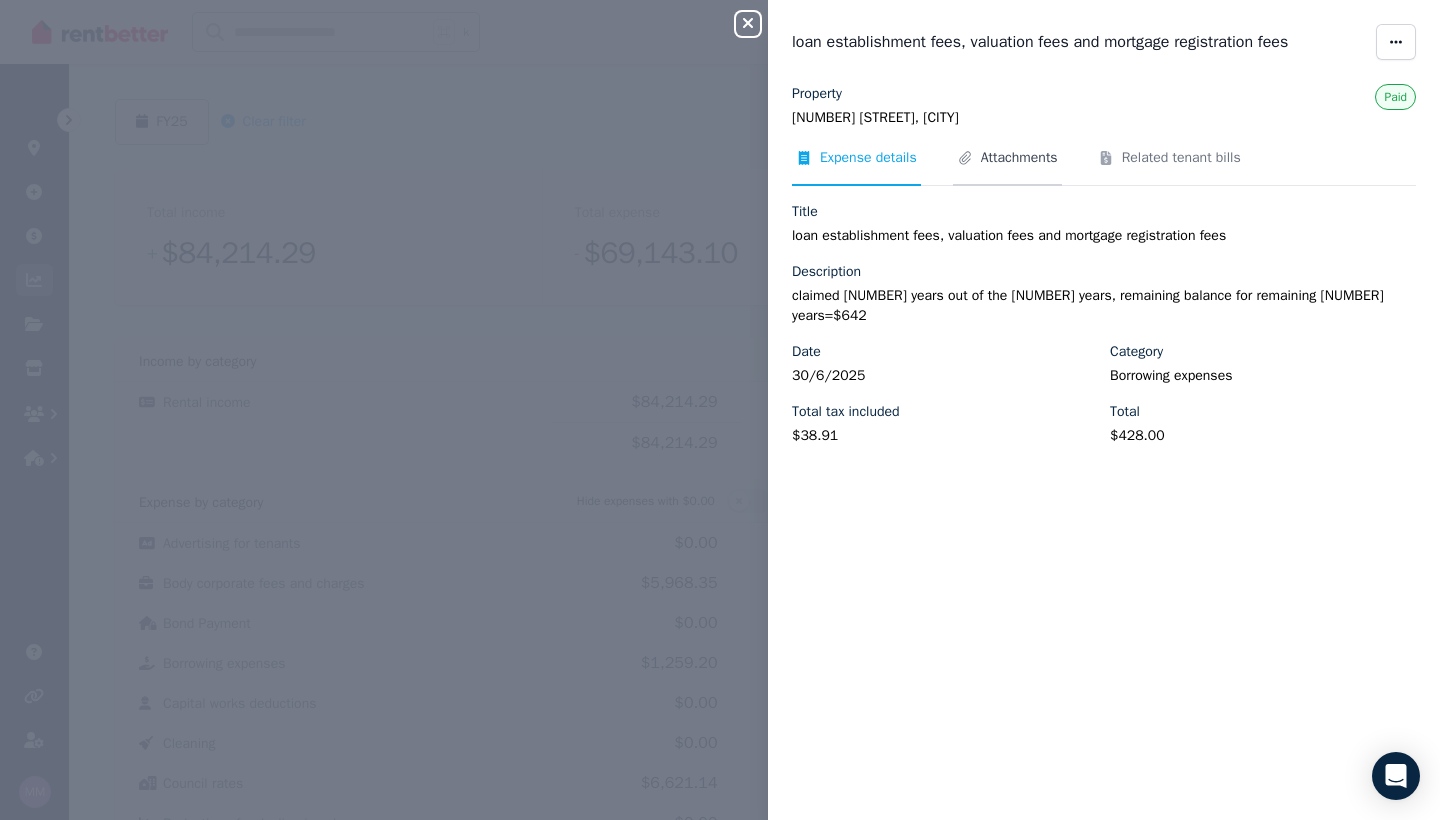 click 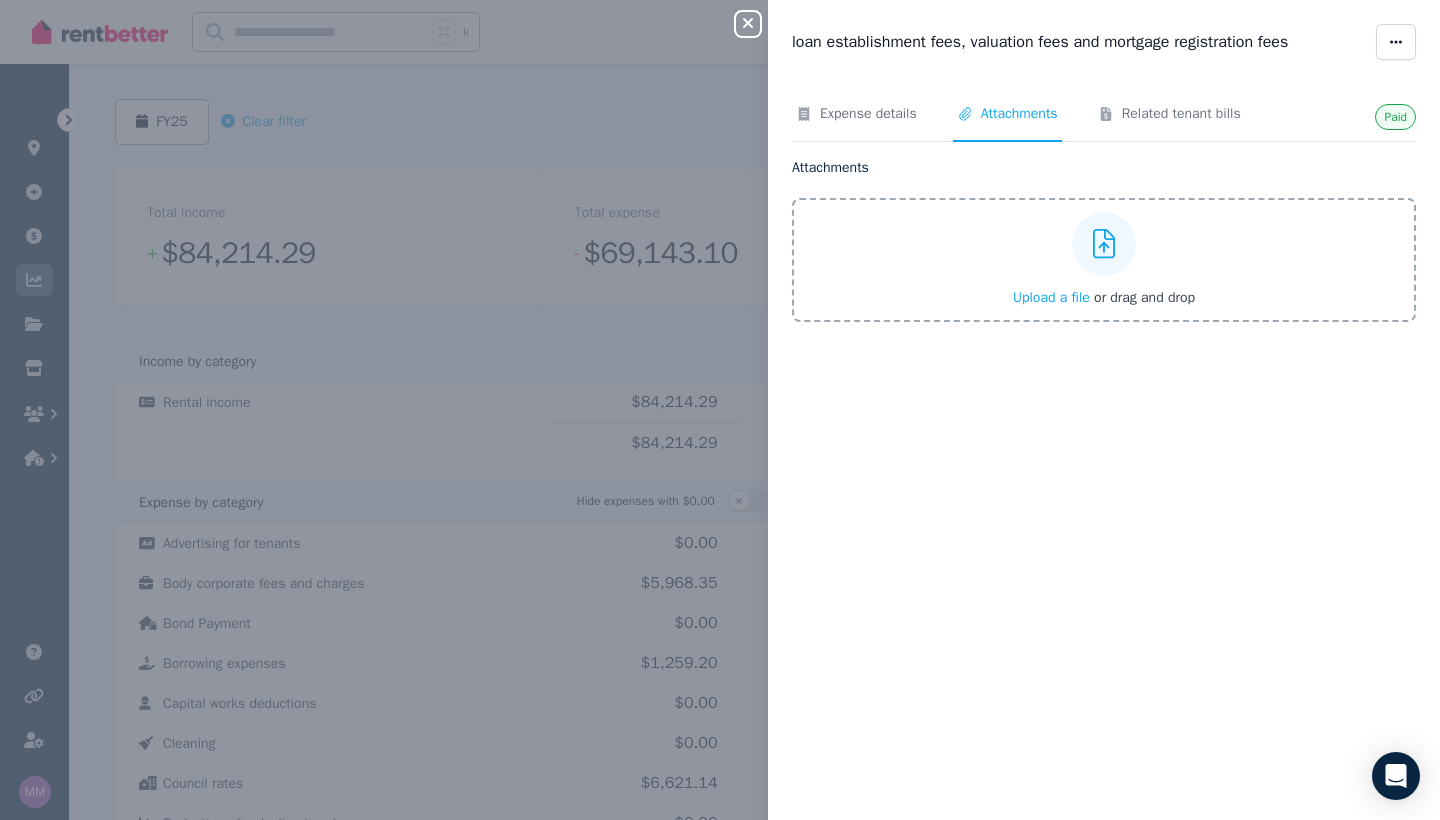 click on "Upload a file" at bounding box center (1051, 297) 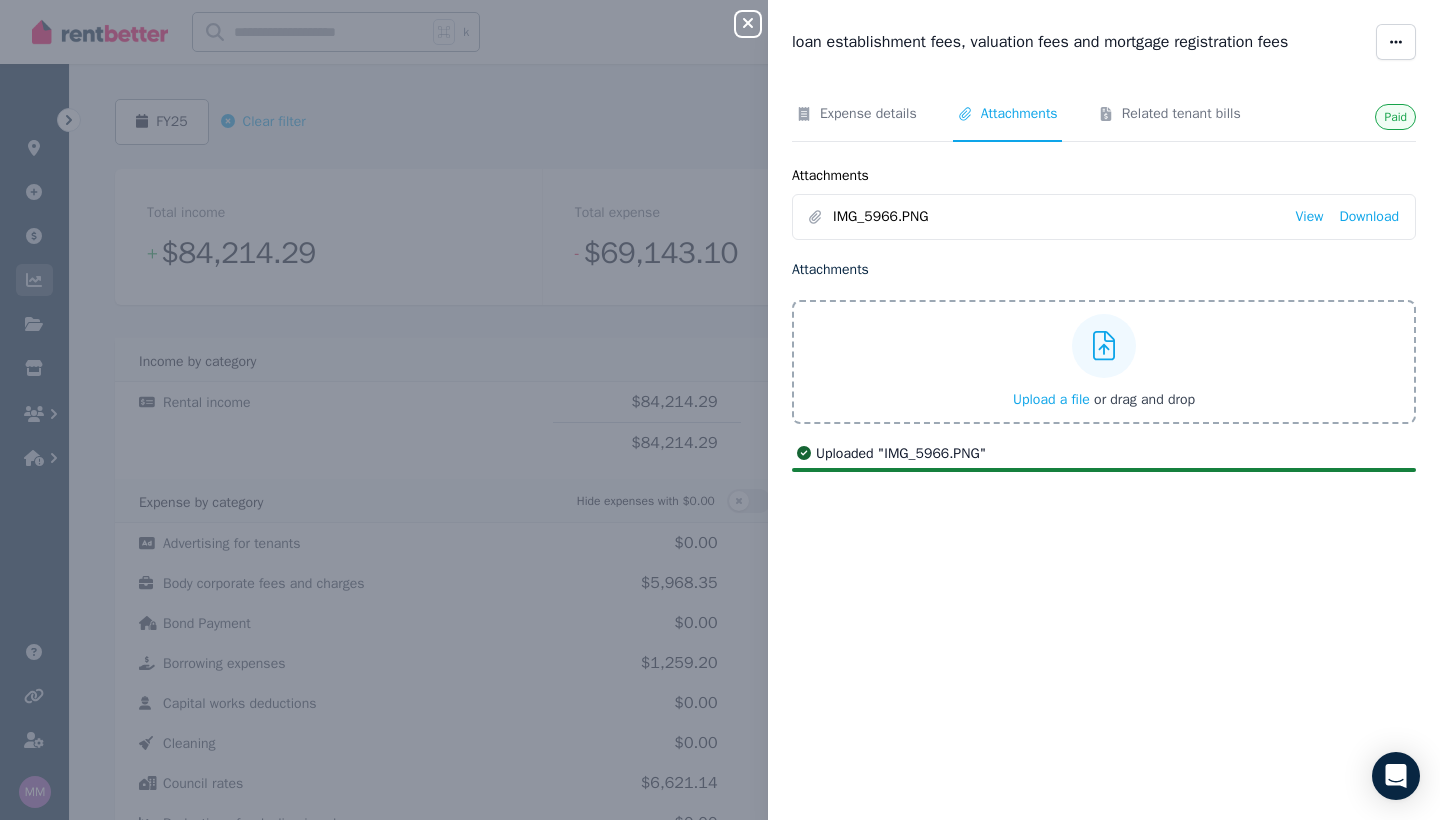 click 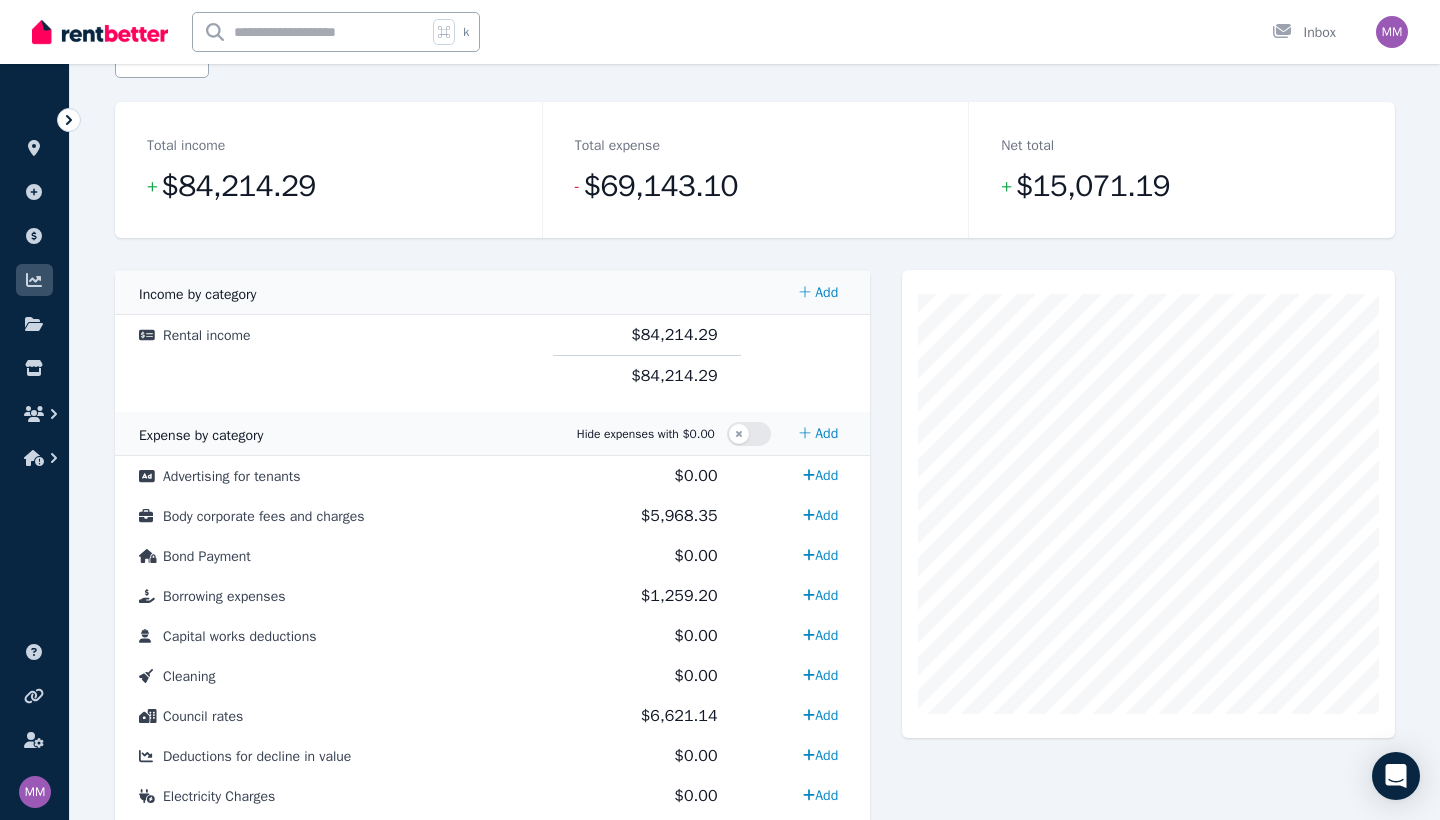 scroll, scrollTop: 222, scrollLeft: 0, axis: vertical 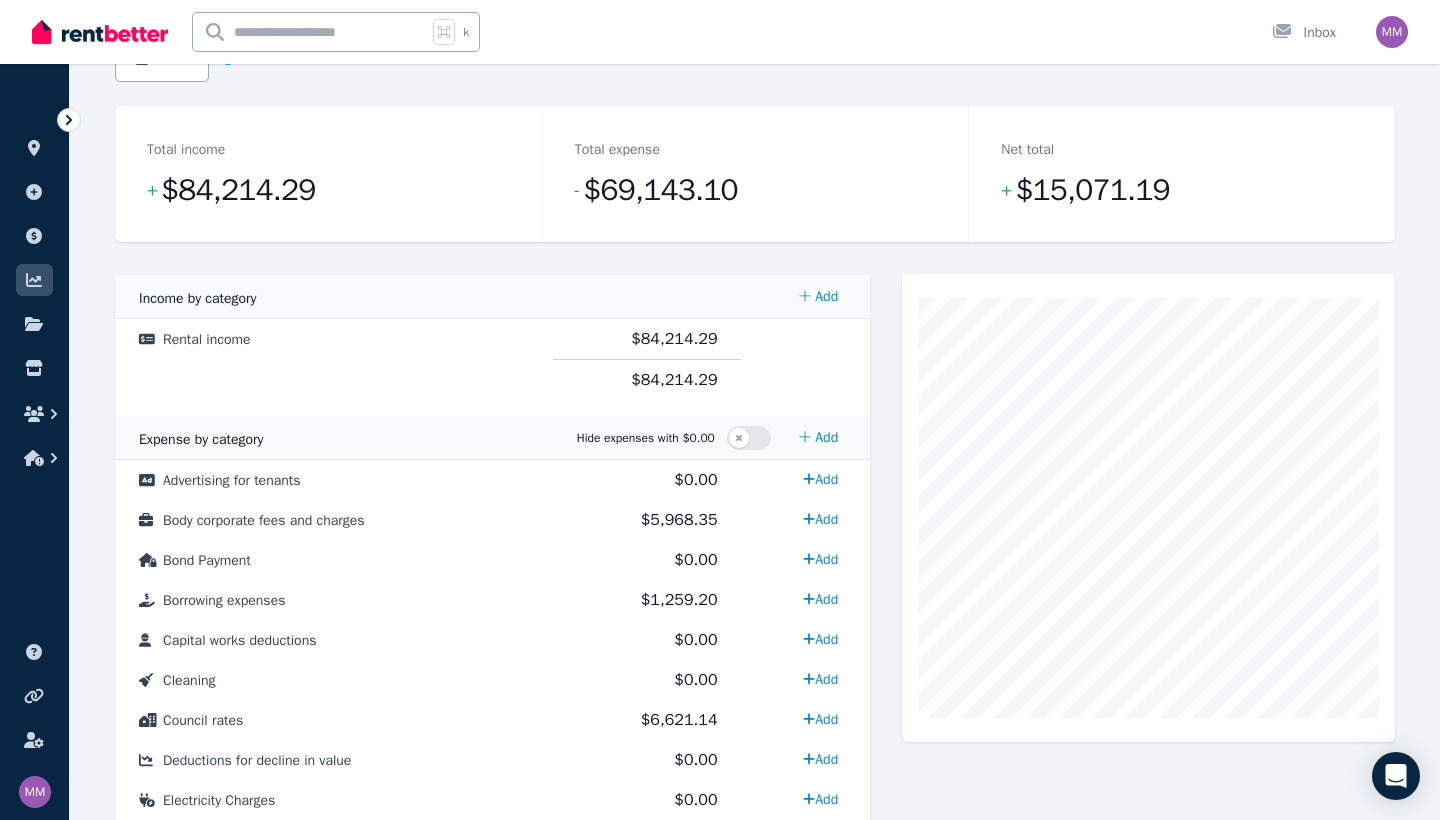 click on "Total expense - $69,143.10" at bounding box center [755, 174] 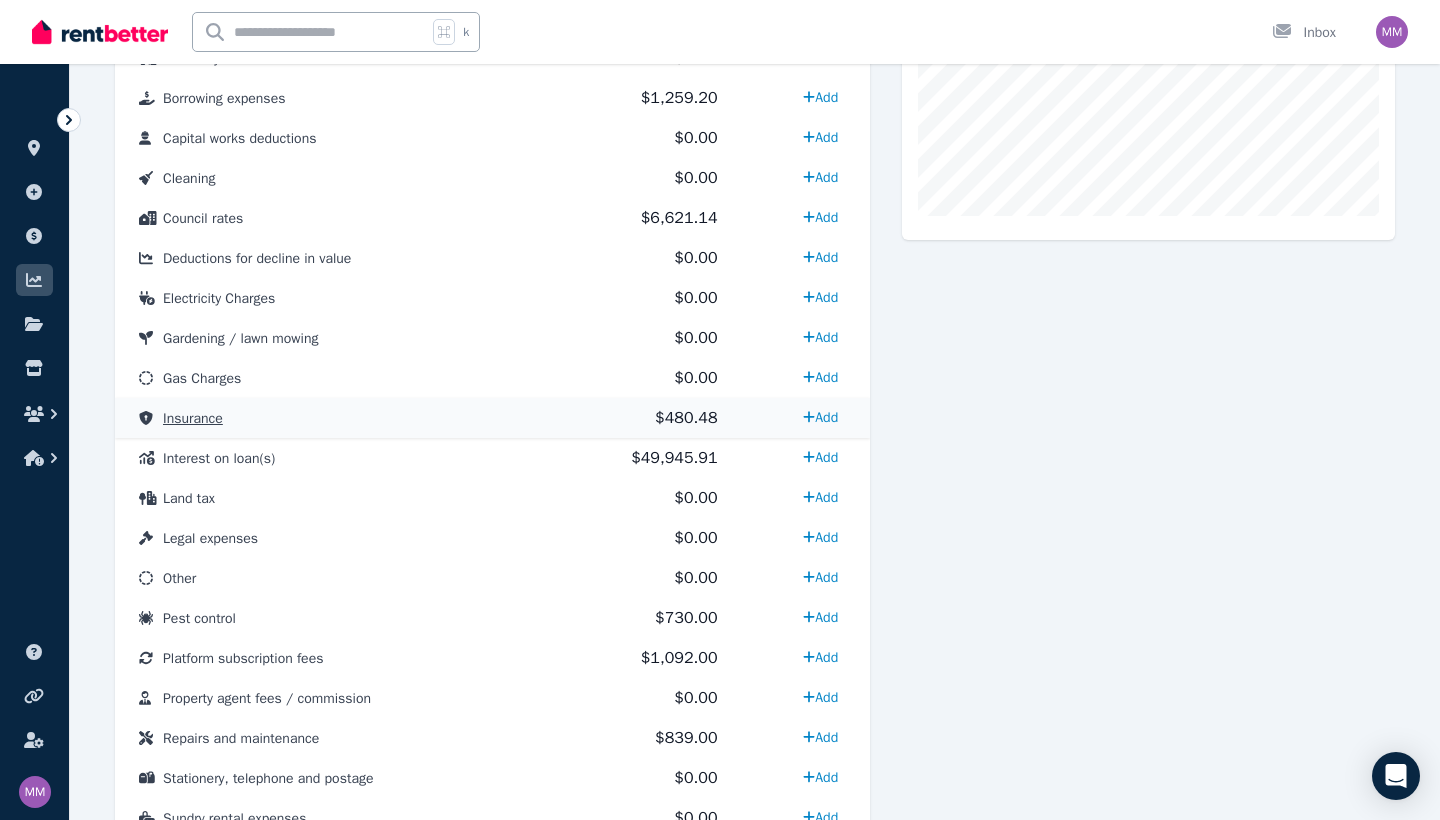 scroll, scrollTop: 738, scrollLeft: 0, axis: vertical 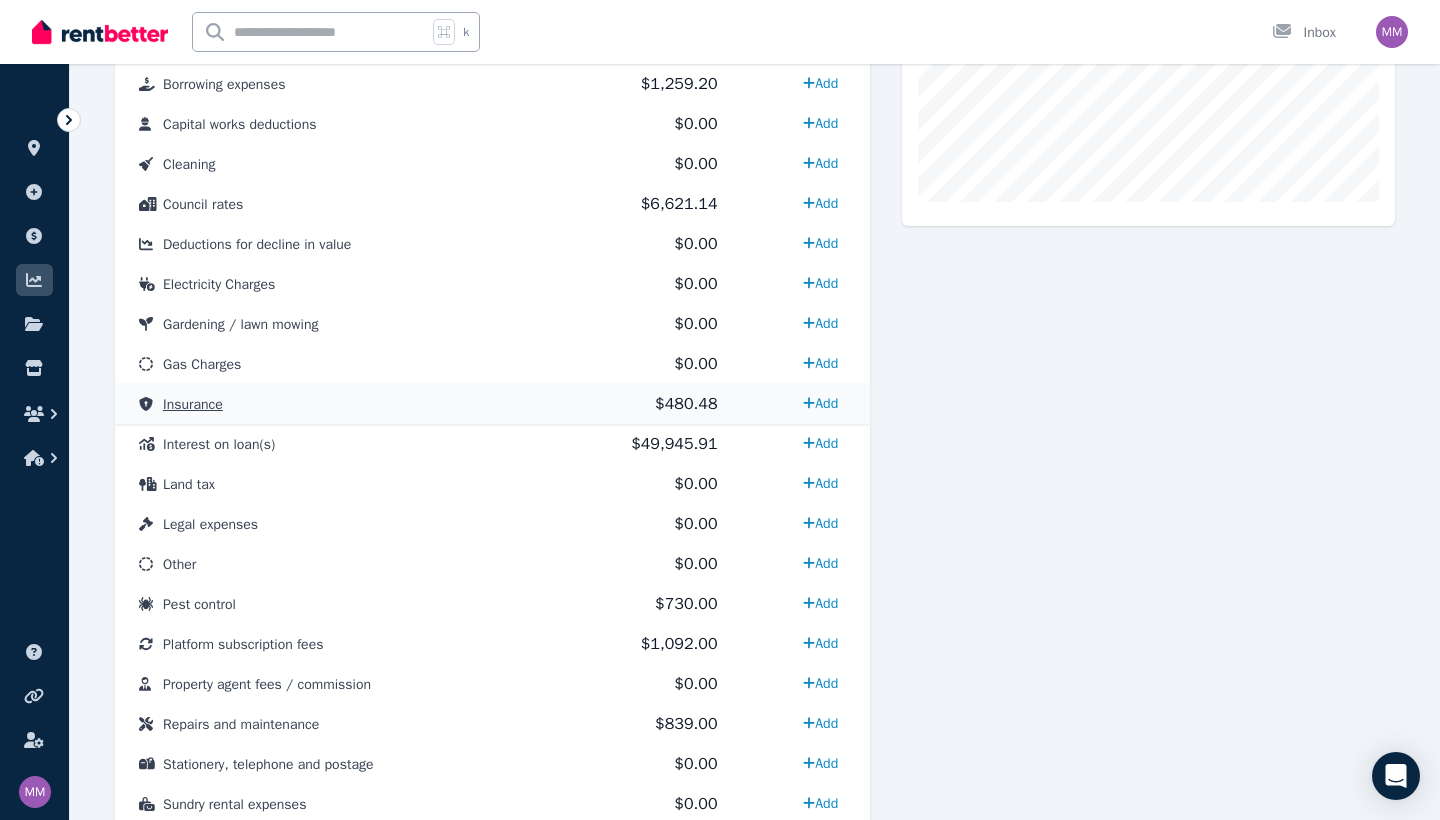 click on "Insurance" at bounding box center [193, 404] 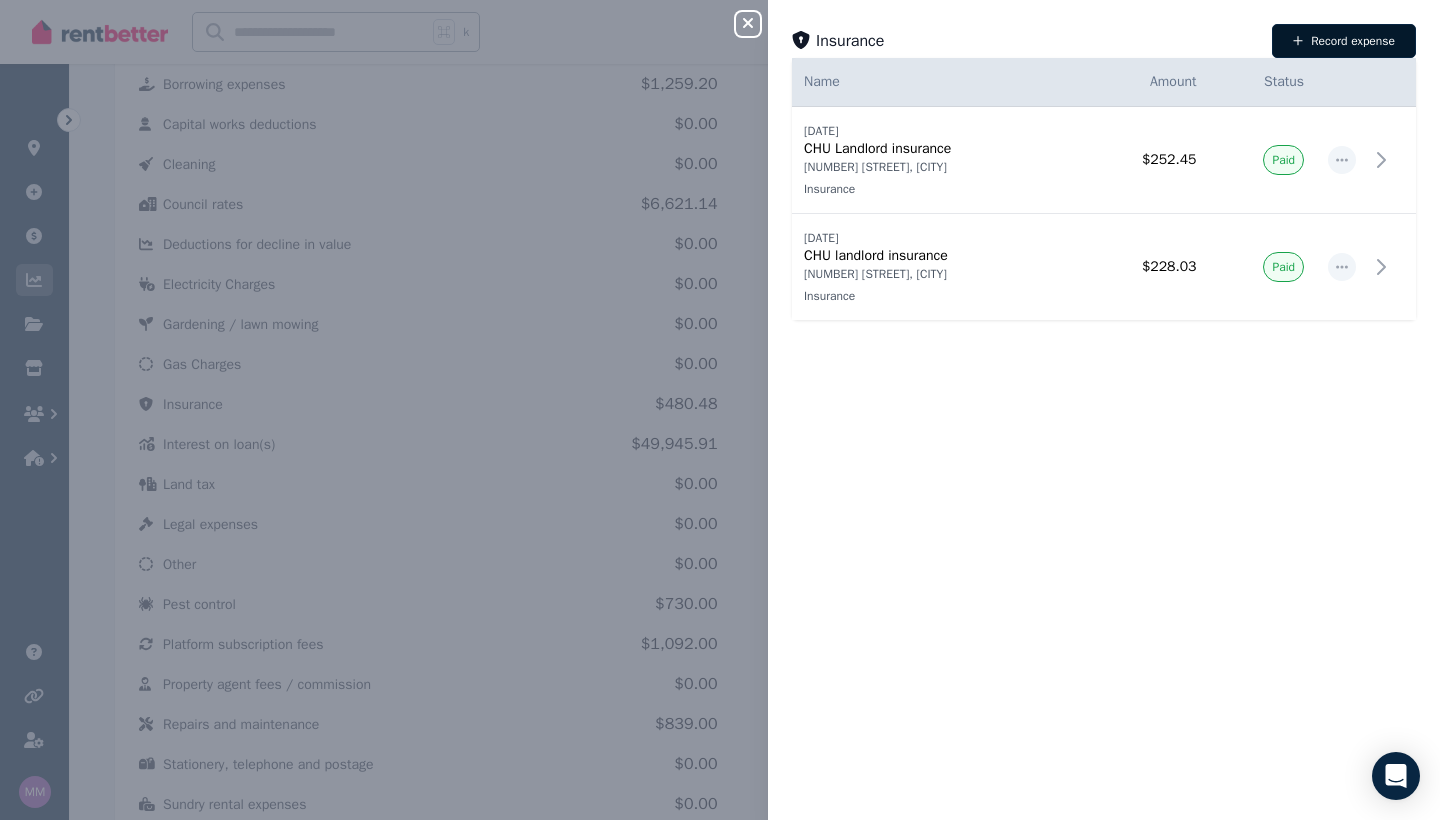 click 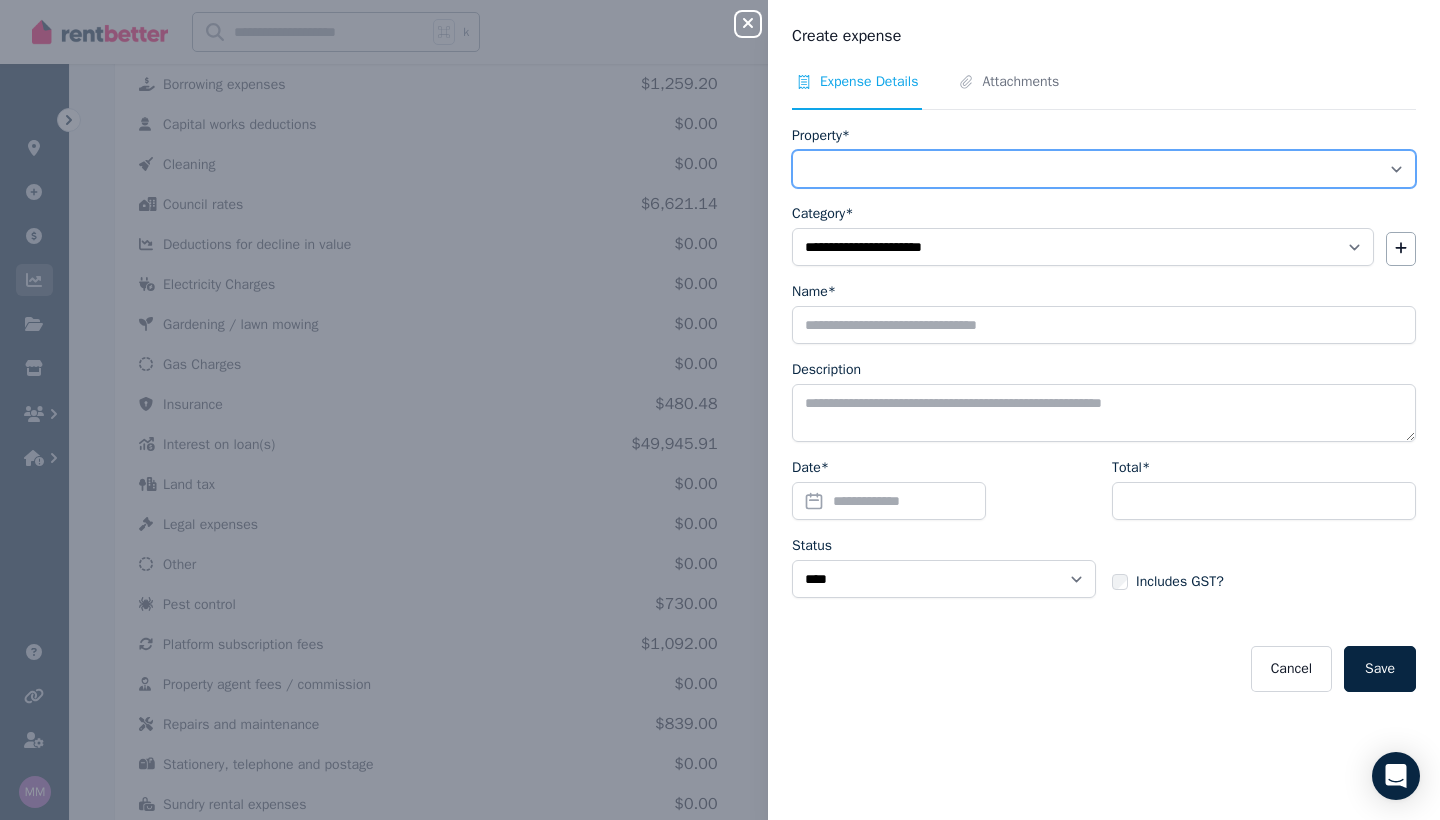select on "**********" 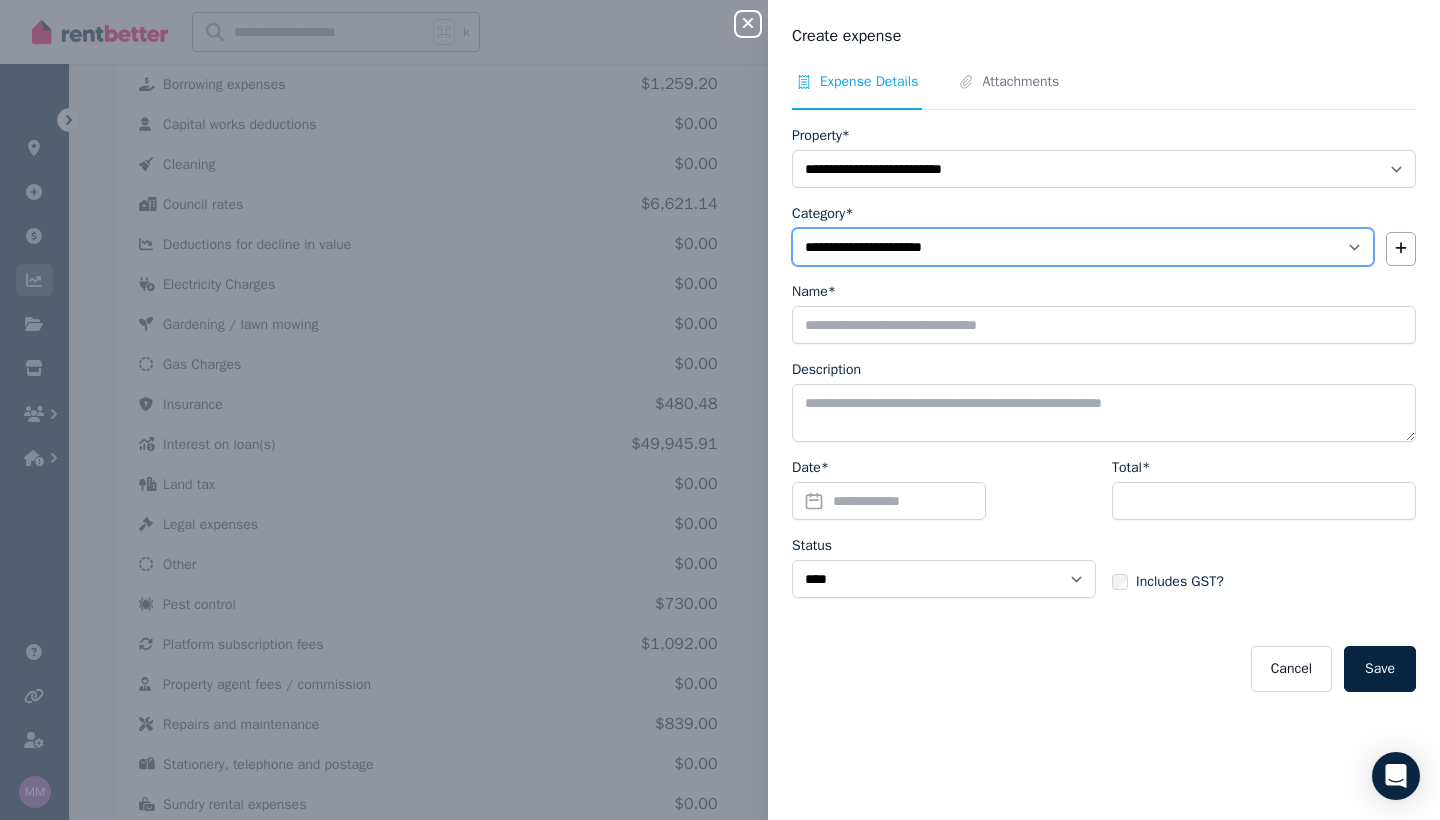 select on "**********" 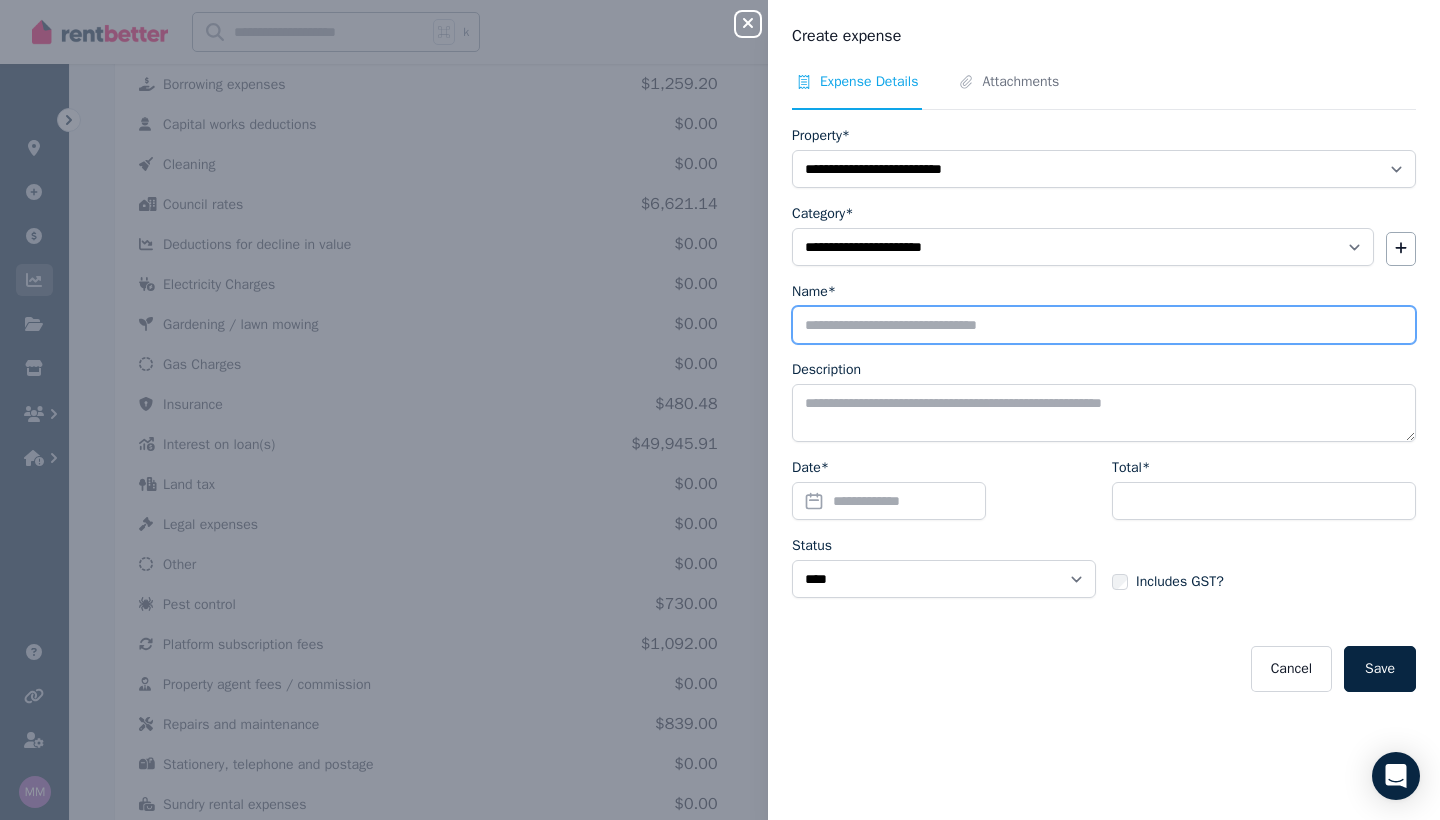 click on "Name*" at bounding box center (1104, 325) 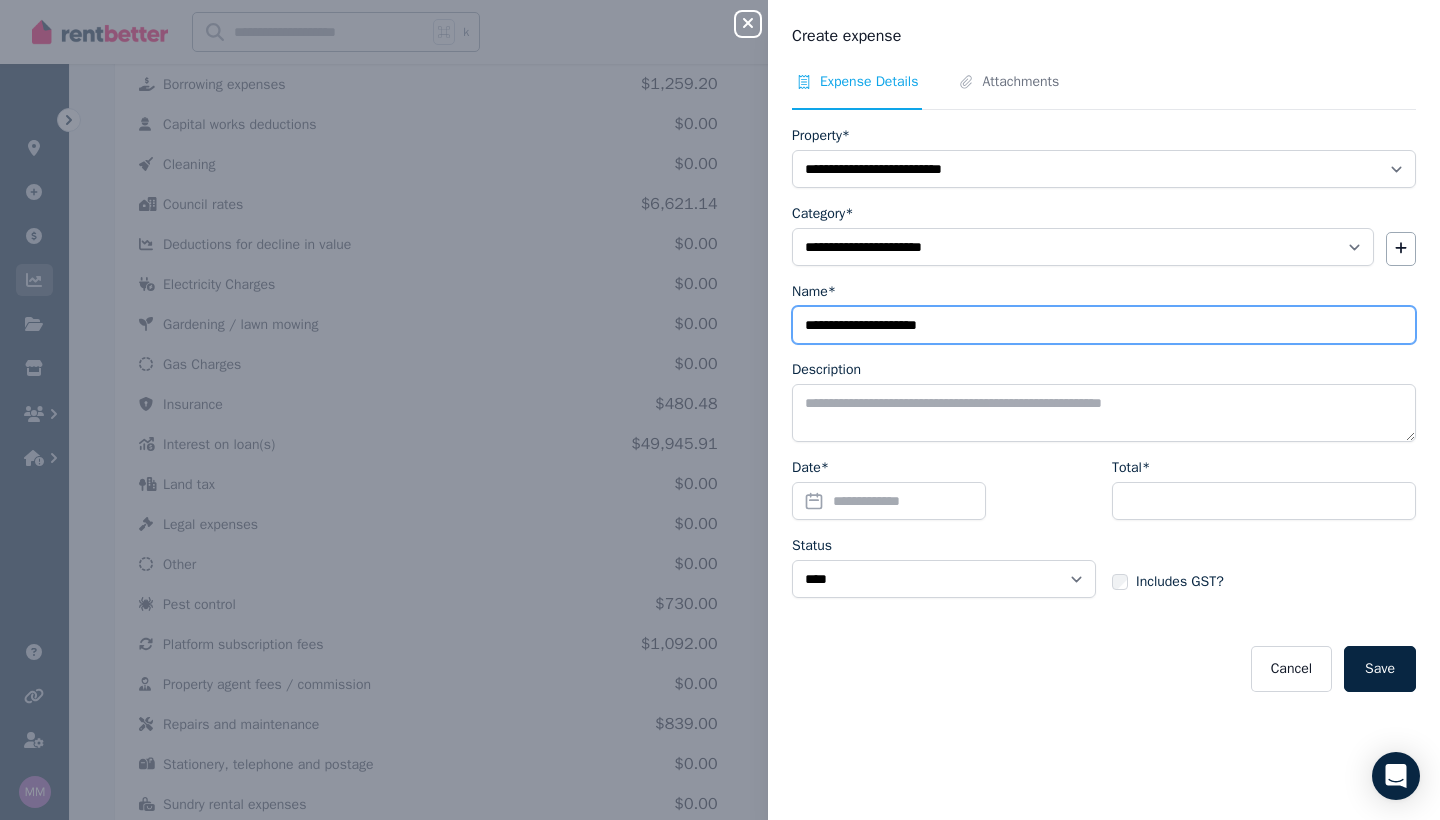 type on "**********" 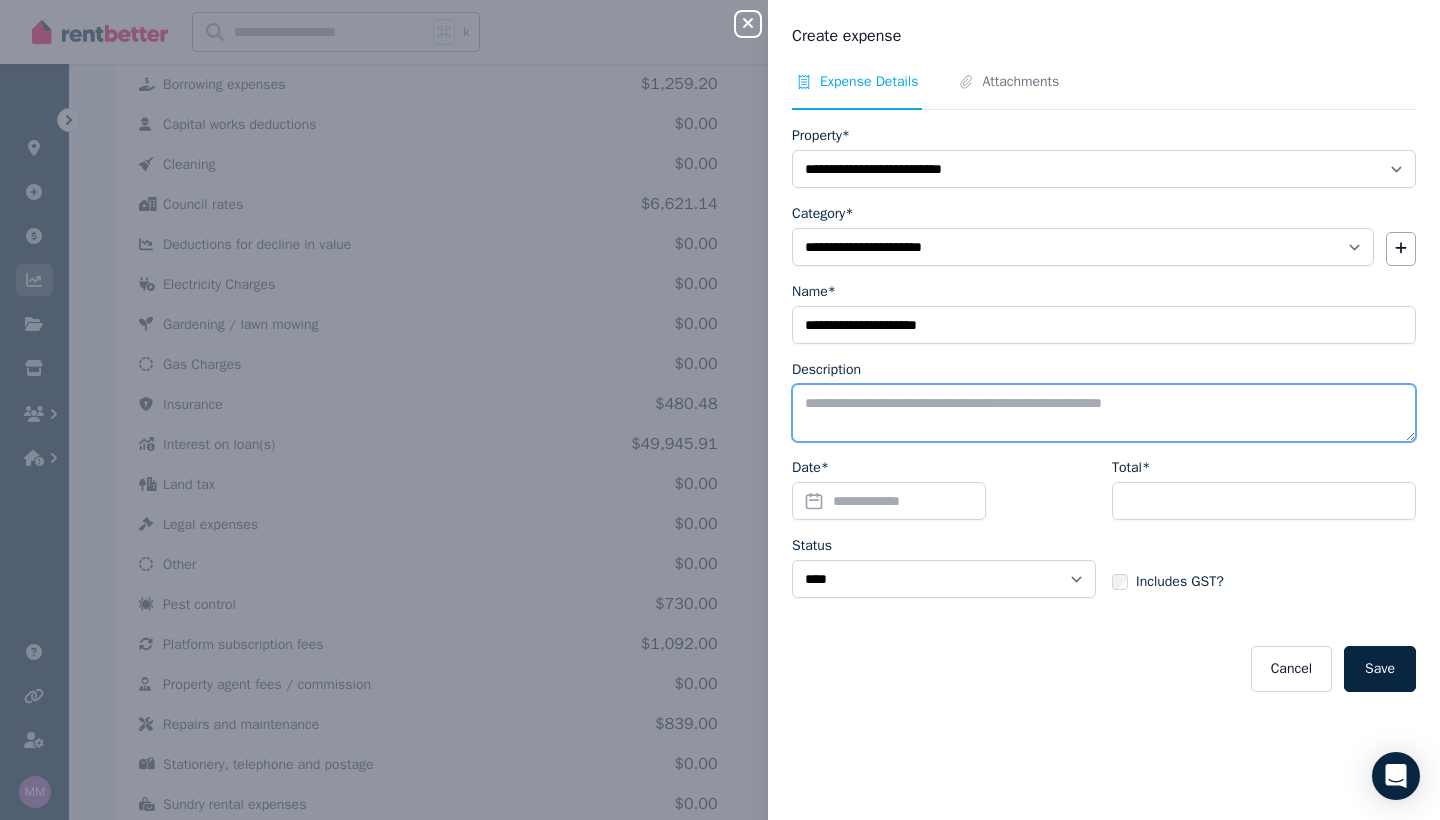 click on "Description" at bounding box center [1104, 413] 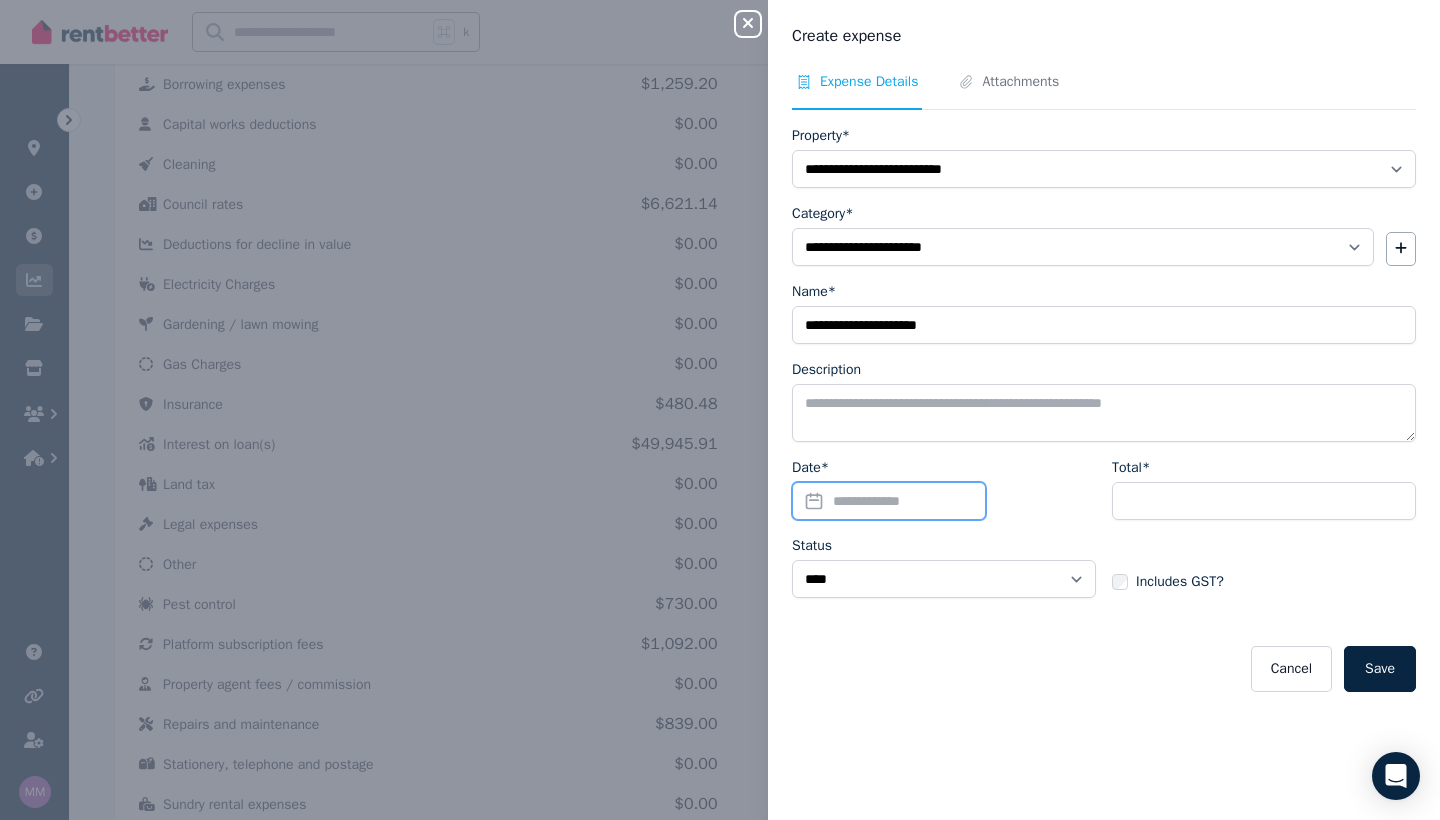 click on "Date*" at bounding box center (889, 501) 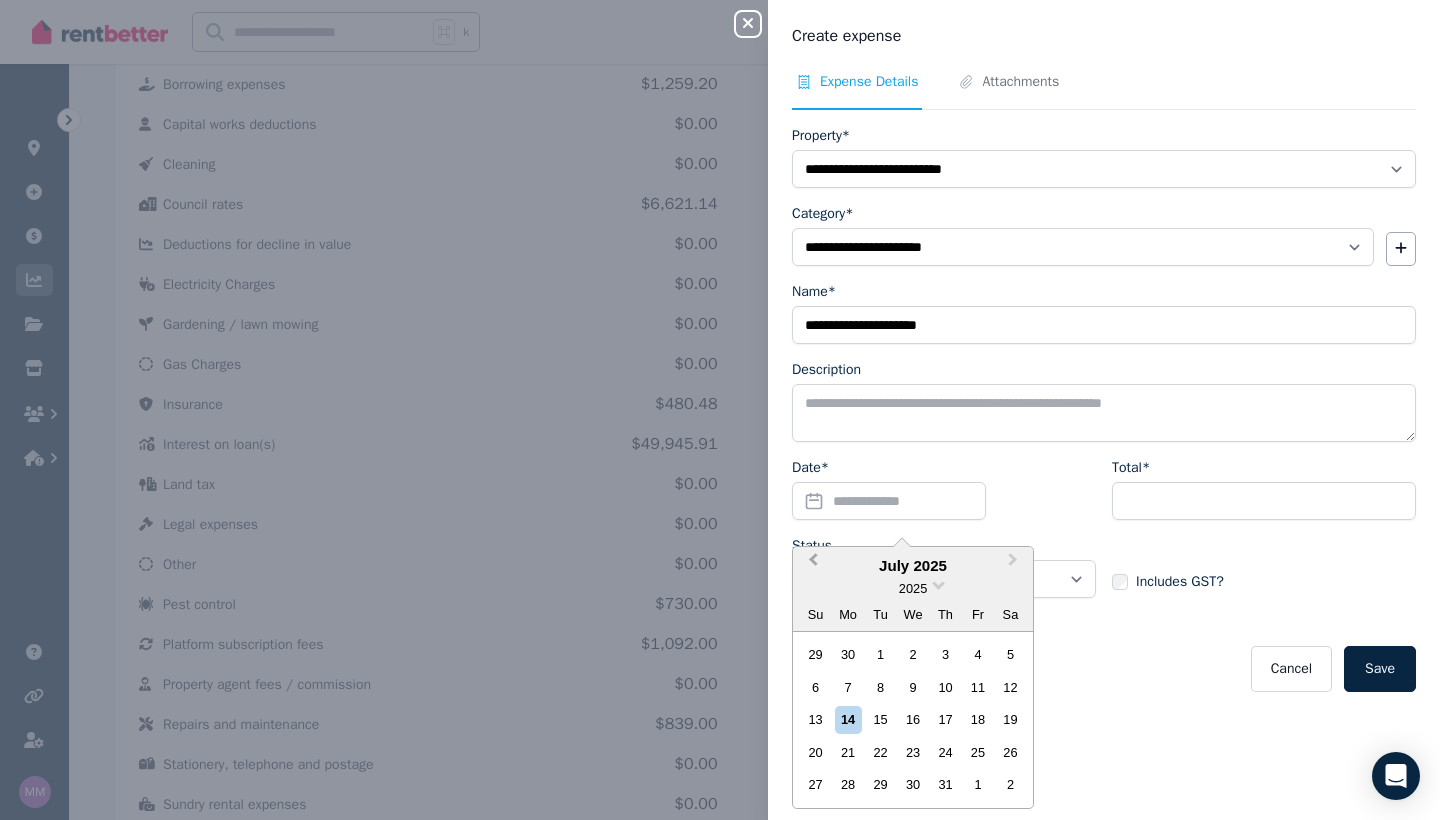 click on "Previous Month" at bounding box center [813, 564] 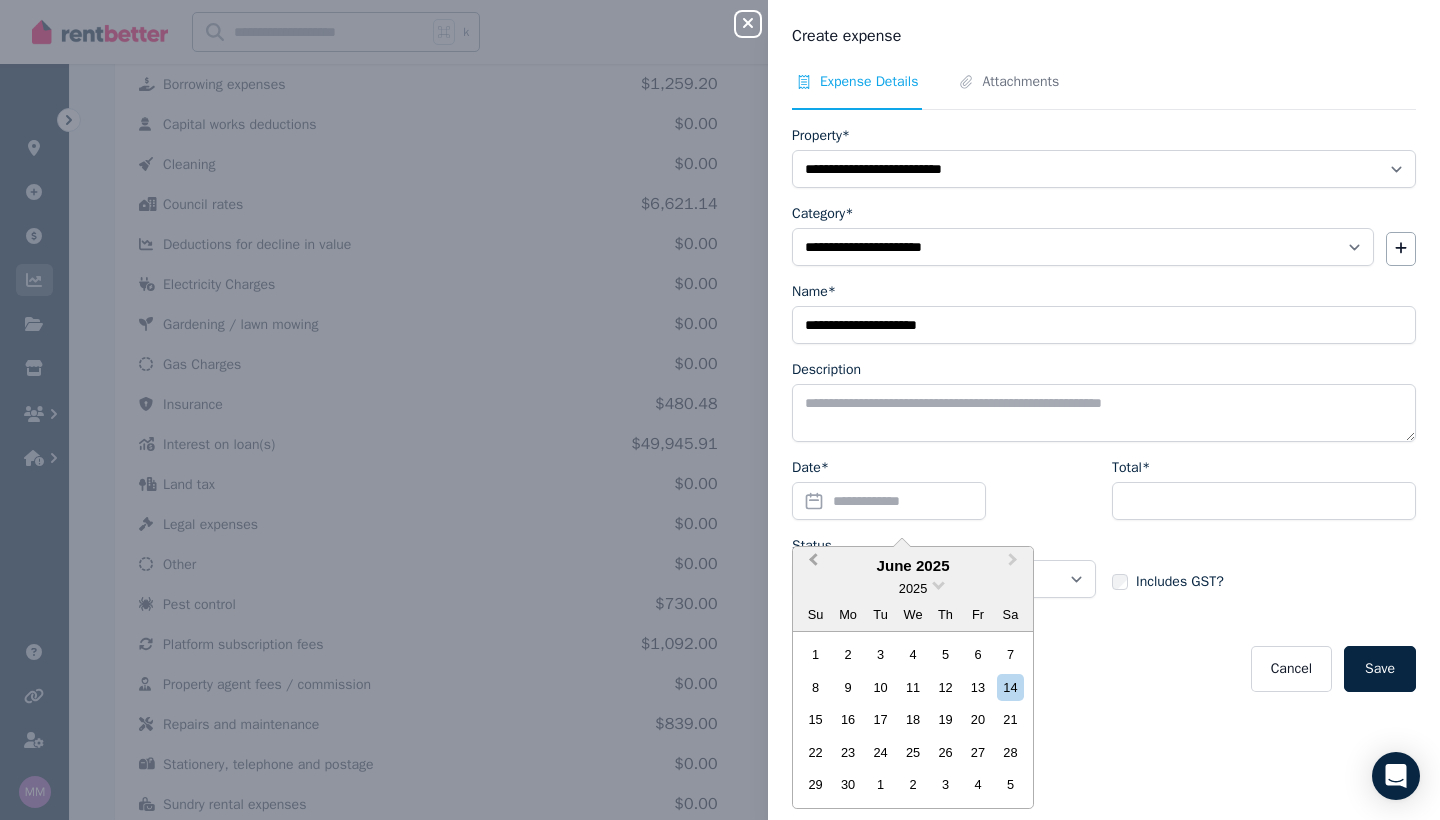 click on "Previous Month" at bounding box center [813, 564] 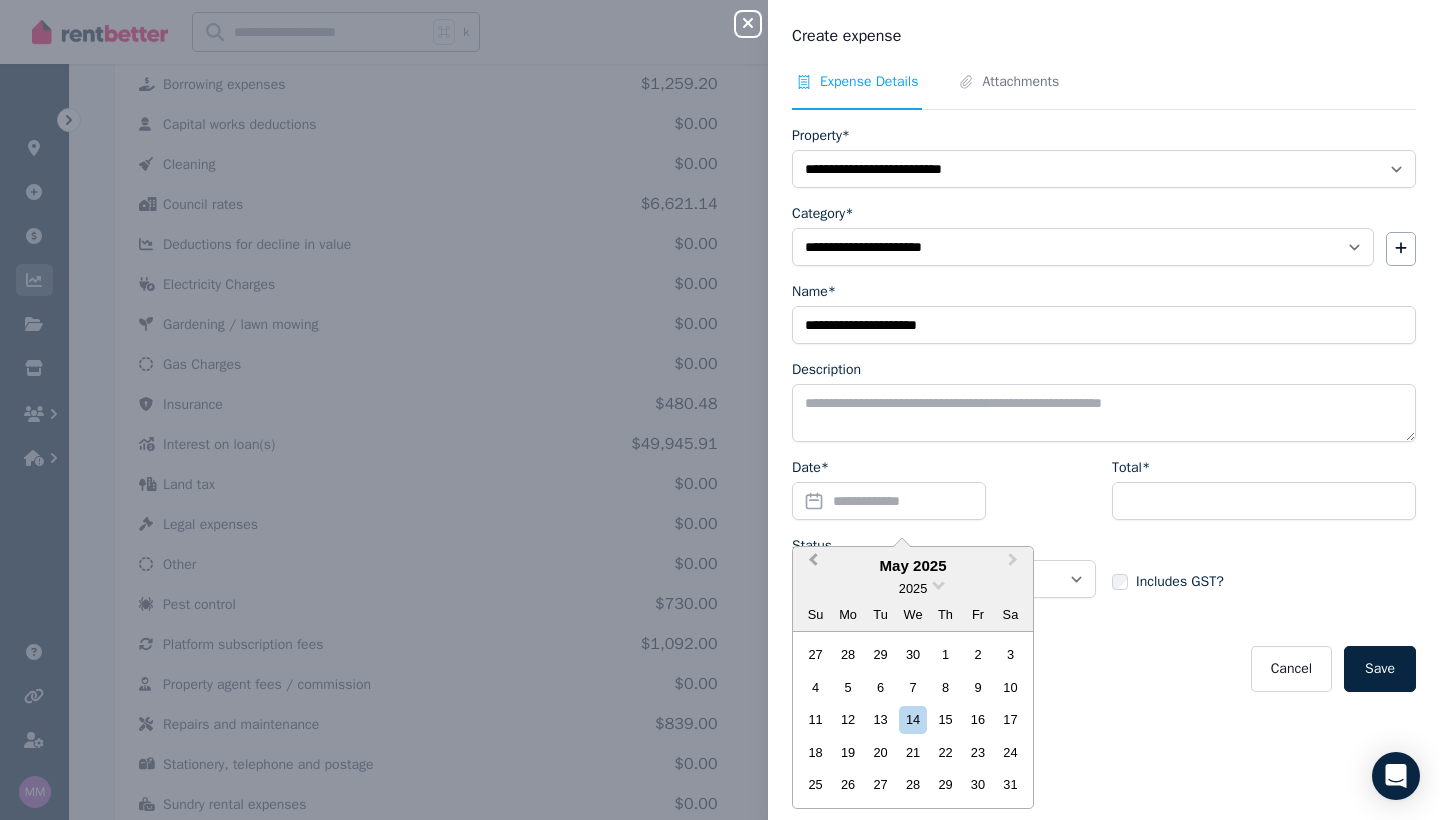 click on "Previous Month" at bounding box center (813, 564) 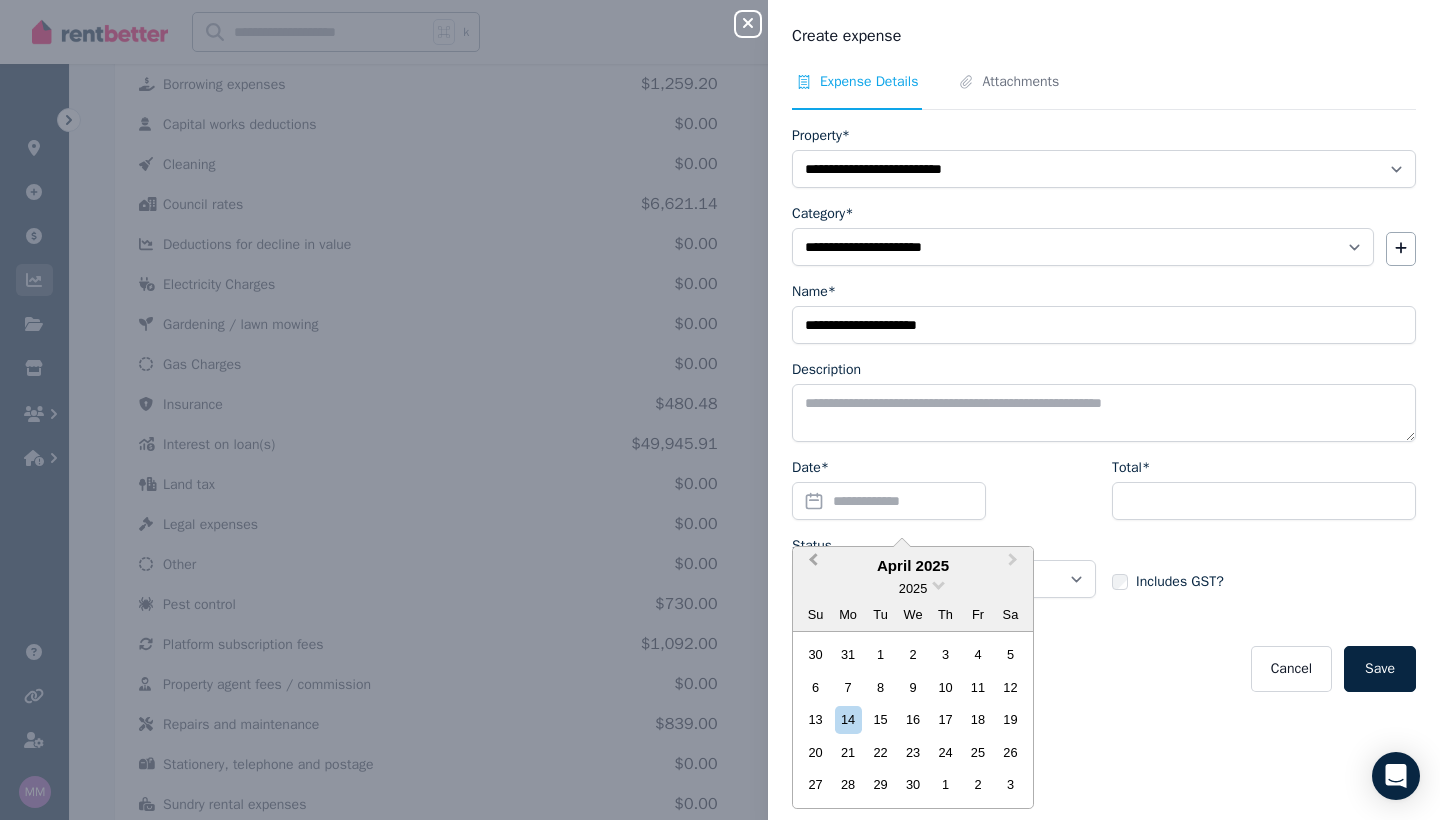 click on "Previous Month" at bounding box center (813, 564) 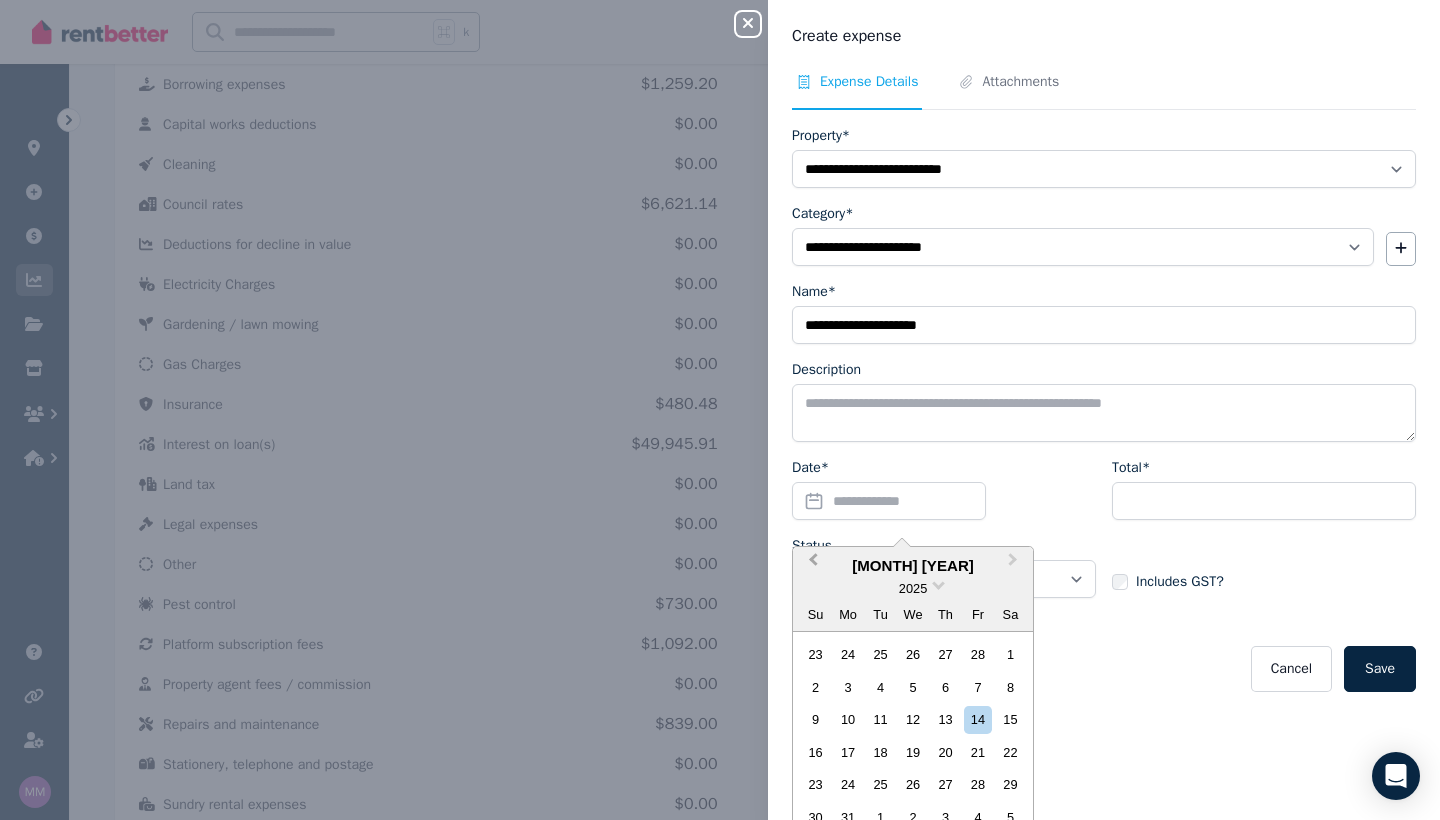 click on "Previous Month" at bounding box center (813, 564) 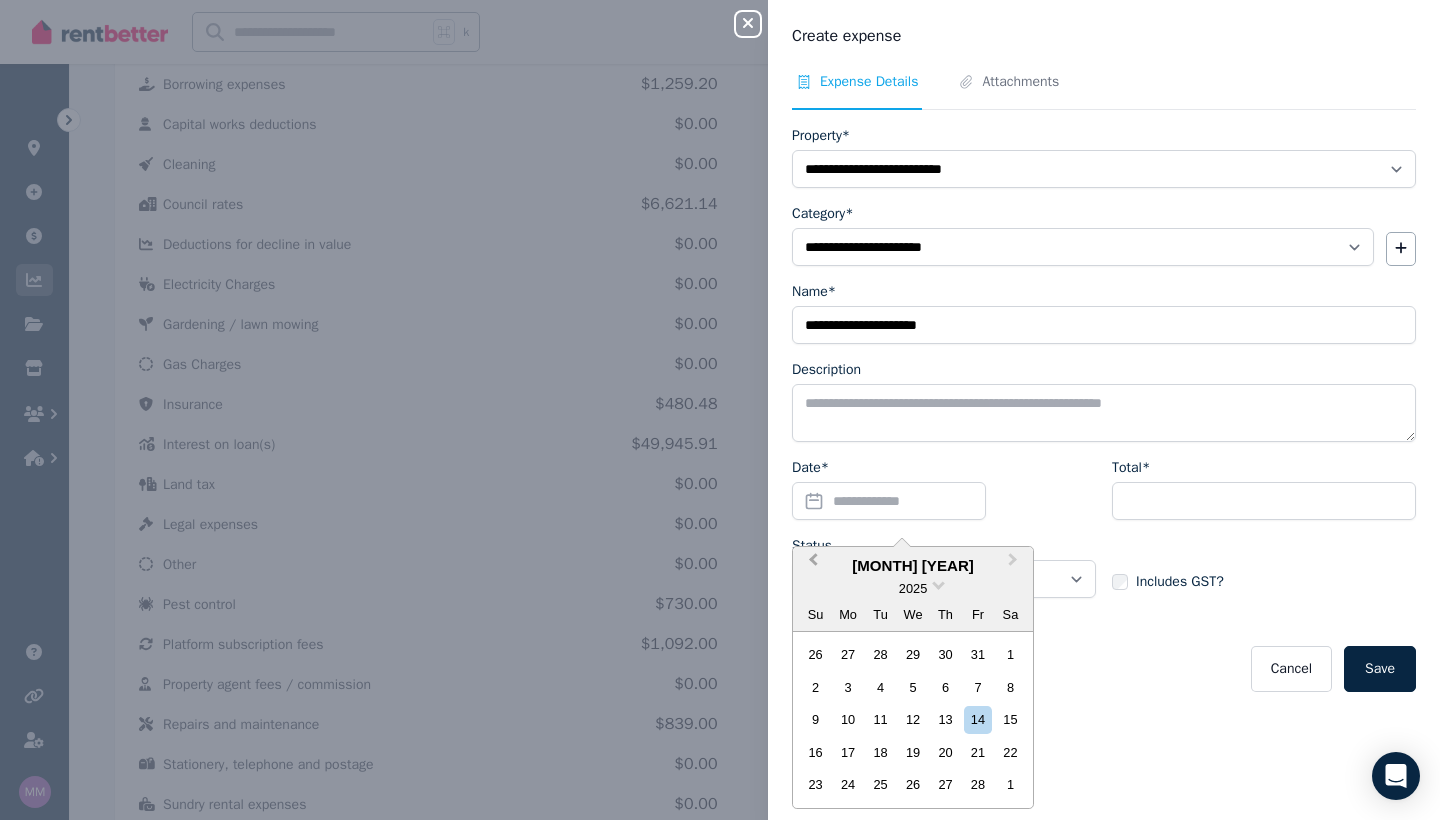 click on "Previous Month" at bounding box center [813, 564] 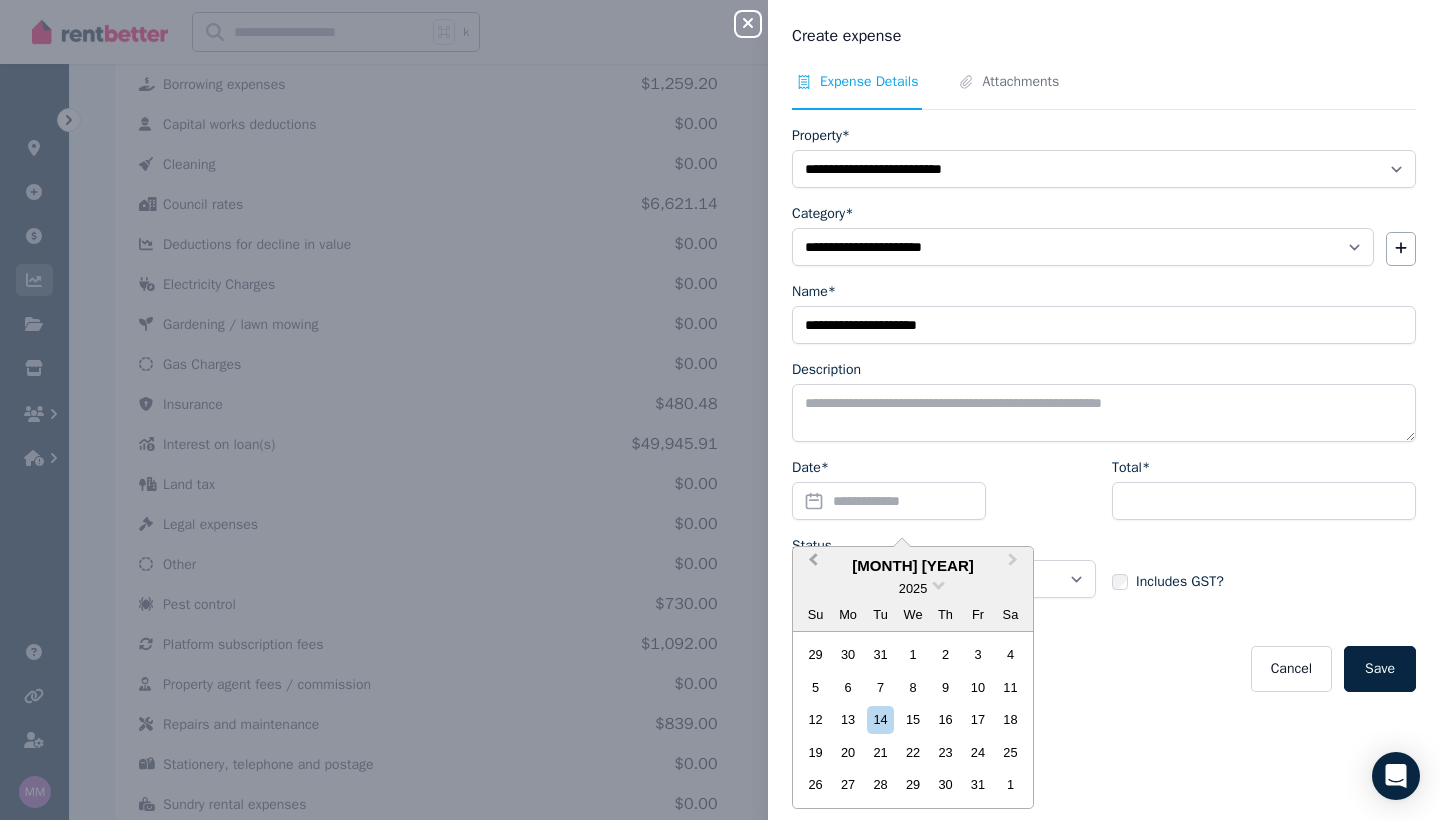 click on "Previous Month" at bounding box center (813, 564) 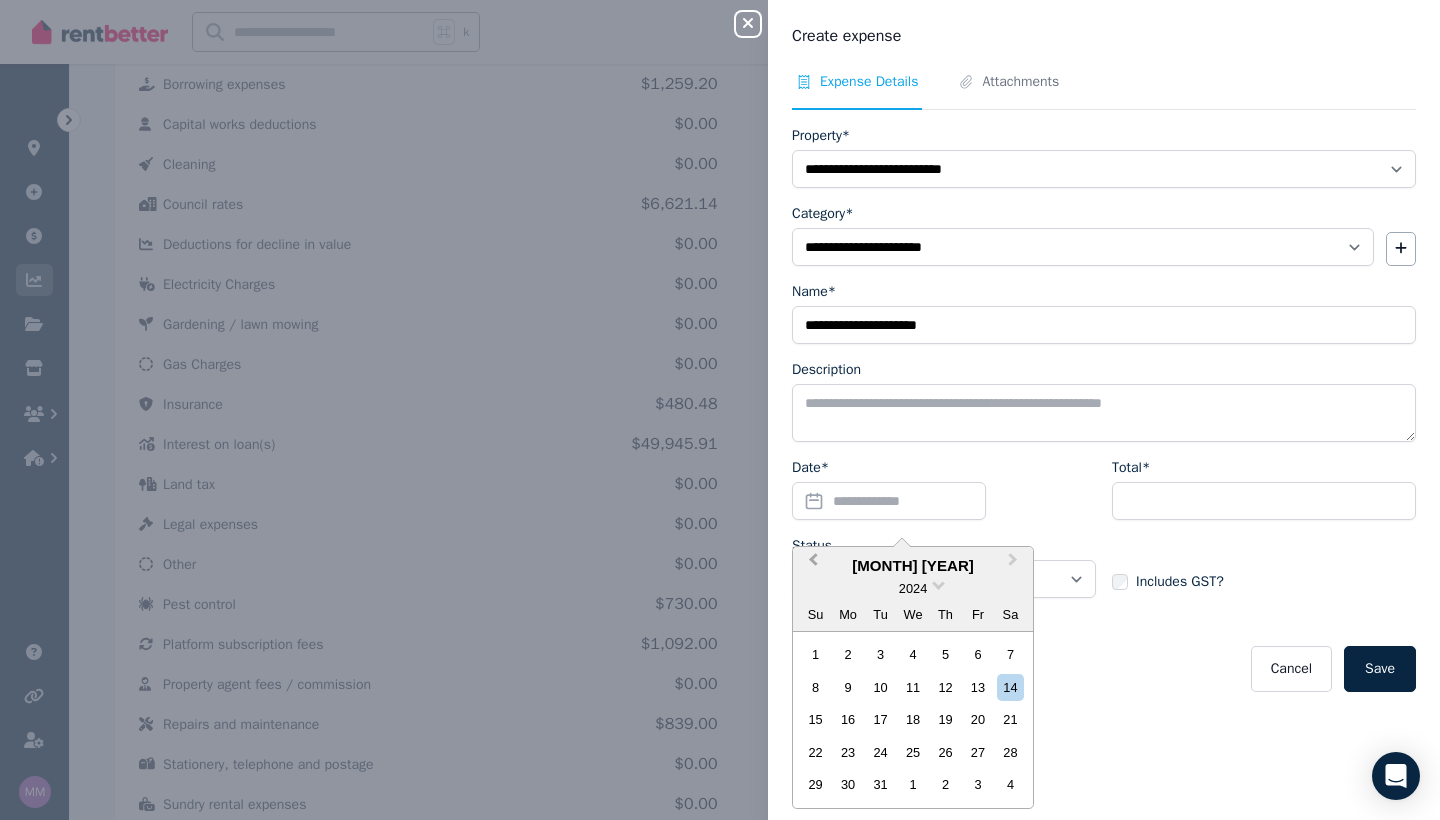 click on "Previous Month" at bounding box center [813, 564] 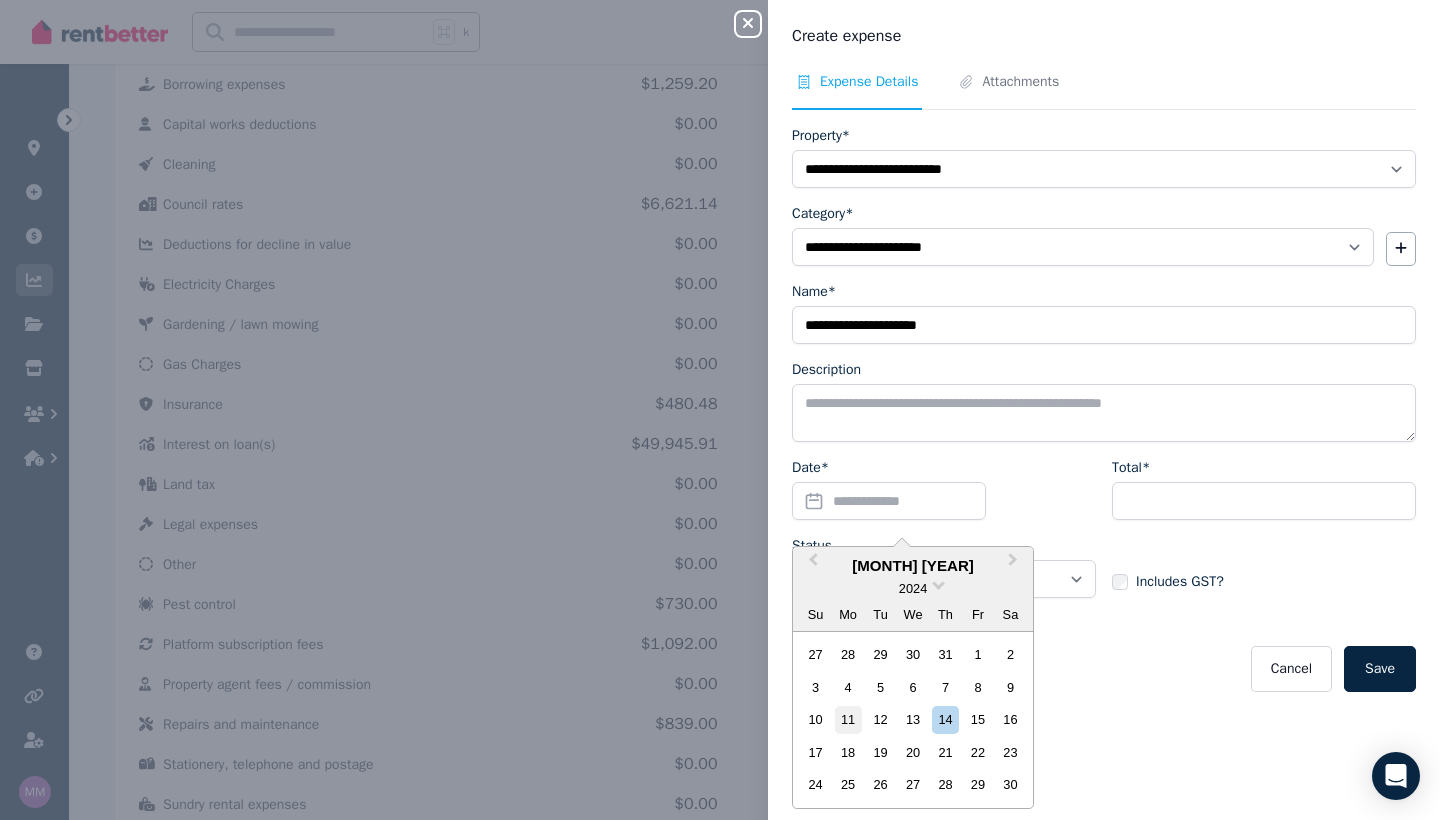 click on "11" at bounding box center [848, 719] 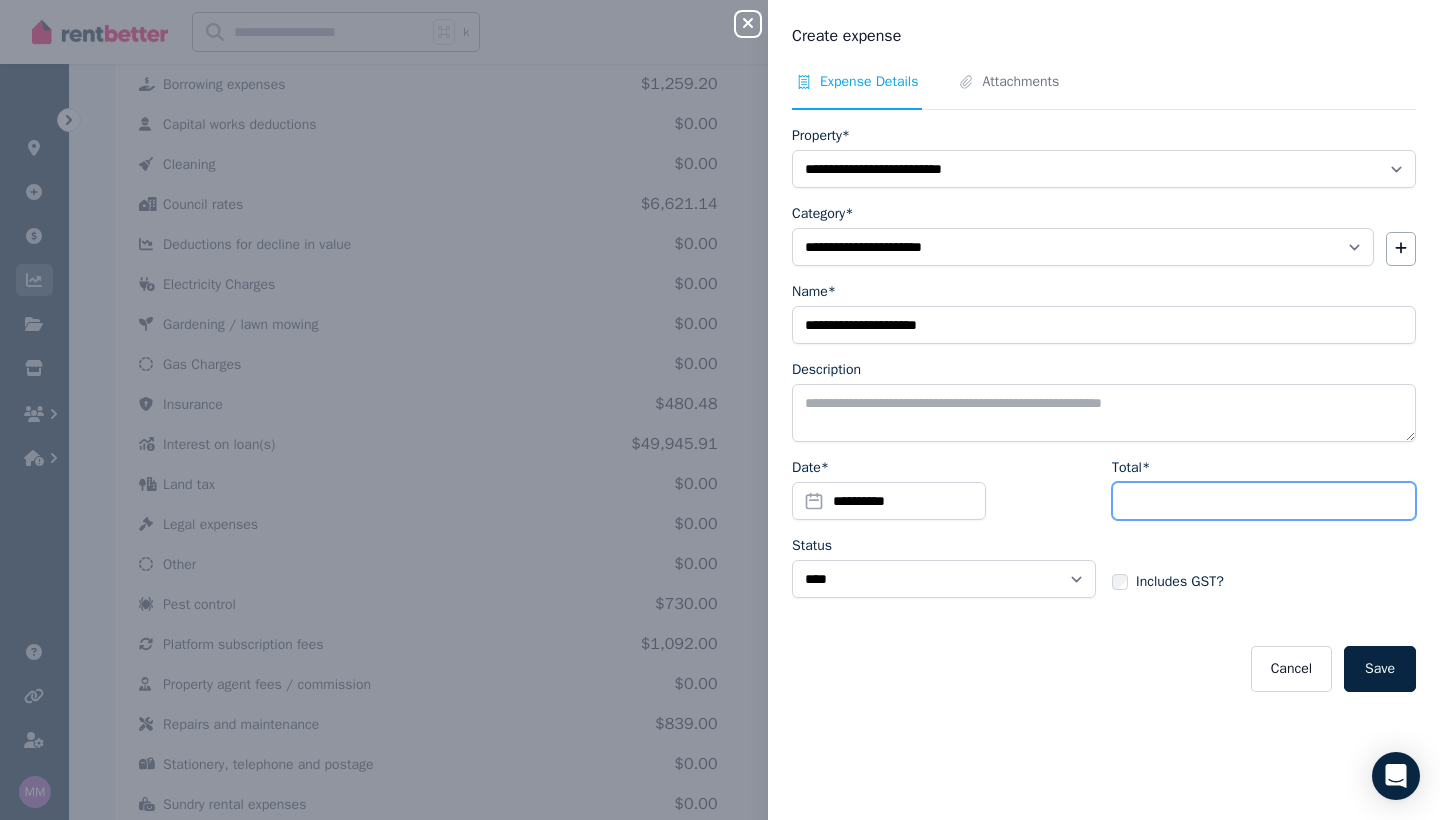 click on "Total*" at bounding box center (1264, 501) 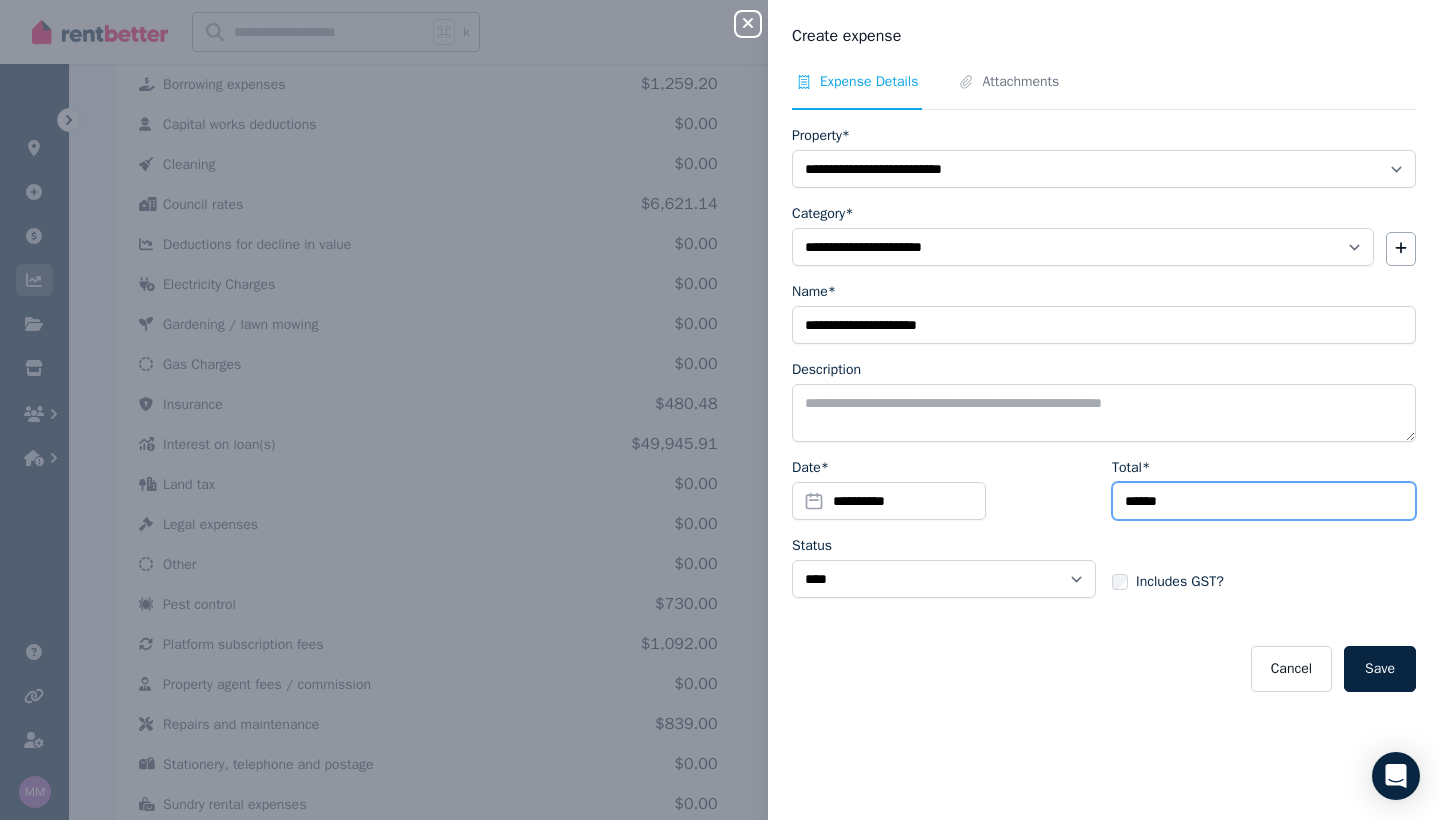 type on "******" 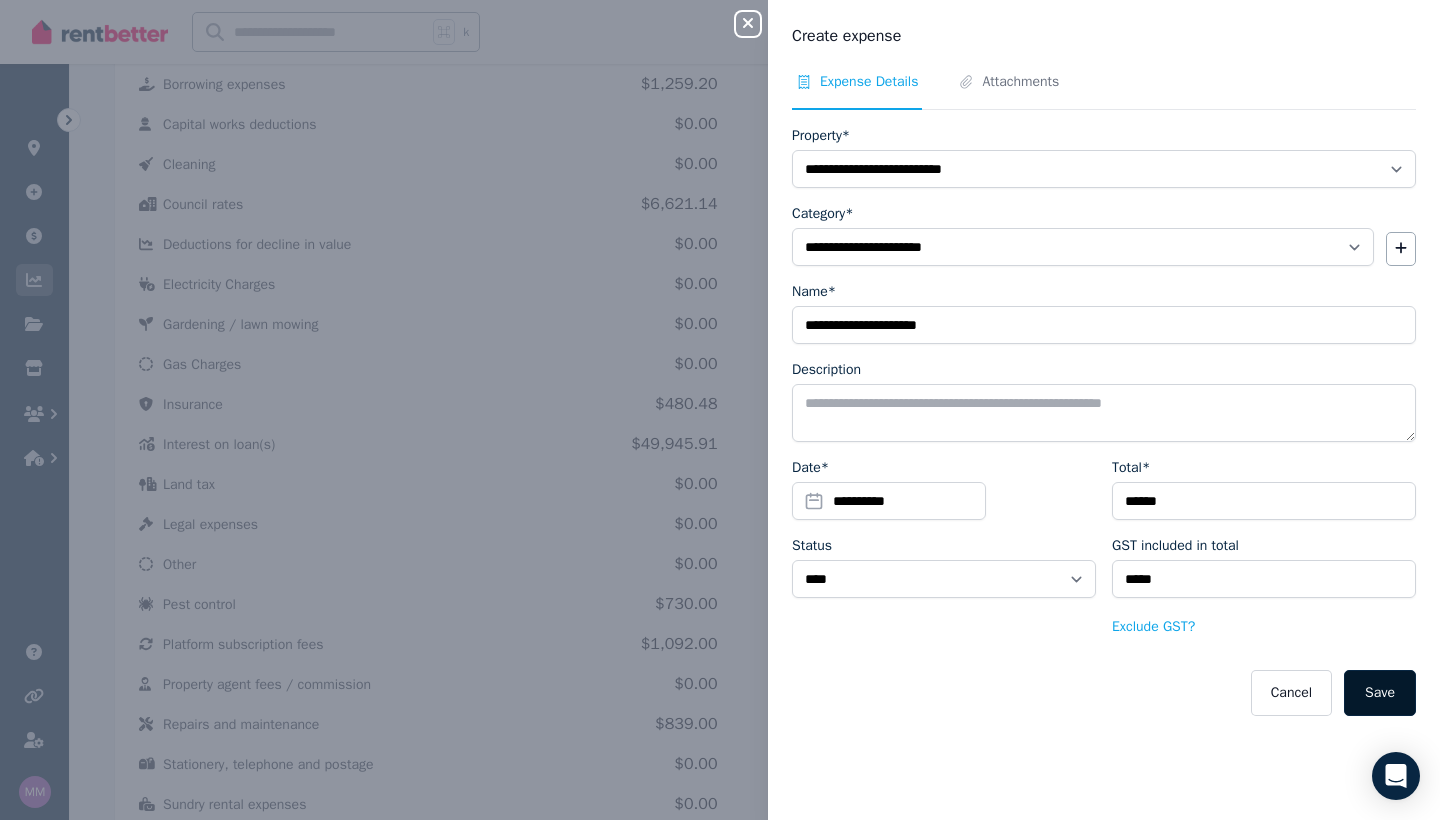 click on "Save" at bounding box center (1380, 693) 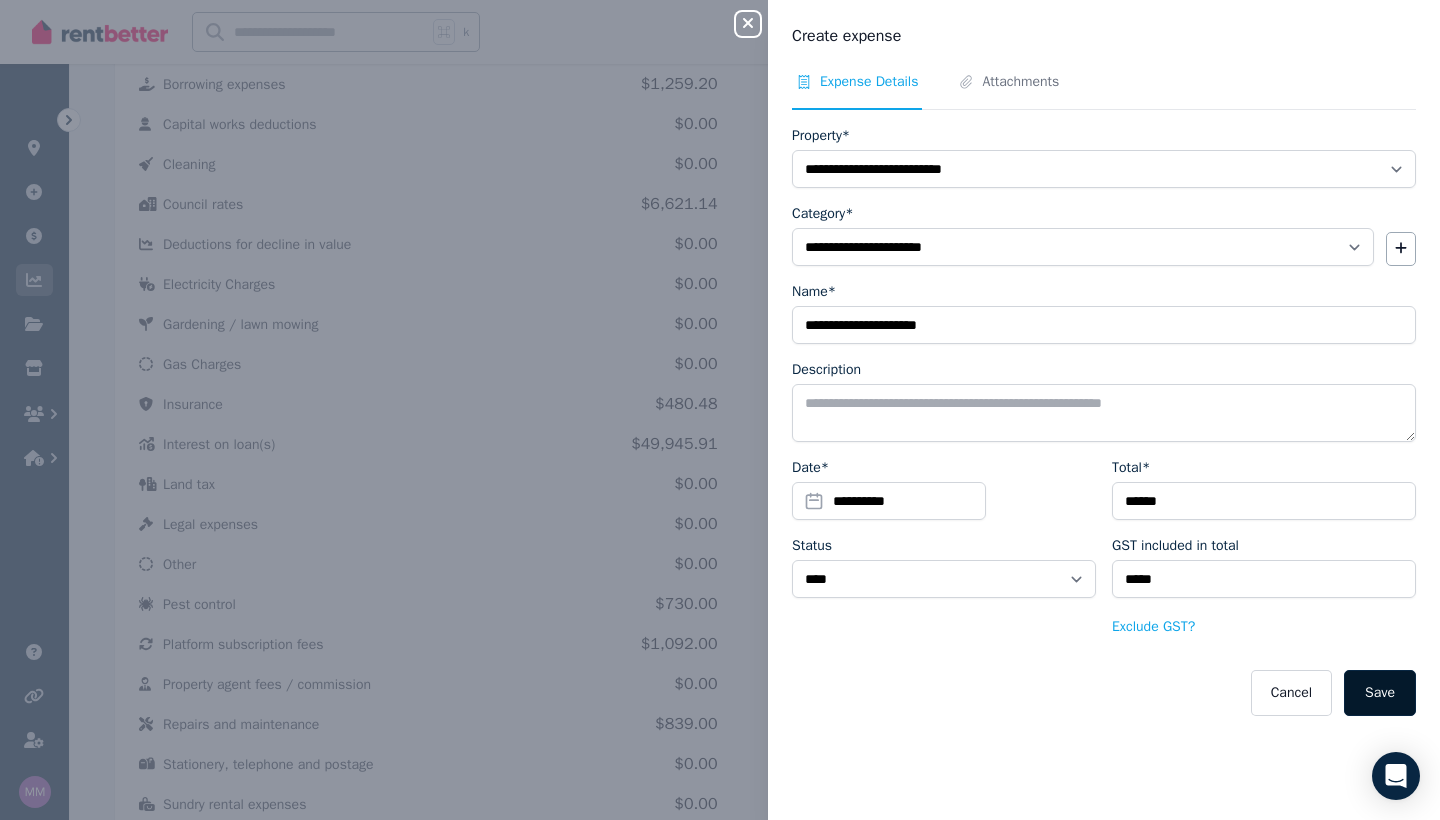 select 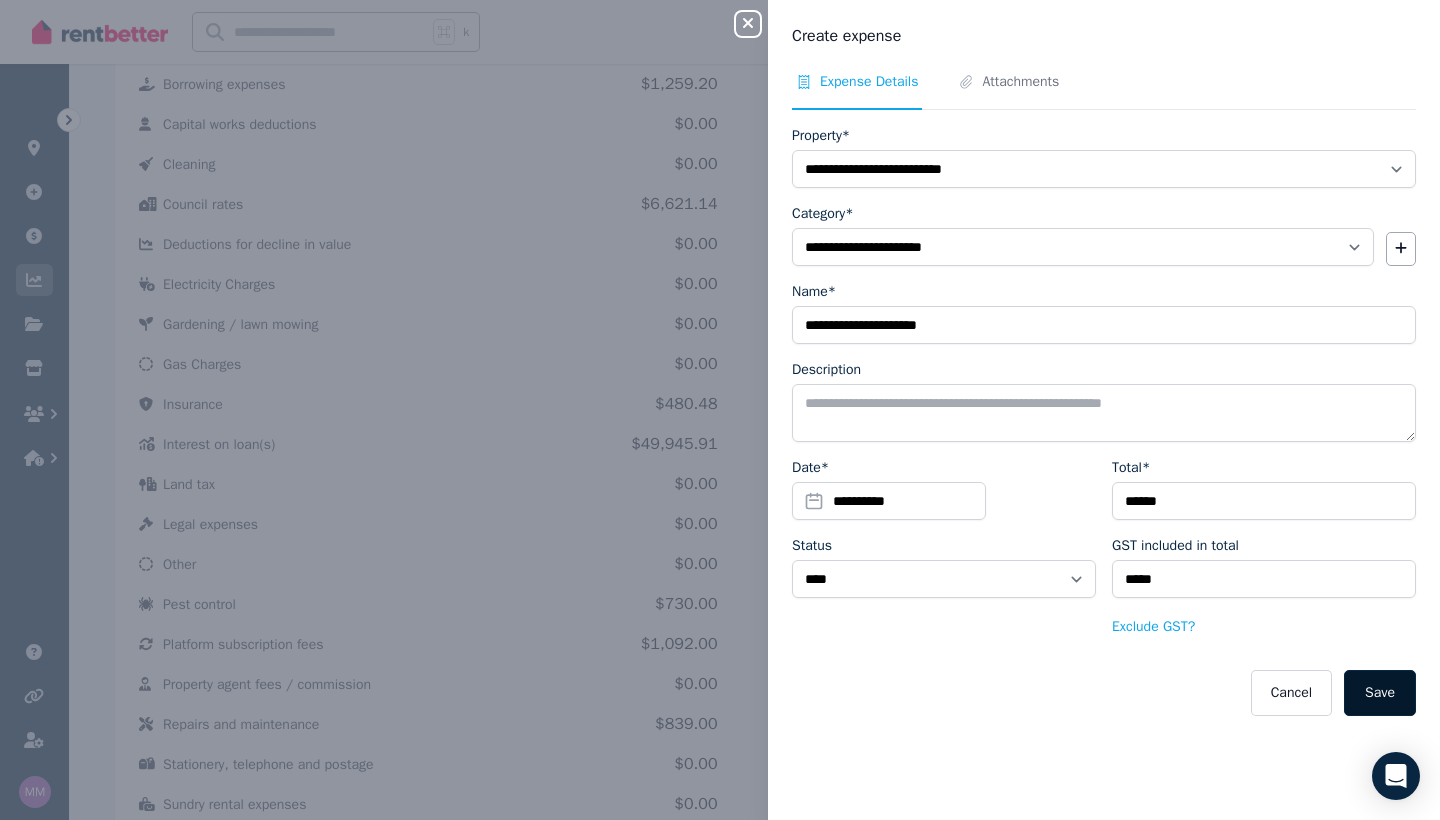 select 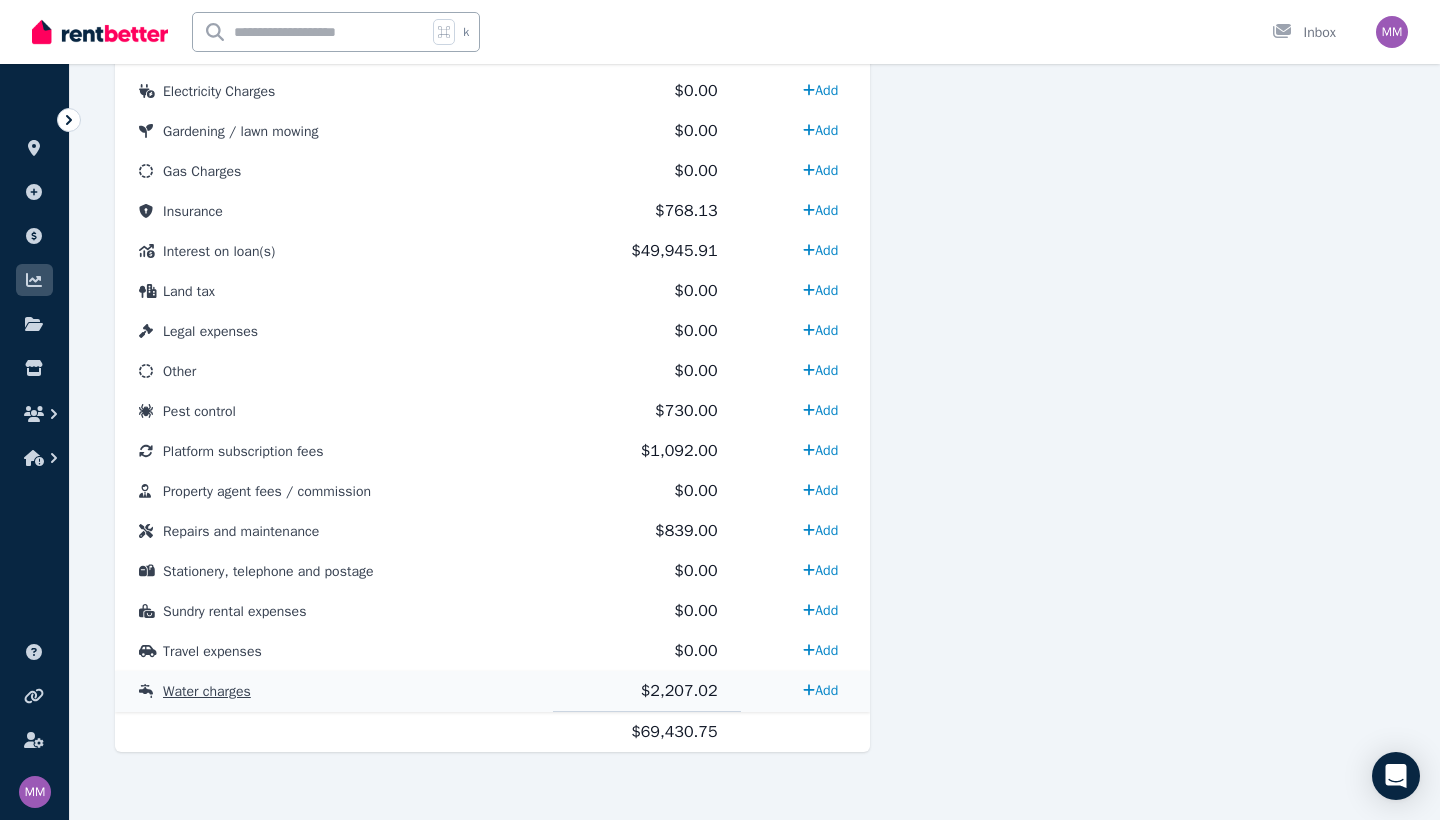 scroll, scrollTop: 931, scrollLeft: 0, axis: vertical 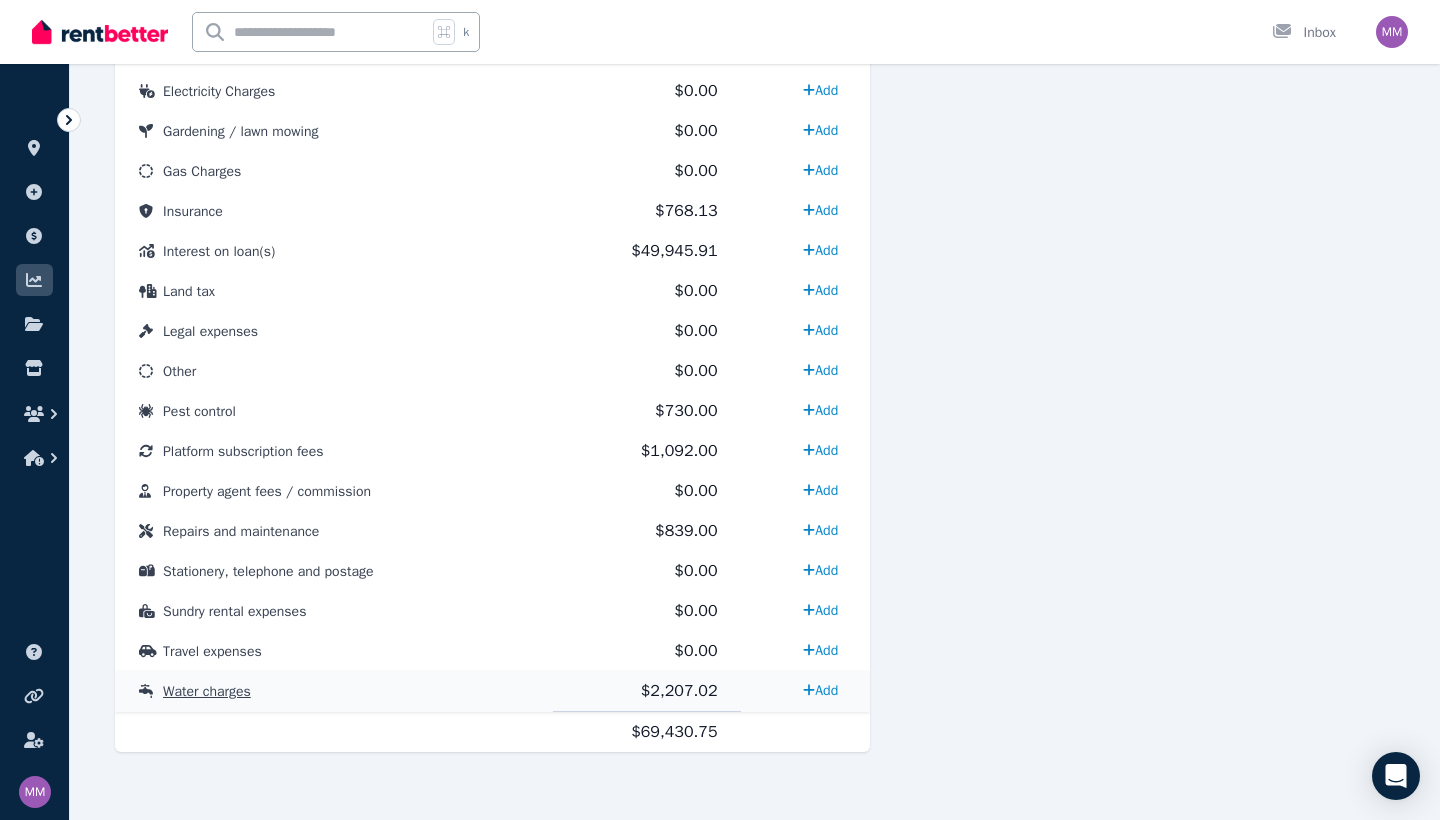 click on "$2,207.02" at bounding box center [679, 691] 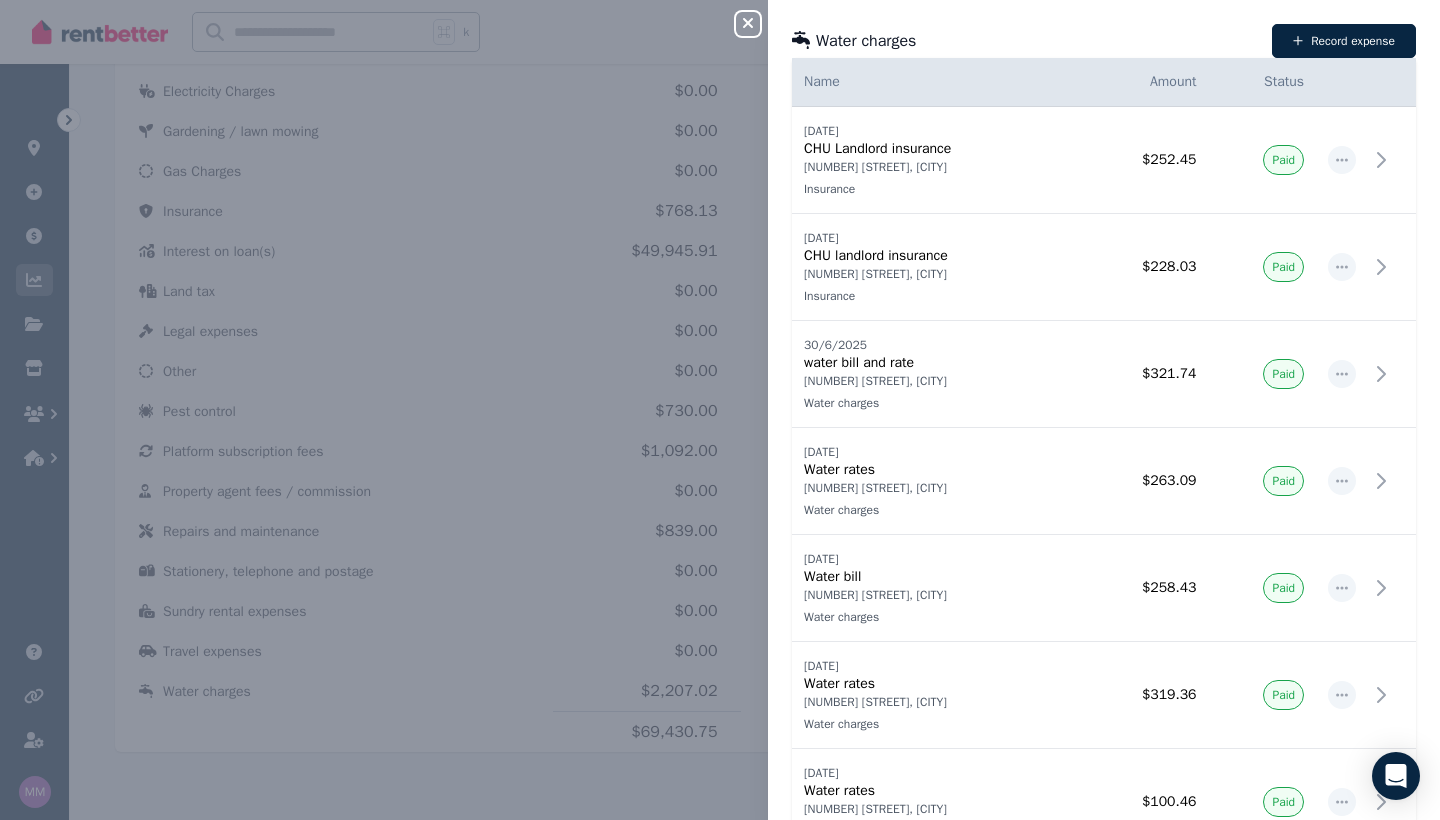 click on "Close panel Water charges Record expense Date Name Address Category Amount Status 10/11/2024 10/11/2024 CHU Landlord insurance 10/13 [STREET], [CITY] Insurance 10/13 [STREET], [CITY] Insurance $252.45 Paid 10/11/2024 10/11/2024 CHU landlord insurance 5/21 [STREET], [CITY] Insurance 5/21 [STREET], [CITY] Insurance $228.03 Paid 30/6/2025 30/6/2025 water bill and rate 10/13 [STREET], [CITY] Water charges 10/13 [STREET], [CITY] Water charges $321.74 Paid 13/5/2025 13/5/2025 Water rates 5/21 [STREET], [CITY] Water charges 5/21 [STREET], [CITY] Water charges $263.09 Paid 18/2/2025 18/2/2025 Water bill 5/21 [STREET], [CITY] Water charges 5/21 [STREET], [CITY] Water charges $258.43 Paid 18/1/2025 18/1/2025 Water rates 10/13 [STREET], [CITY] Water charges 10/13 [STREET], [CITY] Water charges $319.36 Paid 18/1/2025 18/1/2025 Water rates 2/29 [STREET], [CITY] Water charges 2/29 [STREET], [CITY] Water charges $100.46 Paid 10/11/2024 10/11/2024 Paid" at bounding box center (720, 410) 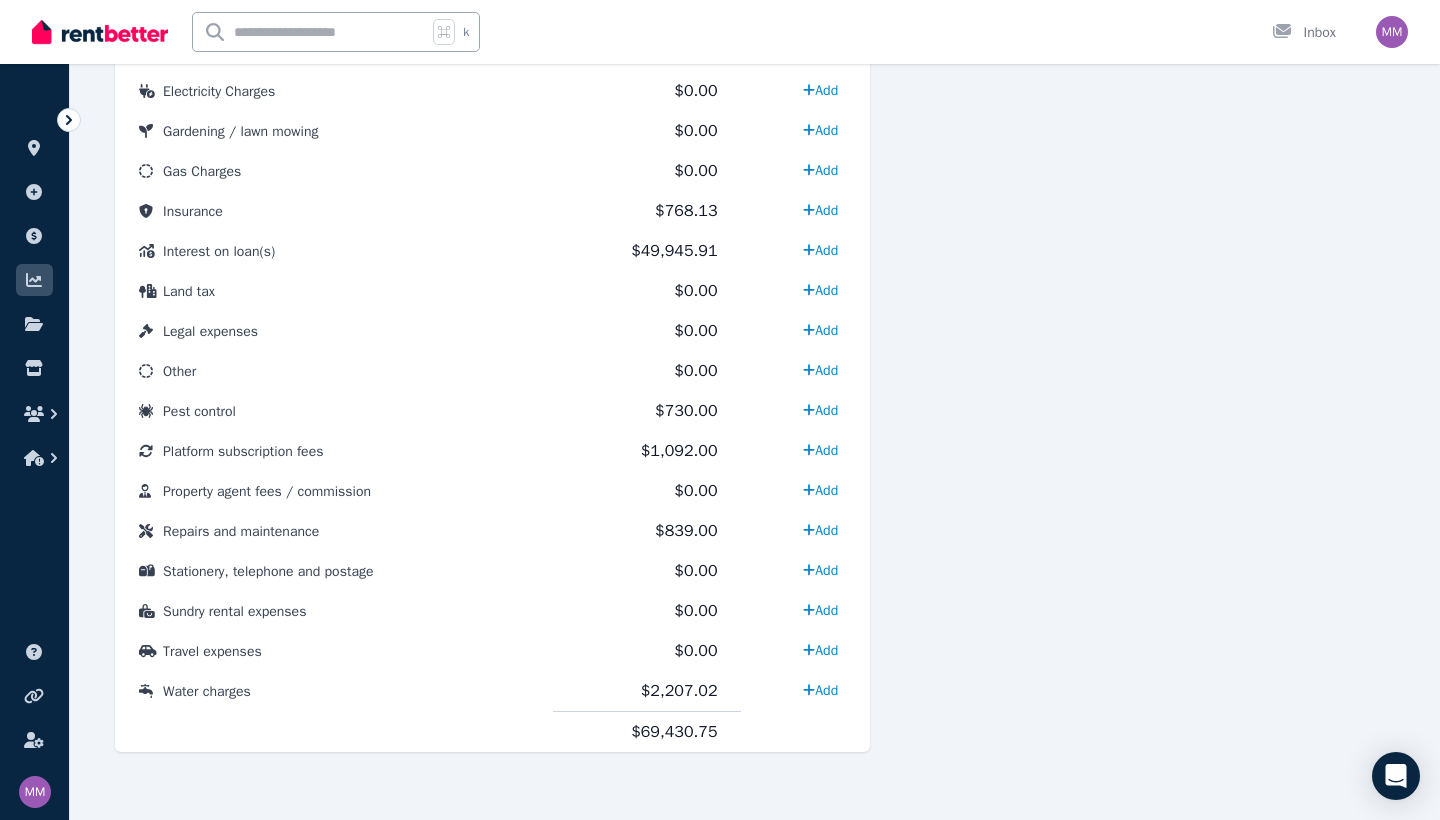 click on "$2,207.02" at bounding box center [679, 691] 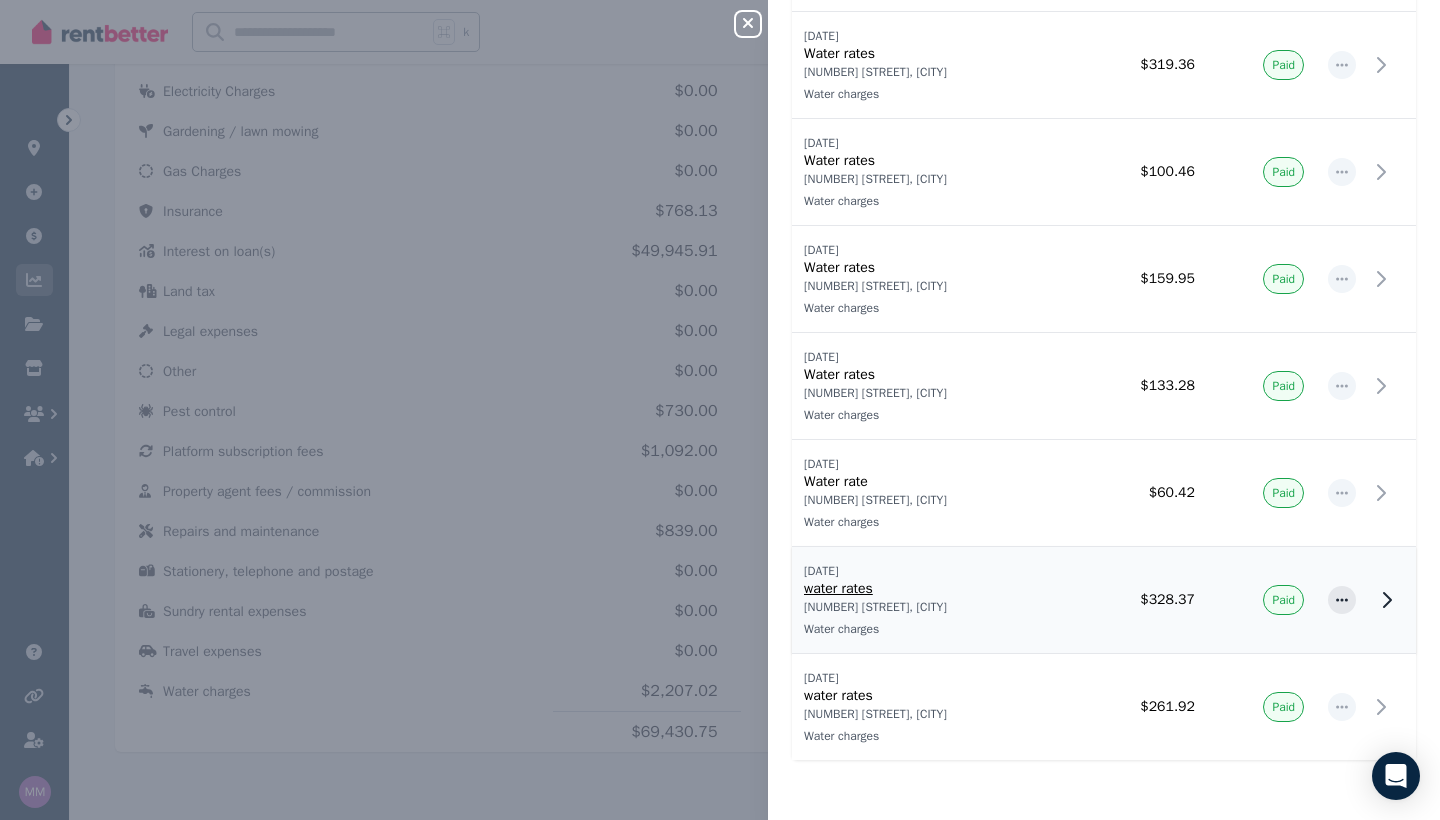scroll, scrollTop: 416, scrollLeft: 0, axis: vertical 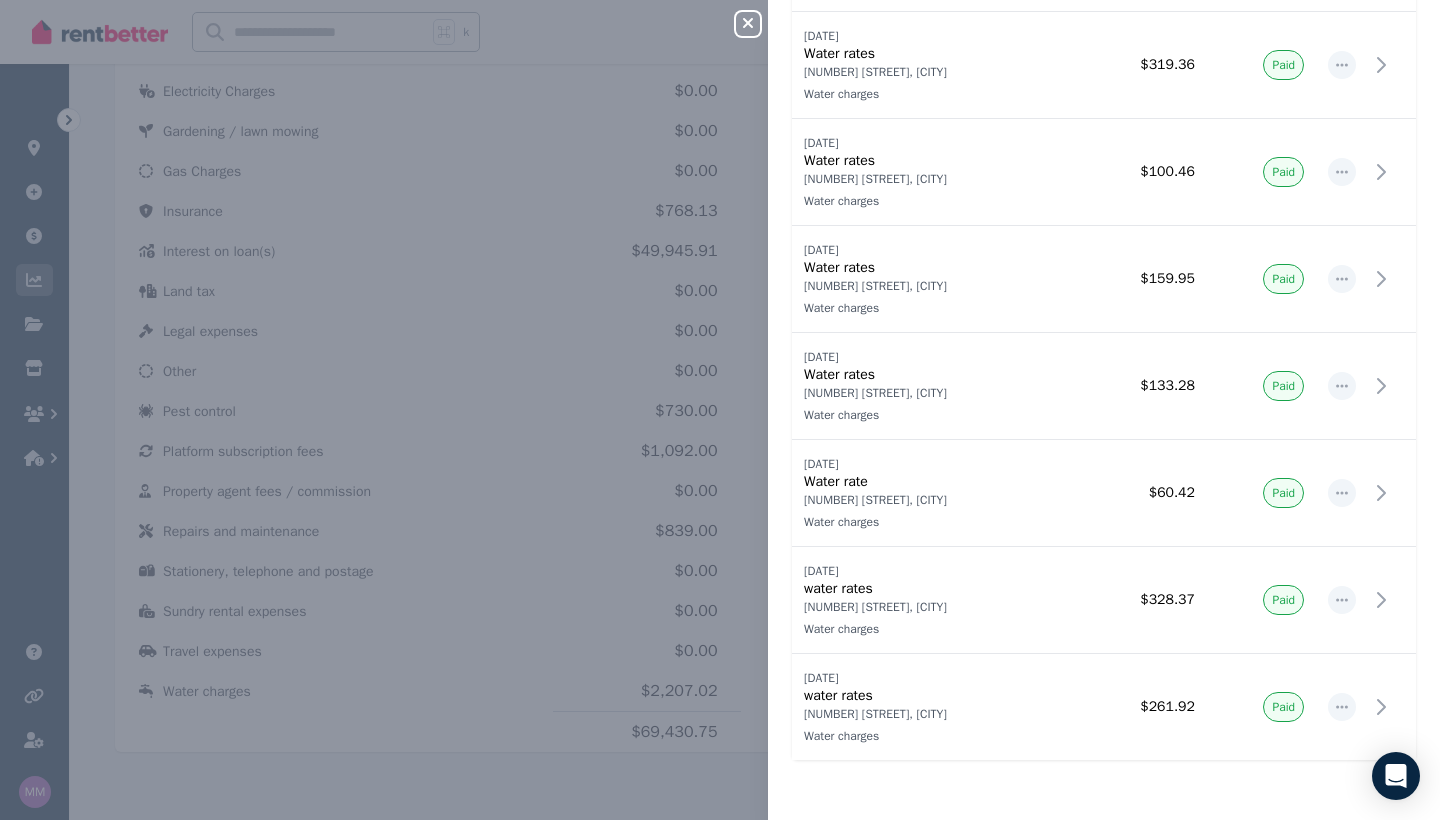 click on "Close panel" at bounding box center (748, 24) 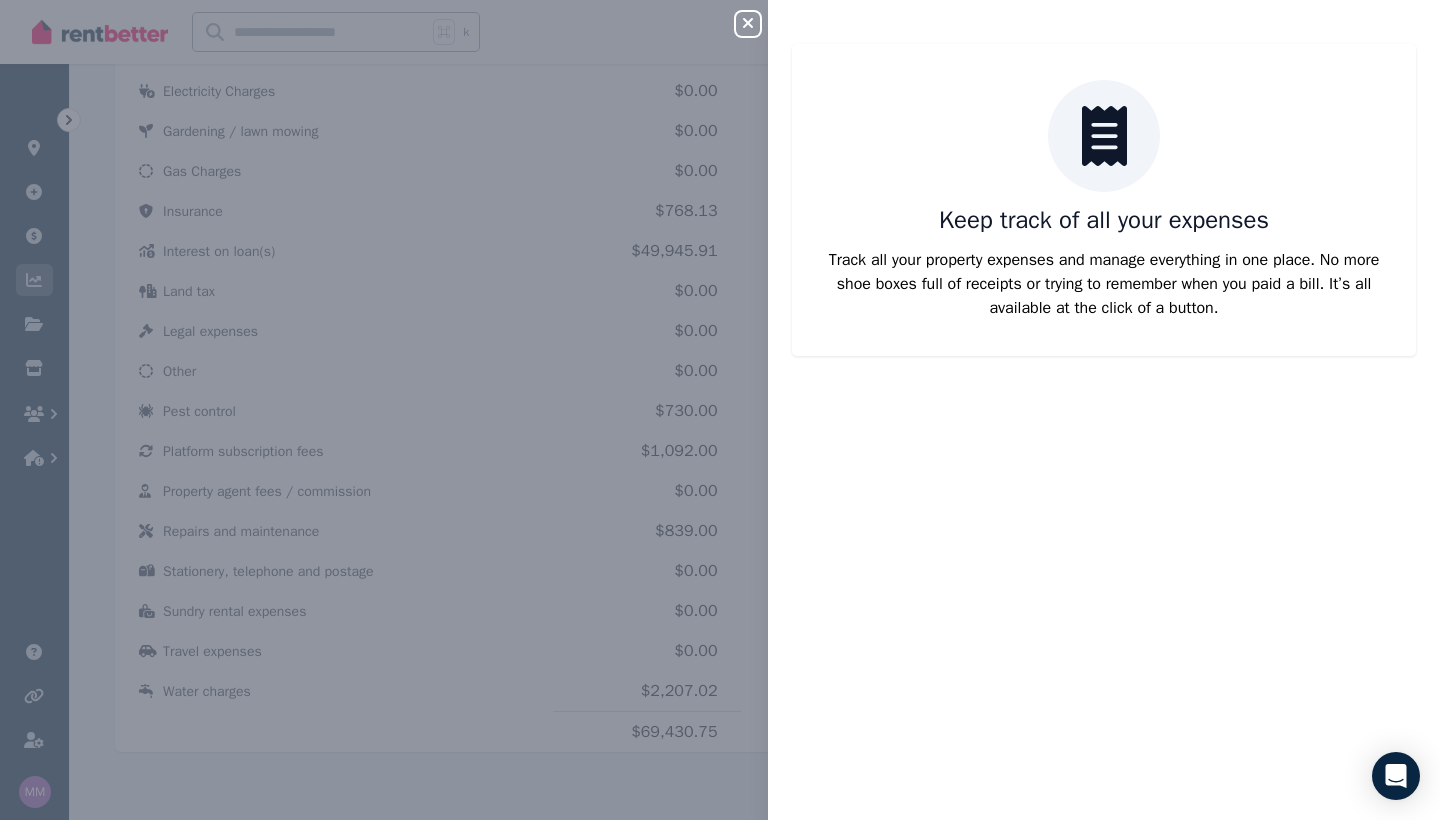 scroll, scrollTop: 0, scrollLeft: 0, axis: both 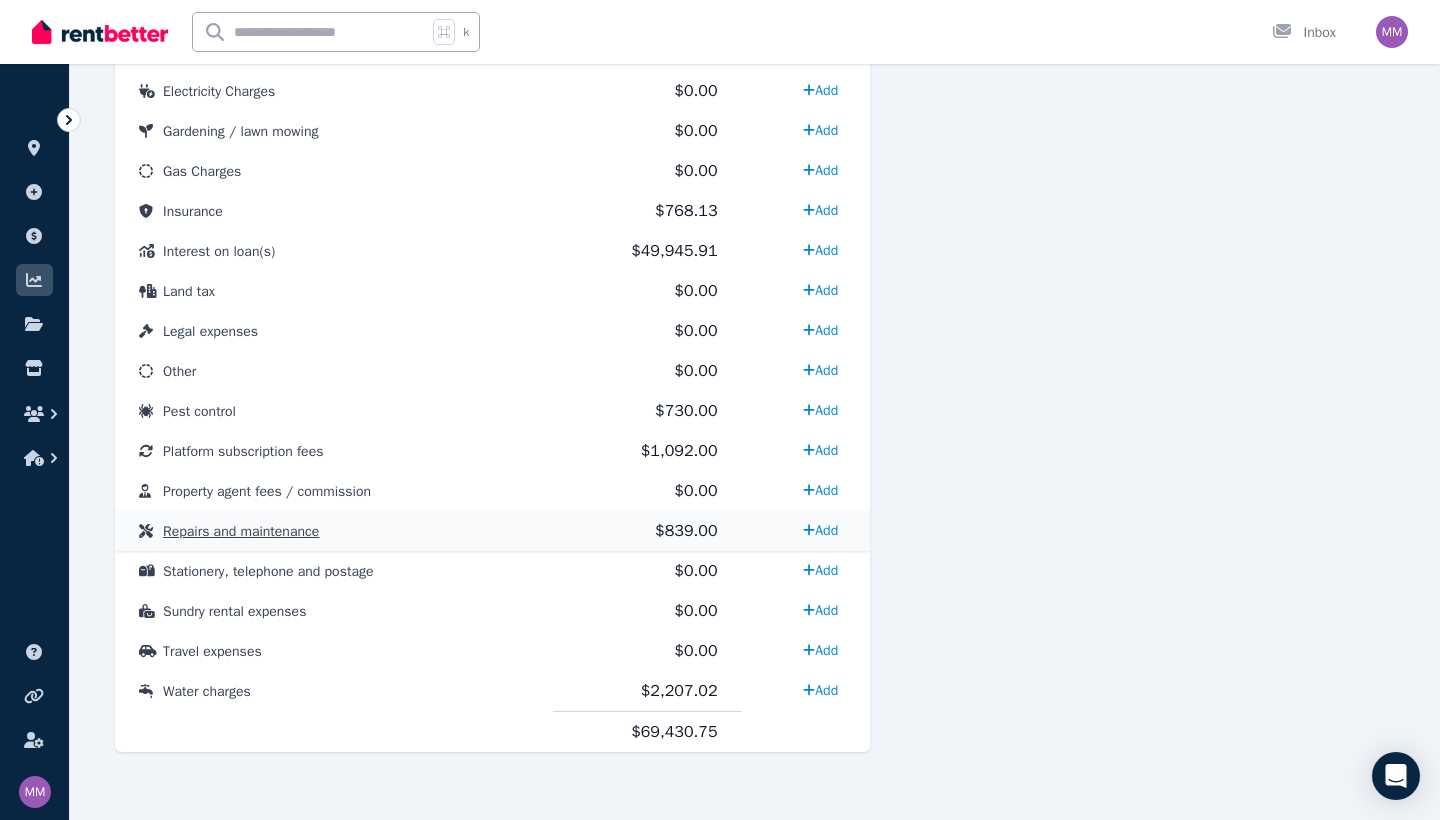 click on "Repairs and maintenance" at bounding box center [241, 531] 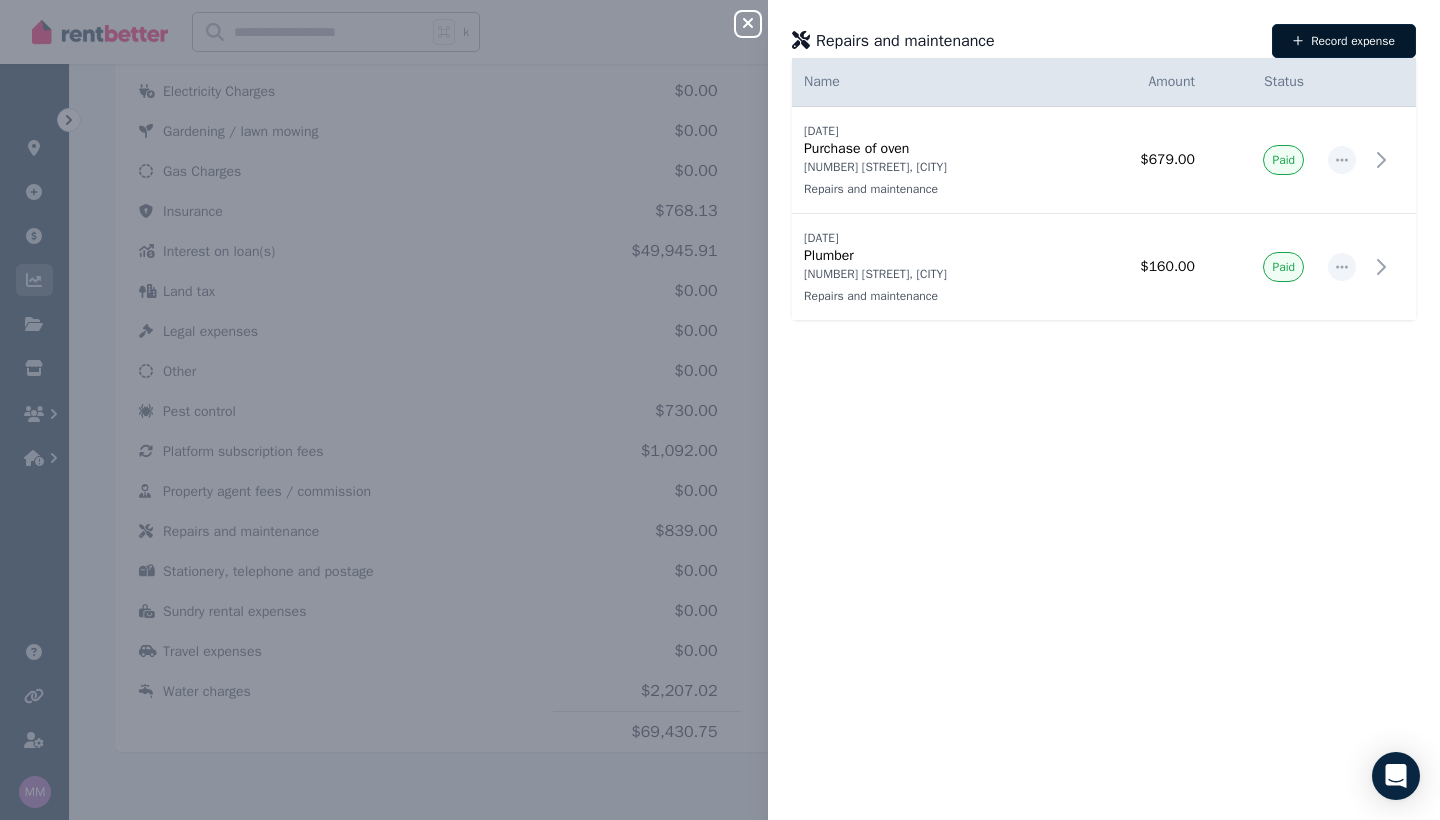click 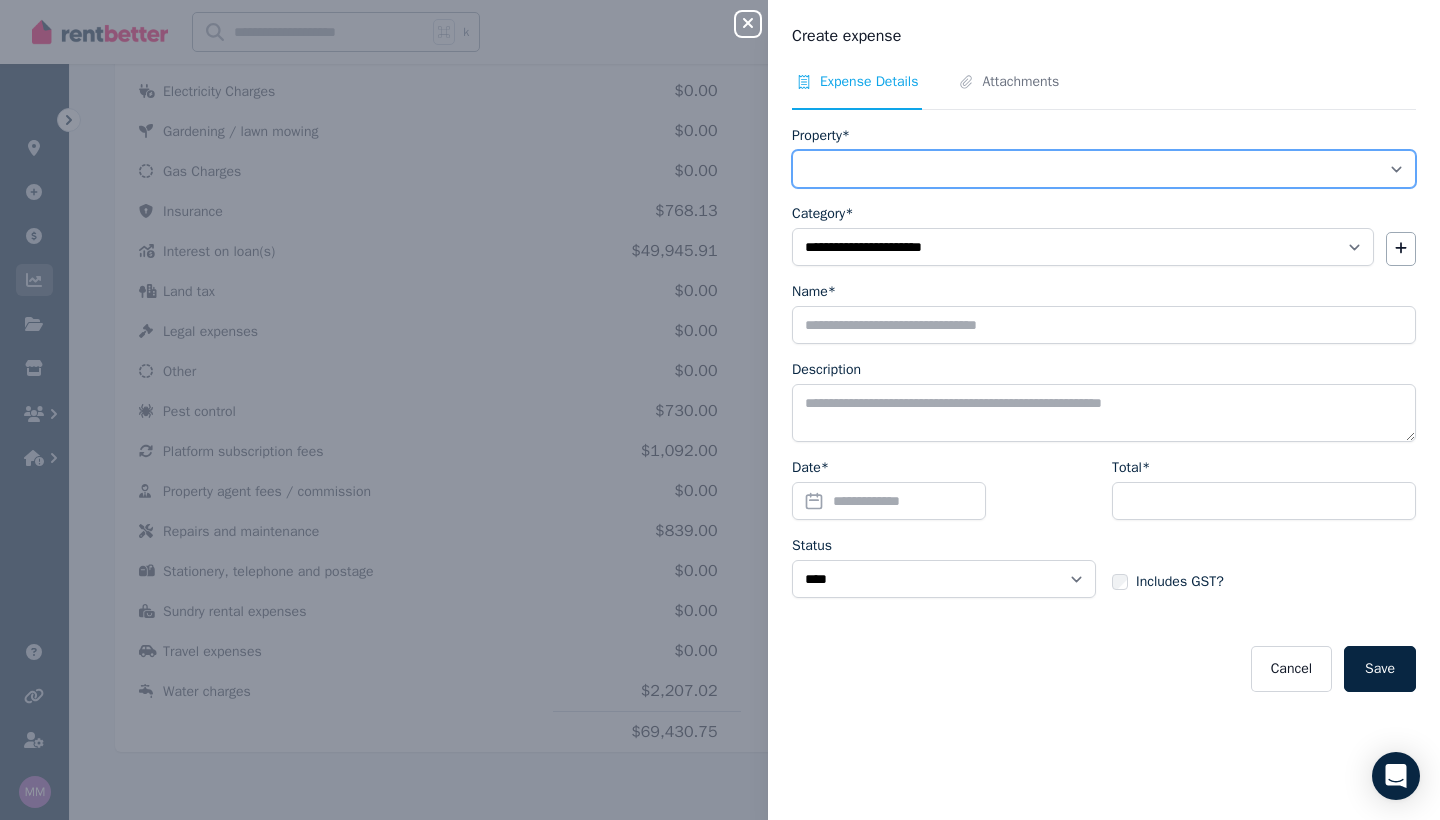 select on "**********" 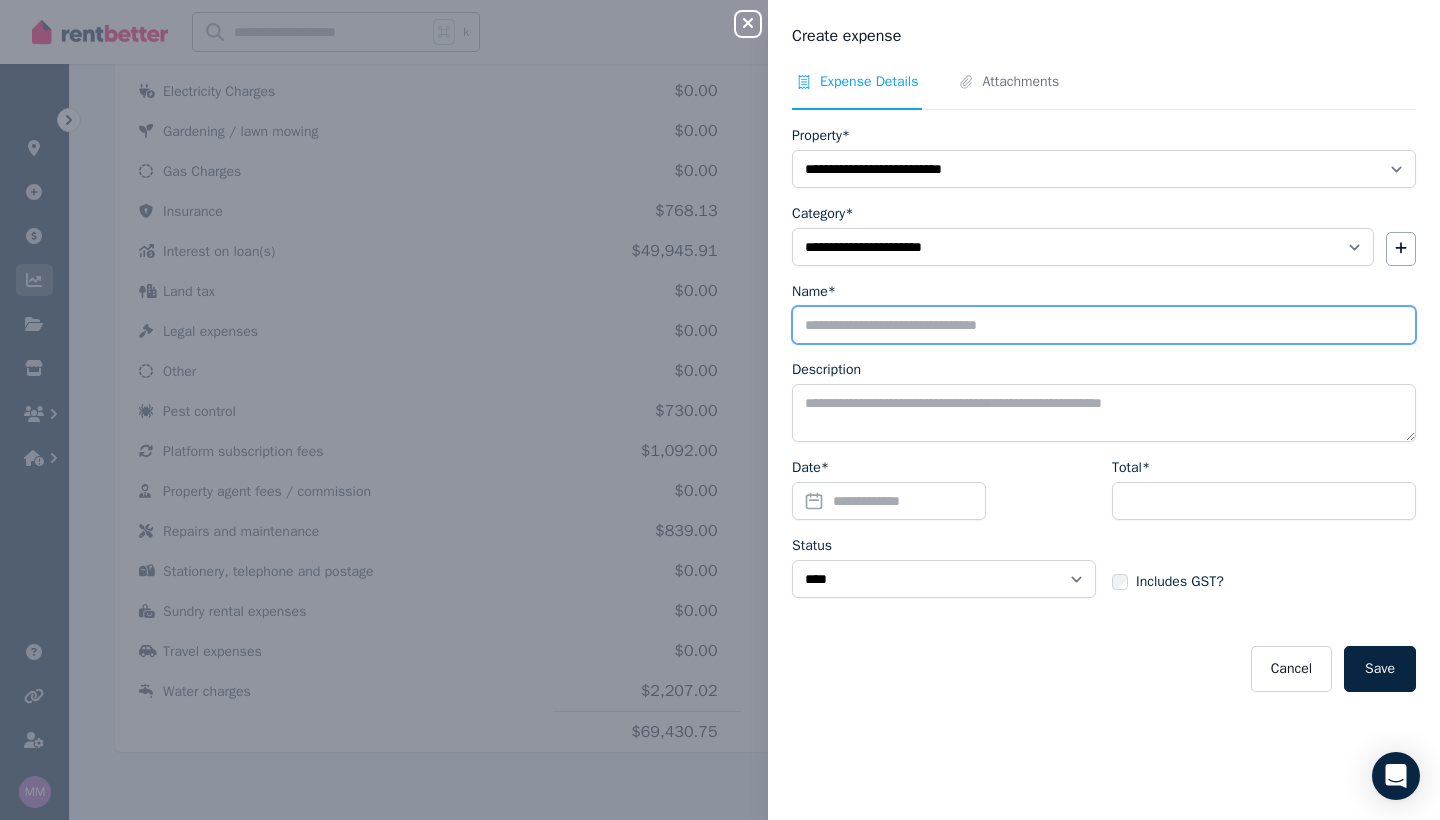 click on "Name*" at bounding box center [1104, 325] 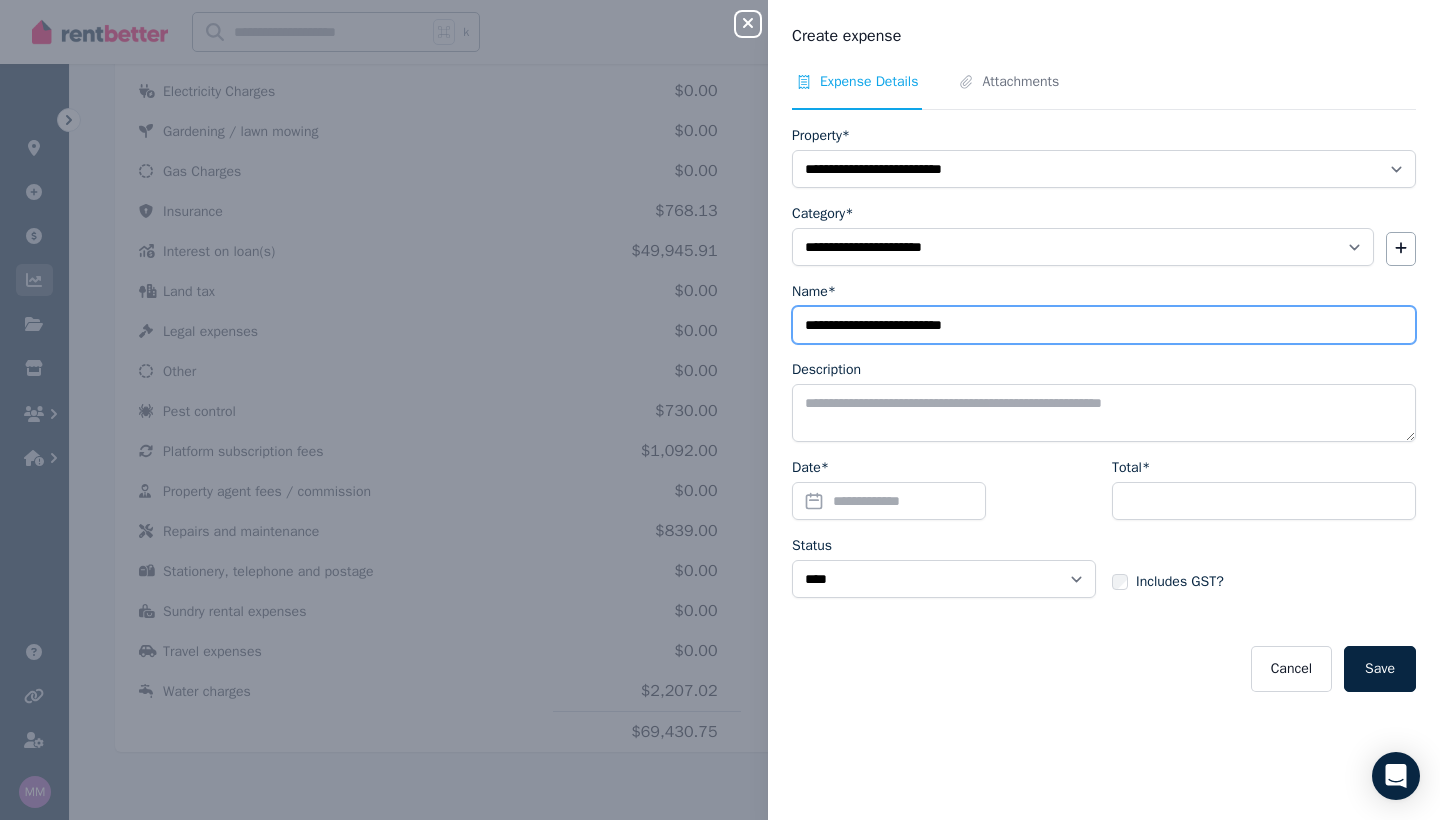 type on "**********" 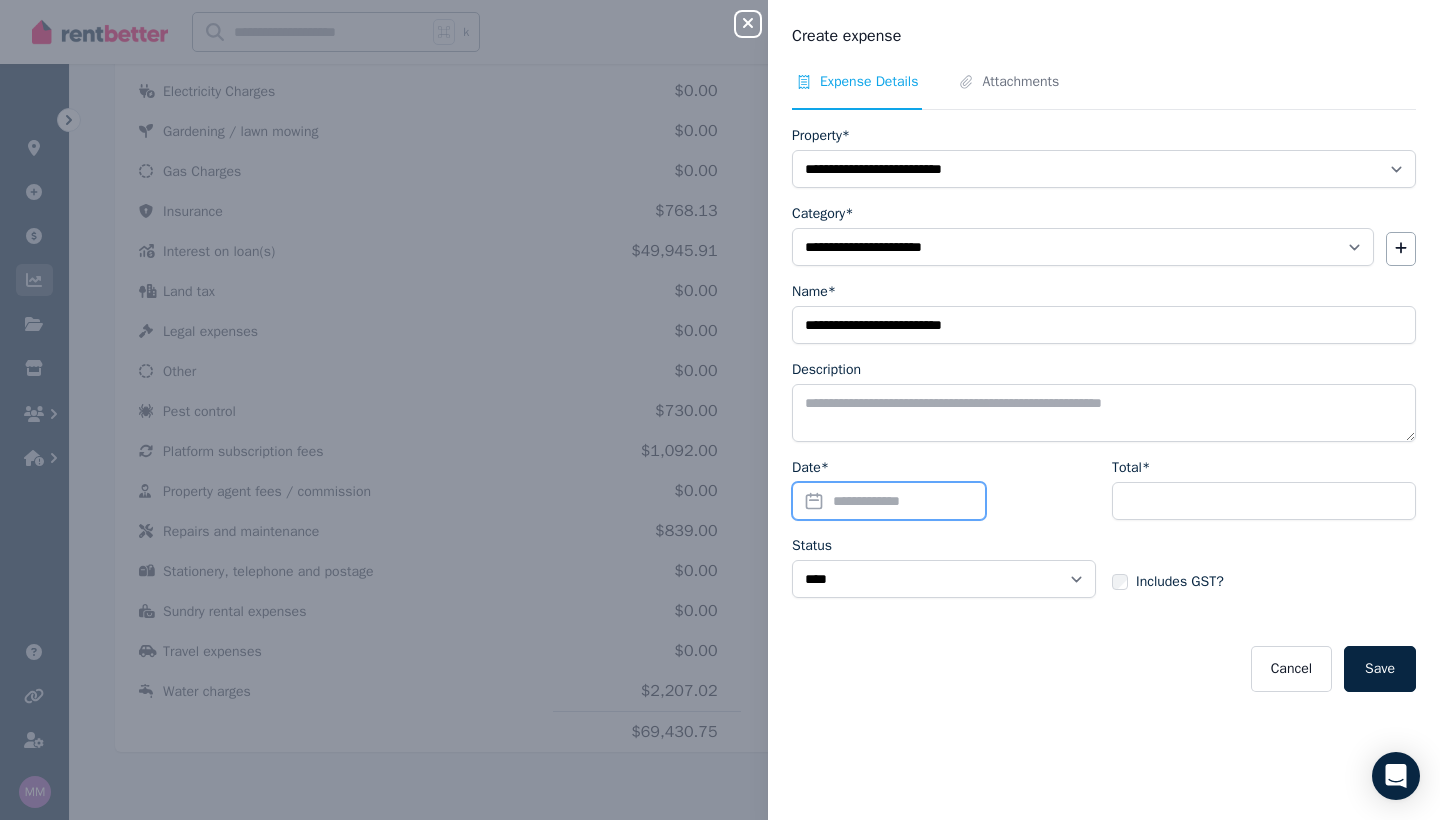 click on "Date*" at bounding box center [889, 501] 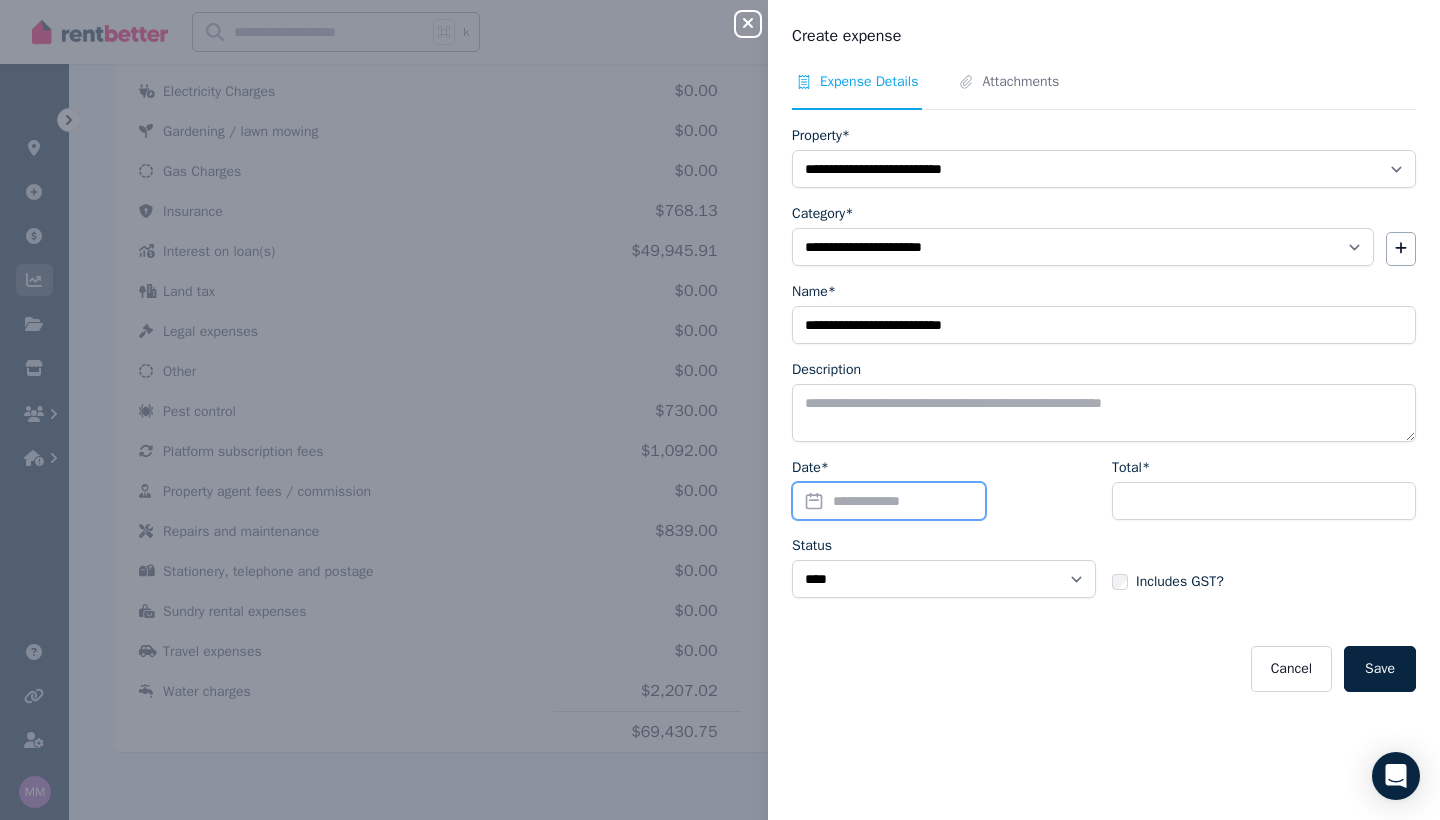 click on "Date*" at bounding box center [889, 501] 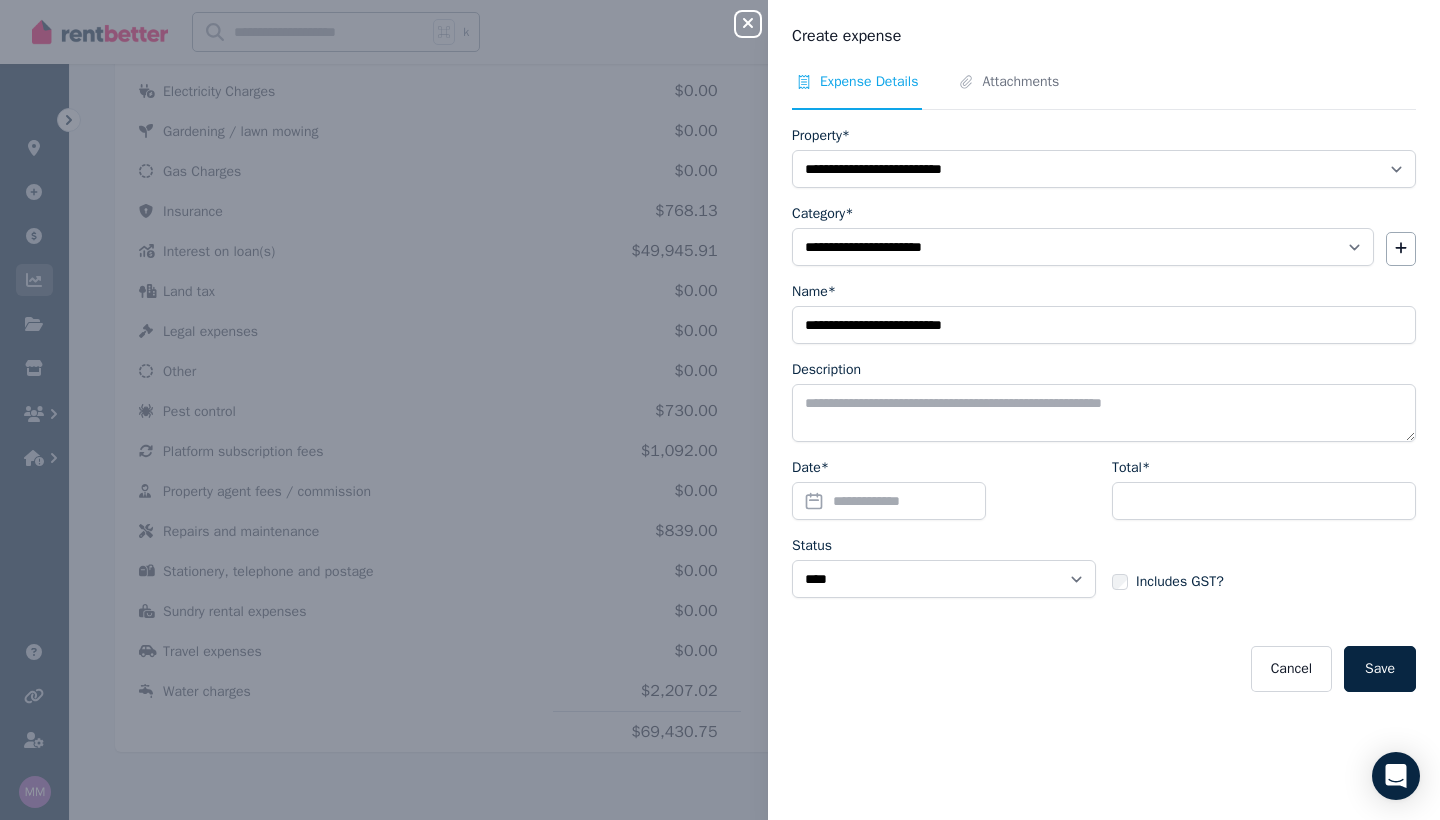 click on "**********" at bounding box center [720, 410] 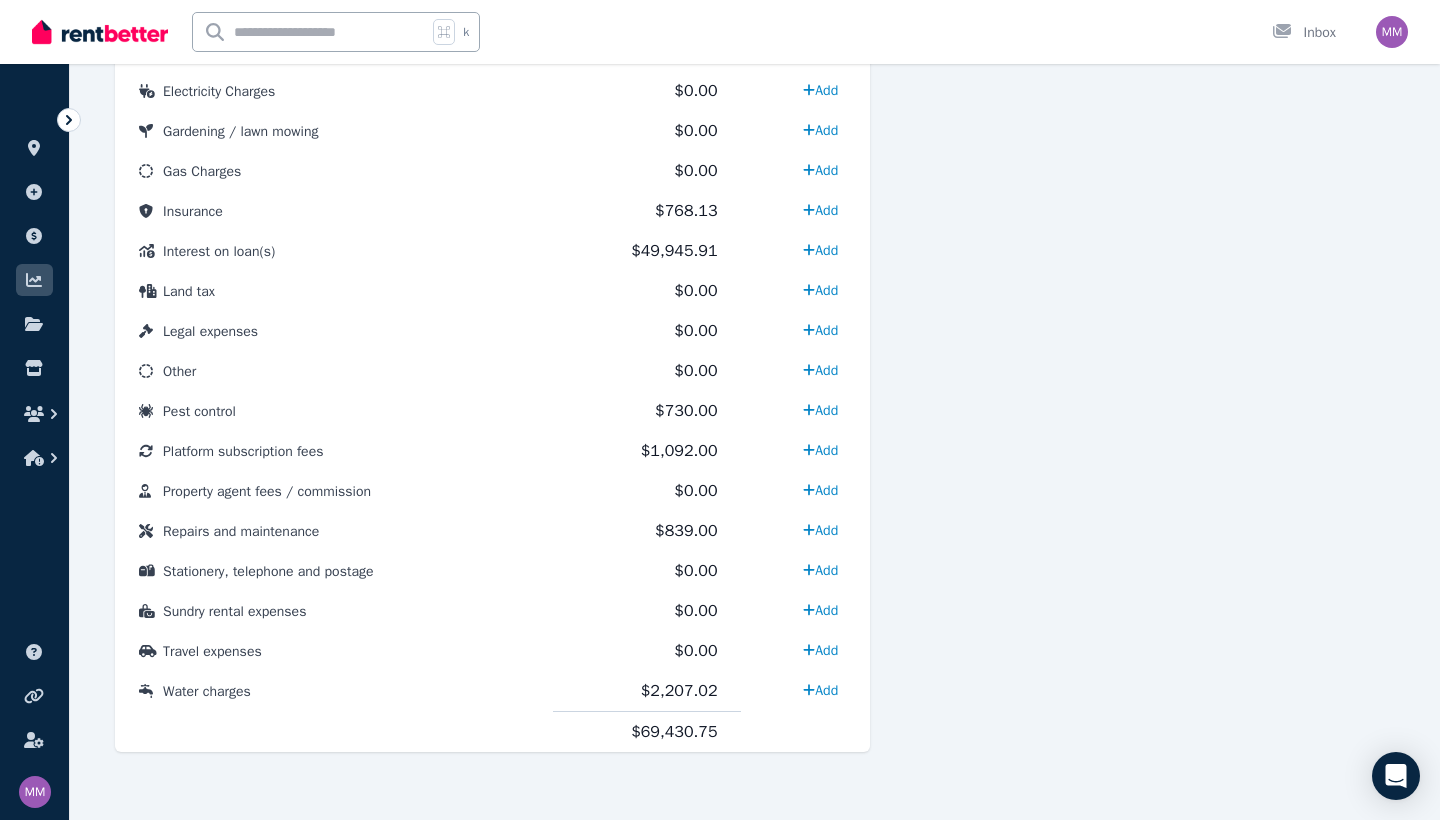 click on "Repairs and maintenance" at bounding box center (241, 531) 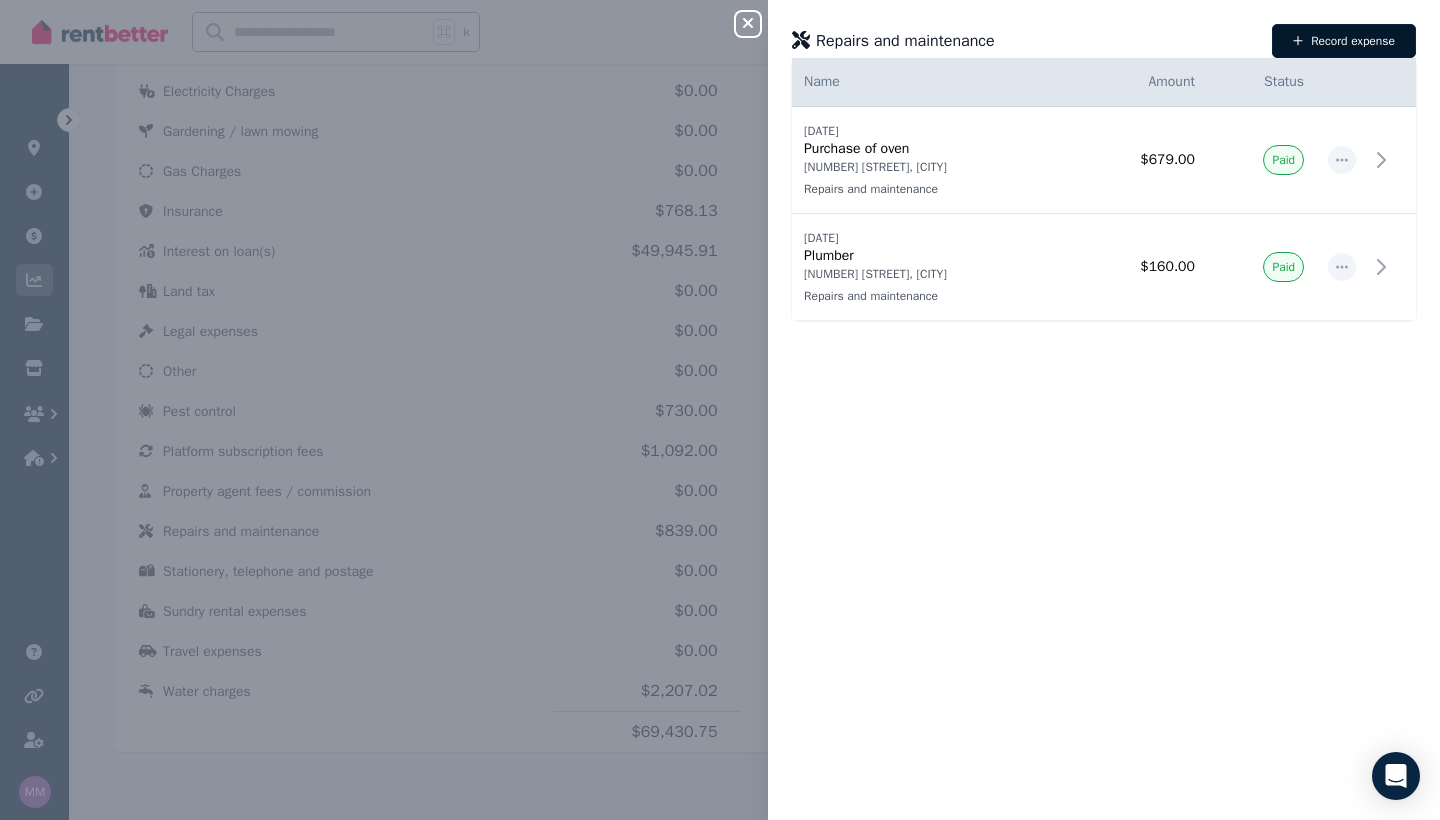 click on "Record expense" at bounding box center [1344, 41] 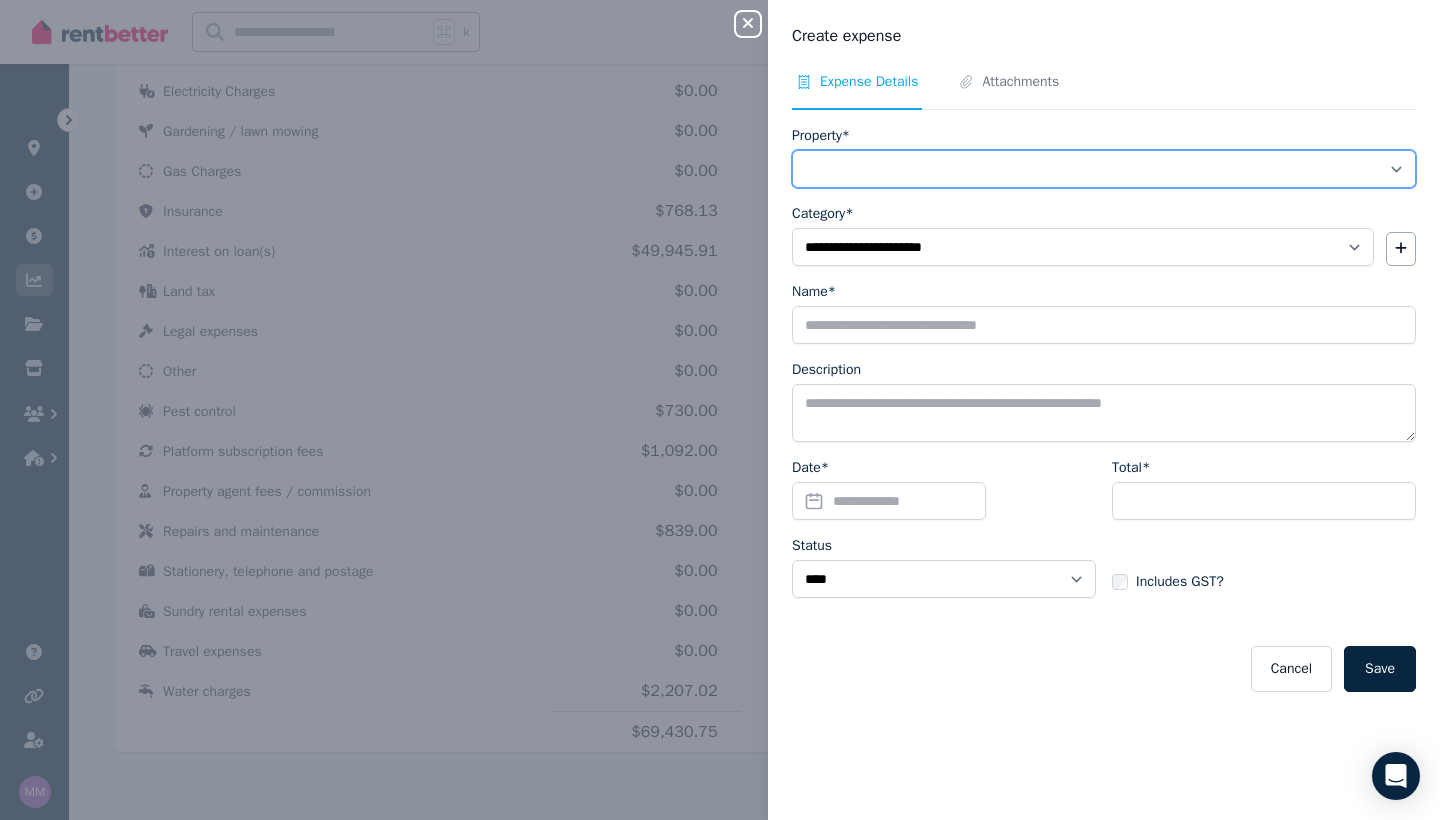 select on "**********" 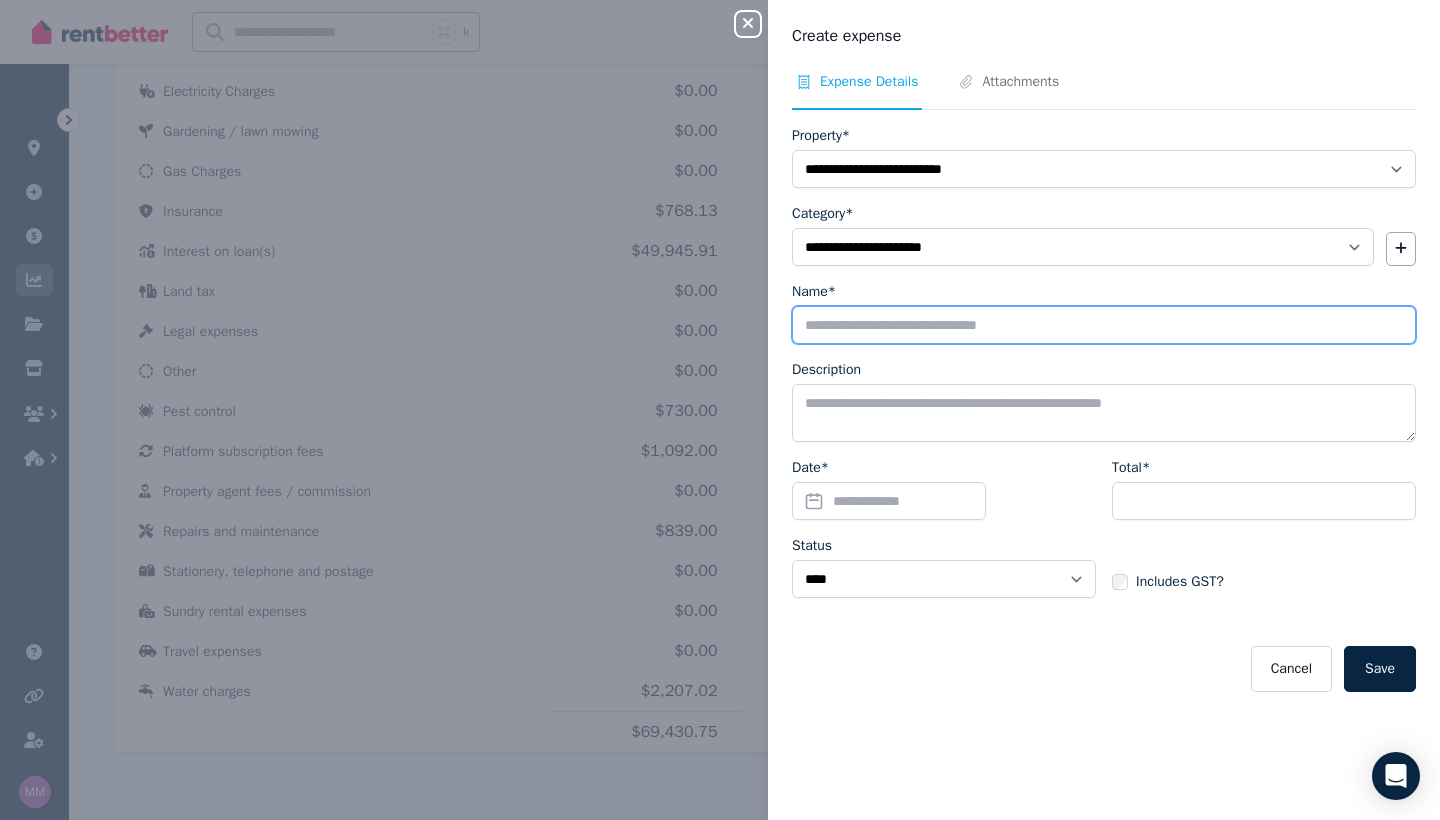 click on "Name*" at bounding box center [1104, 325] 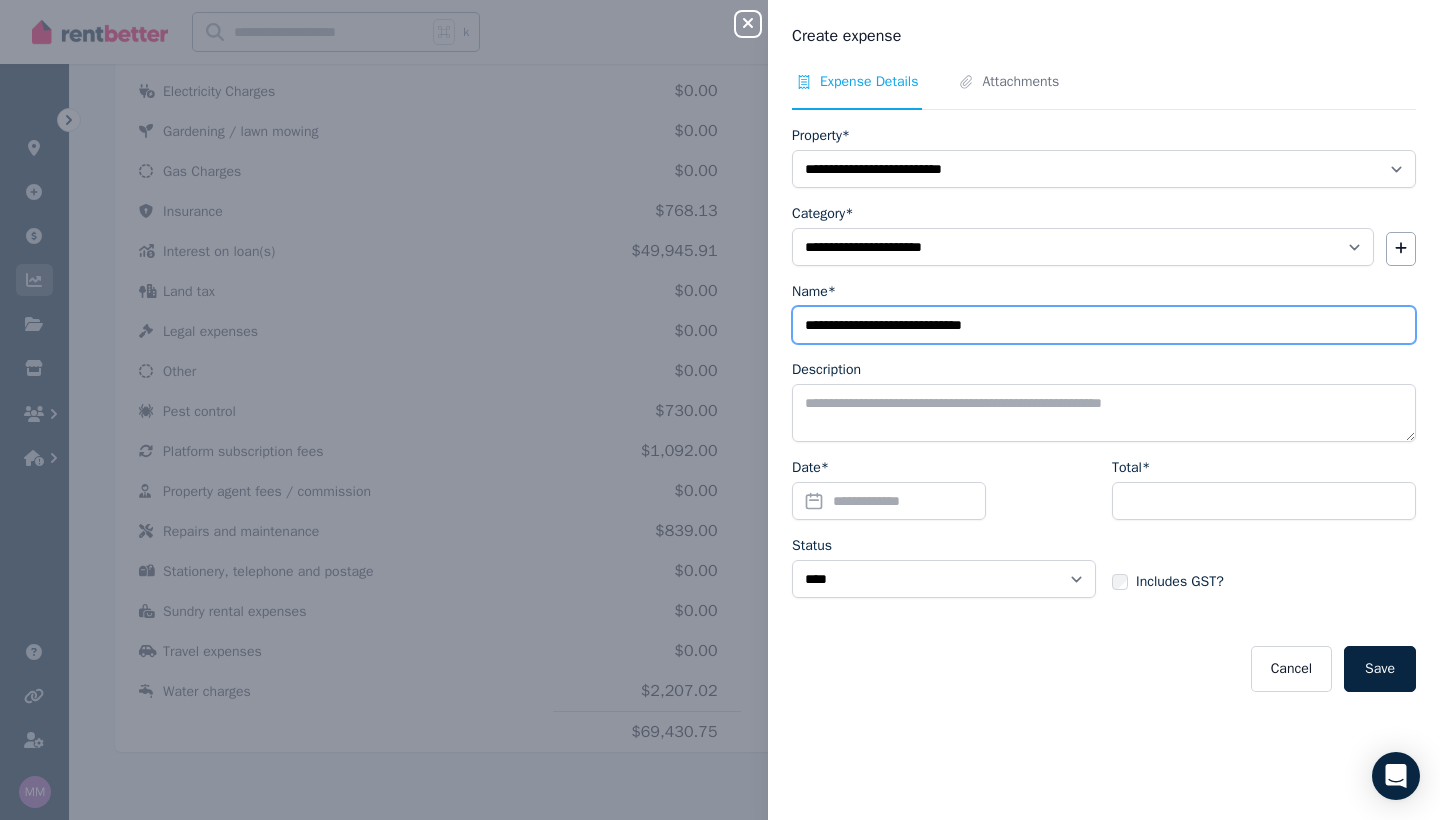 type on "**********" 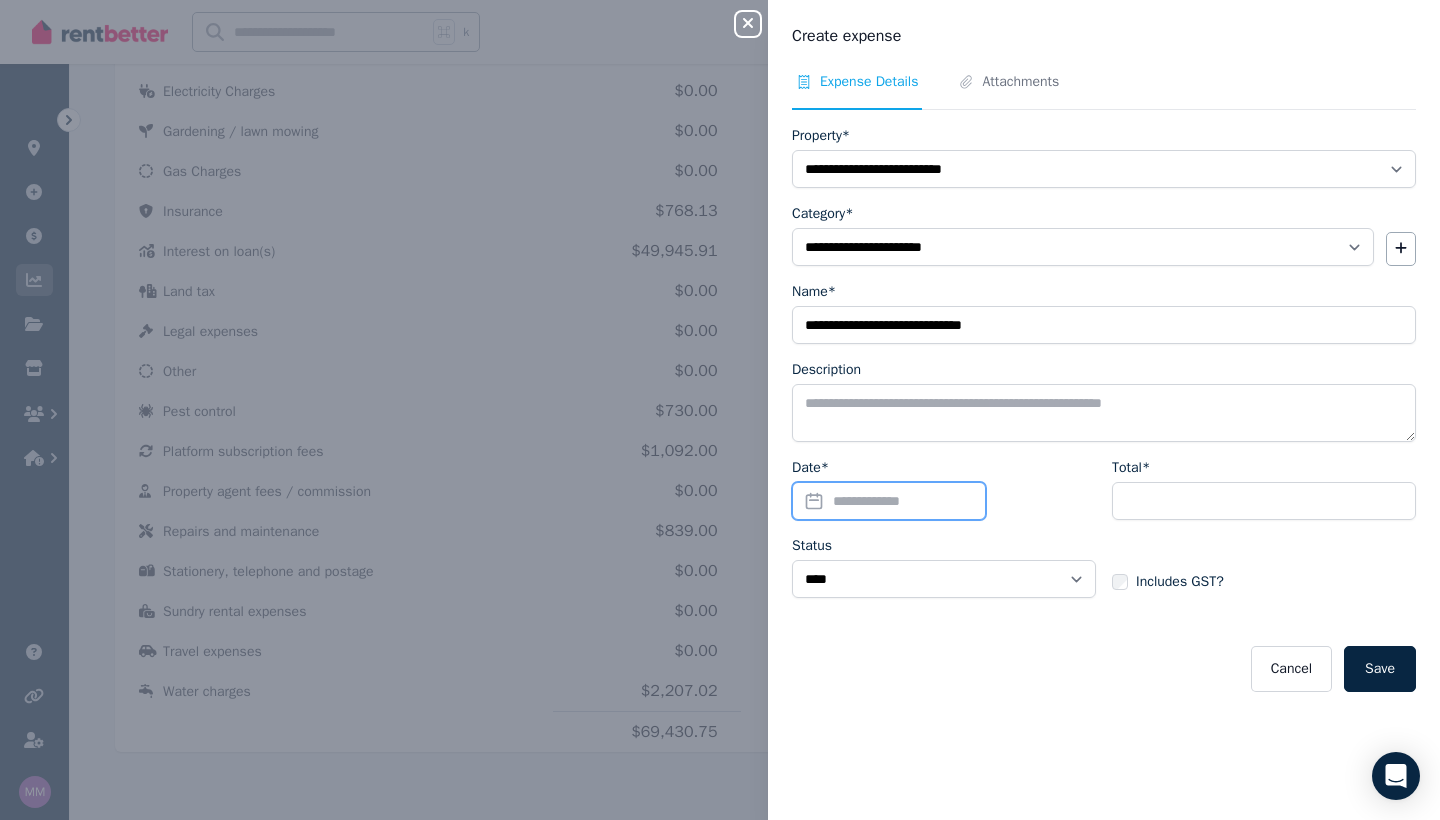 click on "Date*" at bounding box center (889, 501) 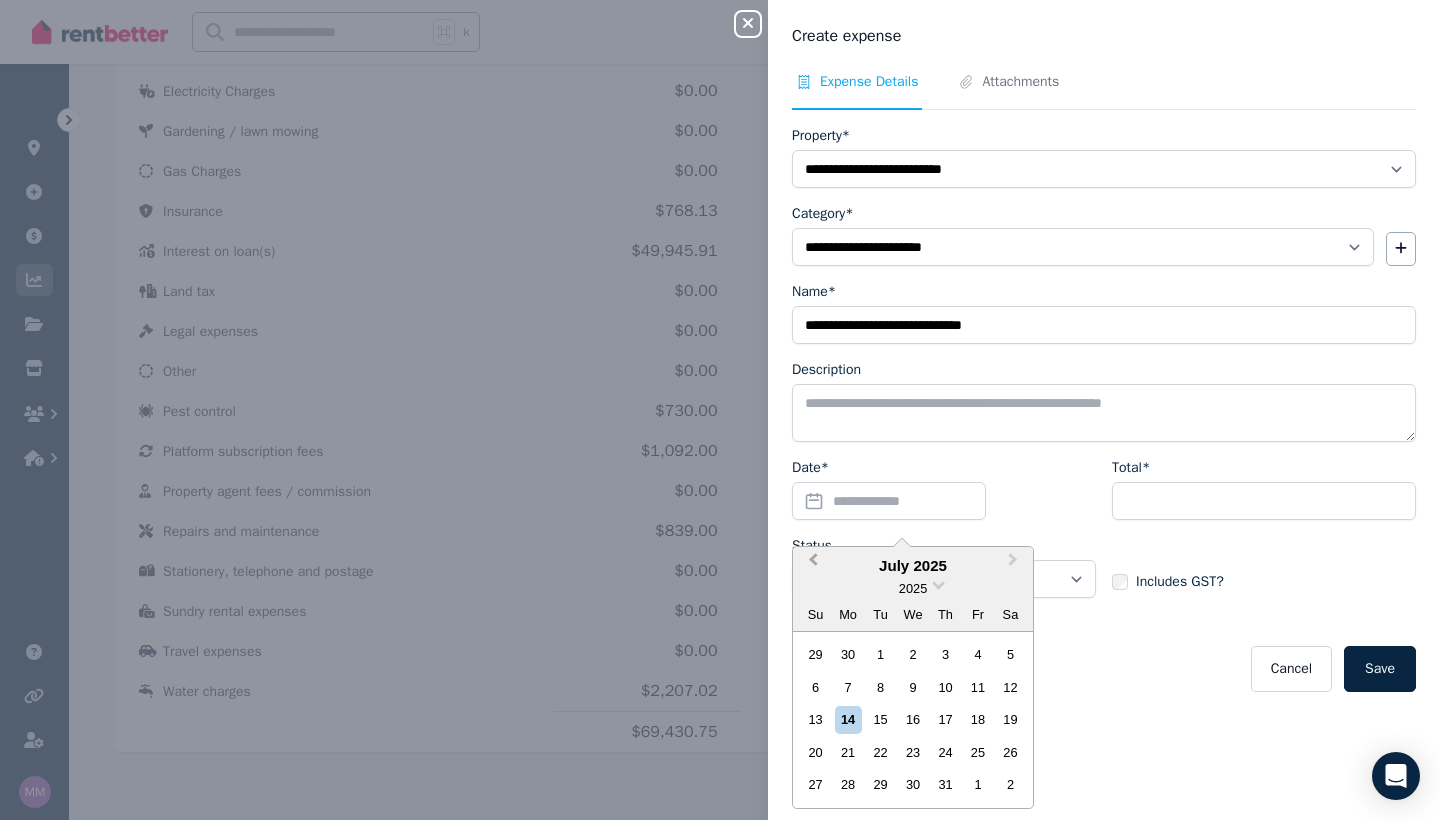 click on "Previous Month" at bounding box center [813, 564] 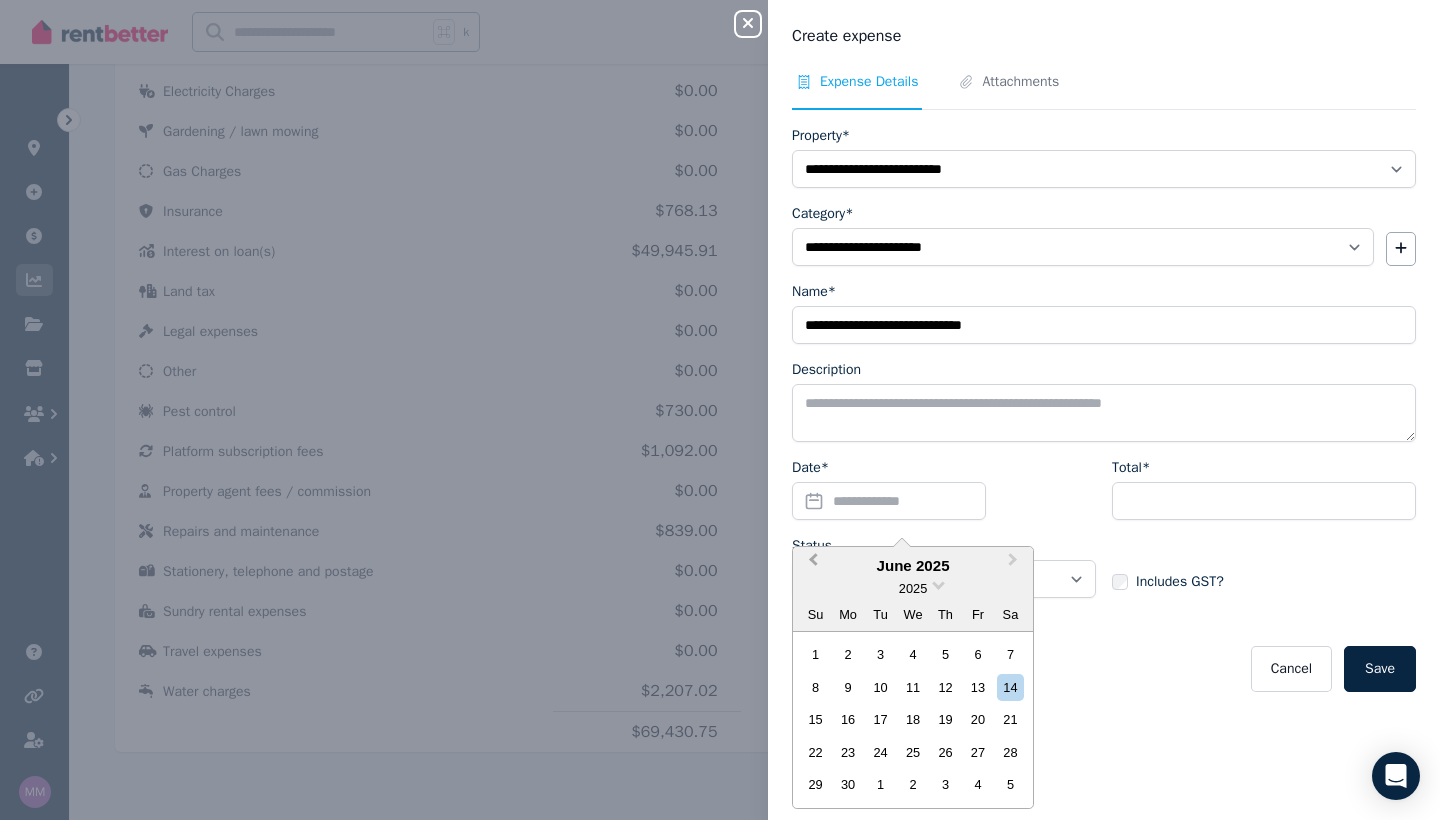 click on "Previous Month" at bounding box center (813, 564) 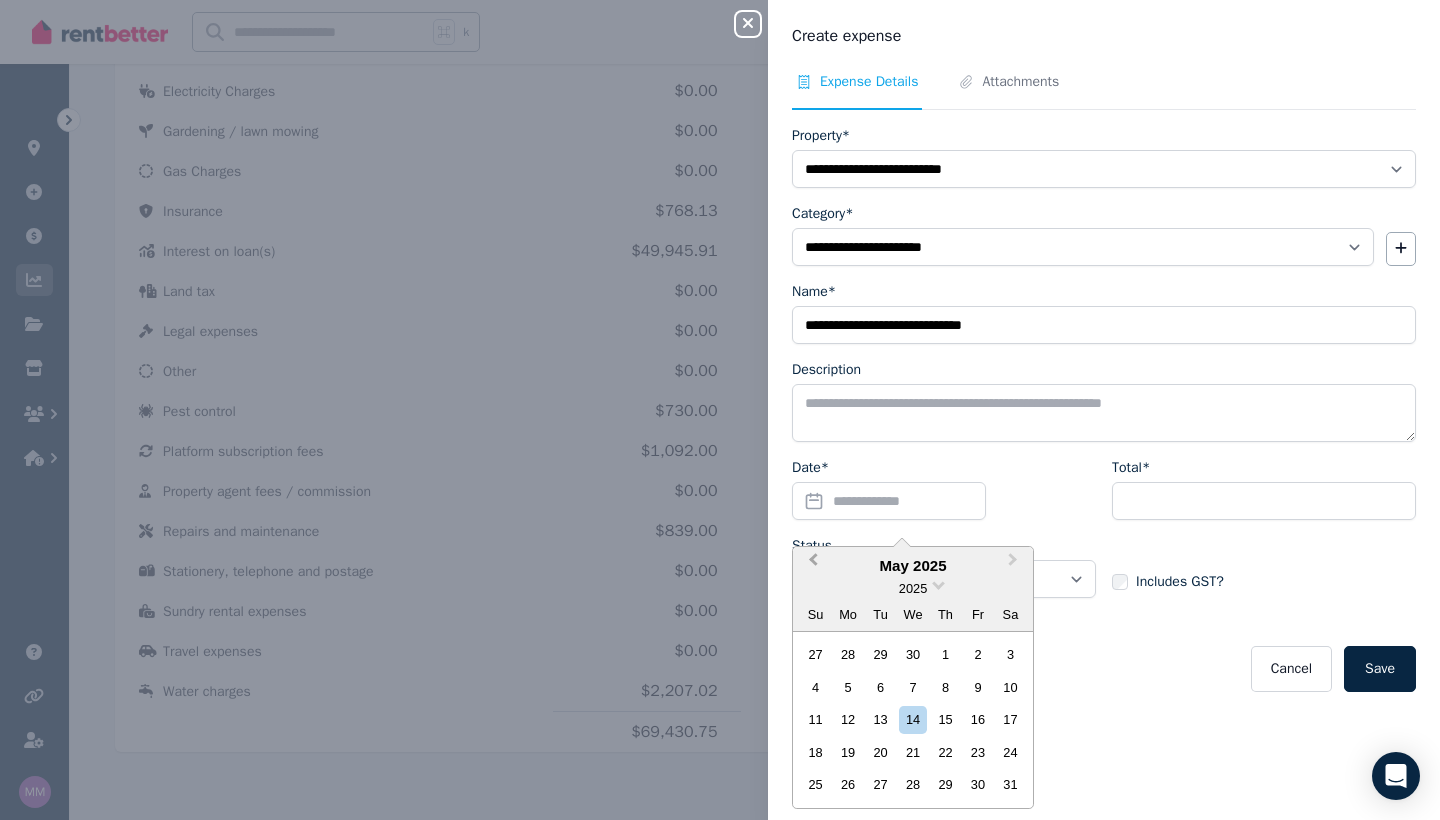 click on "Previous Month" at bounding box center (811, 565) 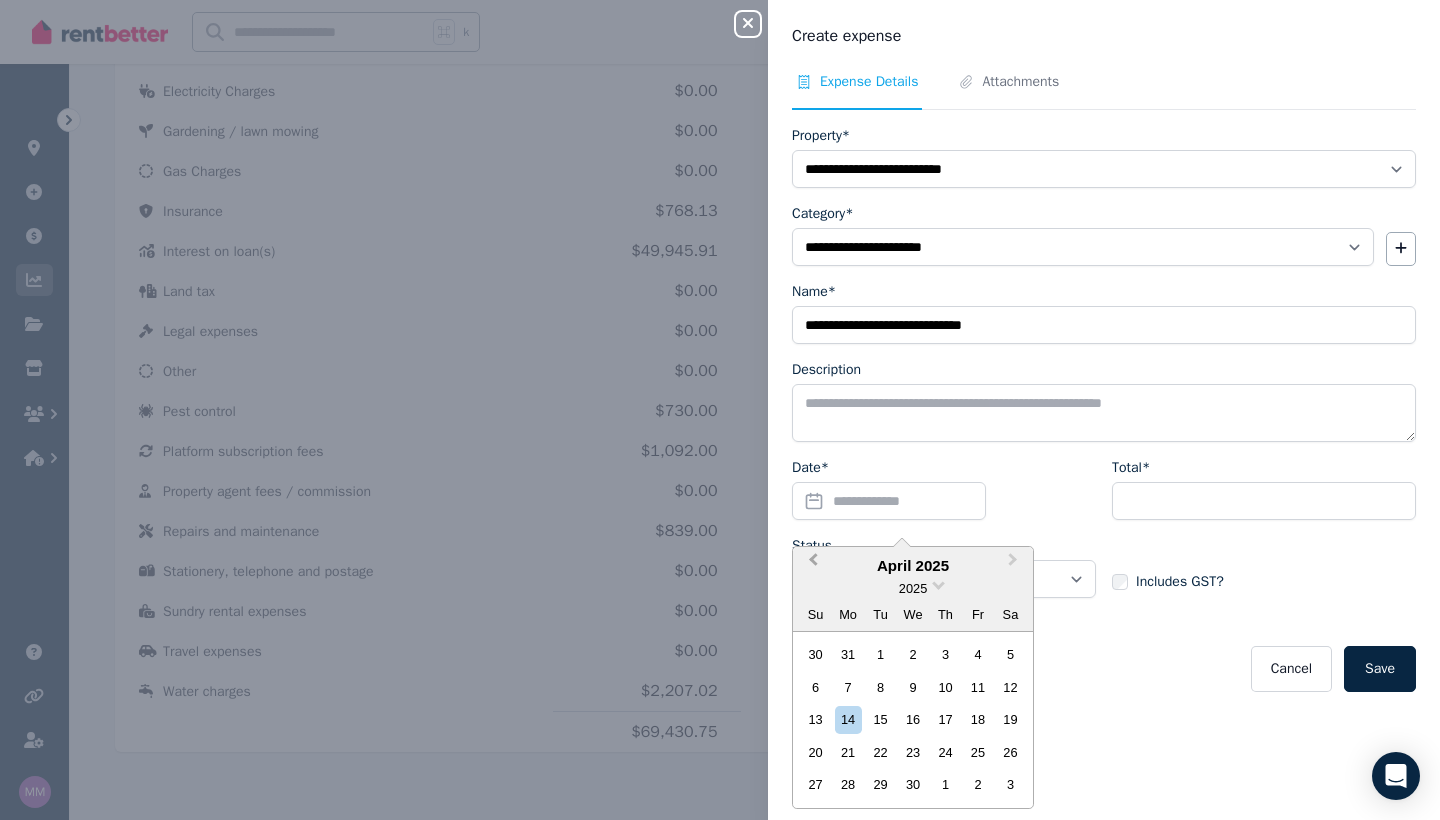 click on "Previous Month" at bounding box center (811, 565) 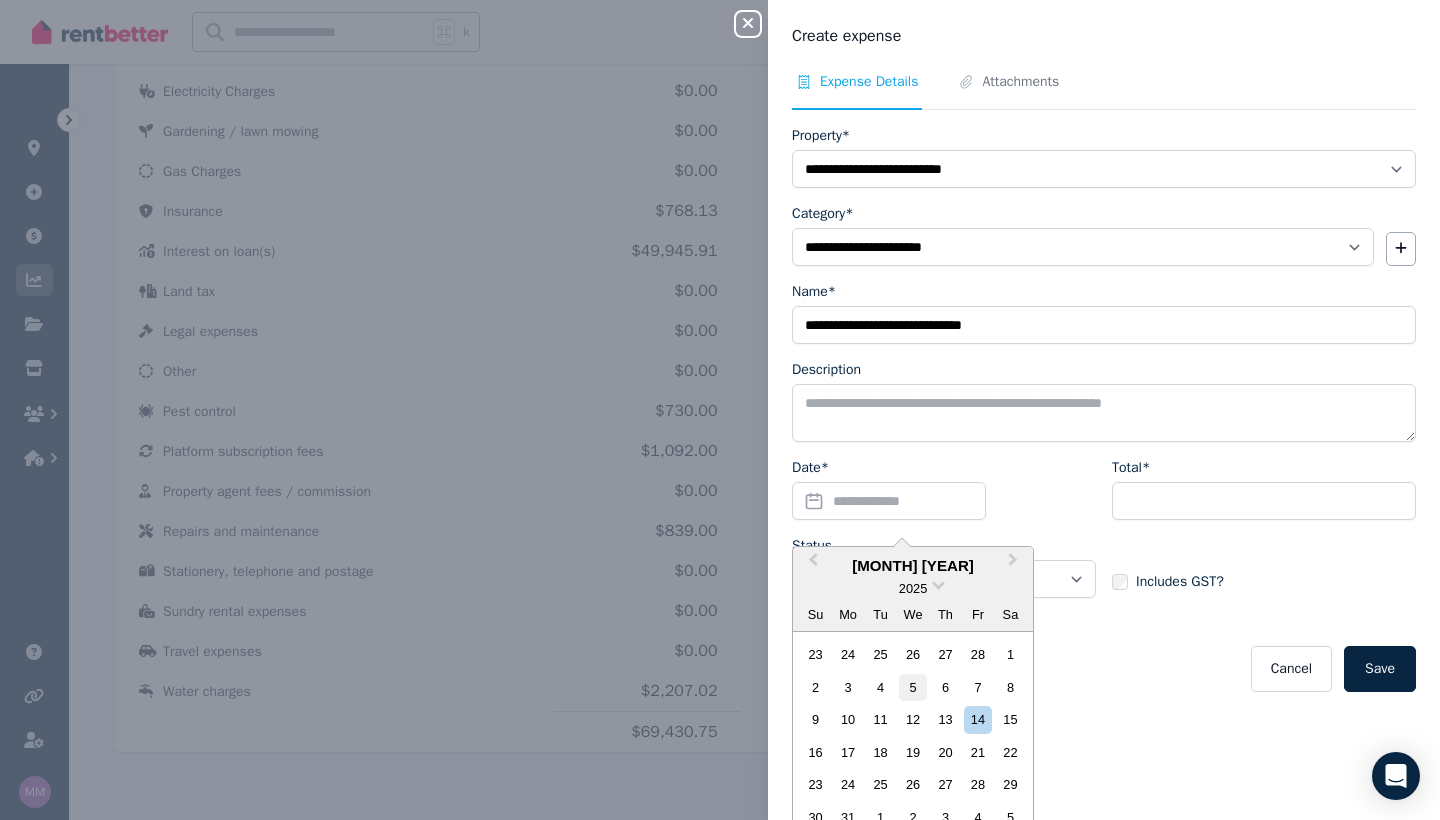 click on "5" at bounding box center (912, 687) 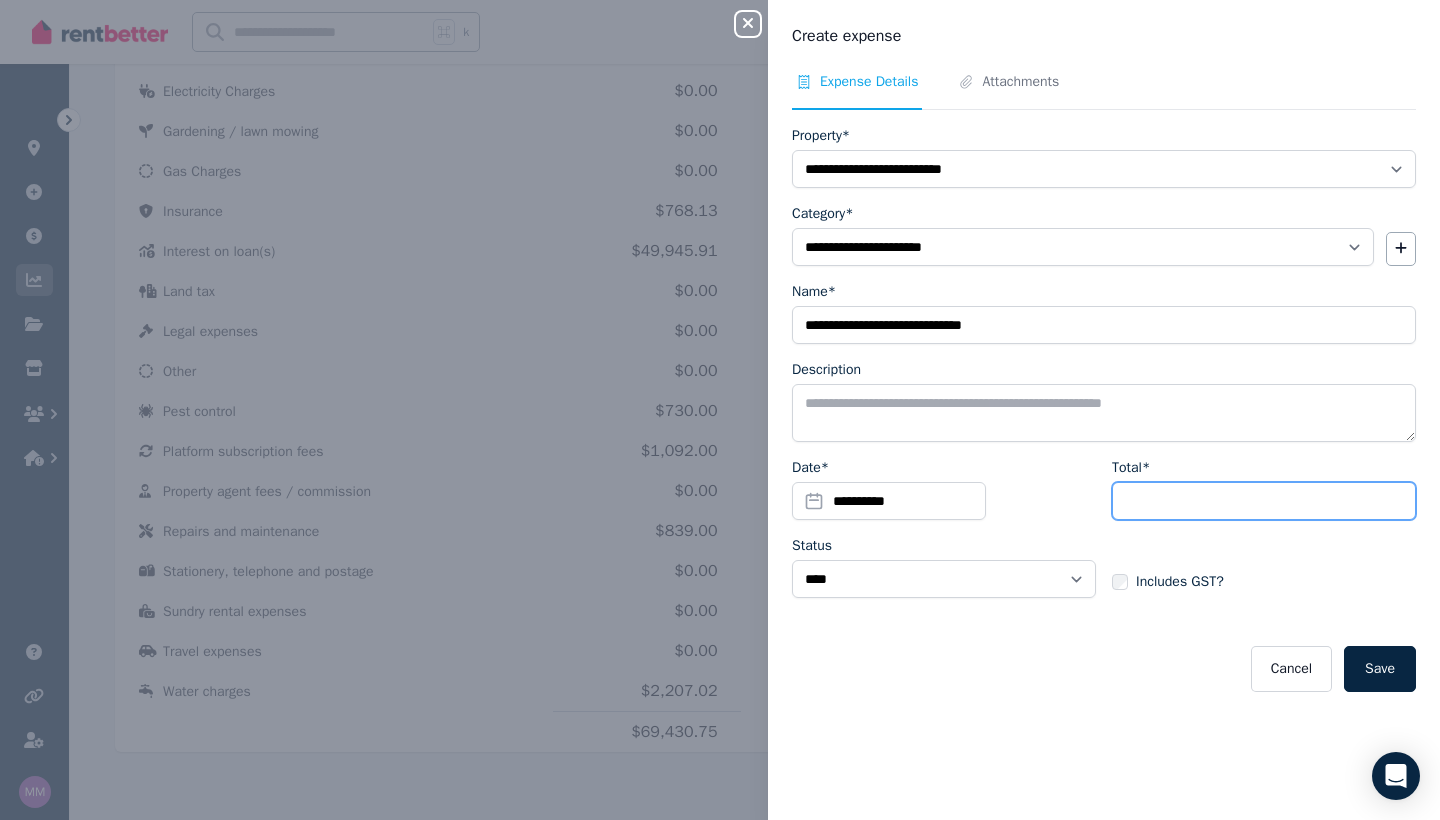 click on "Total*" at bounding box center [1264, 501] 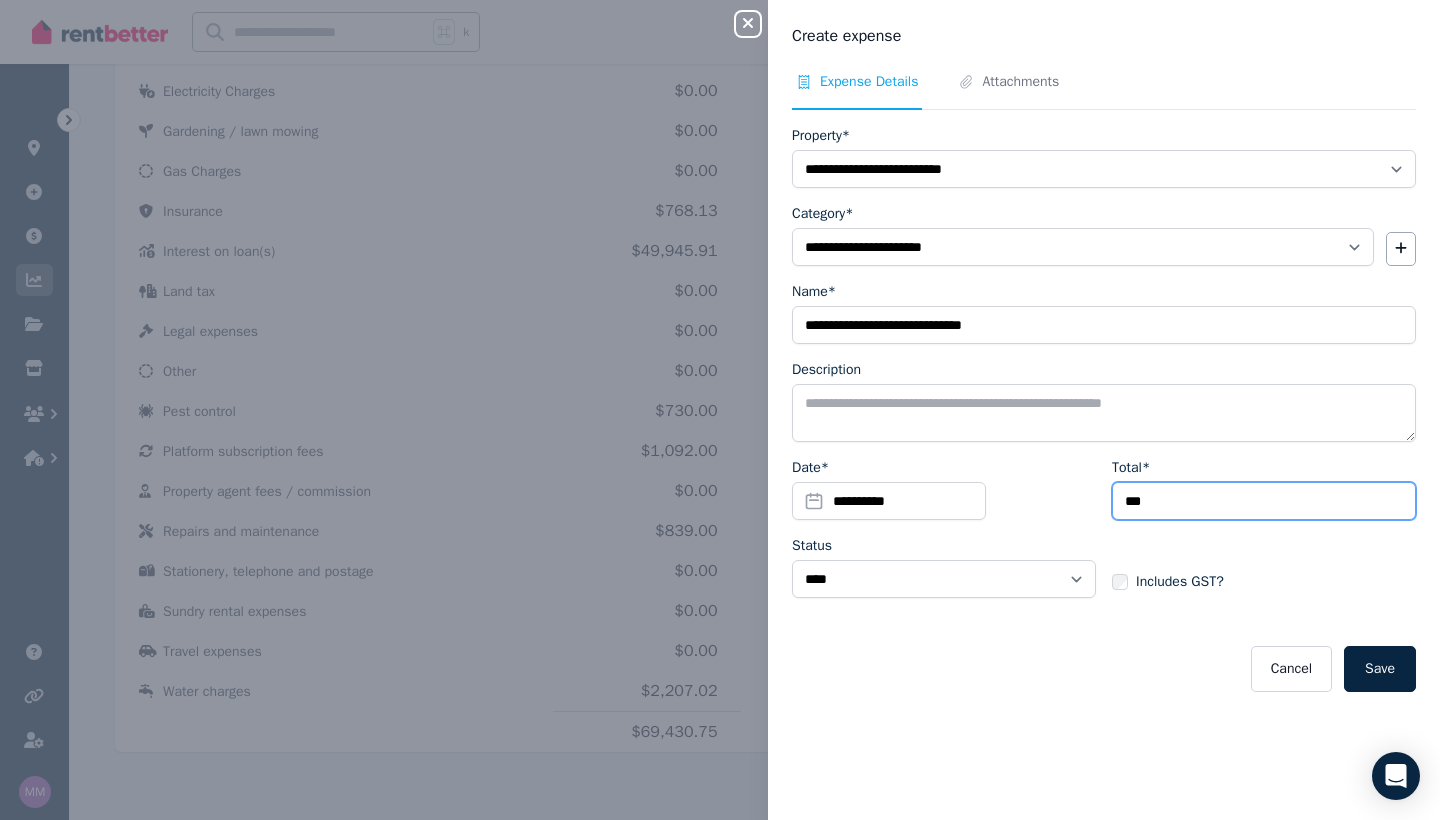 type on "***" 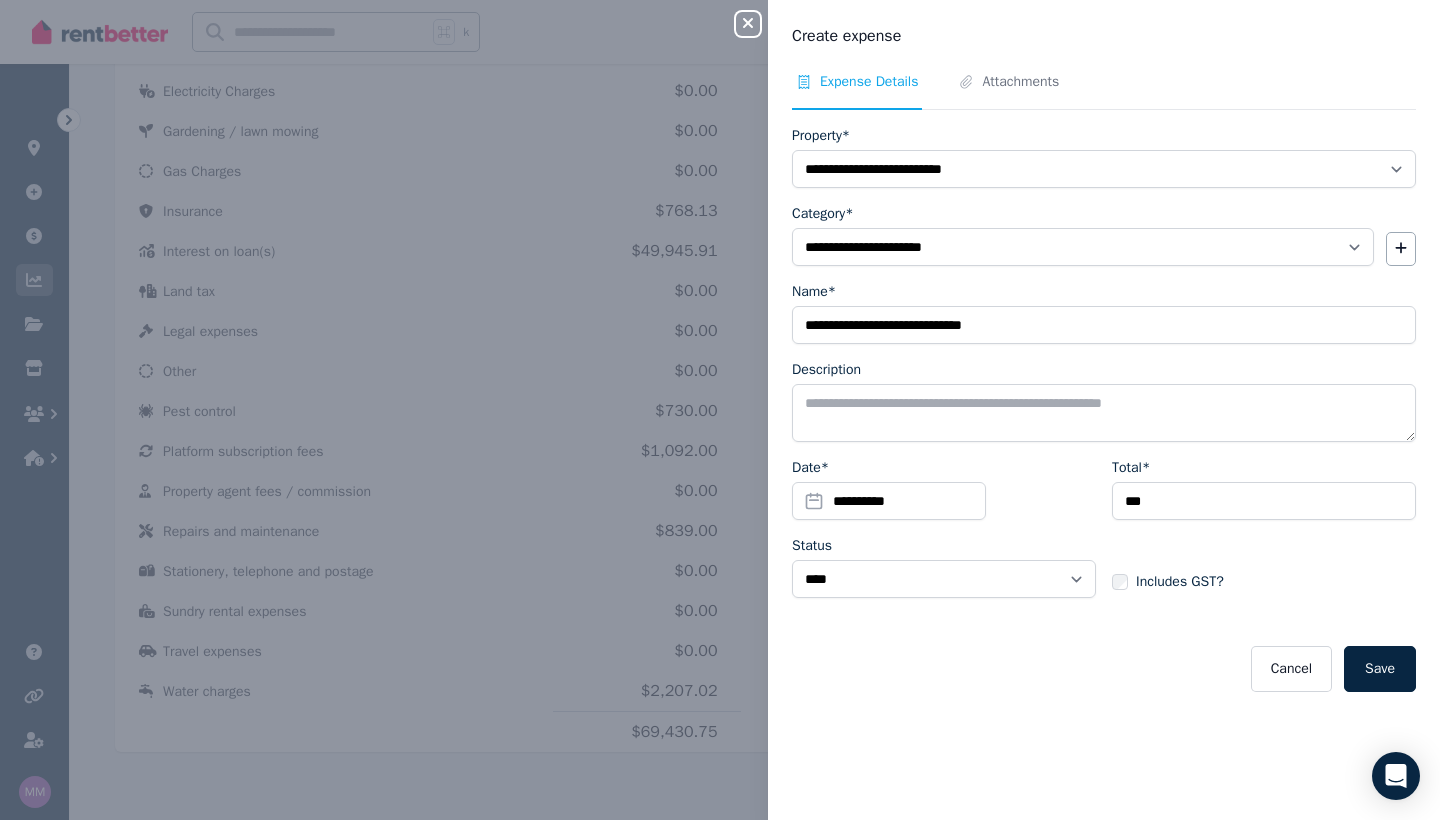 click on "Includes GST?" at bounding box center (1168, 582) 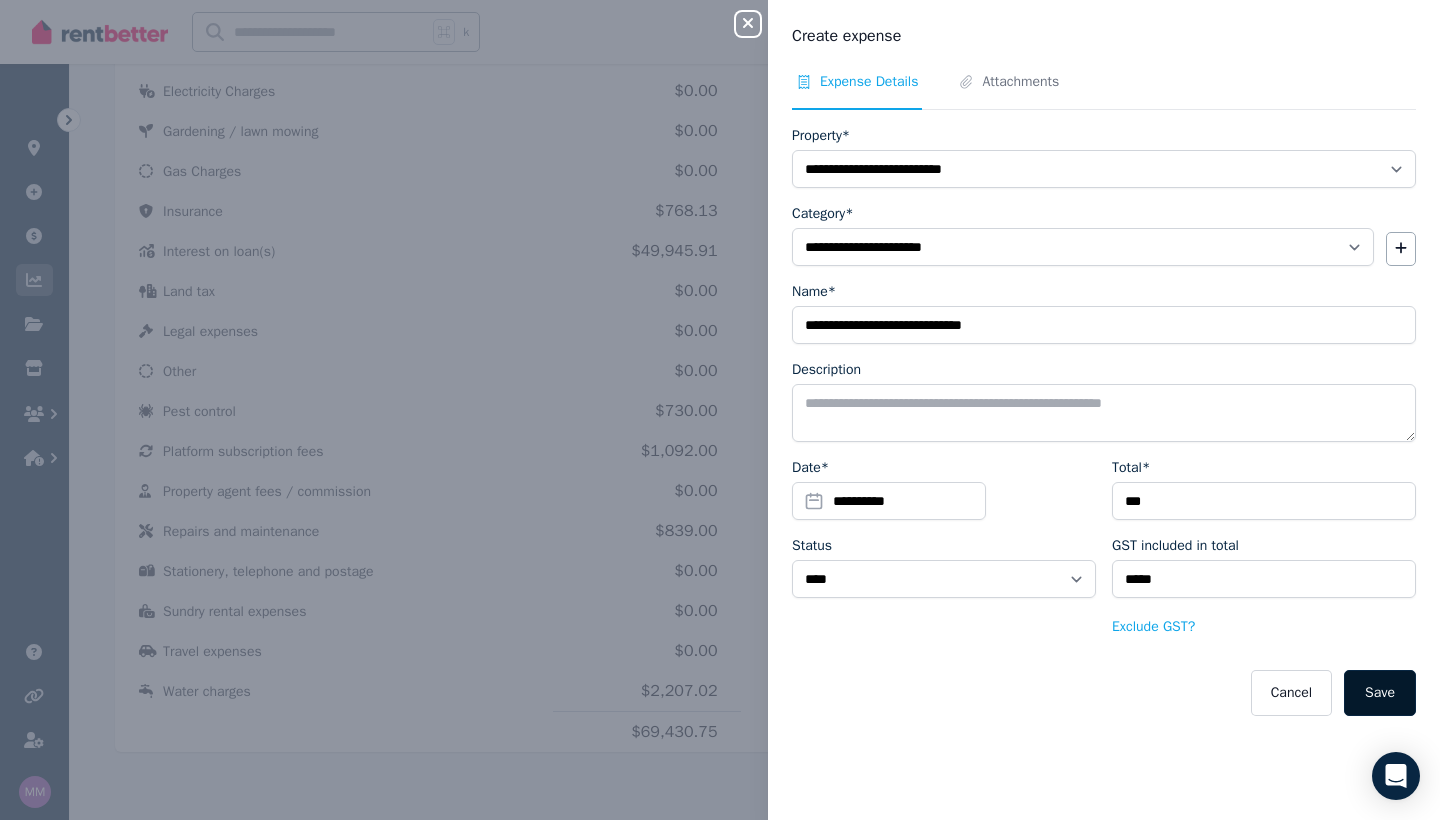 click on "Save" at bounding box center (1380, 693) 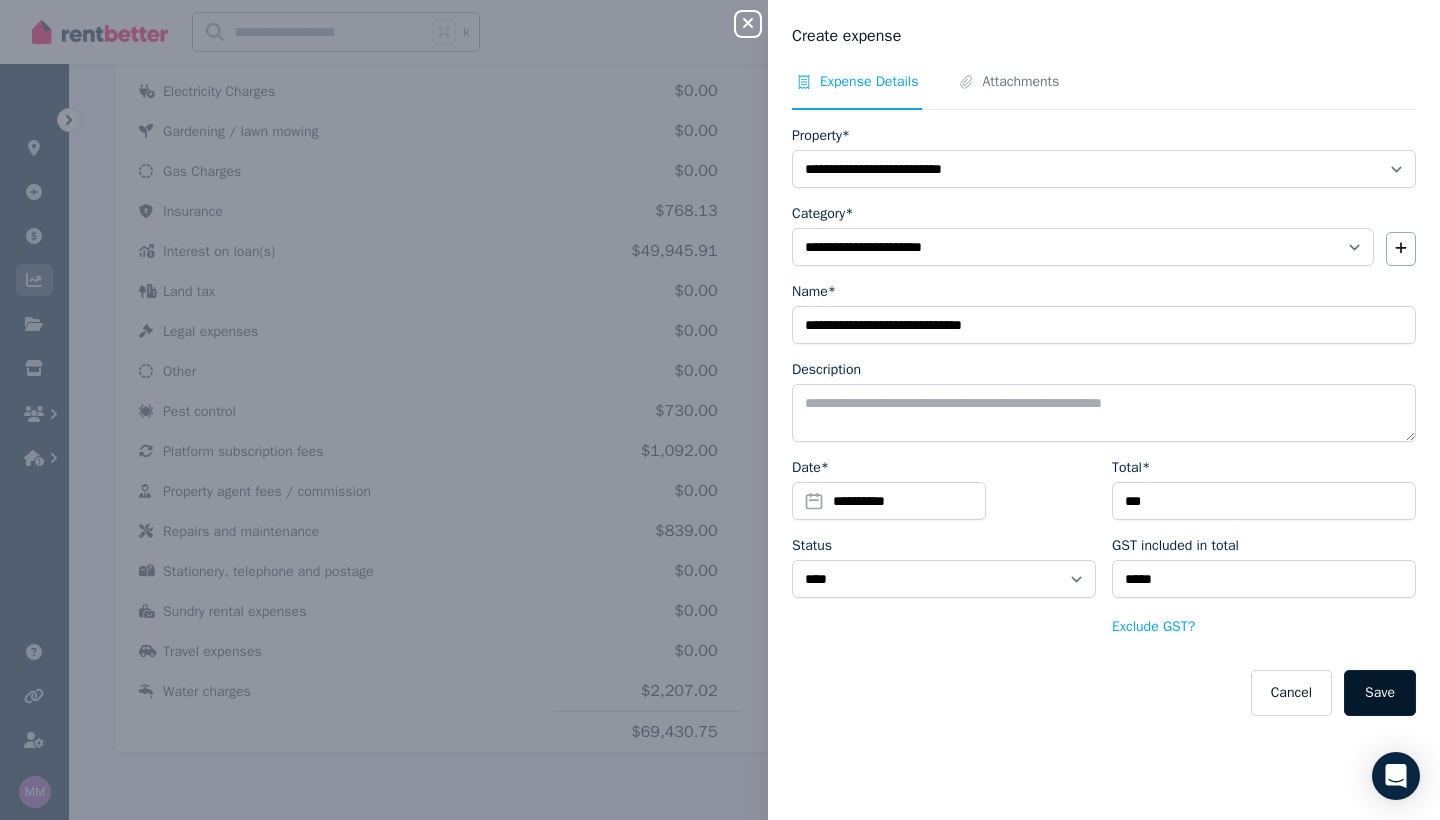 select 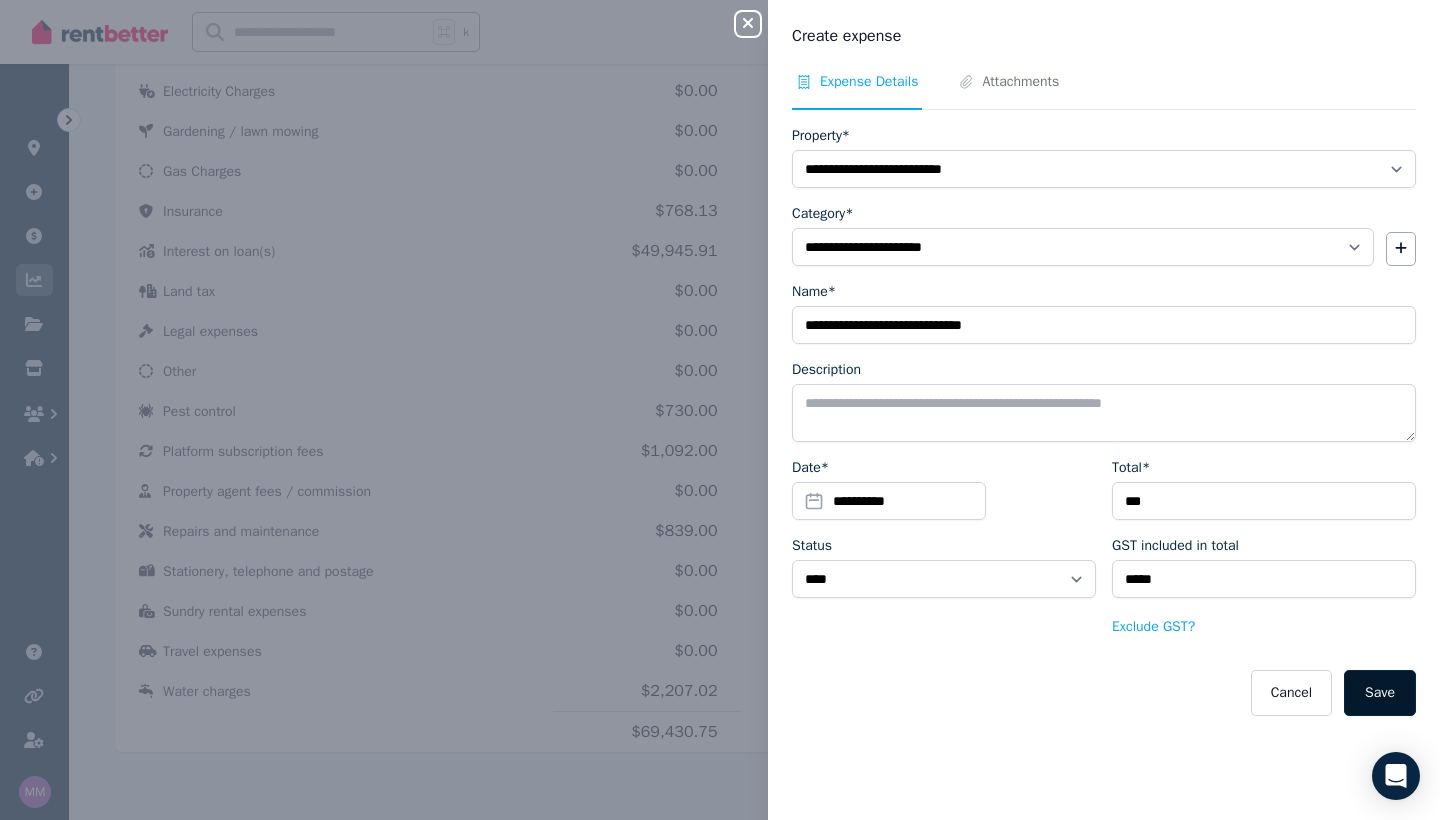 select 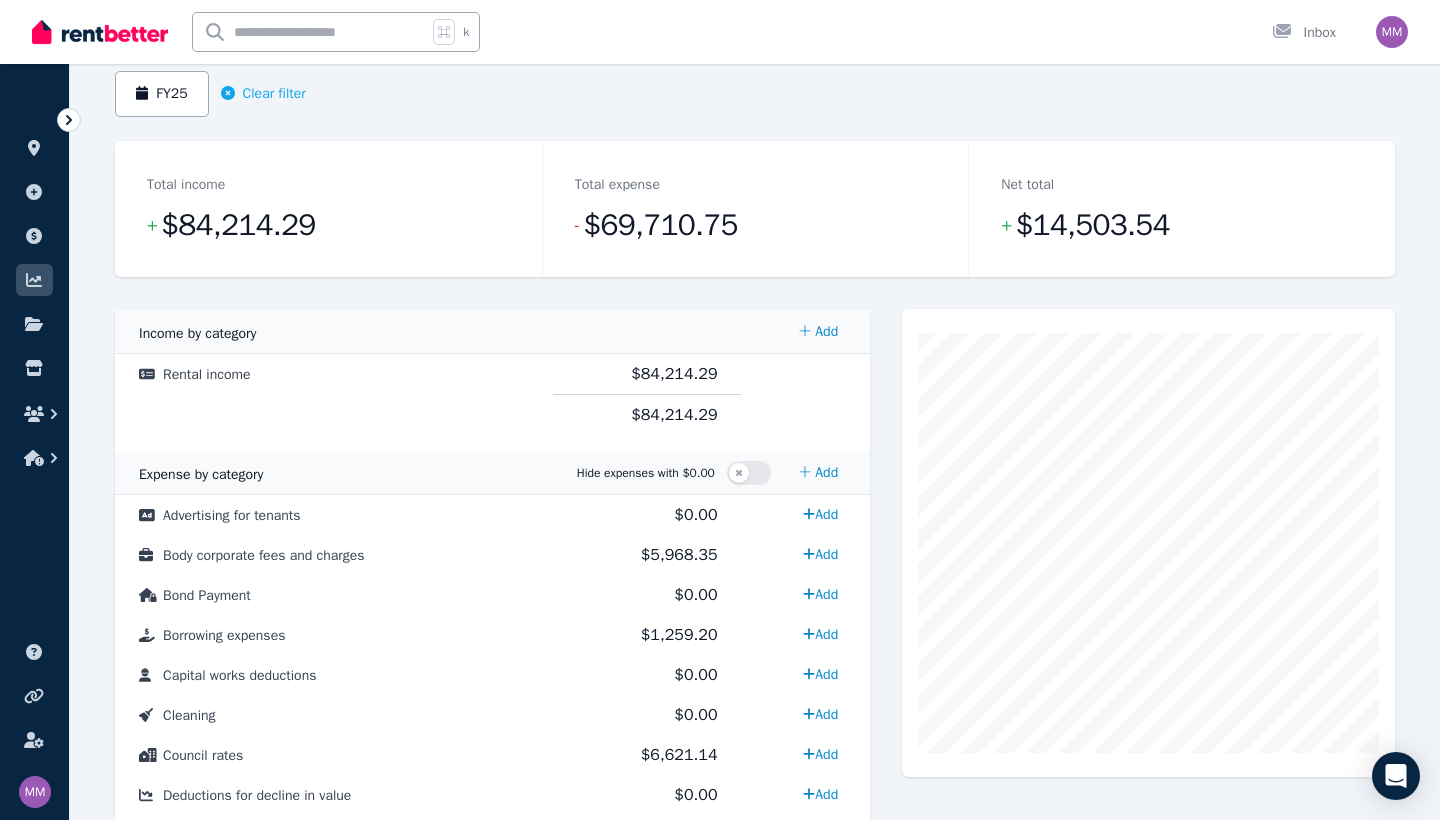 scroll, scrollTop: 205, scrollLeft: 0, axis: vertical 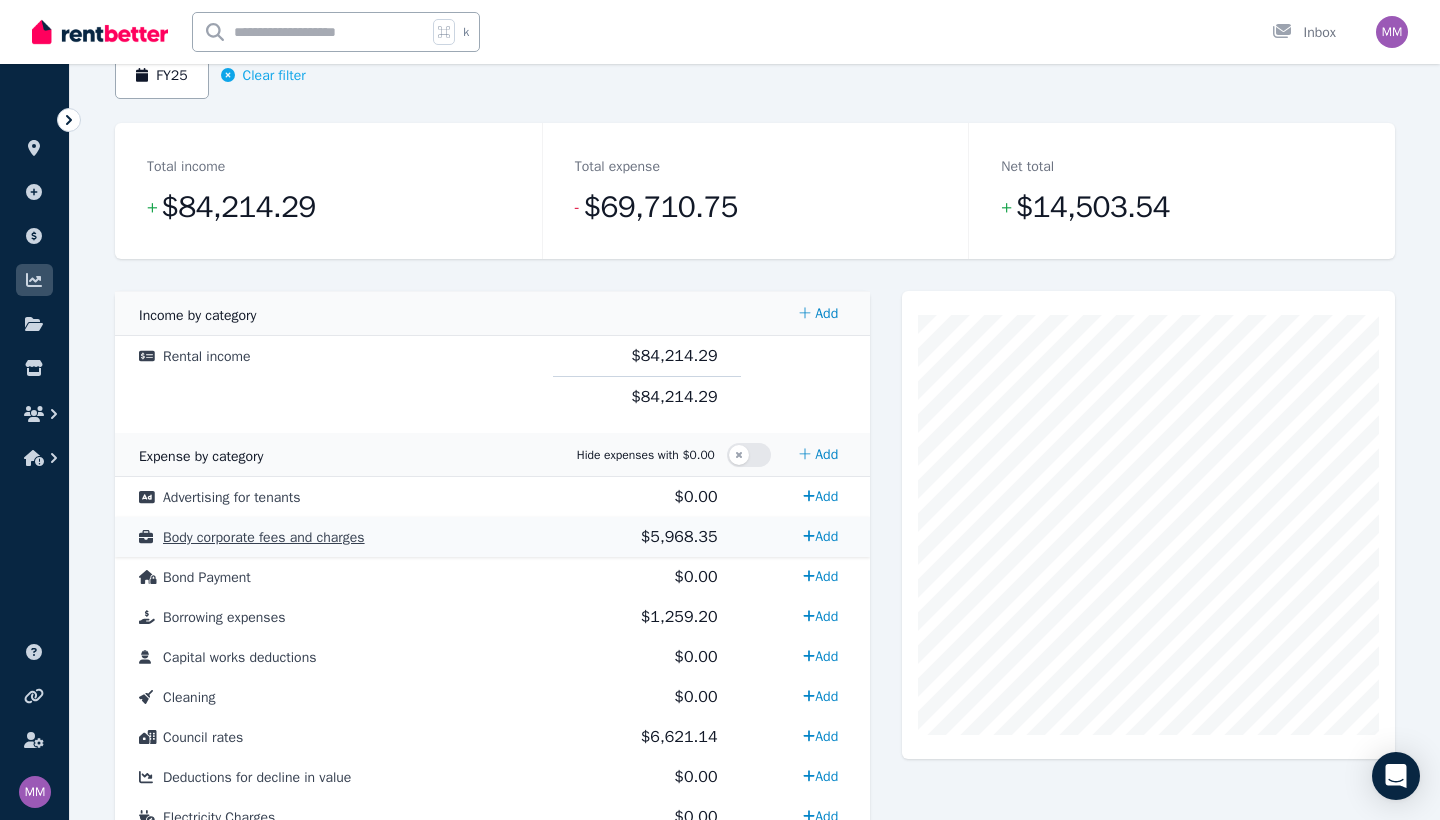 click on "Body corporate fees and charges" at bounding box center (264, 537) 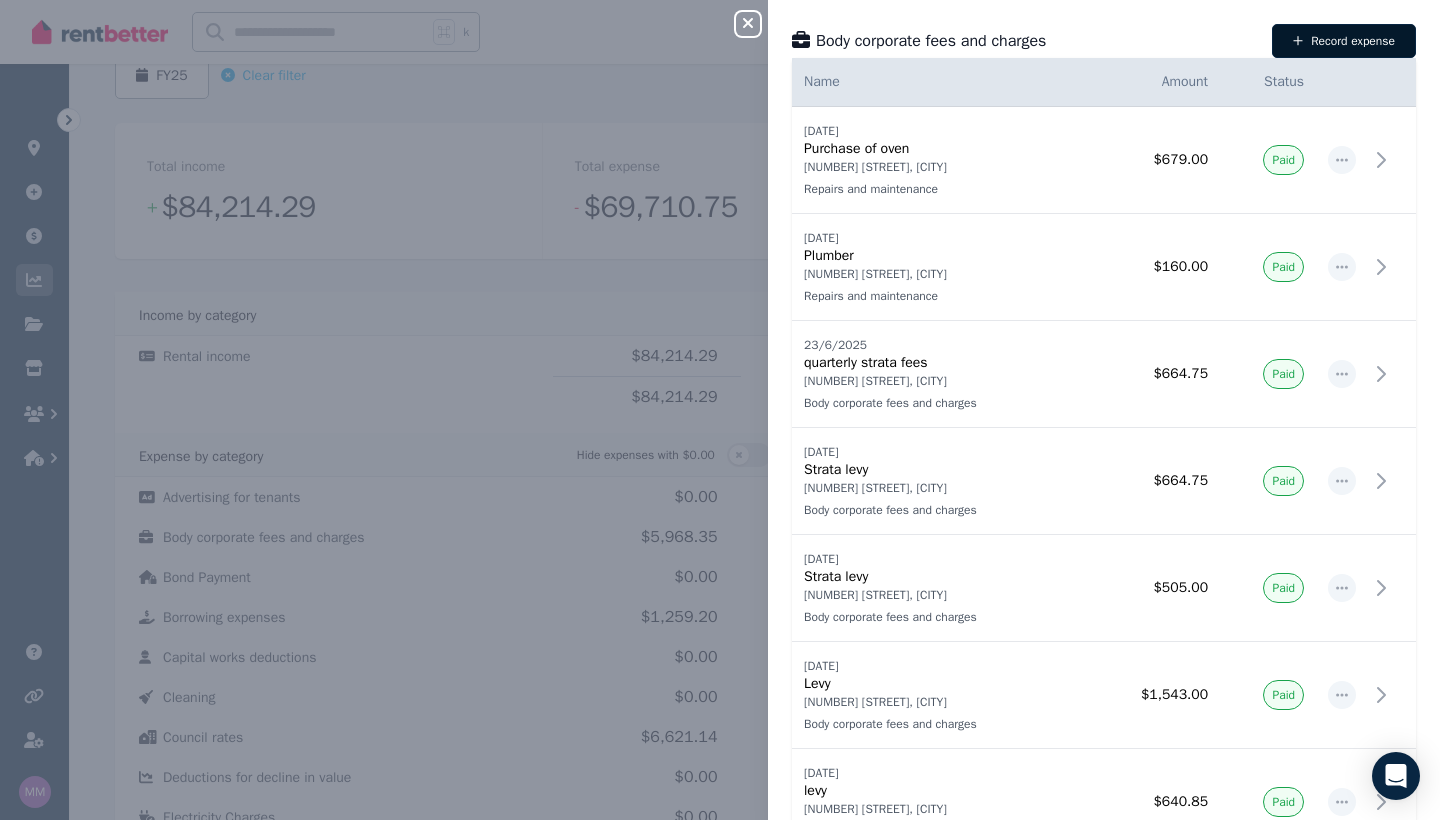 click on "Record expense" at bounding box center (1344, 41) 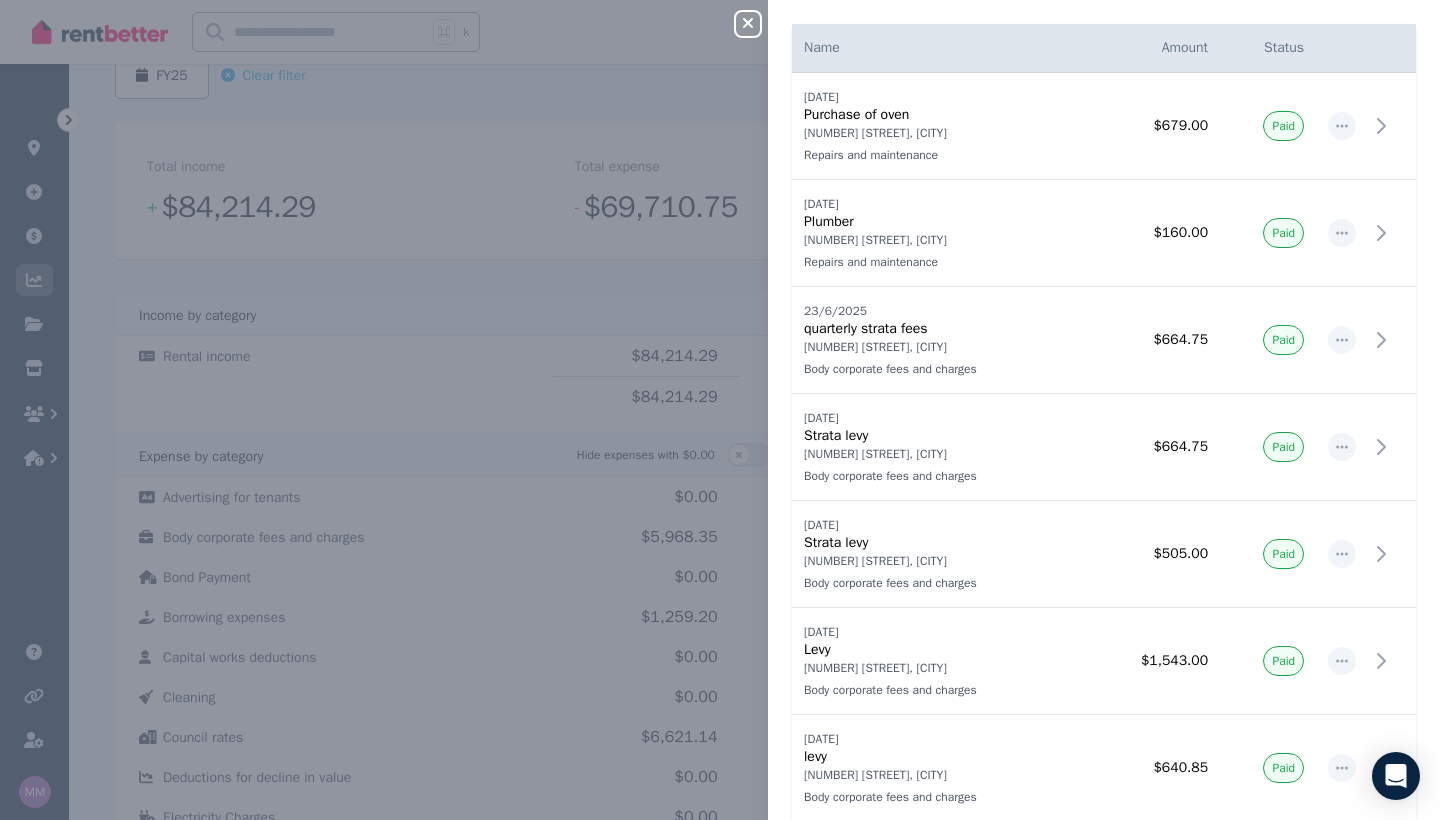 select on "**********" 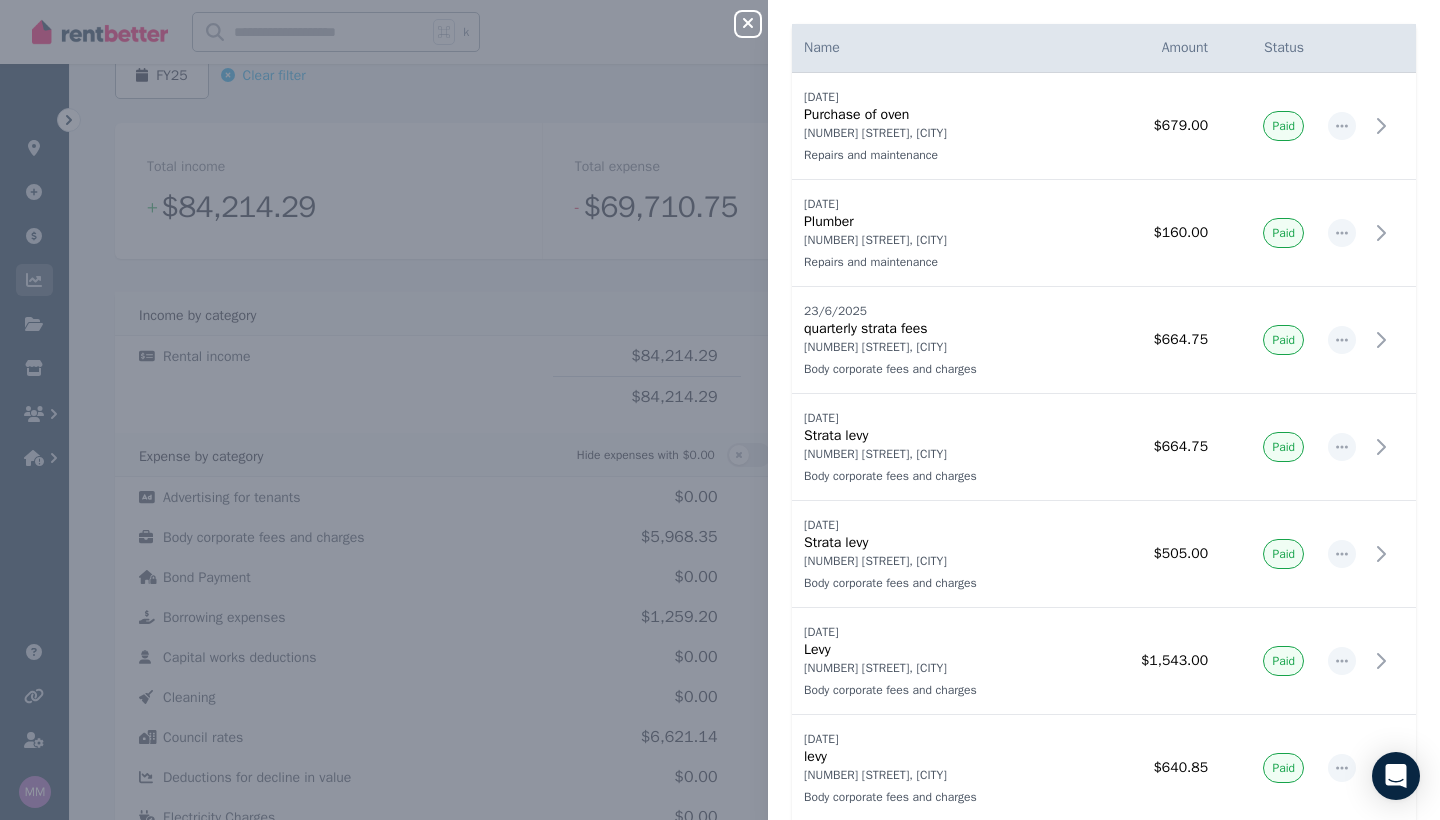 select on "**********" 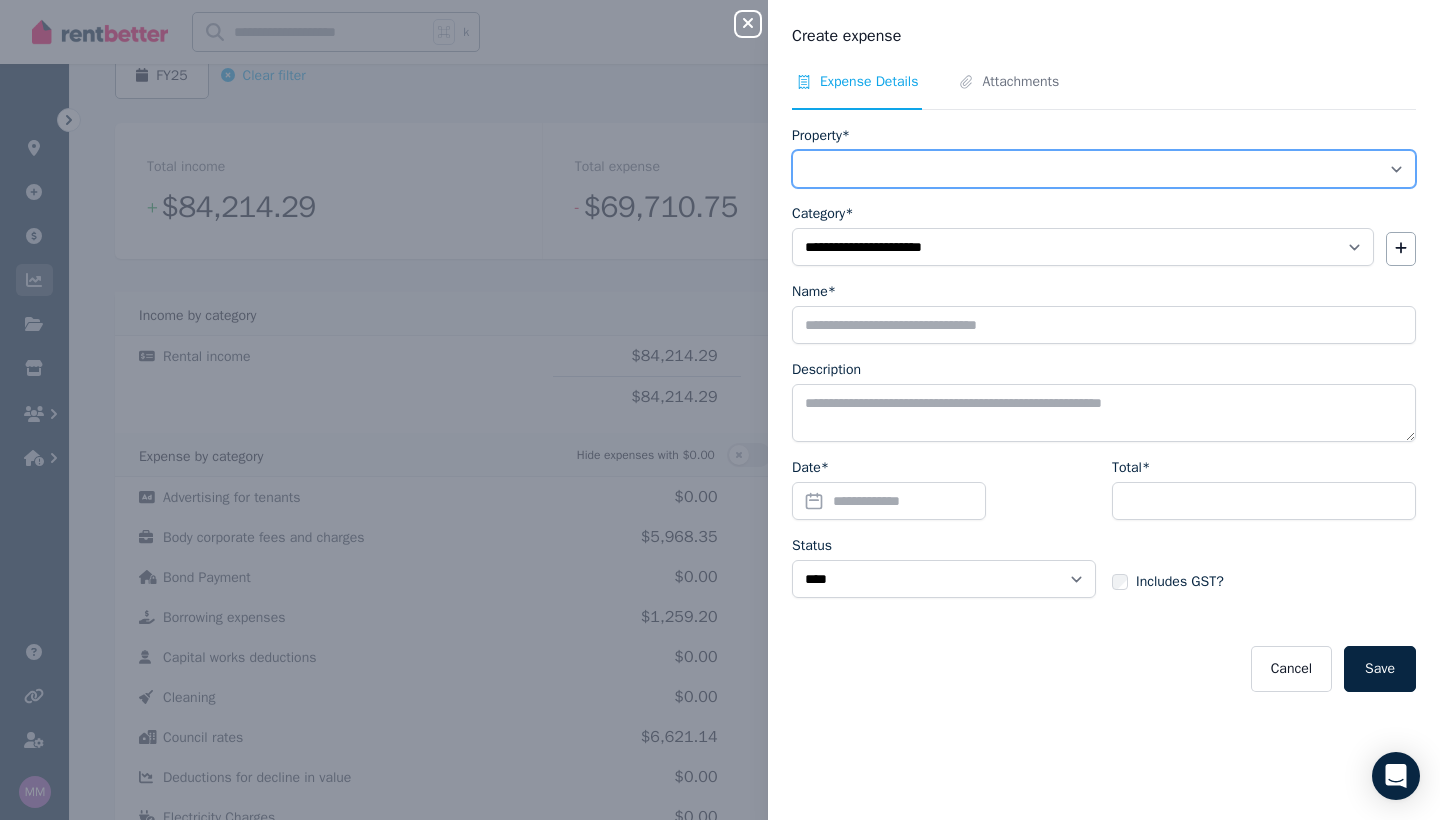select on "**********" 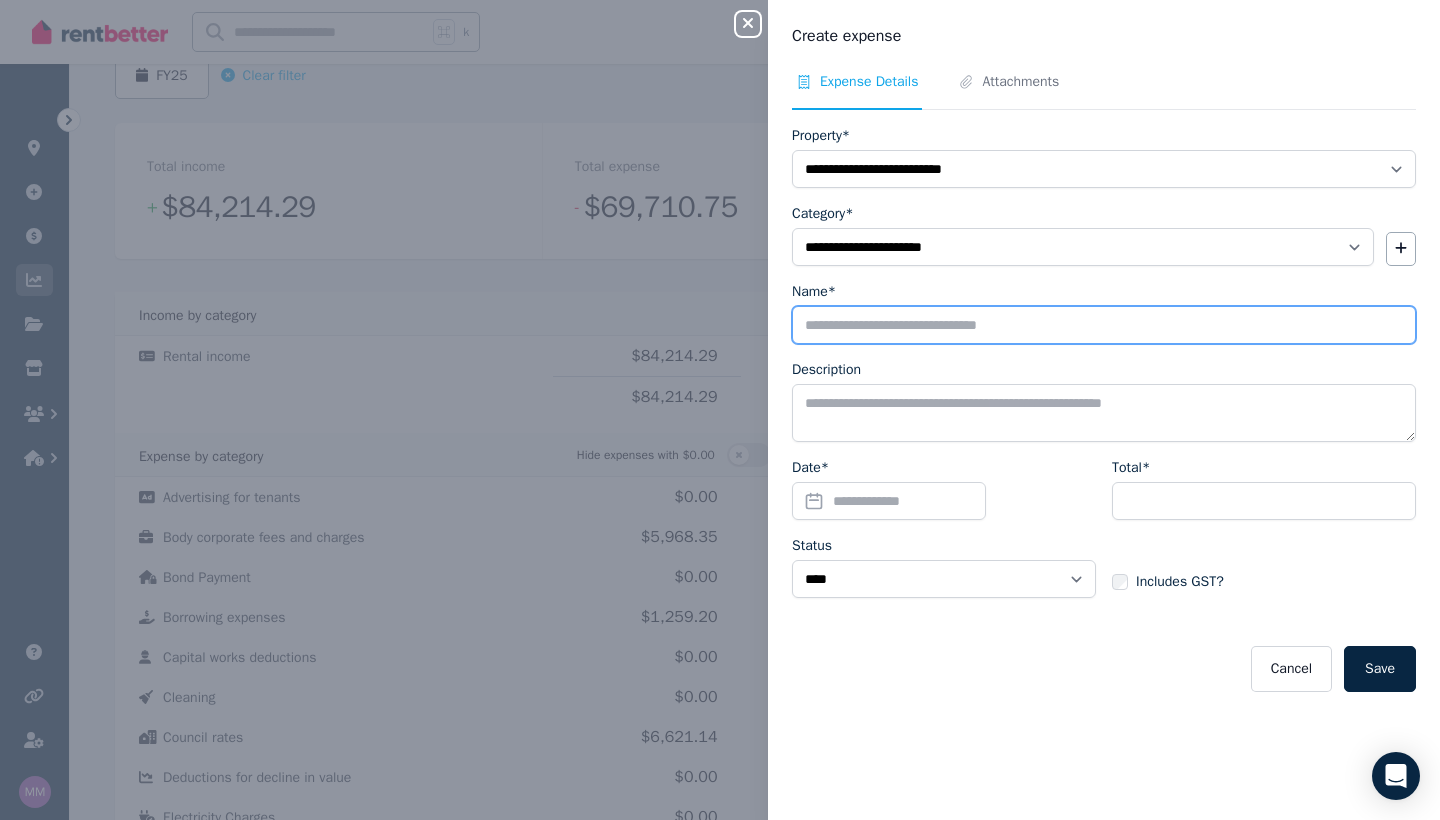 click on "Name*" at bounding box center (1104, 325) 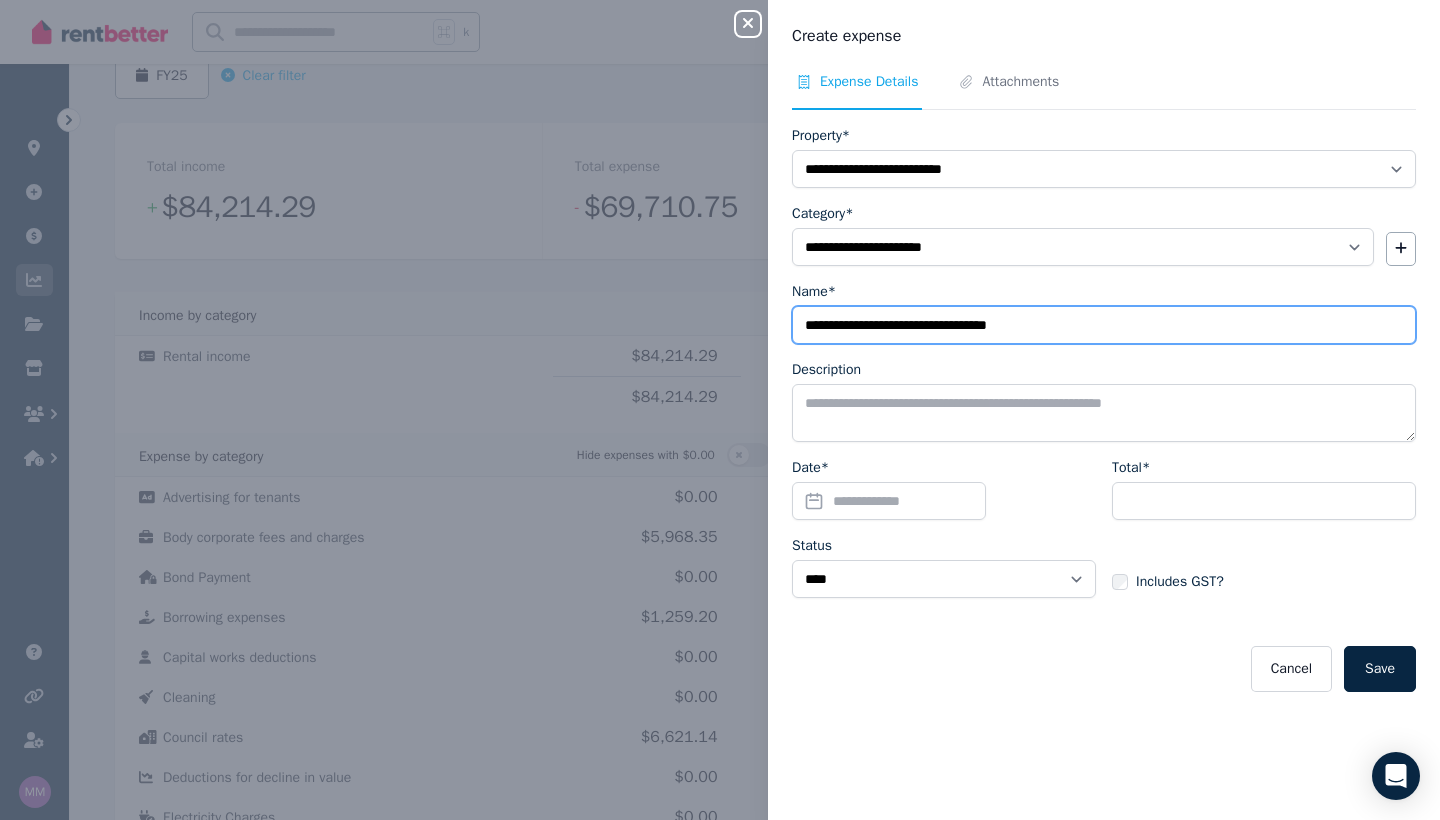 type on "**********" 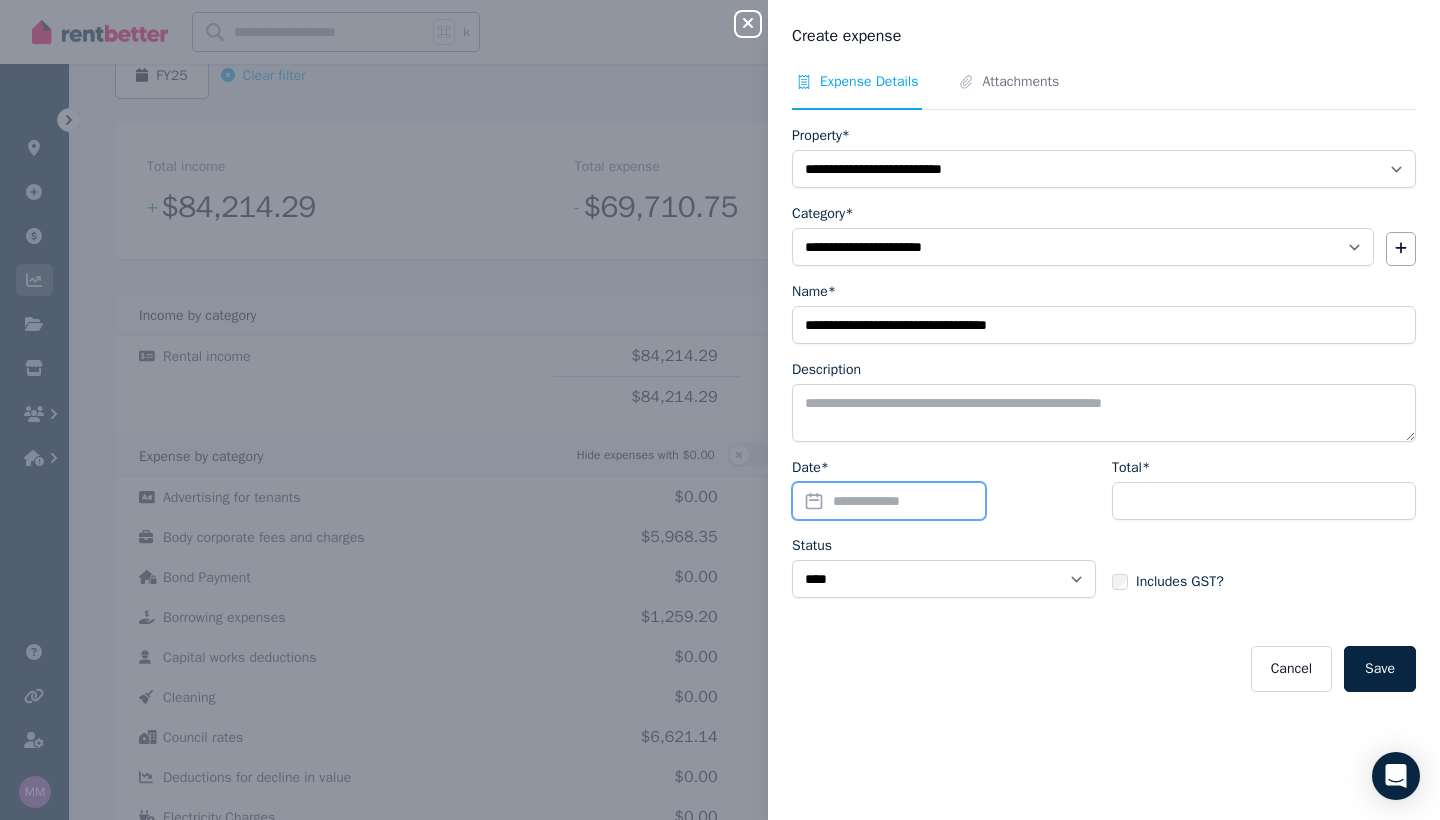 click on "Date*" at bounding box center [889, 501] 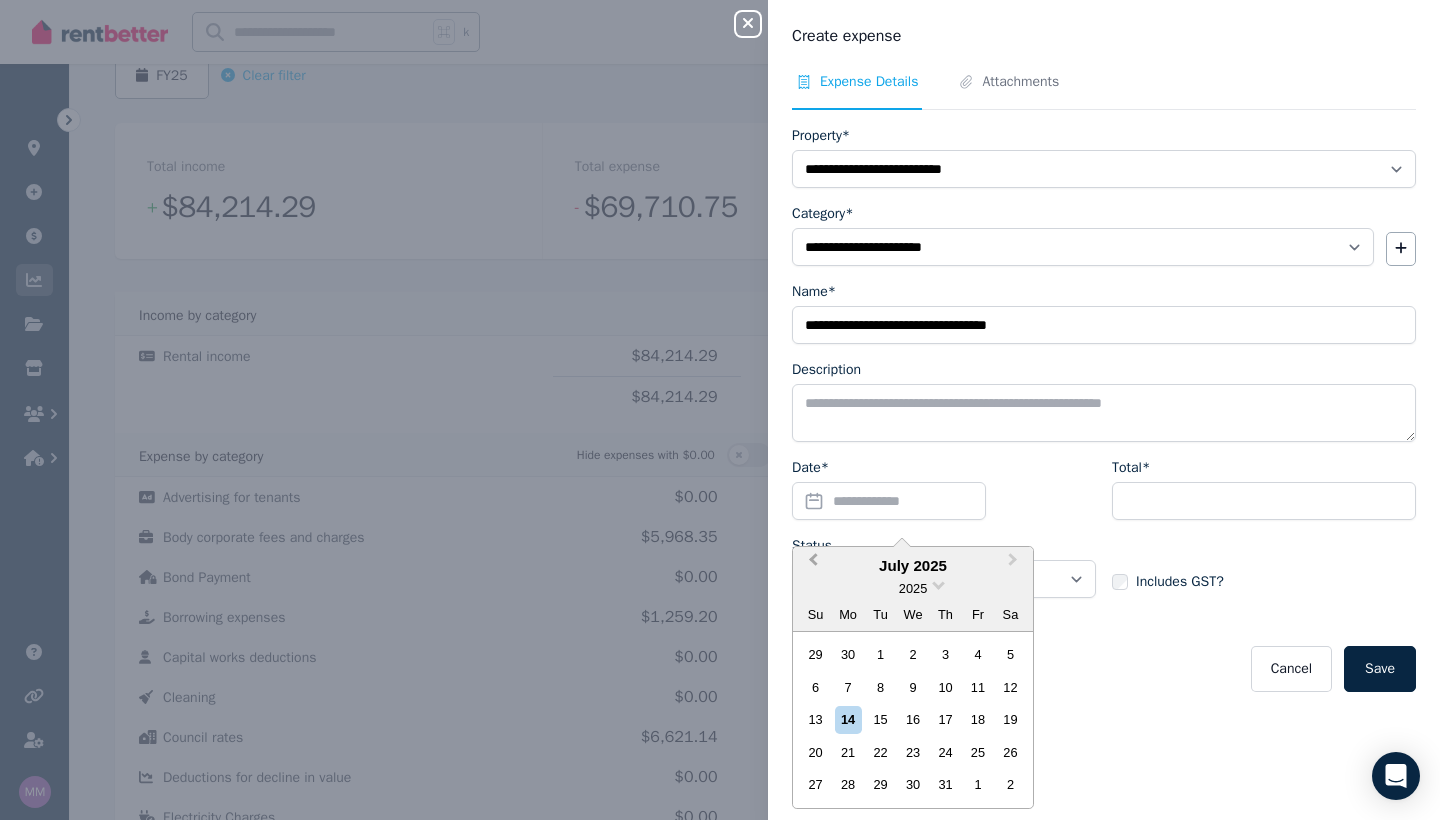 click on "Previous Month" at bounding box center [813, 564] 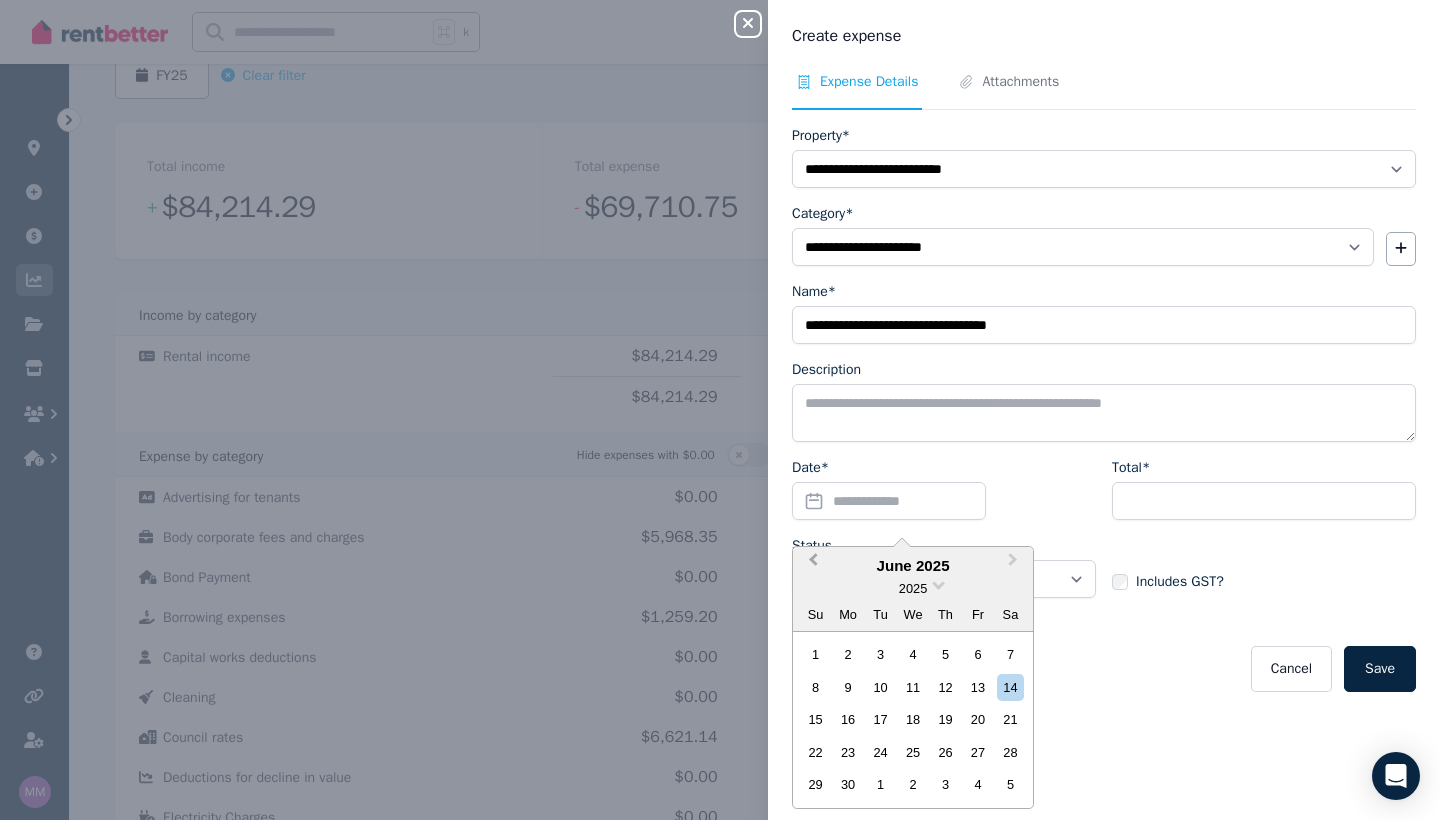 click on "Previous Month" at bounding box center [813, 564] 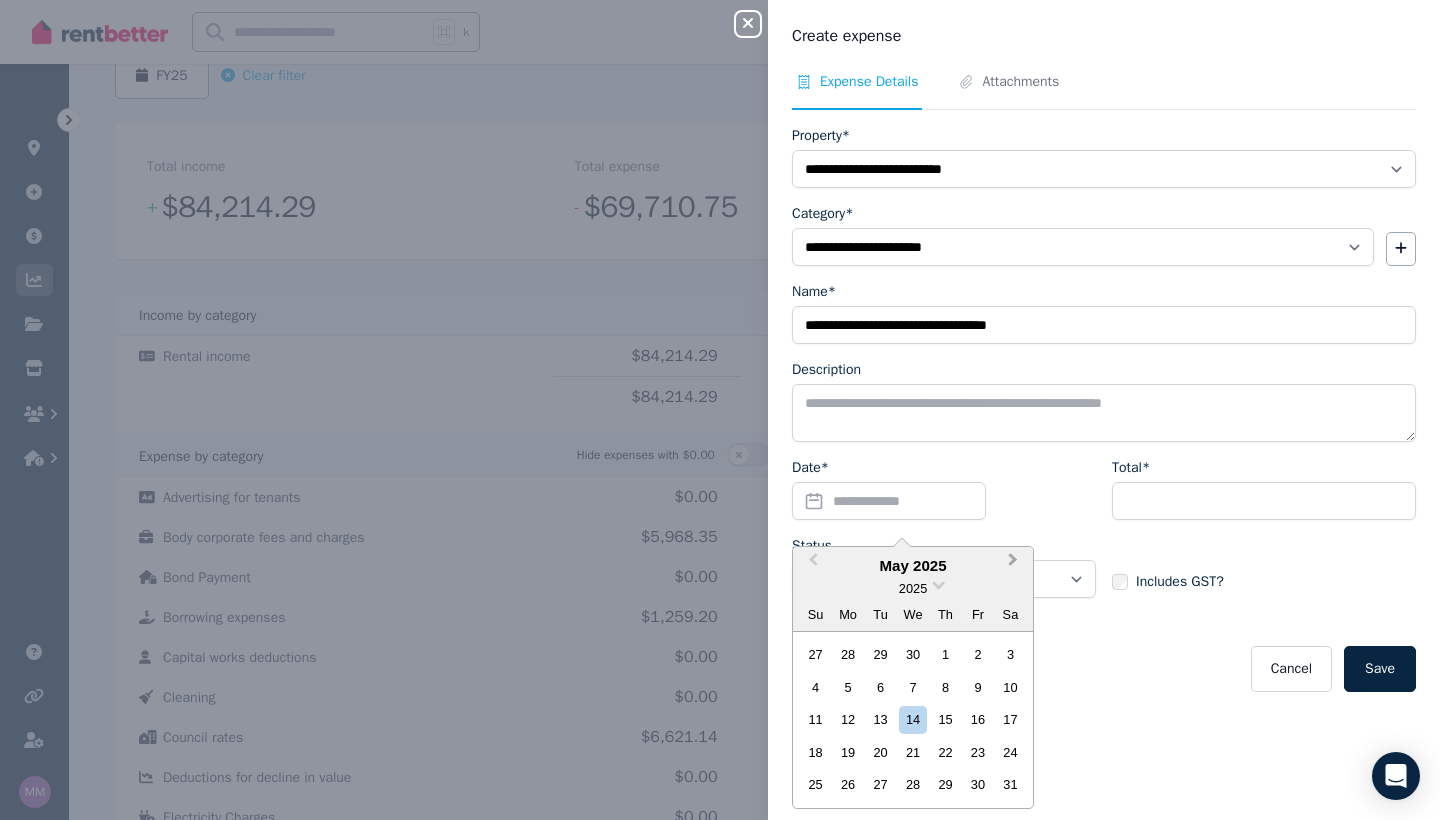click on "Next Month" at bounding box center (1013, 564) 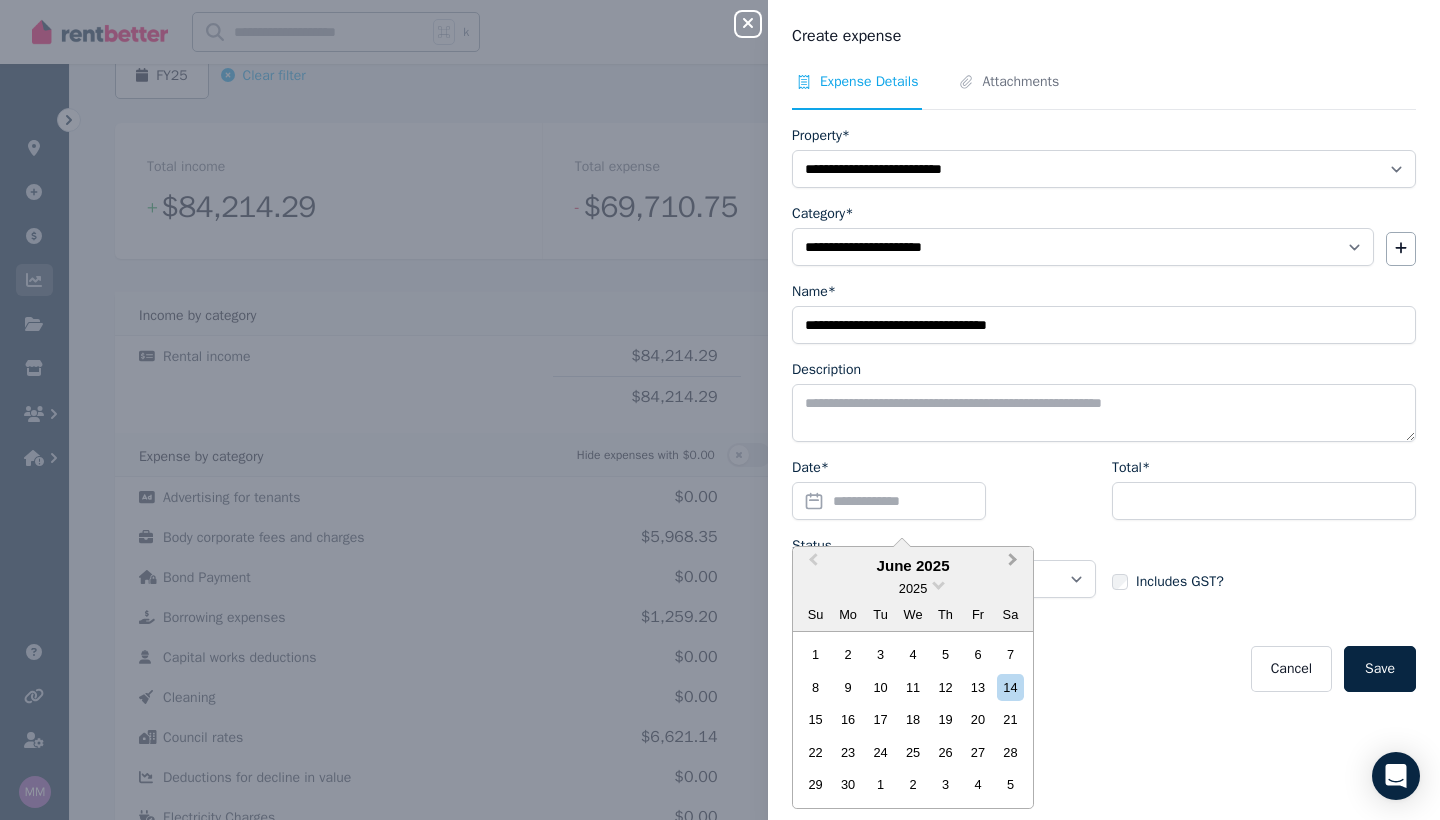 click on "Next Month" at bounding box center (1013, 564) 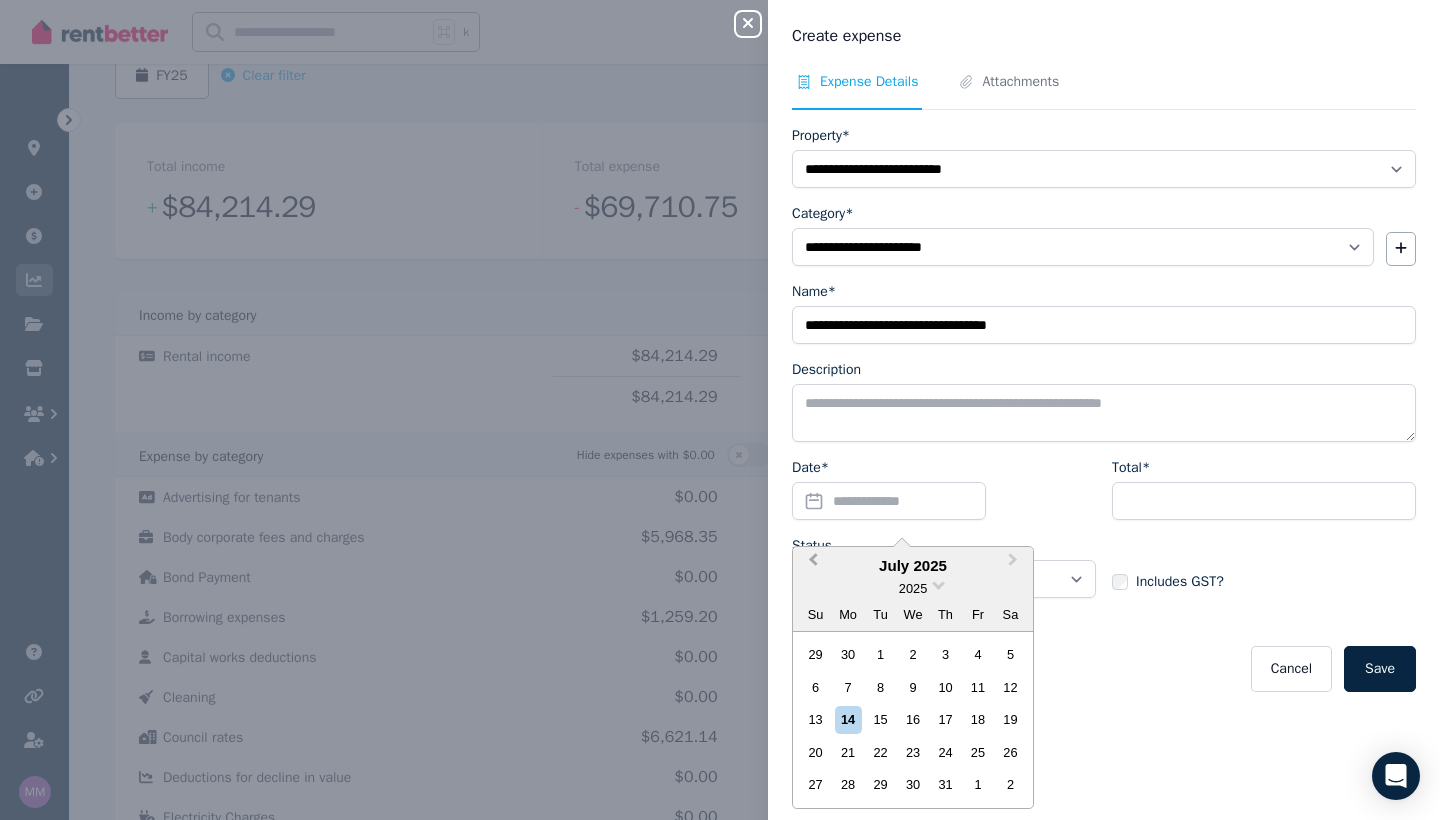 click on "Previous Month" at bounding box center (813, 564) 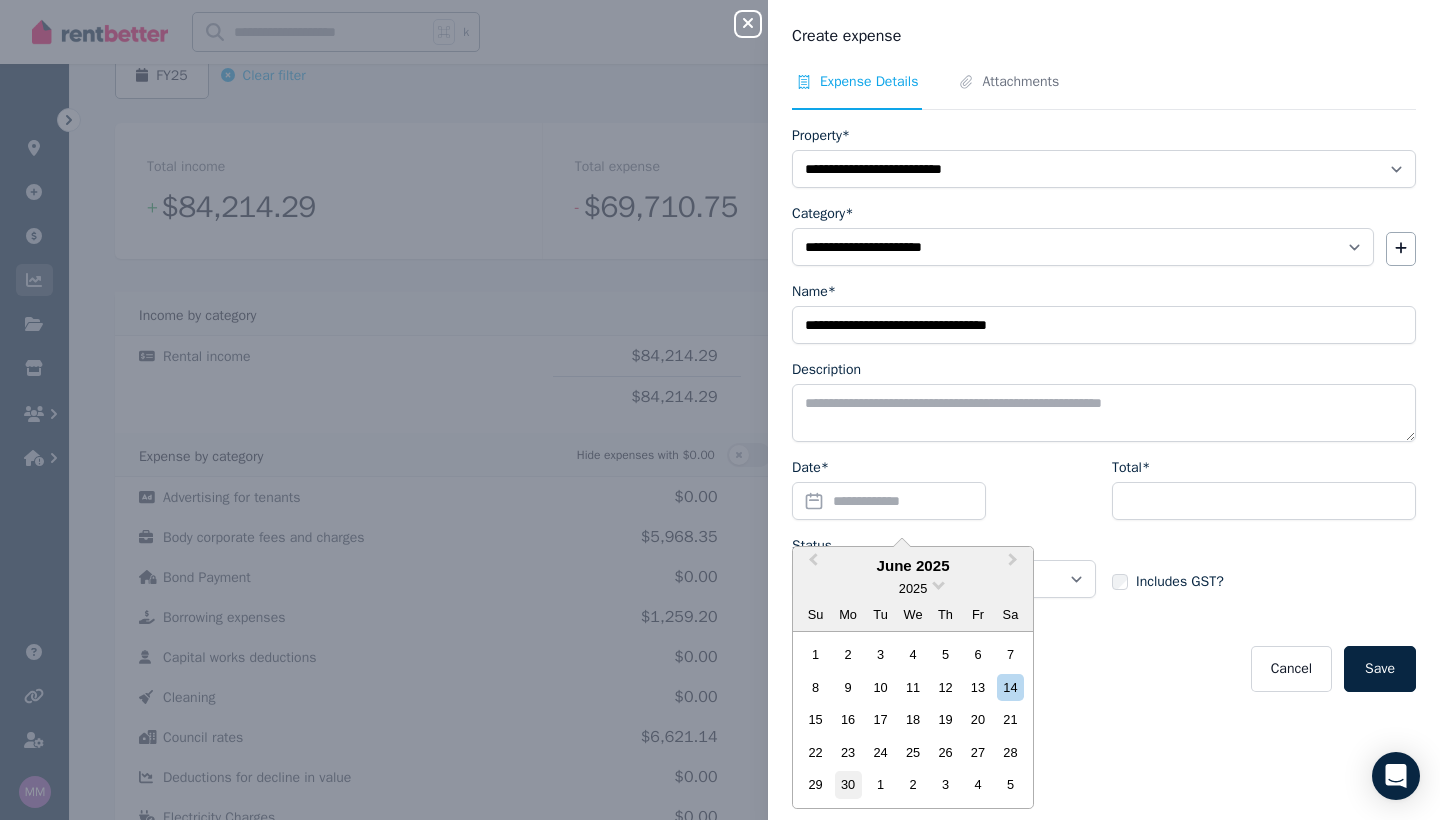 click on "30" at bounding box center [848, 784] 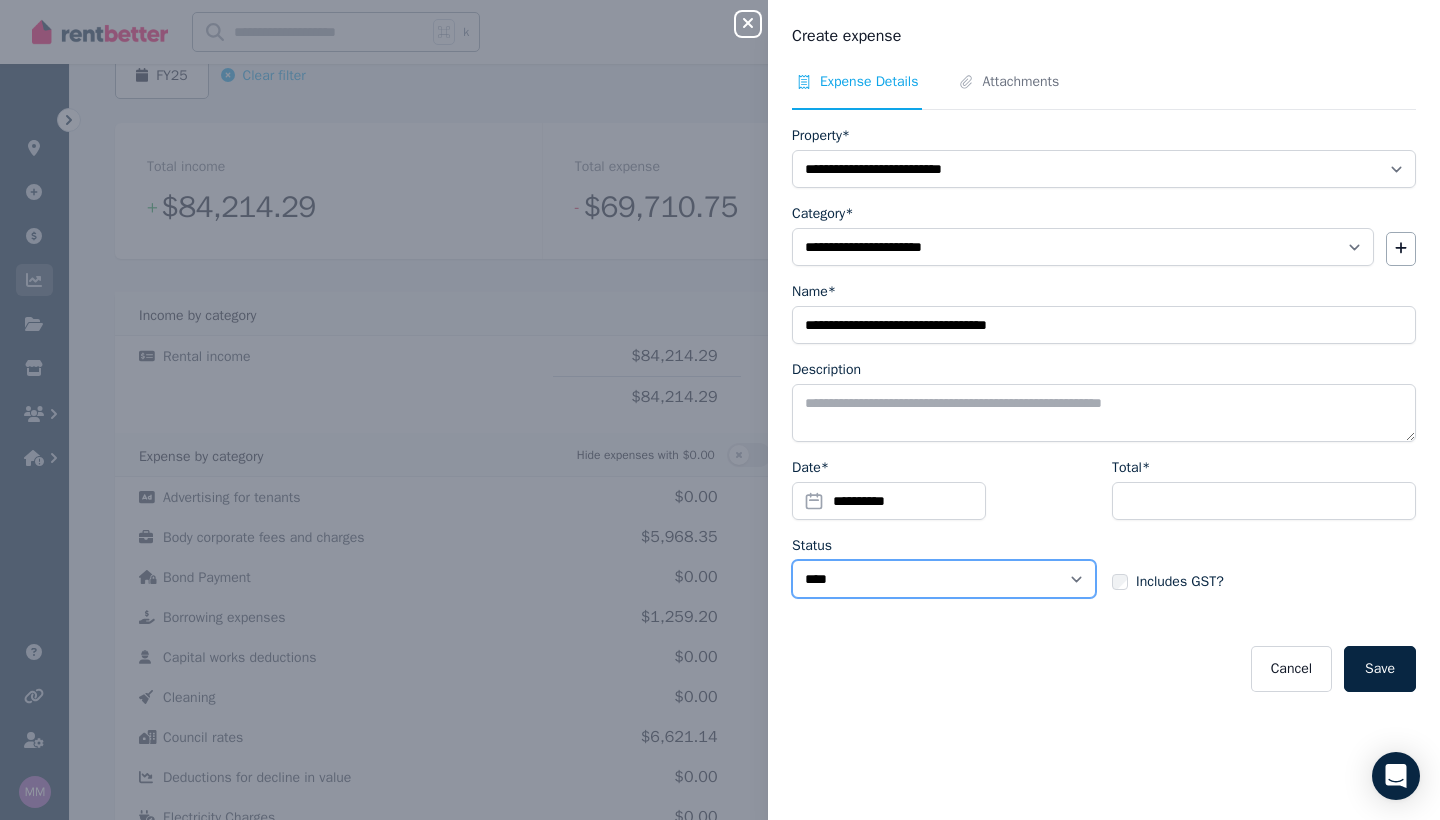 select on "**********" 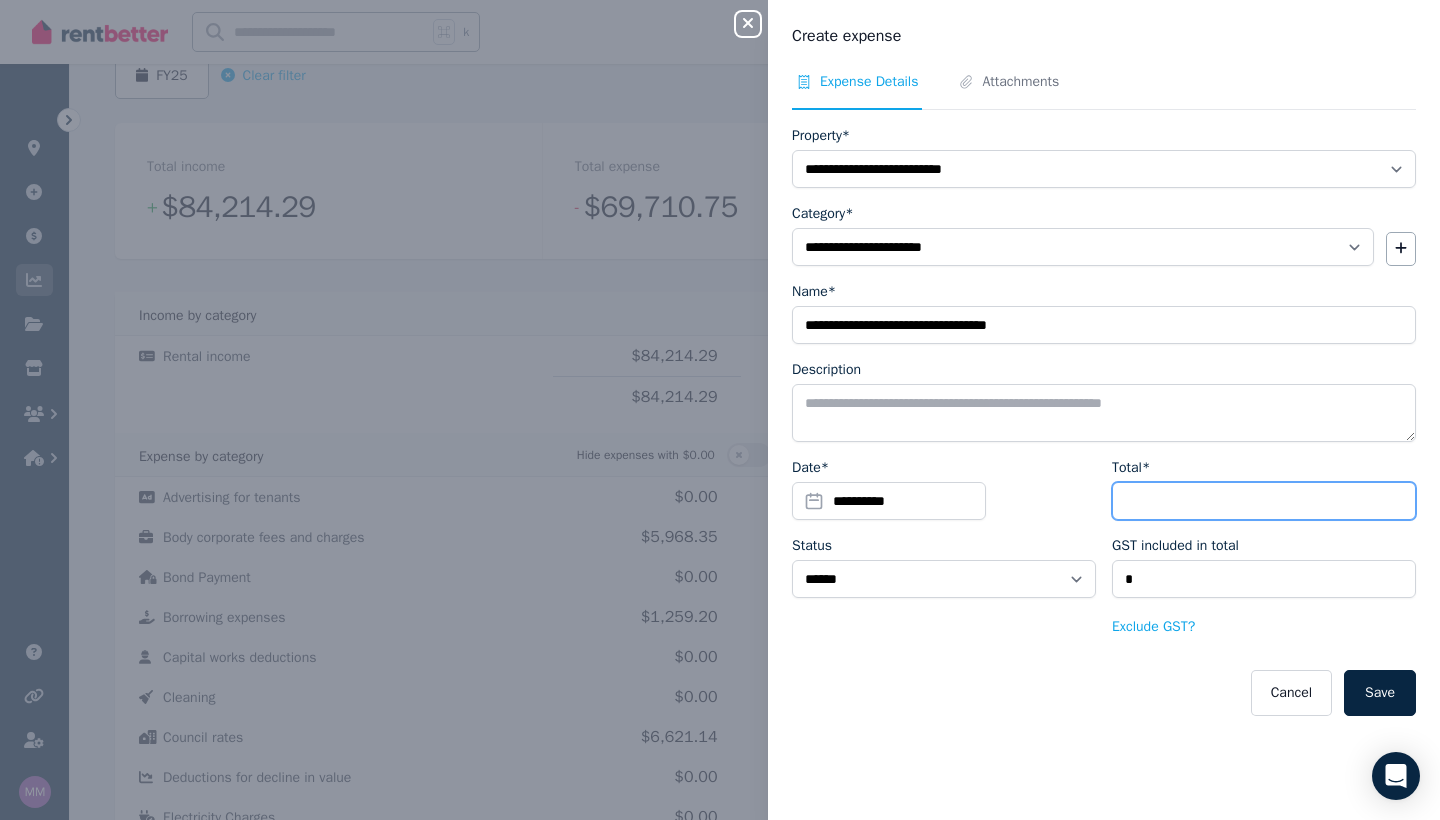 click on "Total*" at bounding box center [1264, 501] 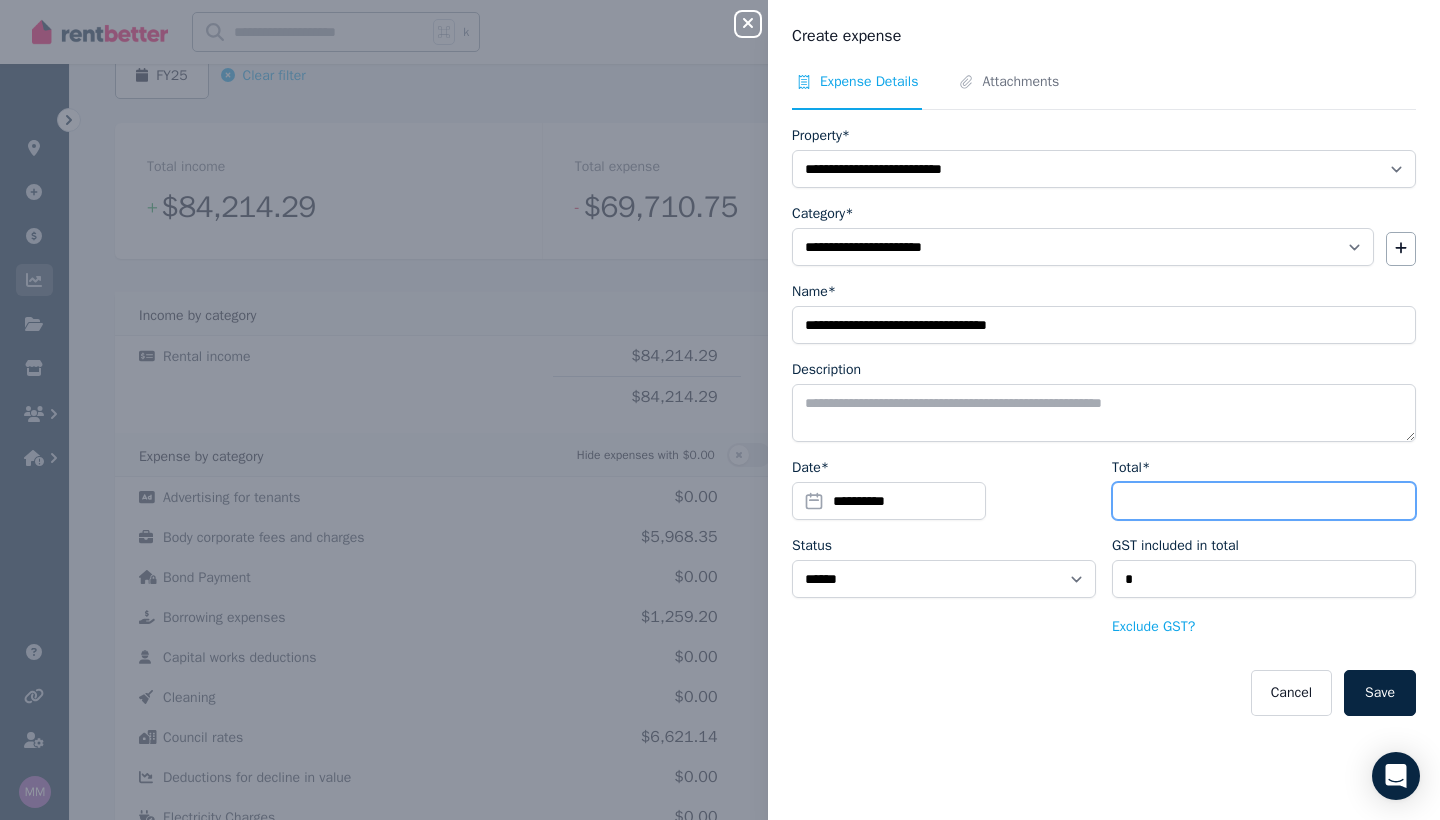 type on "*" 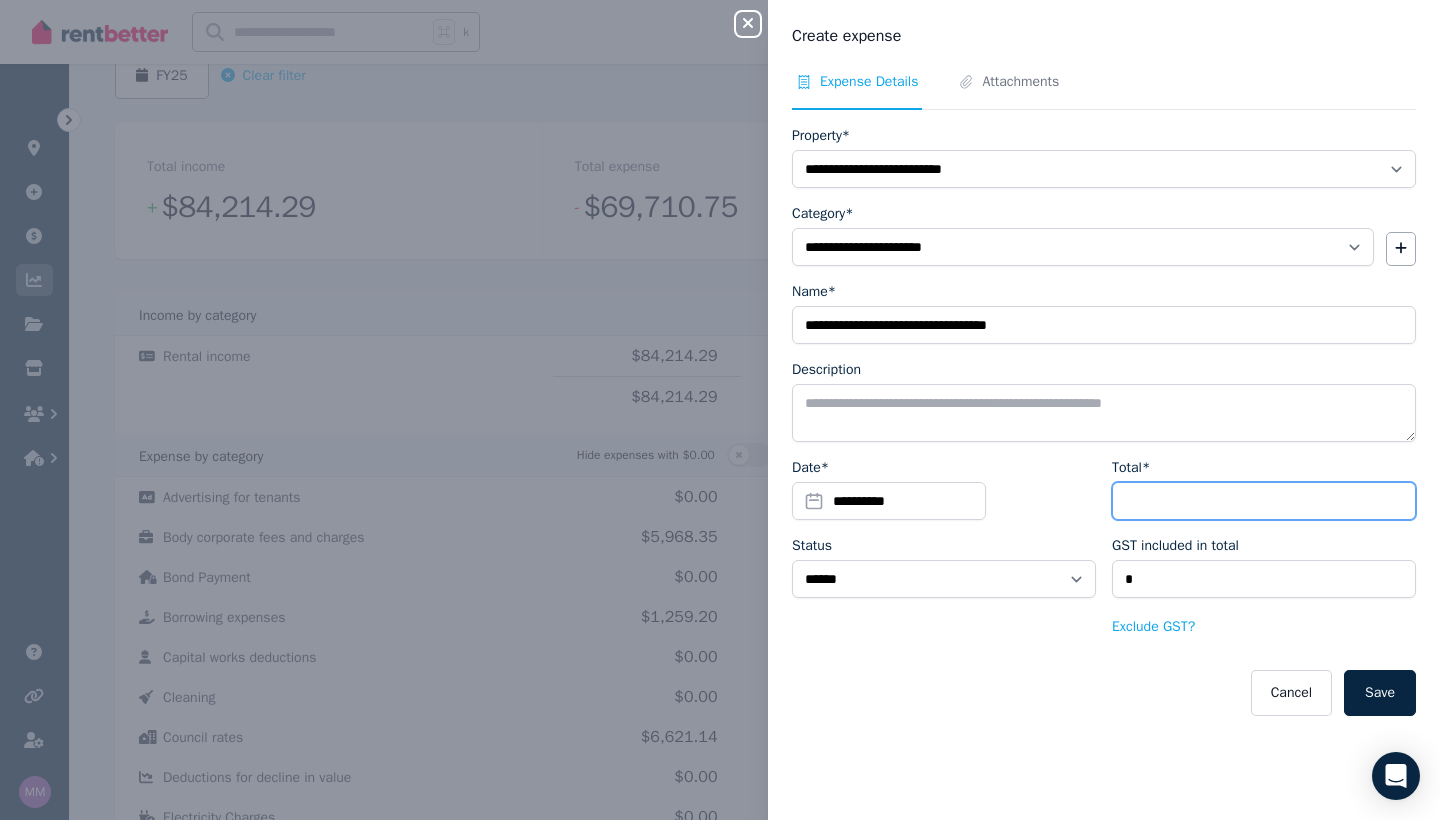 type on "****" 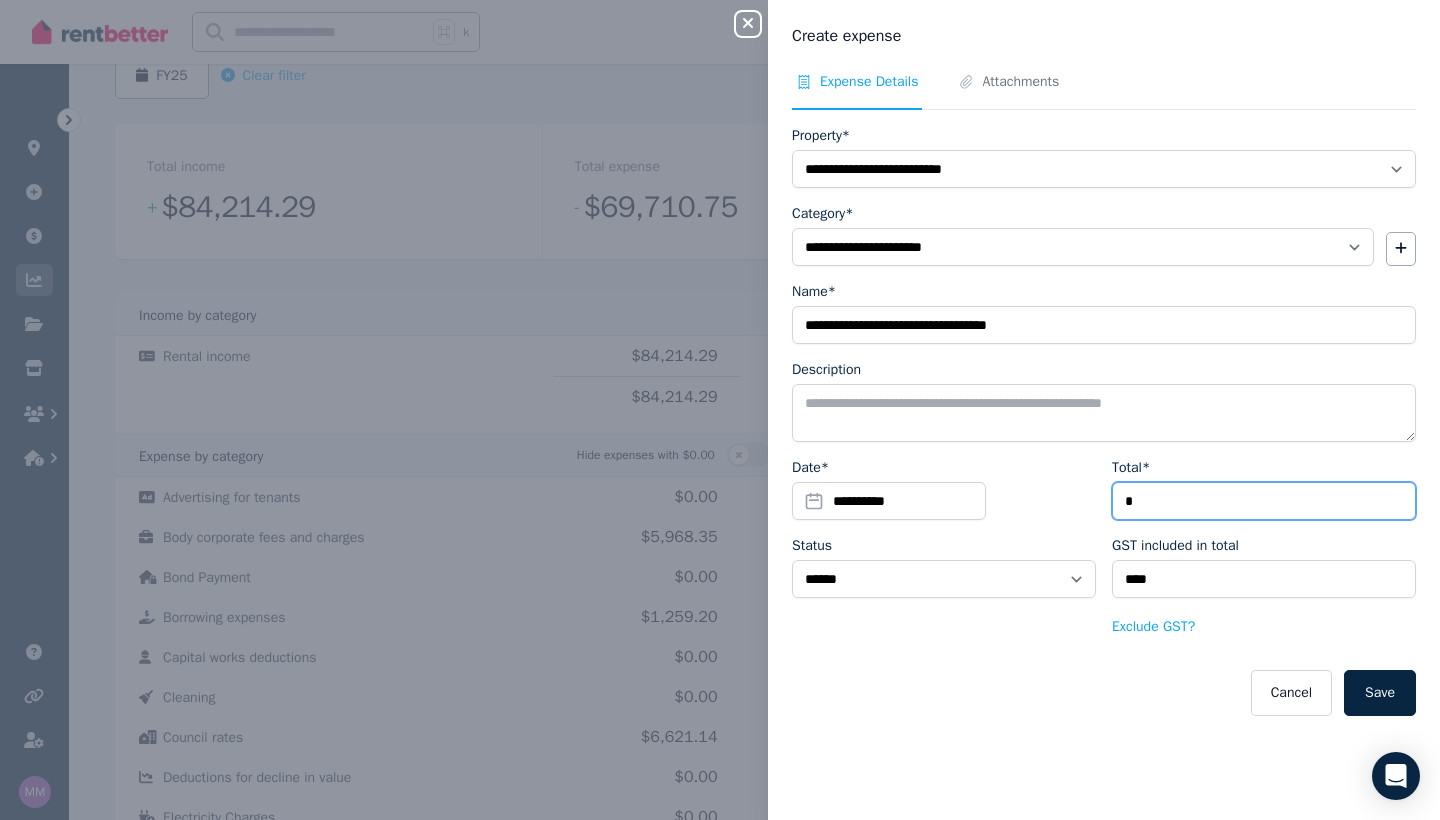 type on "**" 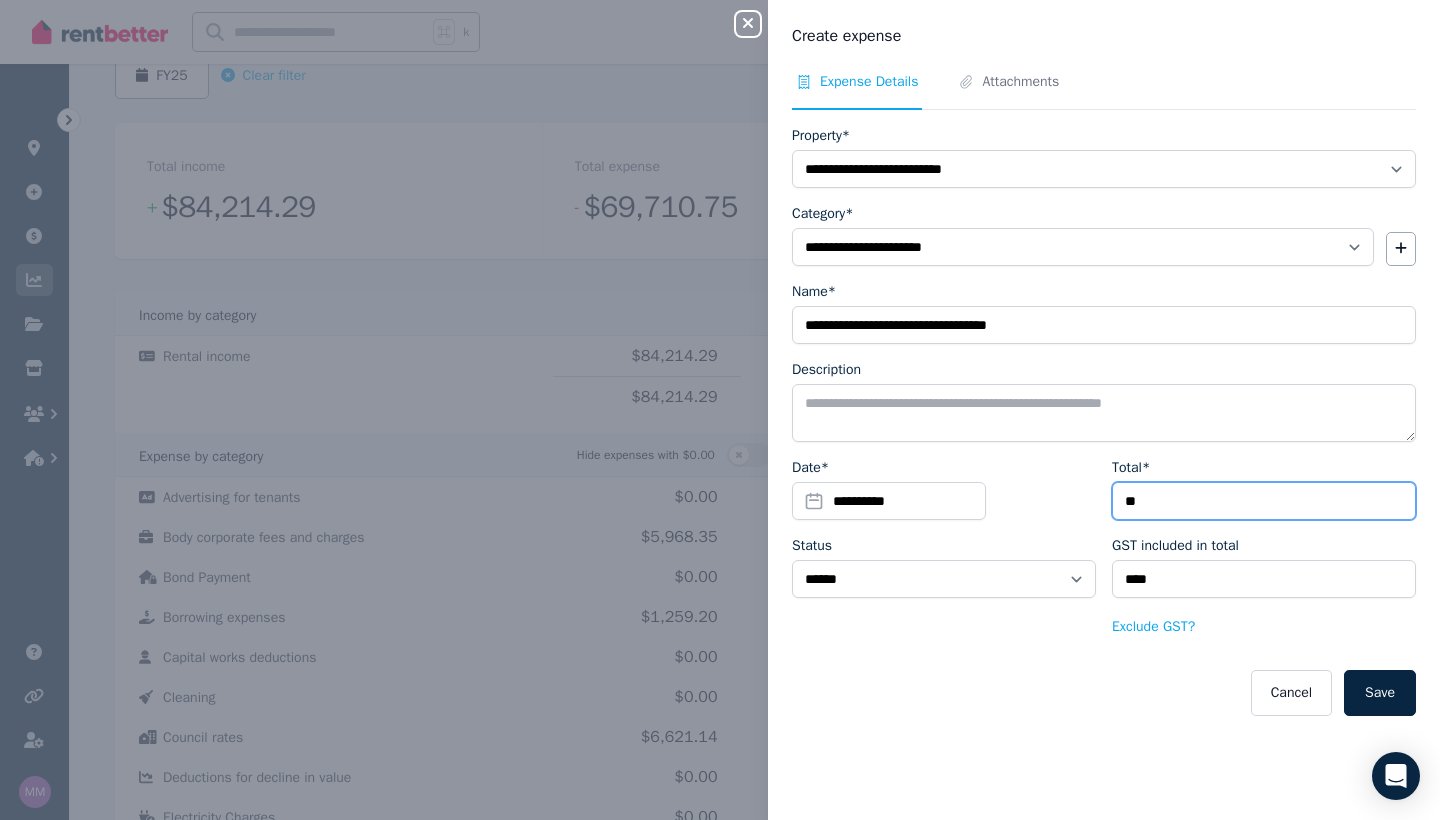 type on "***" 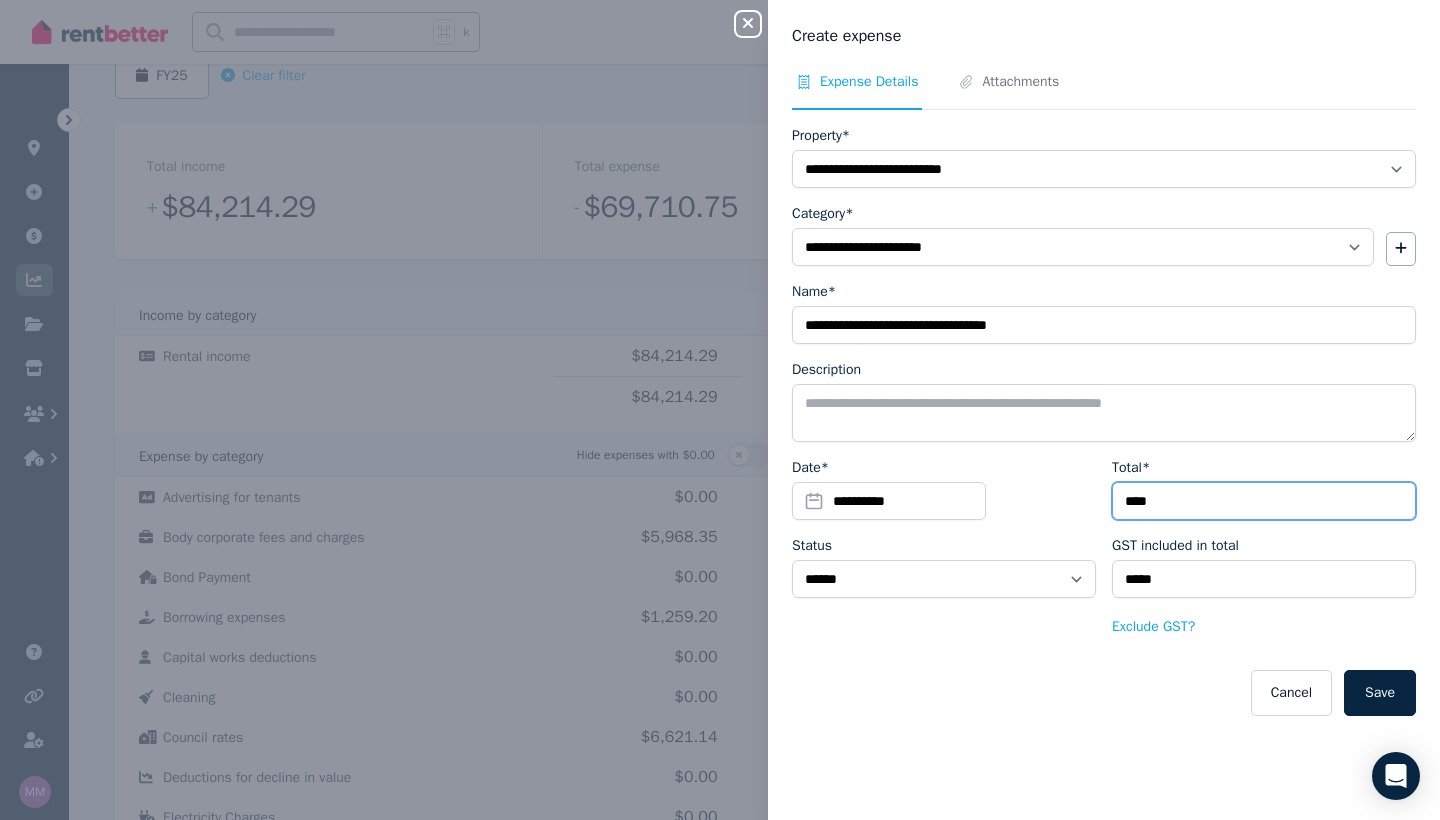 type on "*****" 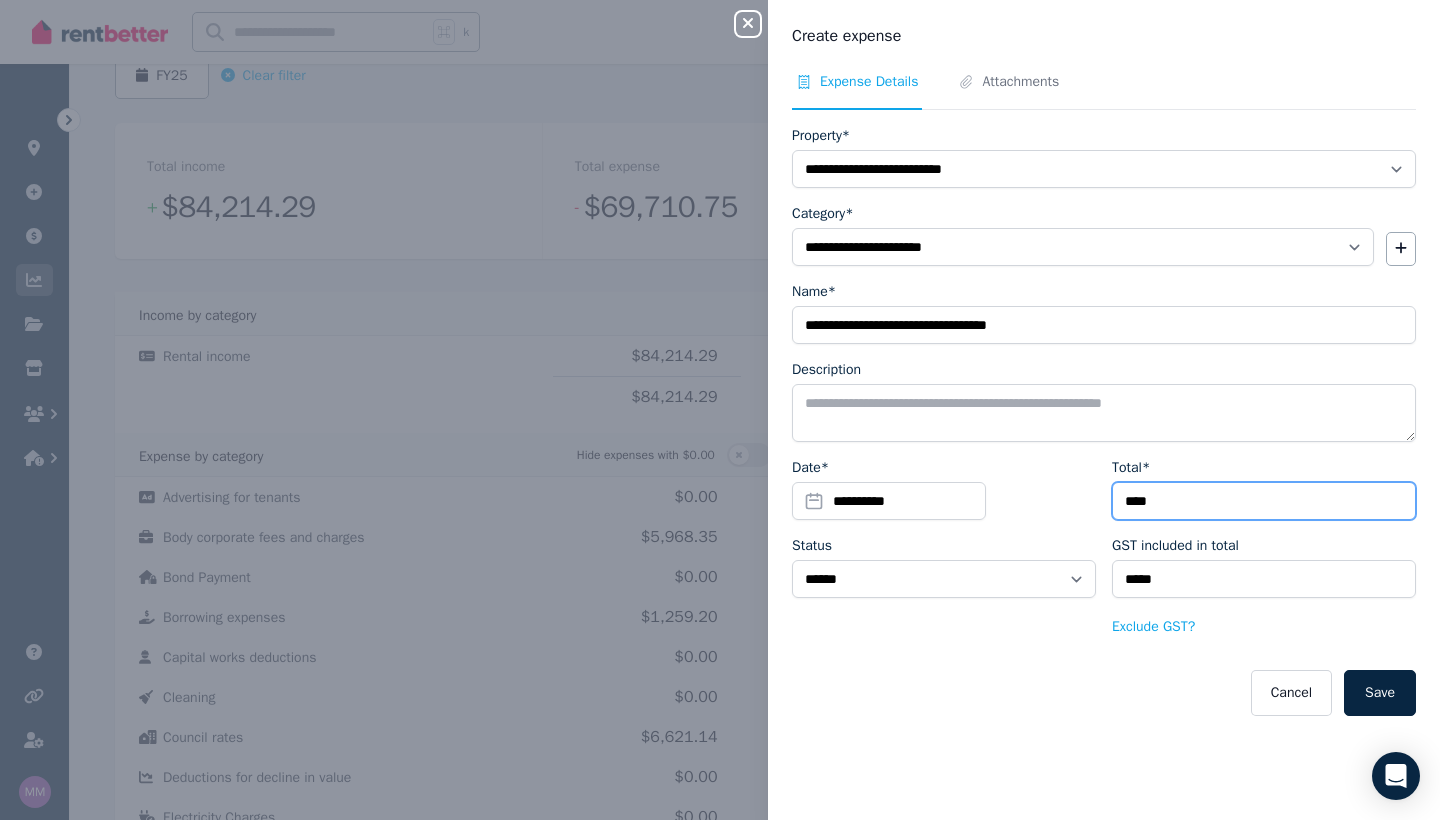 type on "*****" 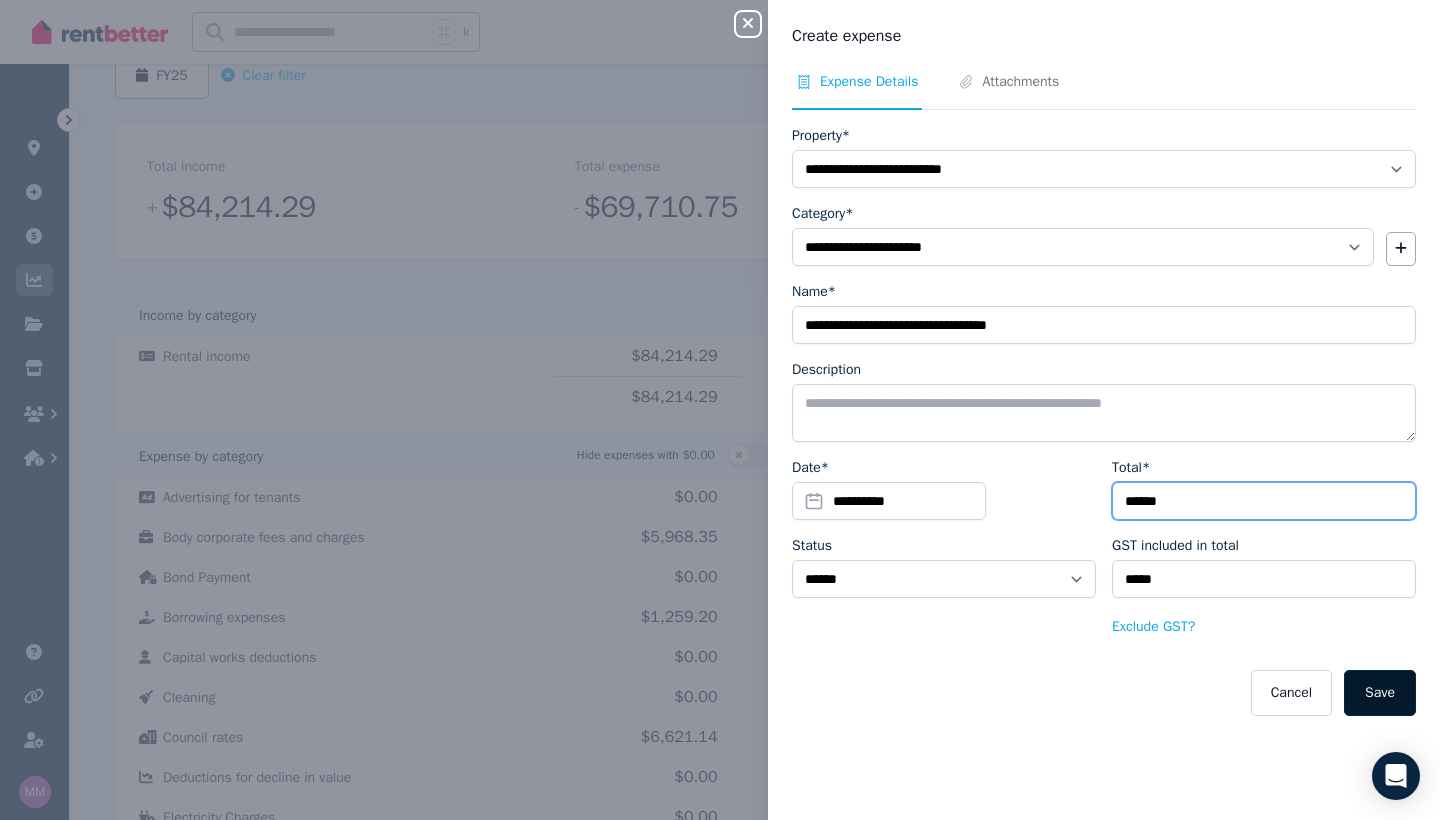 type on "******" 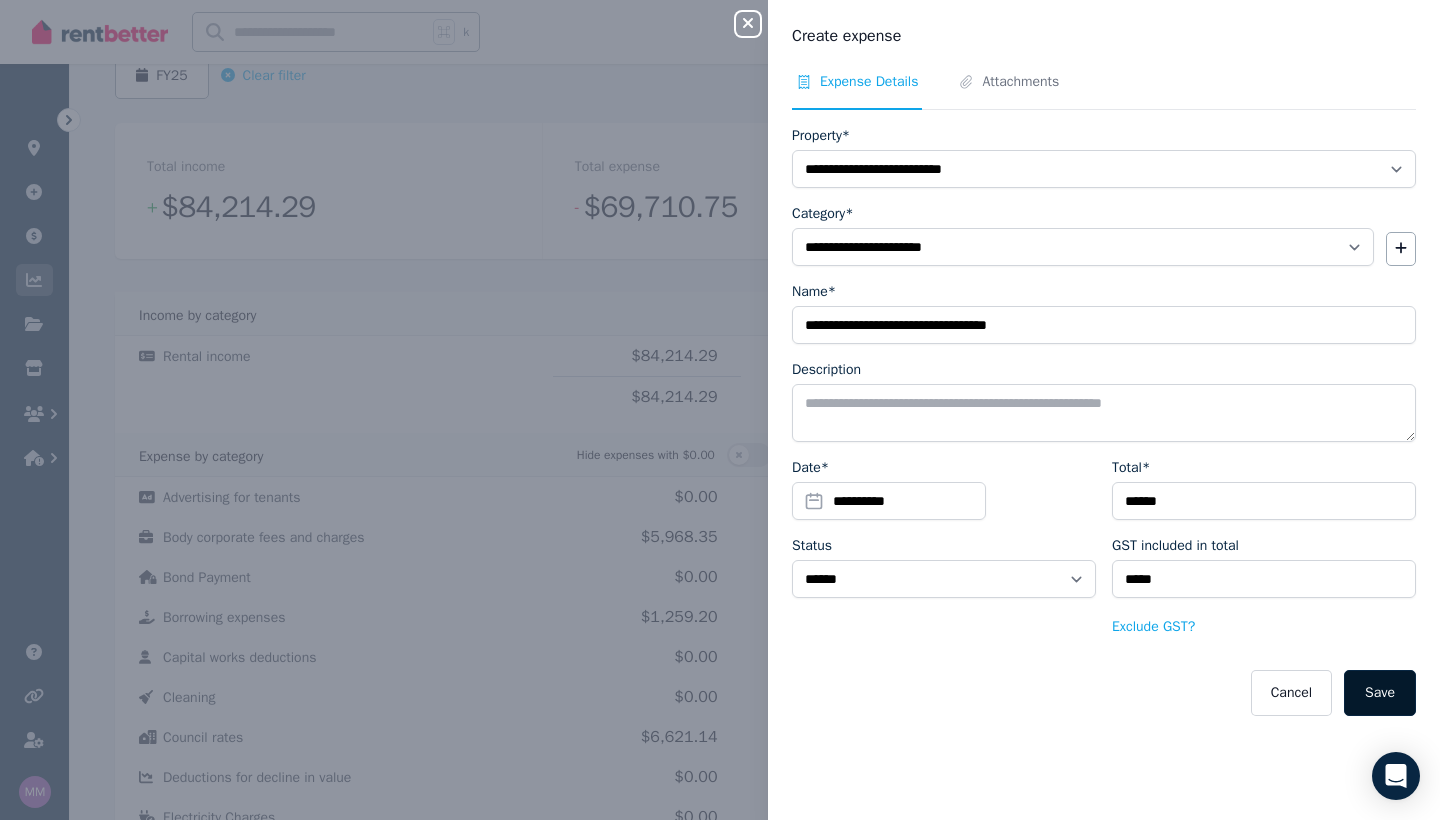 click on "Save" at bounding box center [1380, 693] 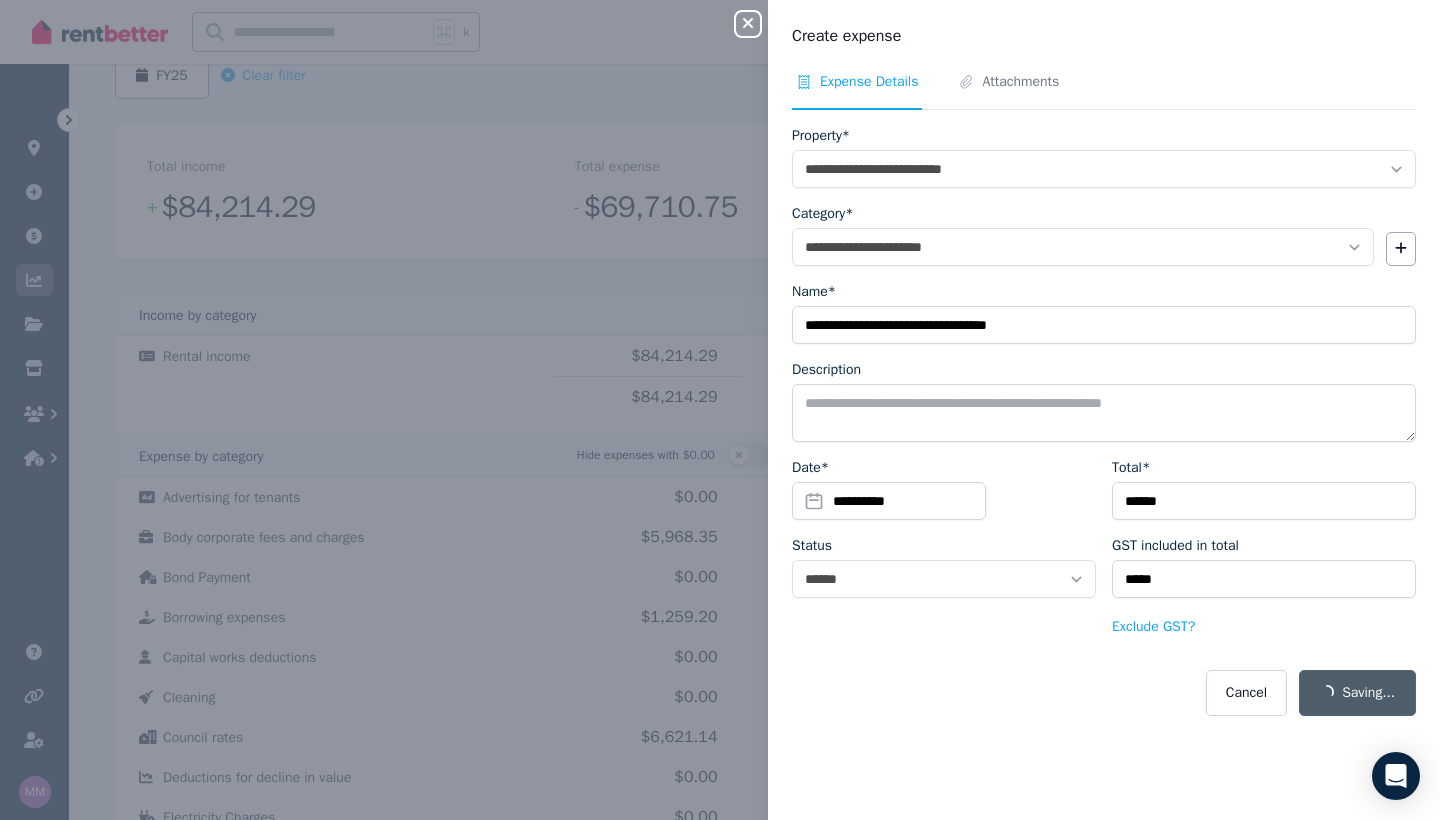 select 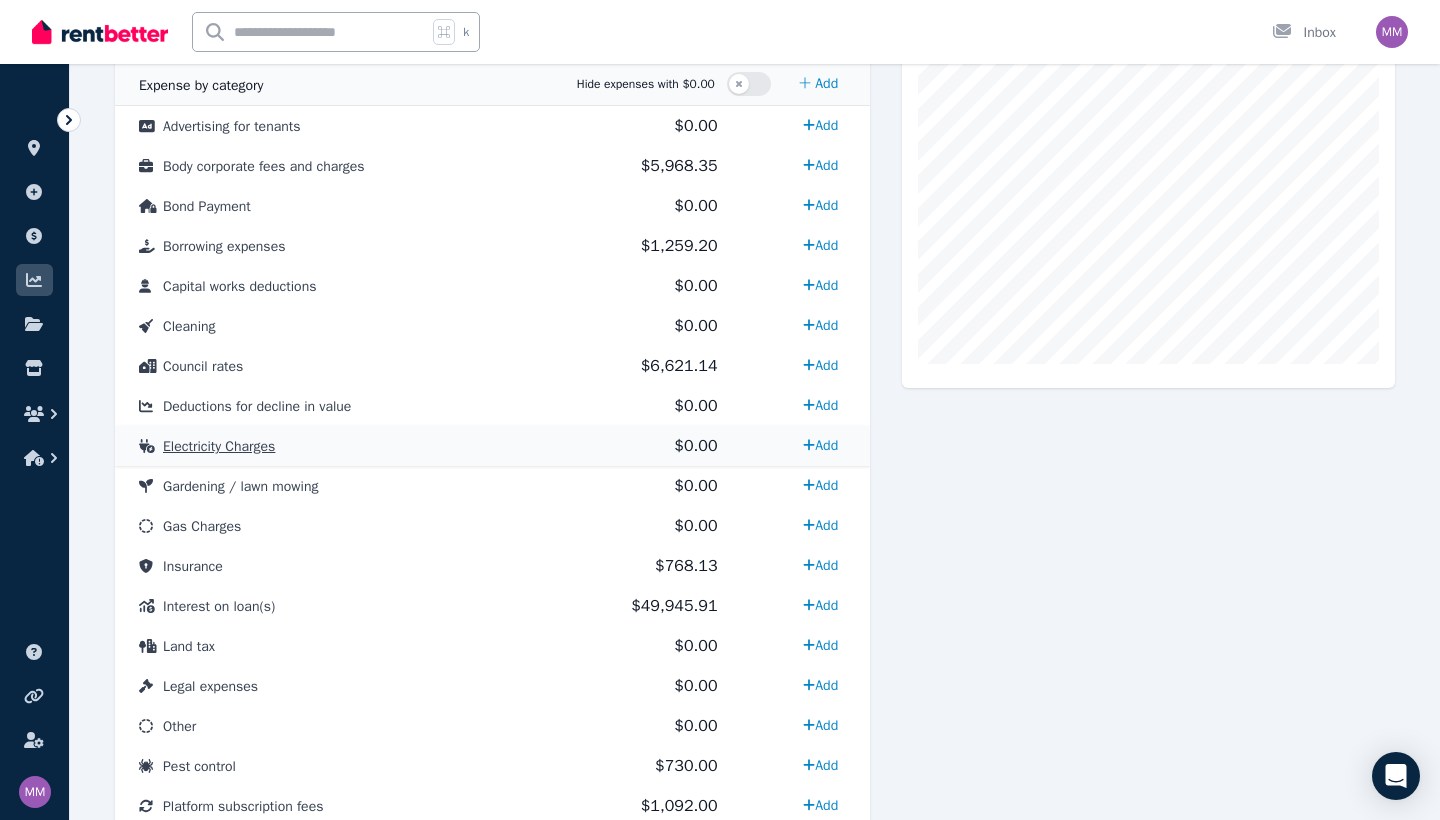 scroll, scrollTop: 573, scrollLeft: 0, axis: vertical 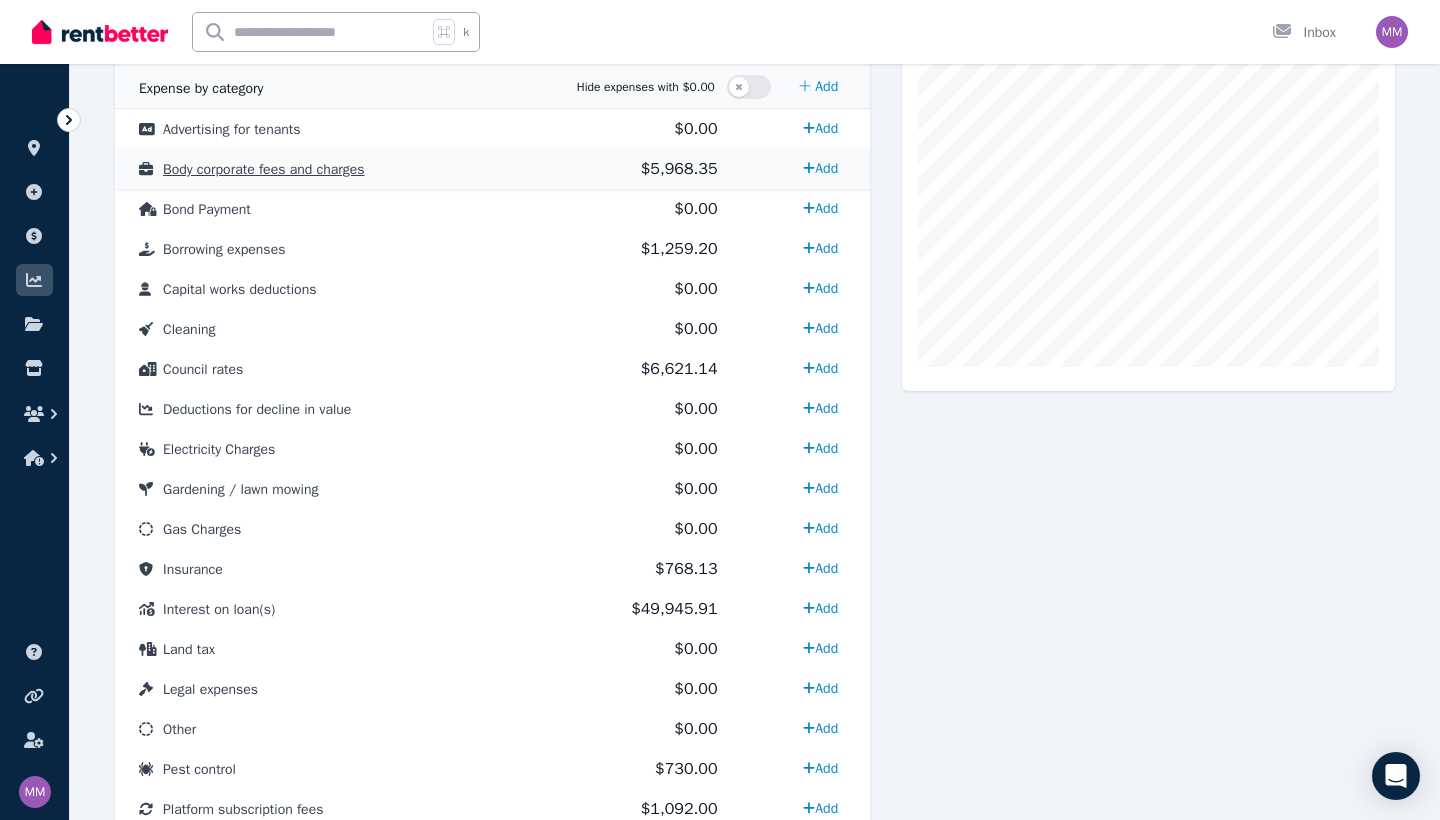 click on "Body corporate fees and charges" at bounding box center [264, 169] 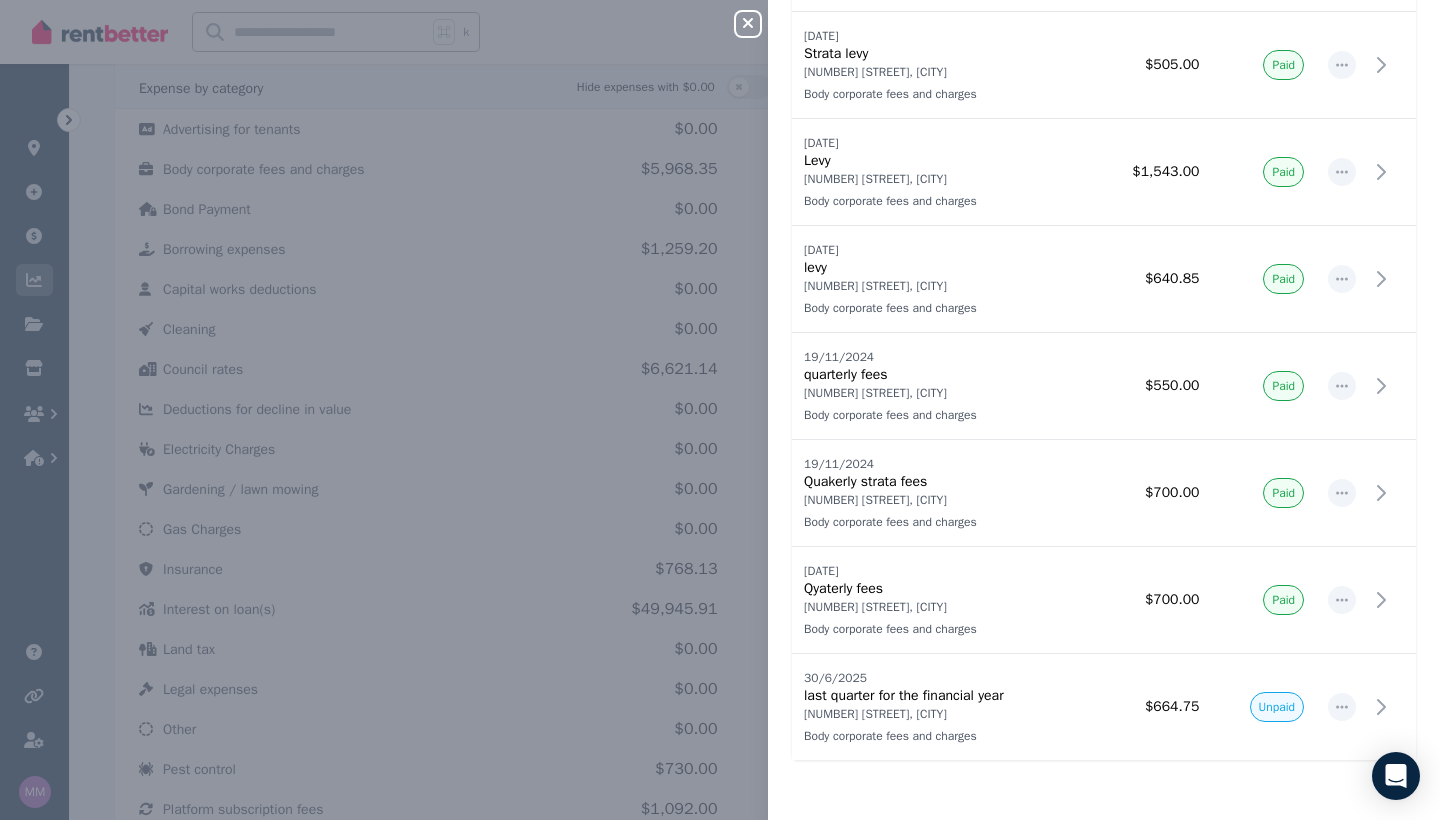 scroll, scrollTop: 523, scrollLeft: 0, axis: vertical 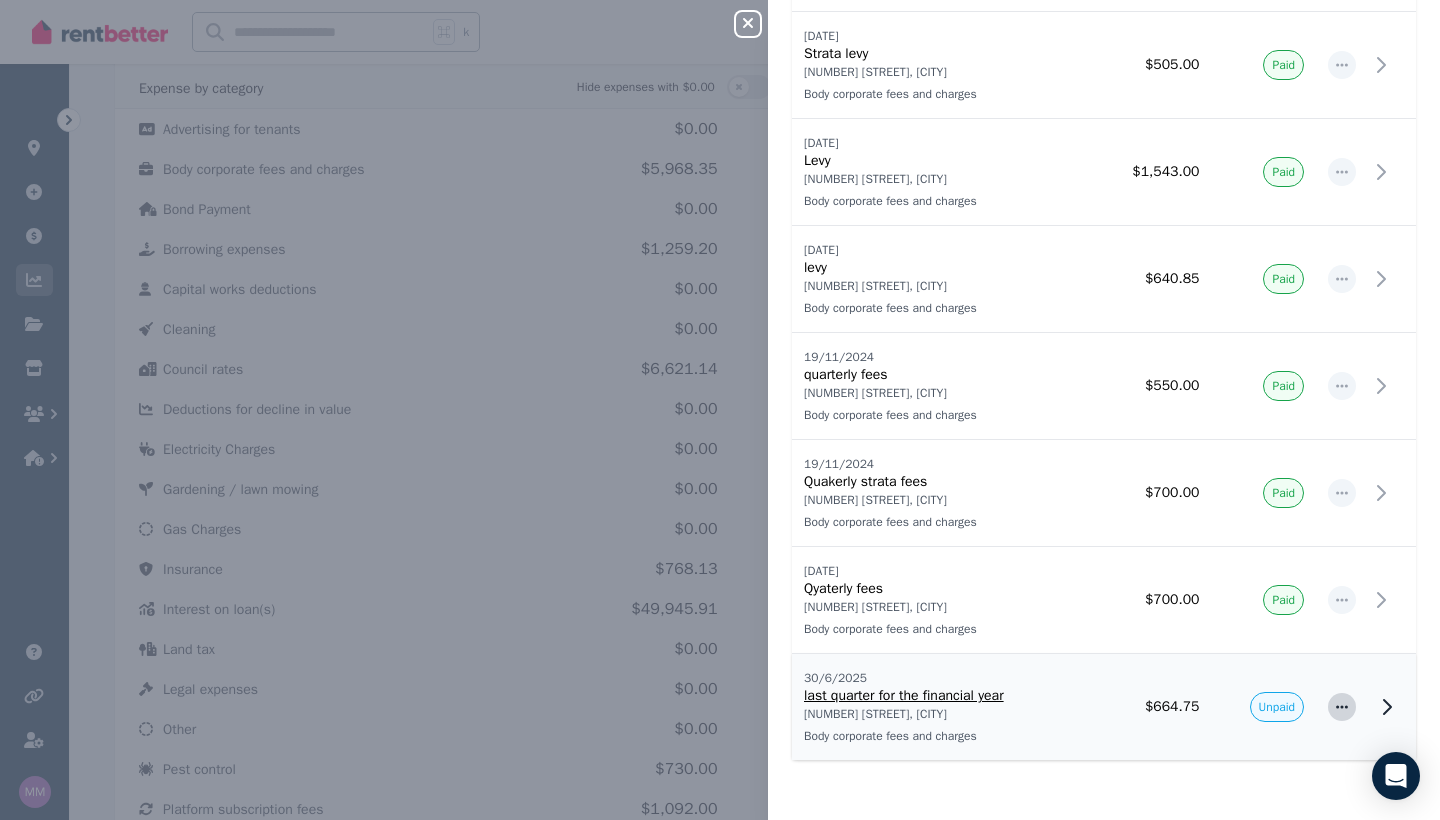 click 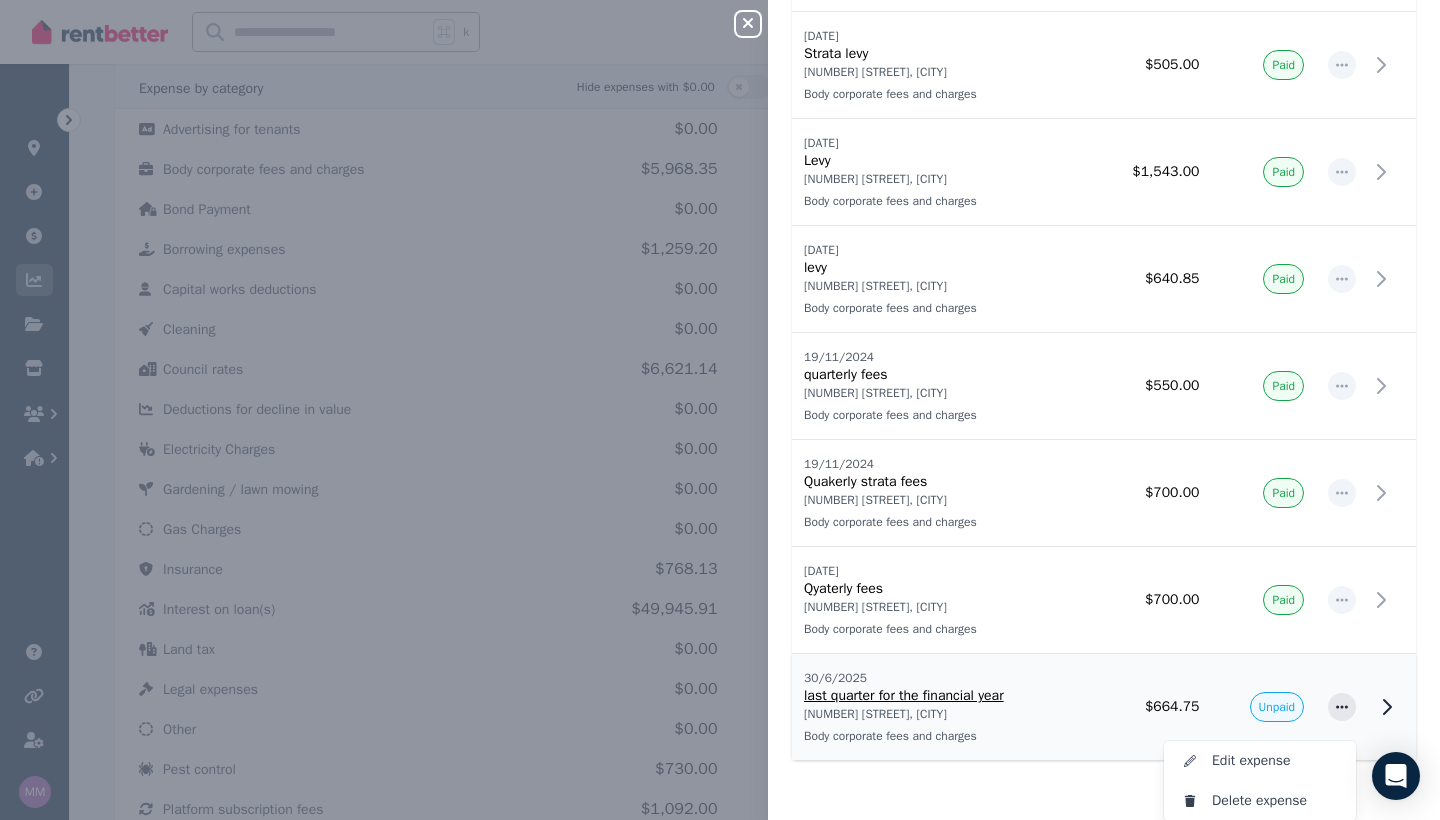 click on "Unpaid" at bounding box center (1277, 707) 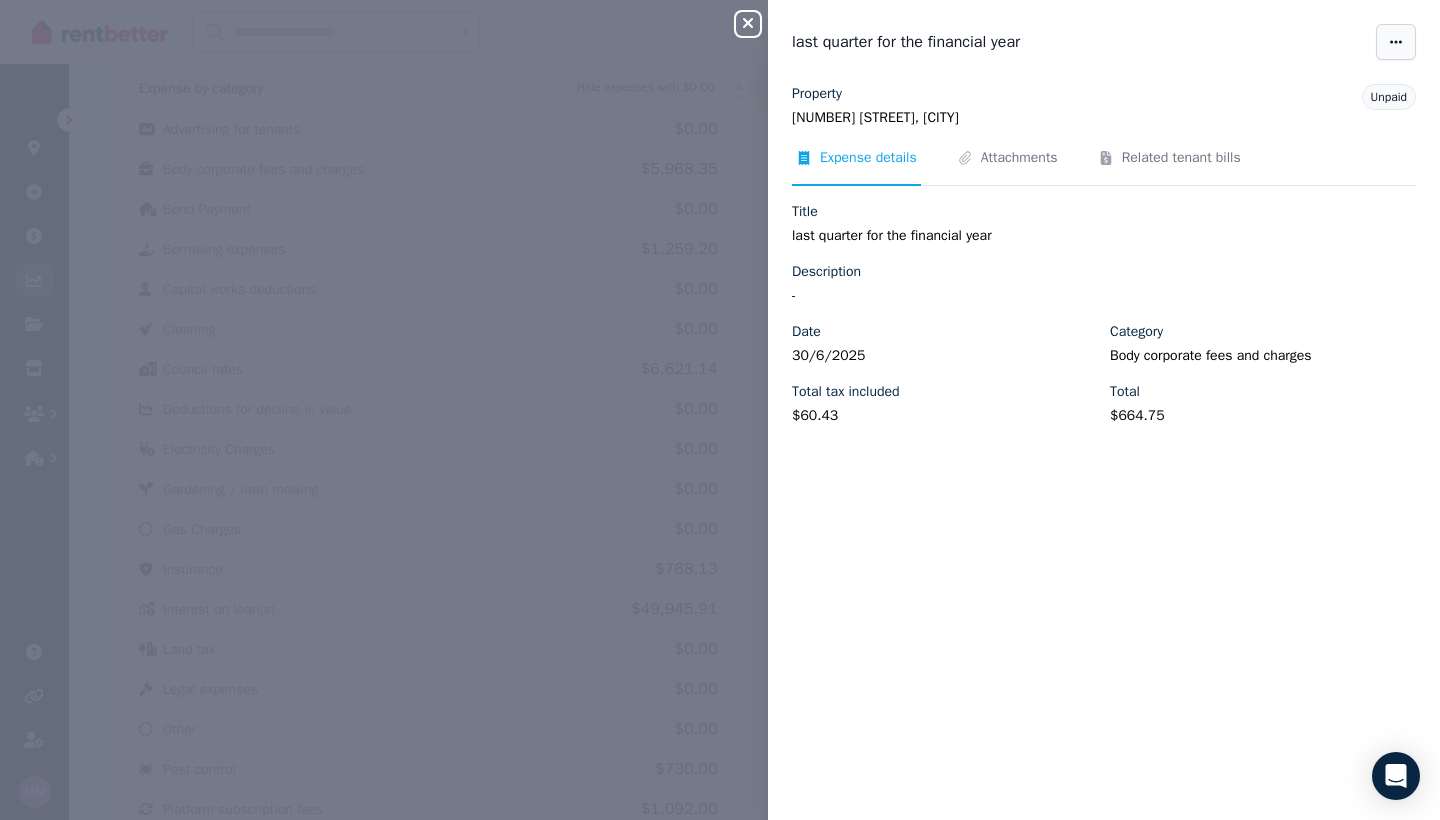 click at bounding box center [1396, 42] 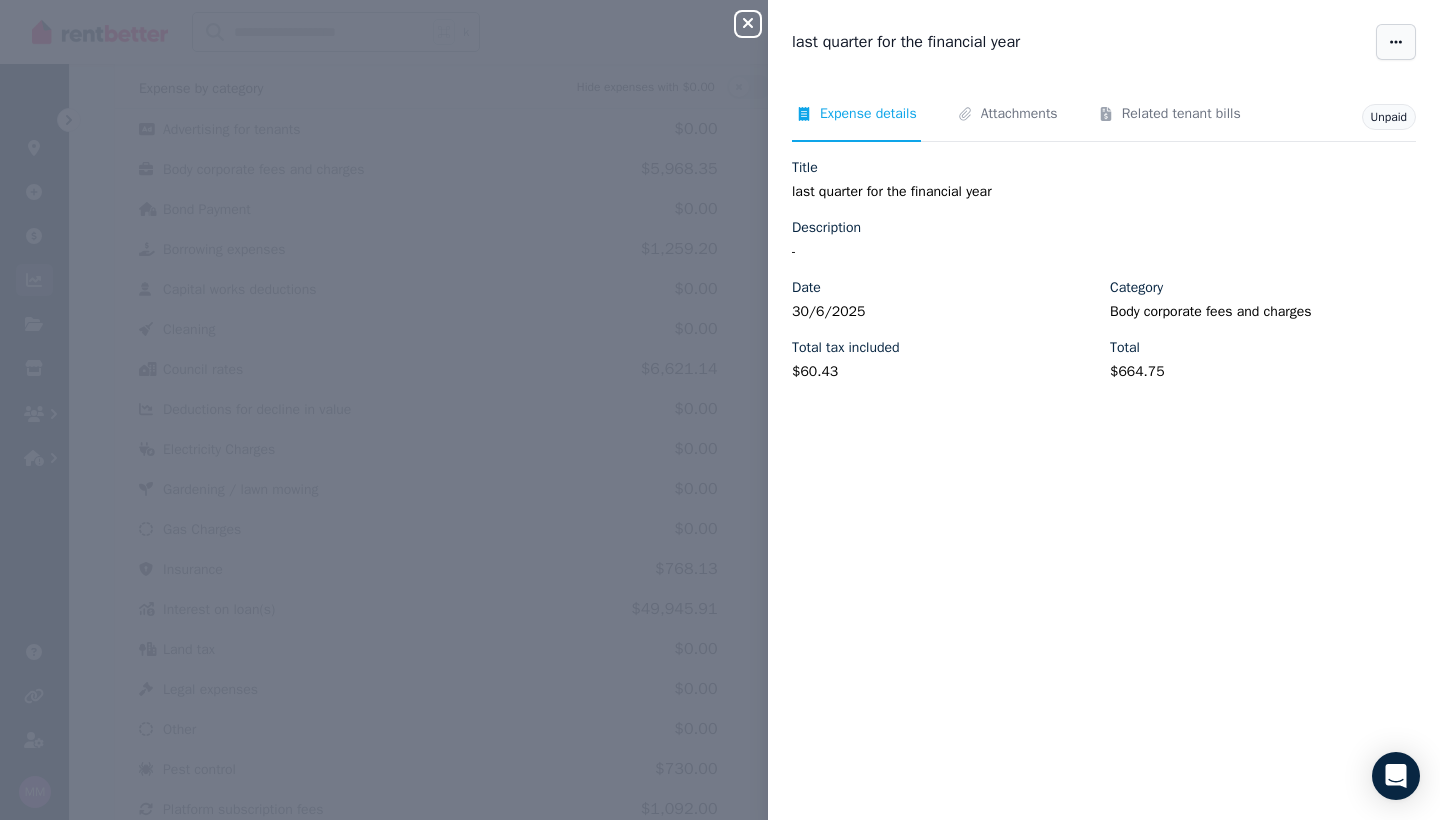 scroll, scrollTop: 0, scrollLeft: 0, axis: both 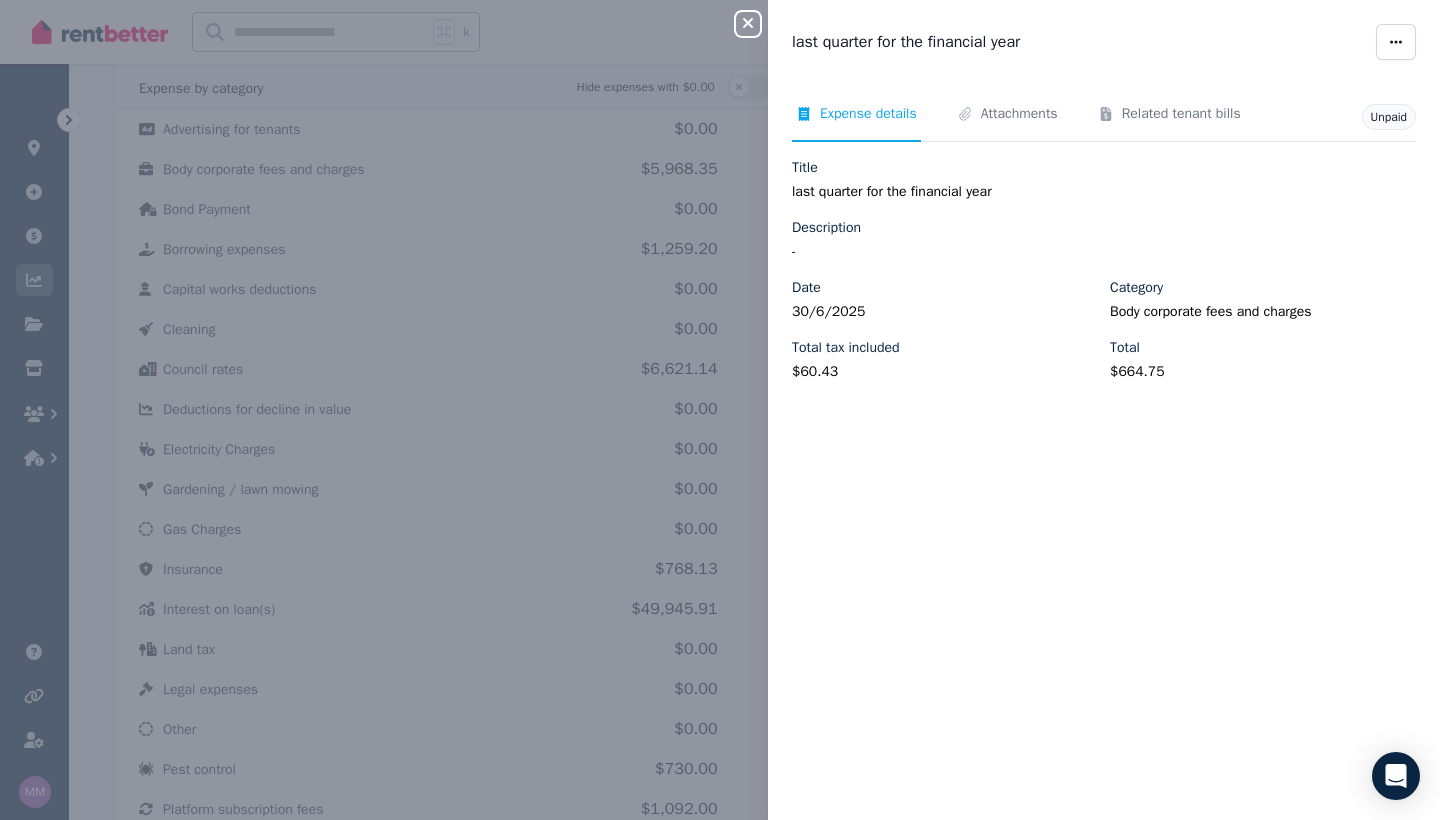 click on "Unpaid" at bounding box center (1389, 117) 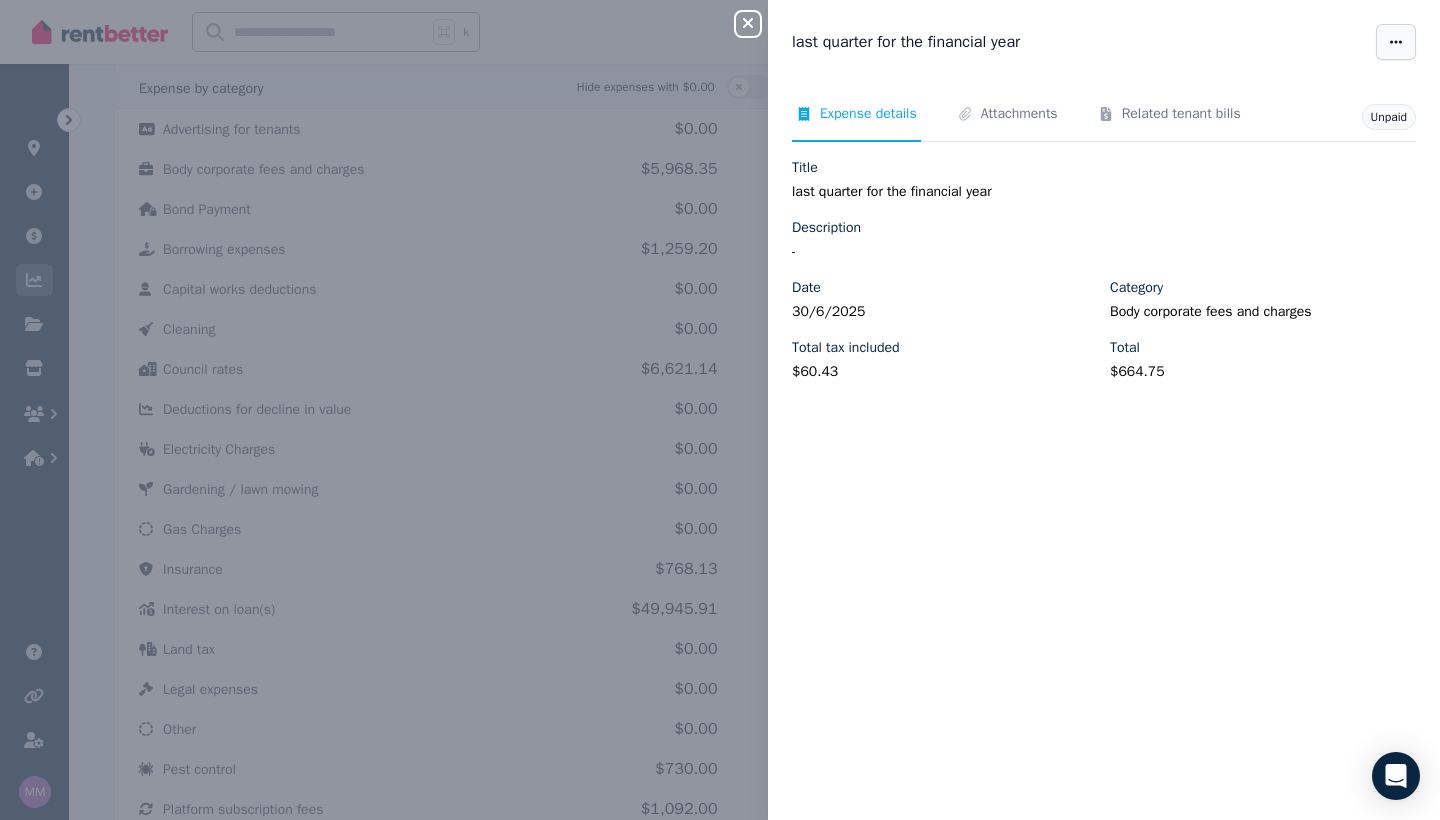 click 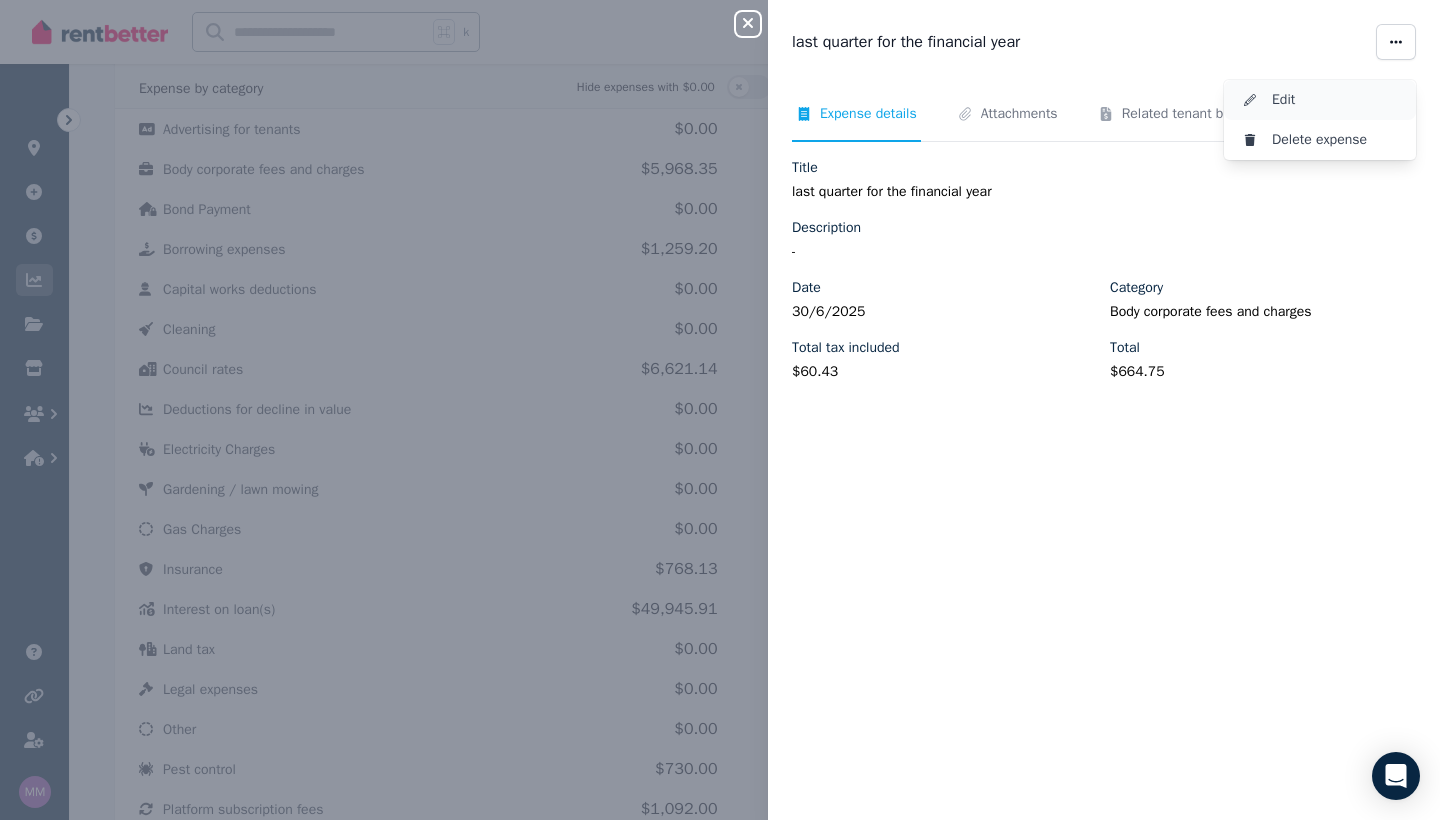 click on "Edit" at bounding box center (1336, 100) 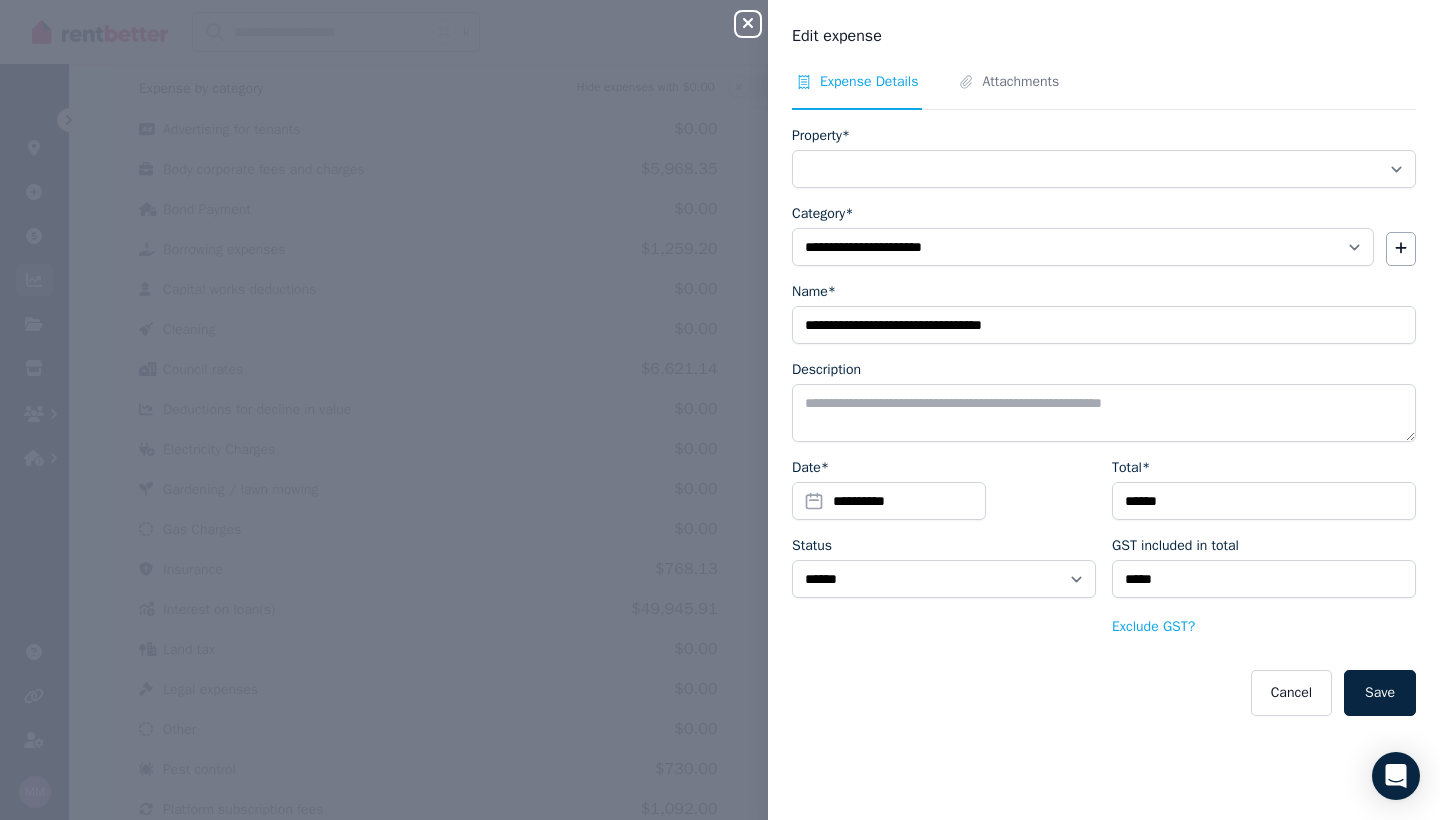 select on "**********" 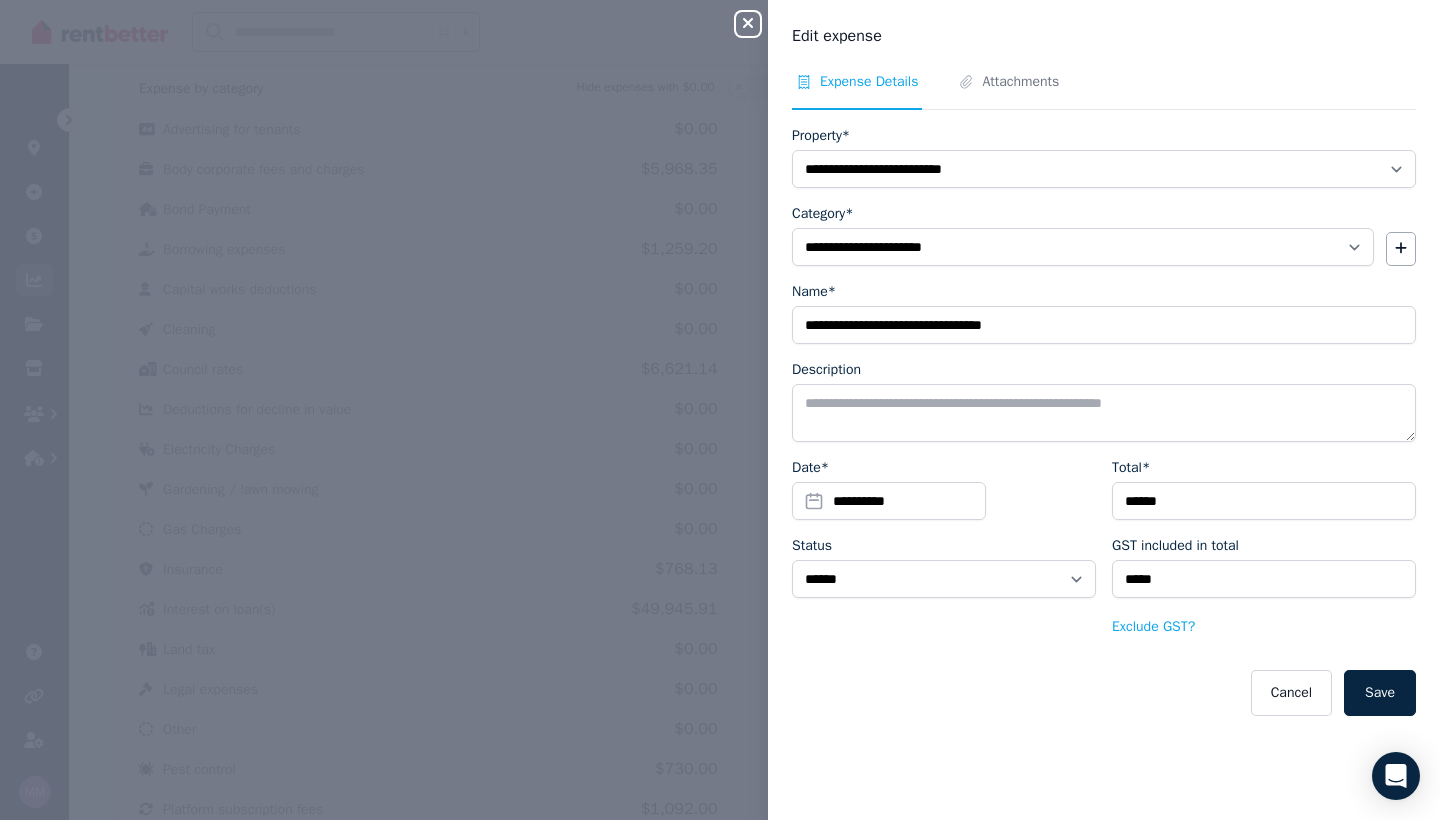 select on "**********" 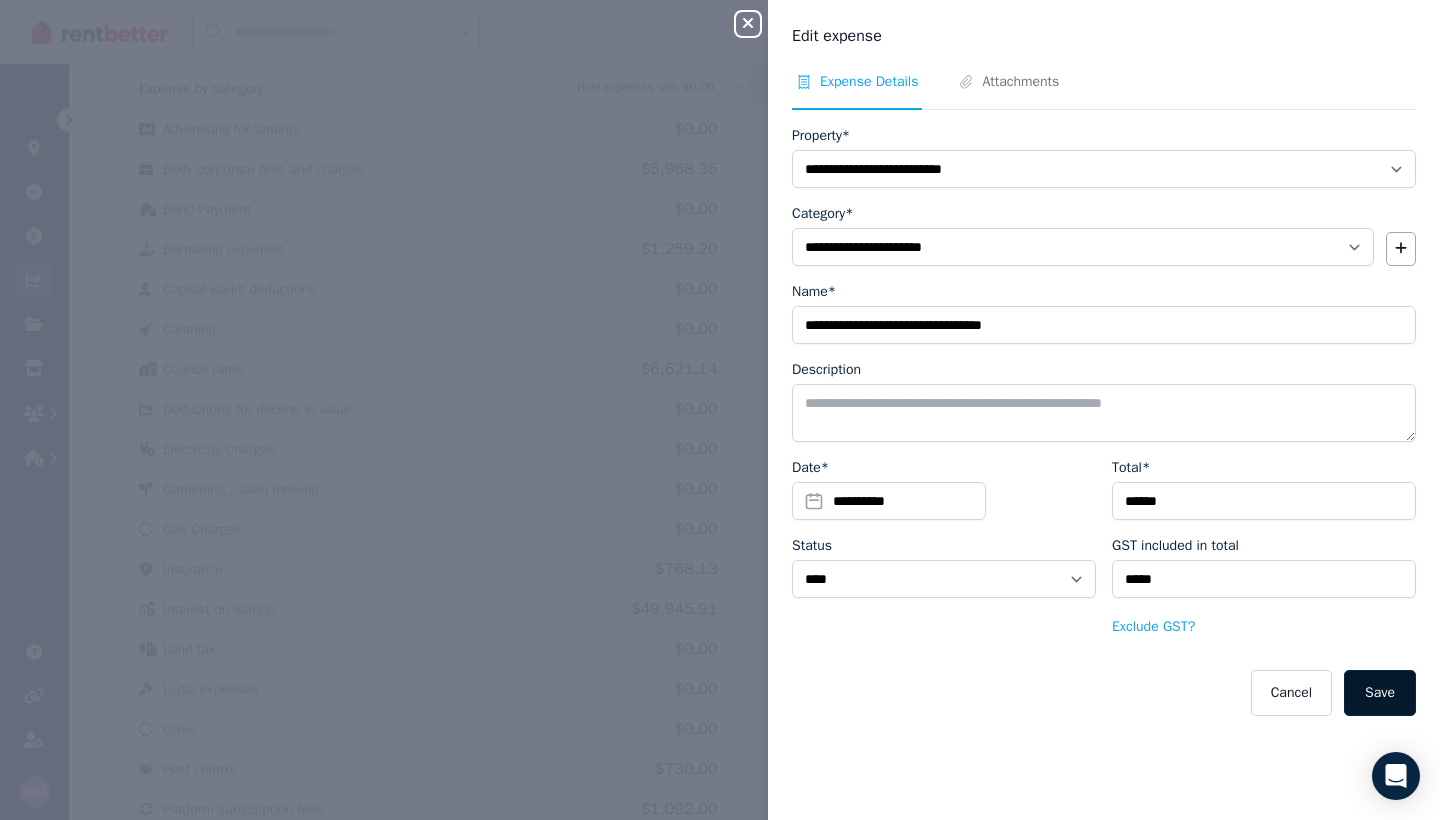 click on "Save" at bounding box center (1380, 693) 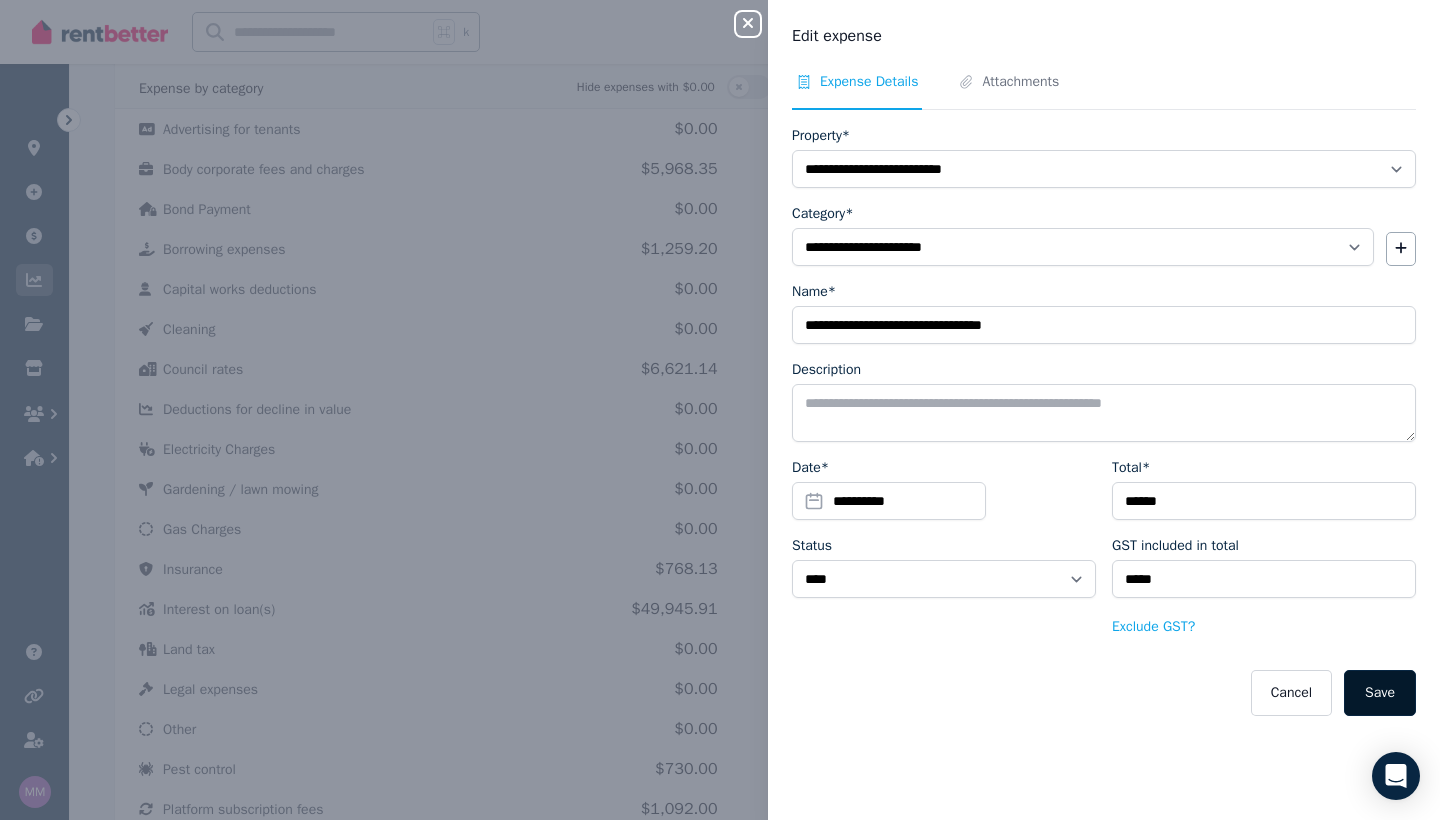 click on "Save" at bounding box center [1380, 693] 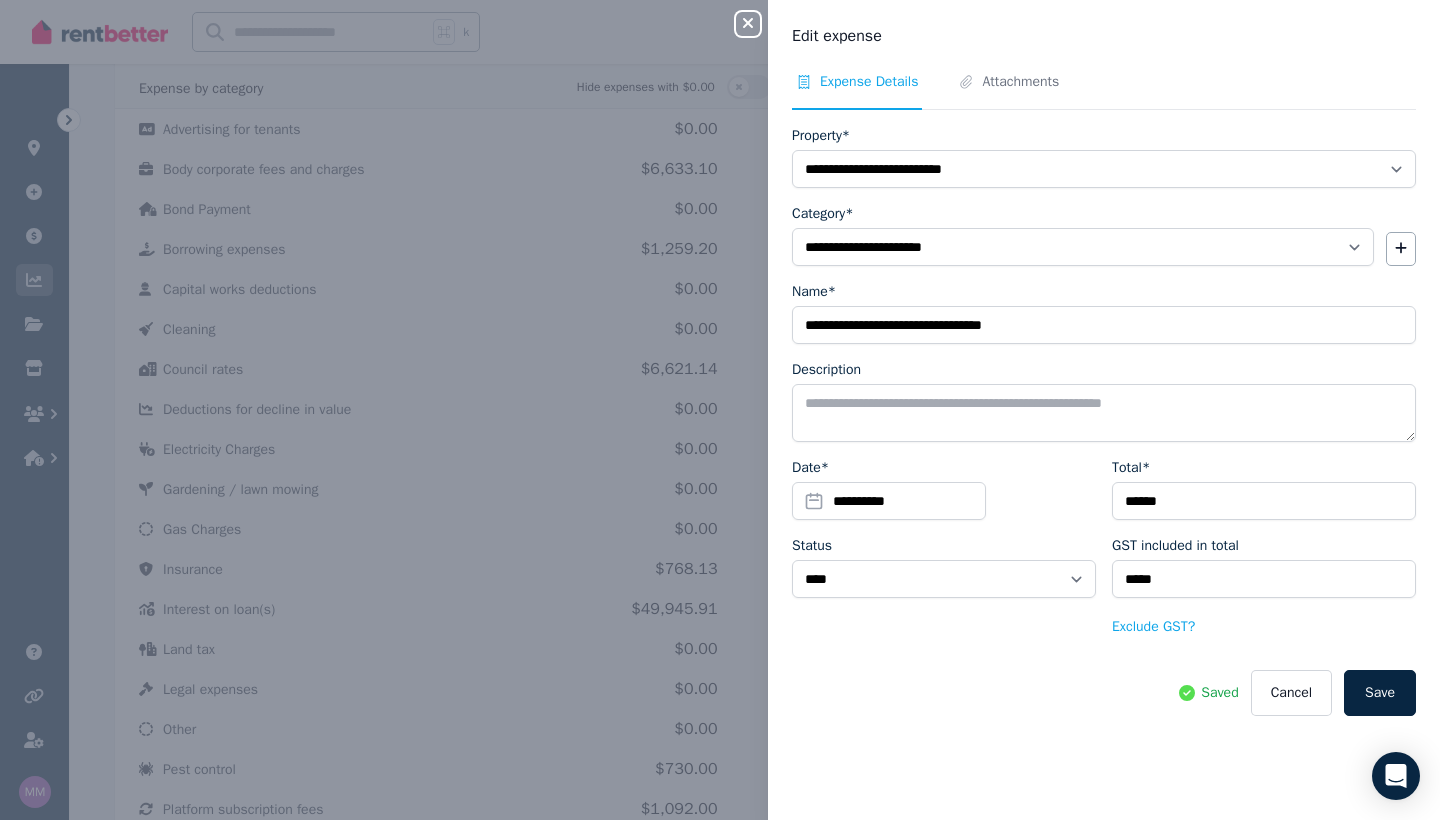 click 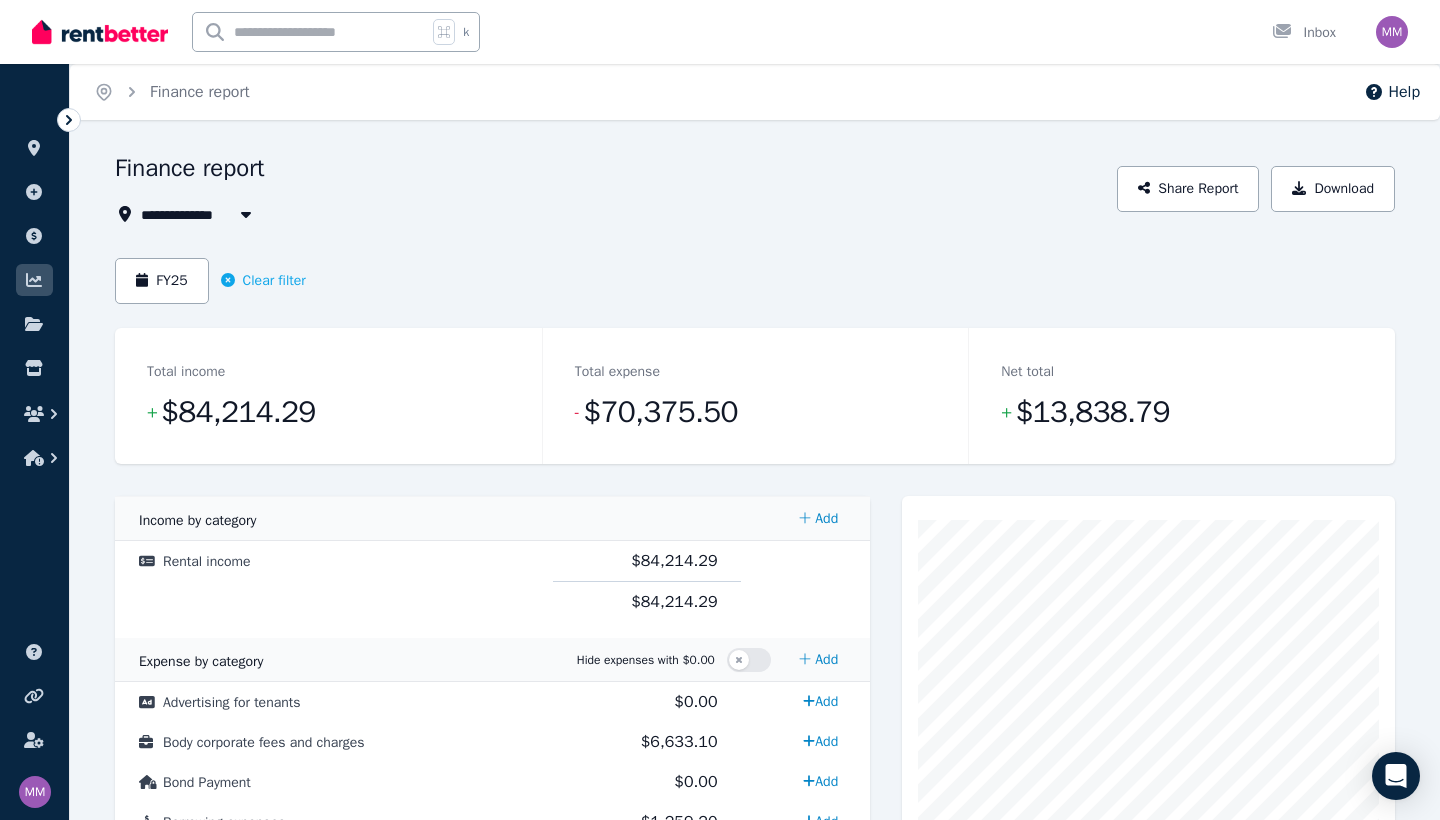 scroll, scrollTop: 0, scrollLeft: 0, axis: both 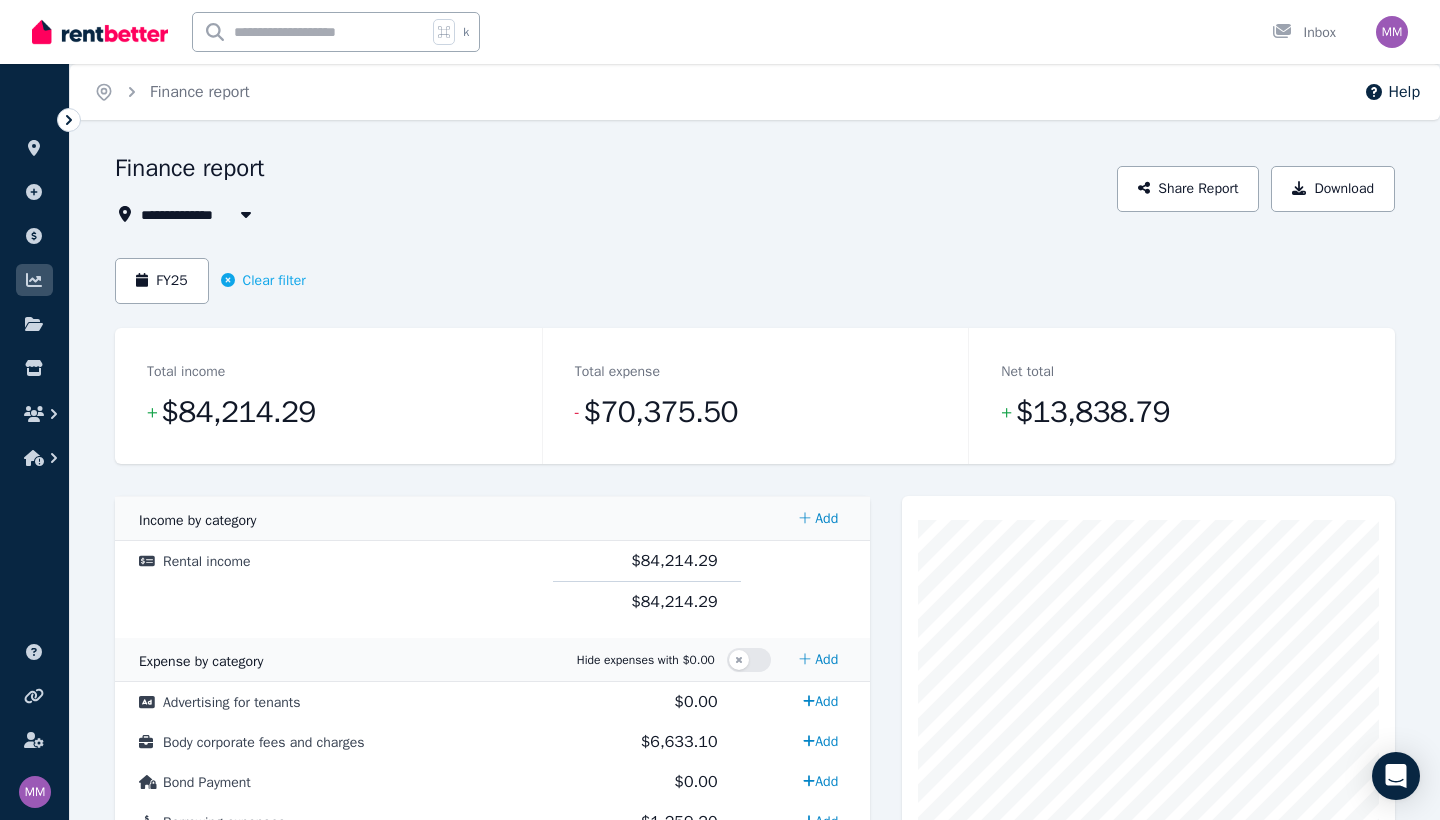 click at bounding box center (246, 214) 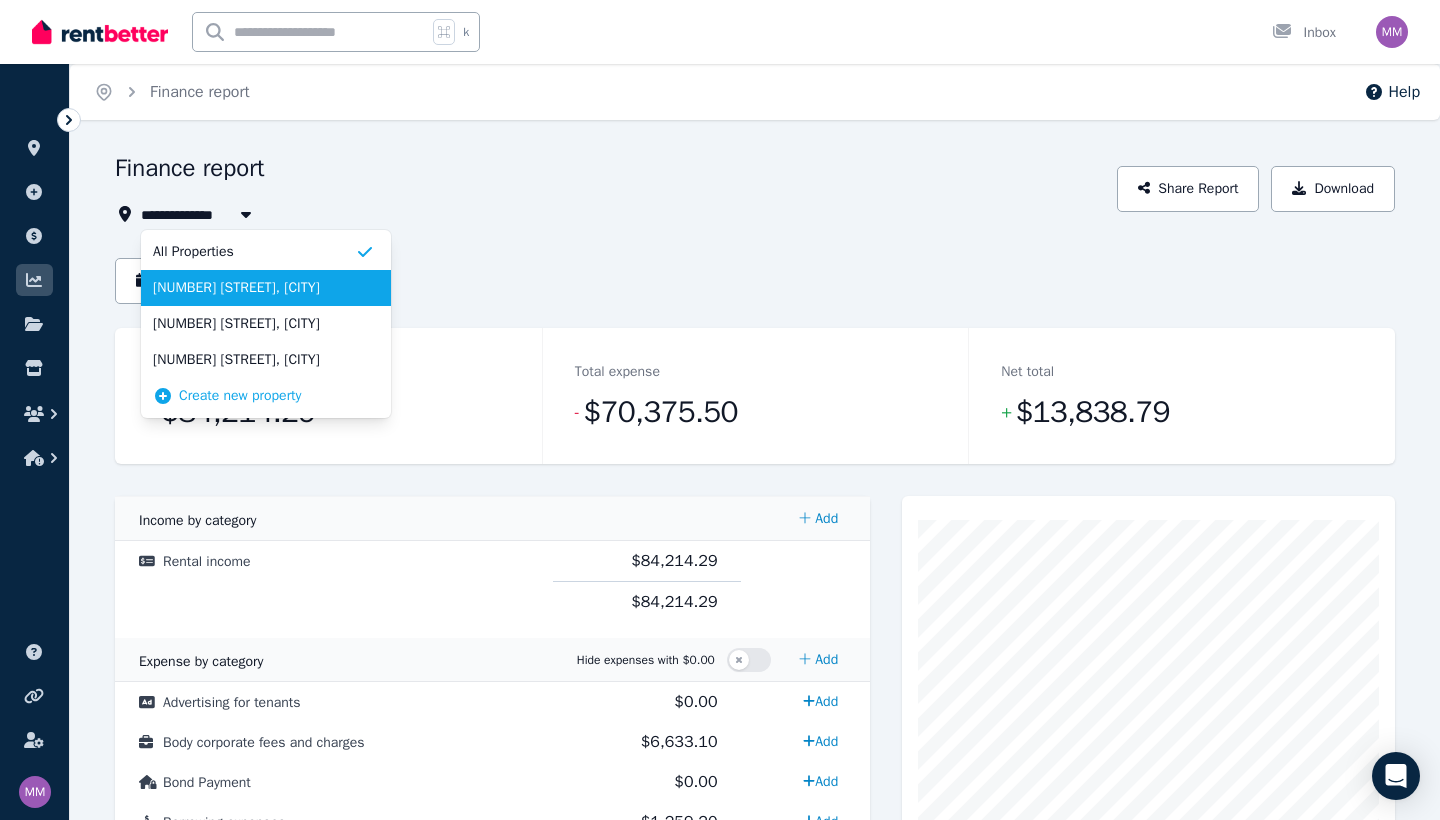 click on "[NUMBER] [STREET], [CITY]" at bounding box center (254, 288) 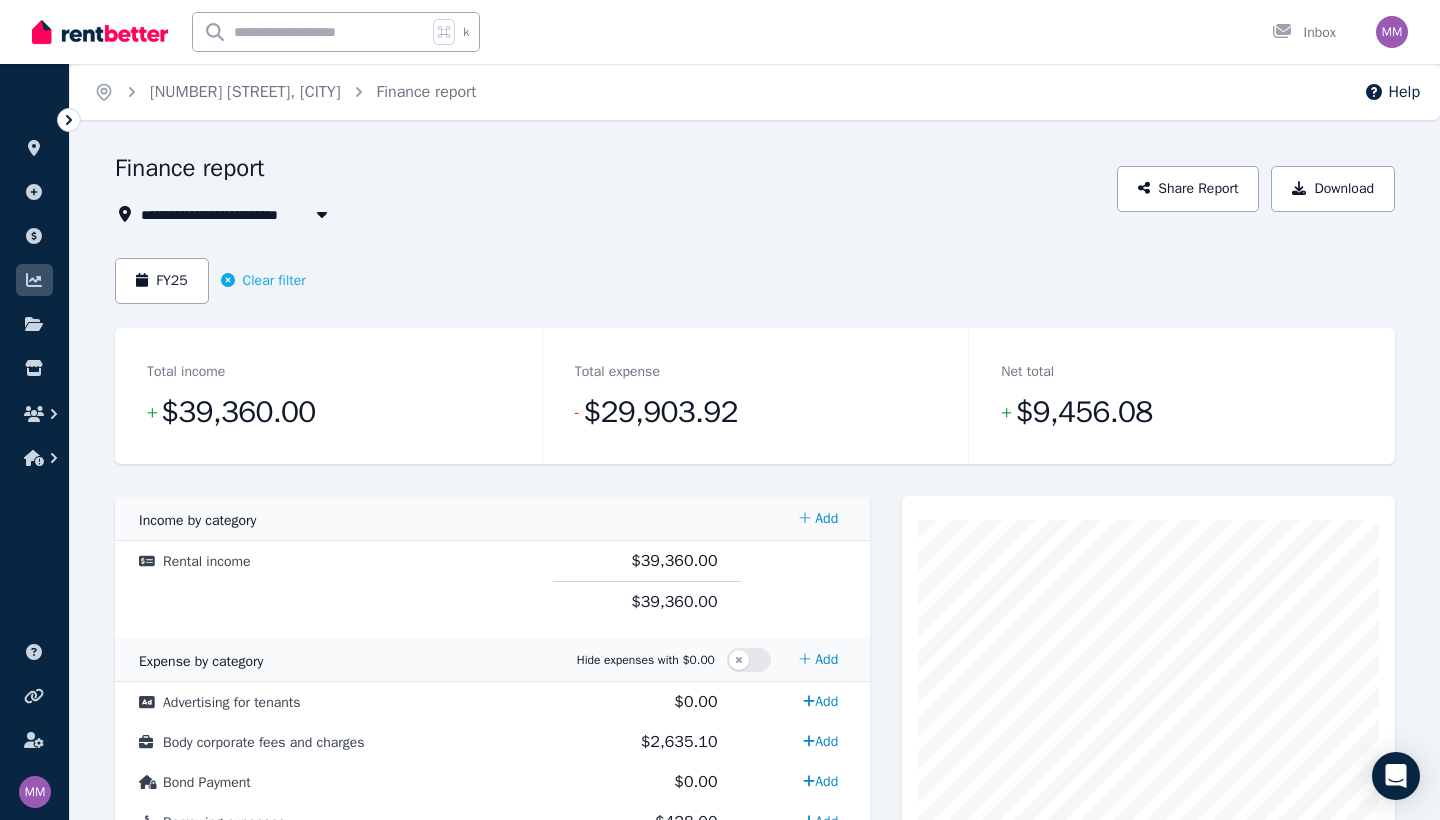 scroll, scrollTop: 0, scrollLeft: 0, axis: both 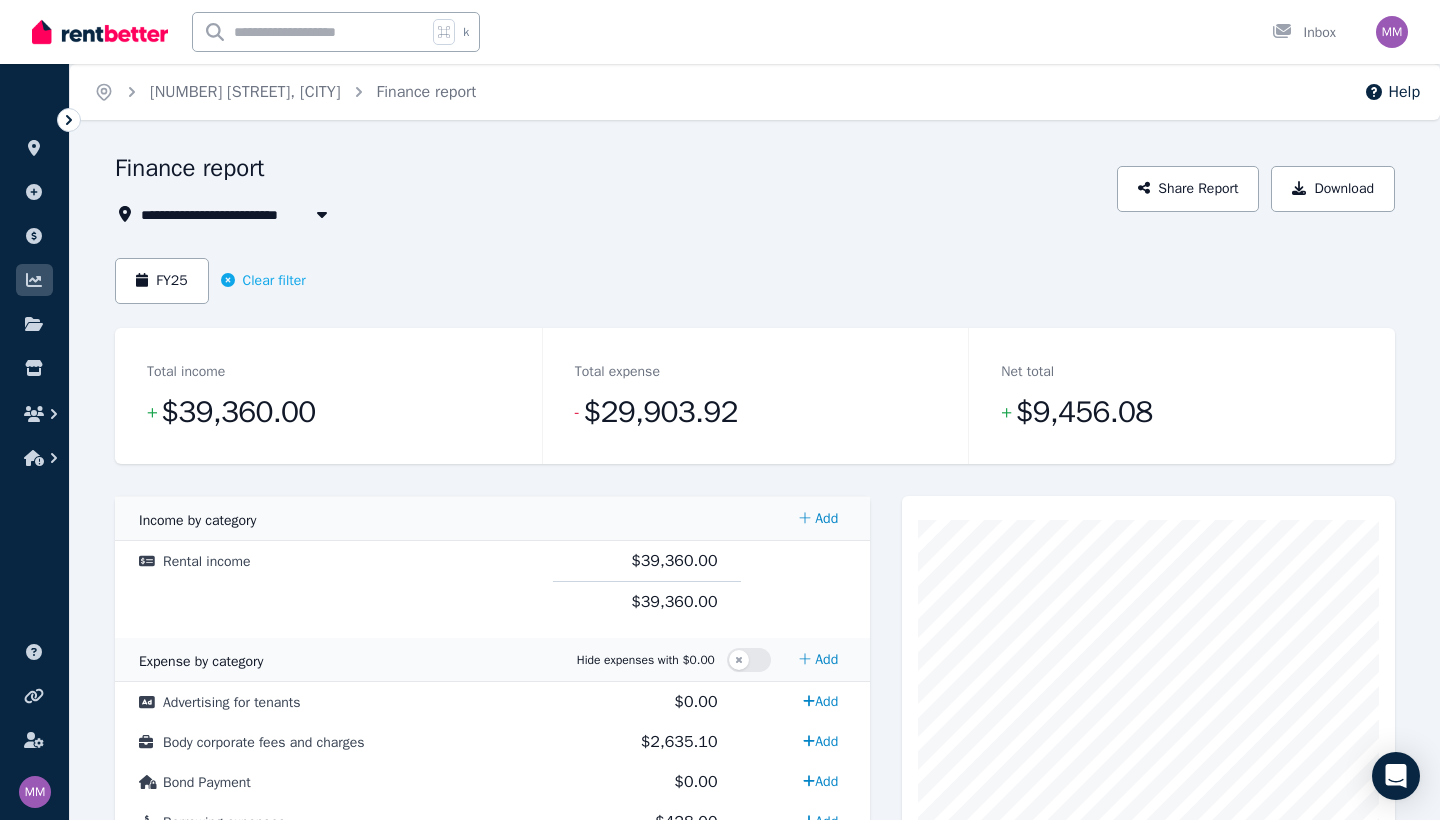 click 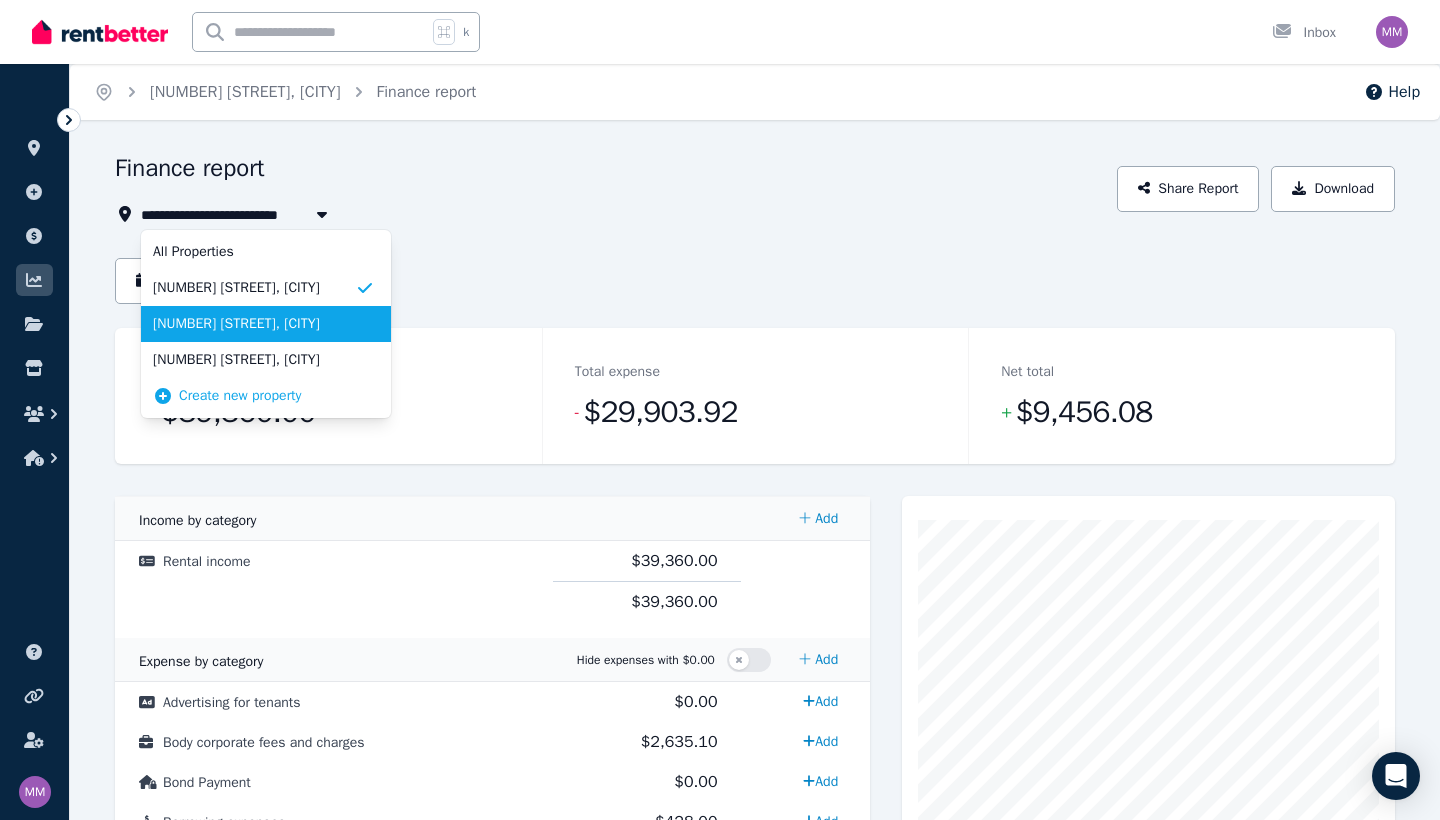 click on "[NUMBER] [STREET], [CITY]" at bounding box center (254, 324) 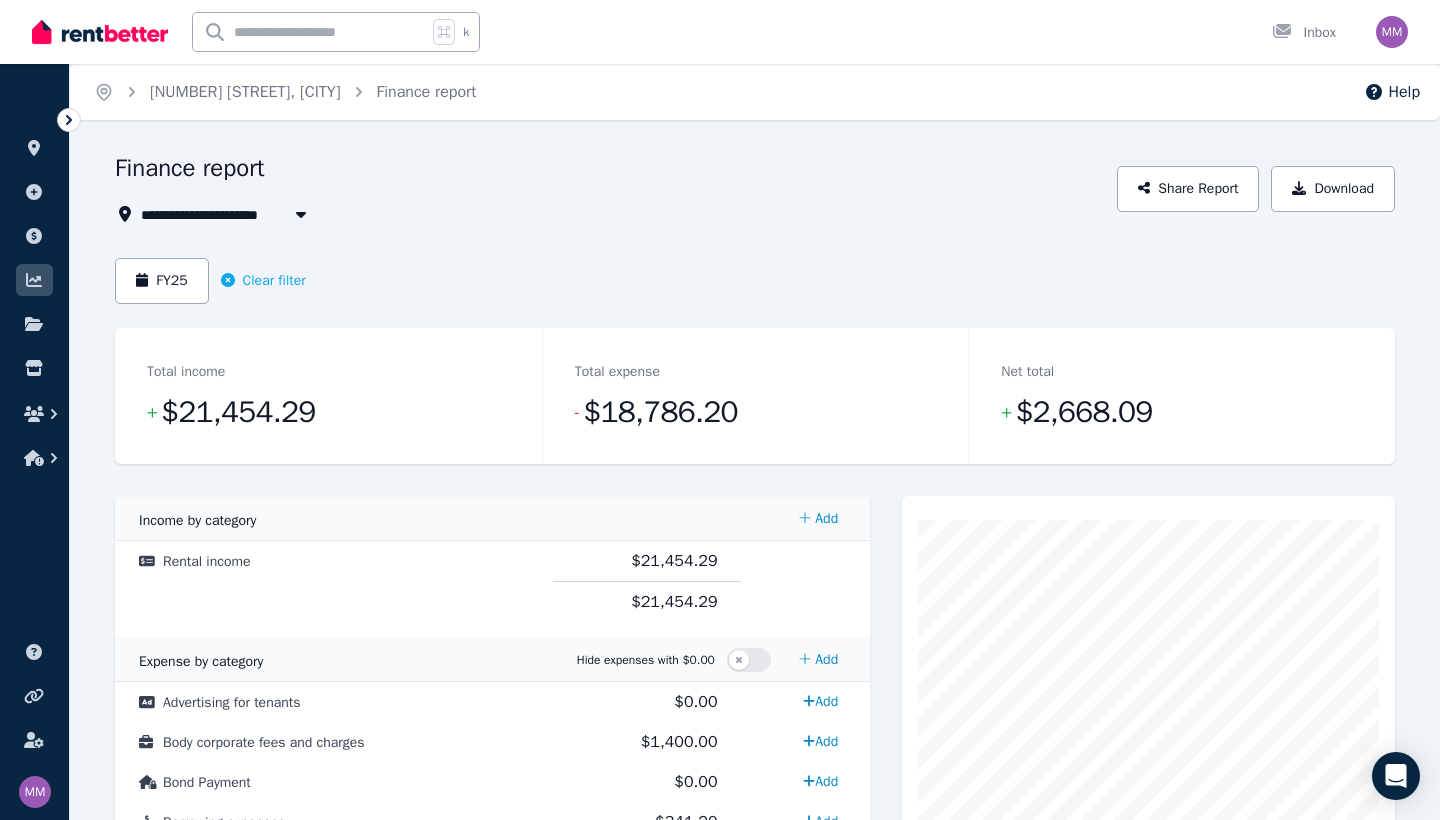 scroll, scrollTop: 0, scrollLeft: 0, axis: both 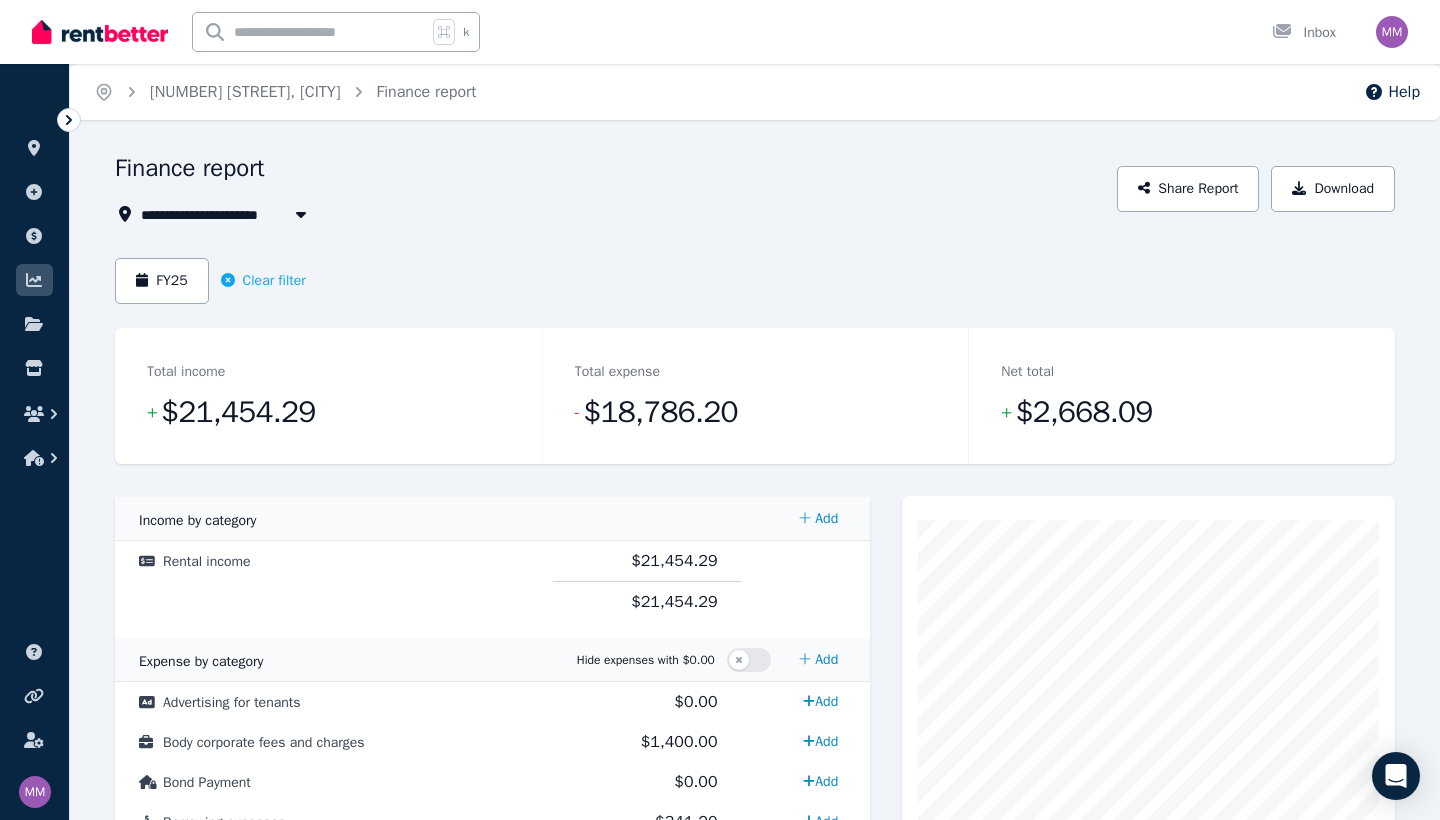 click 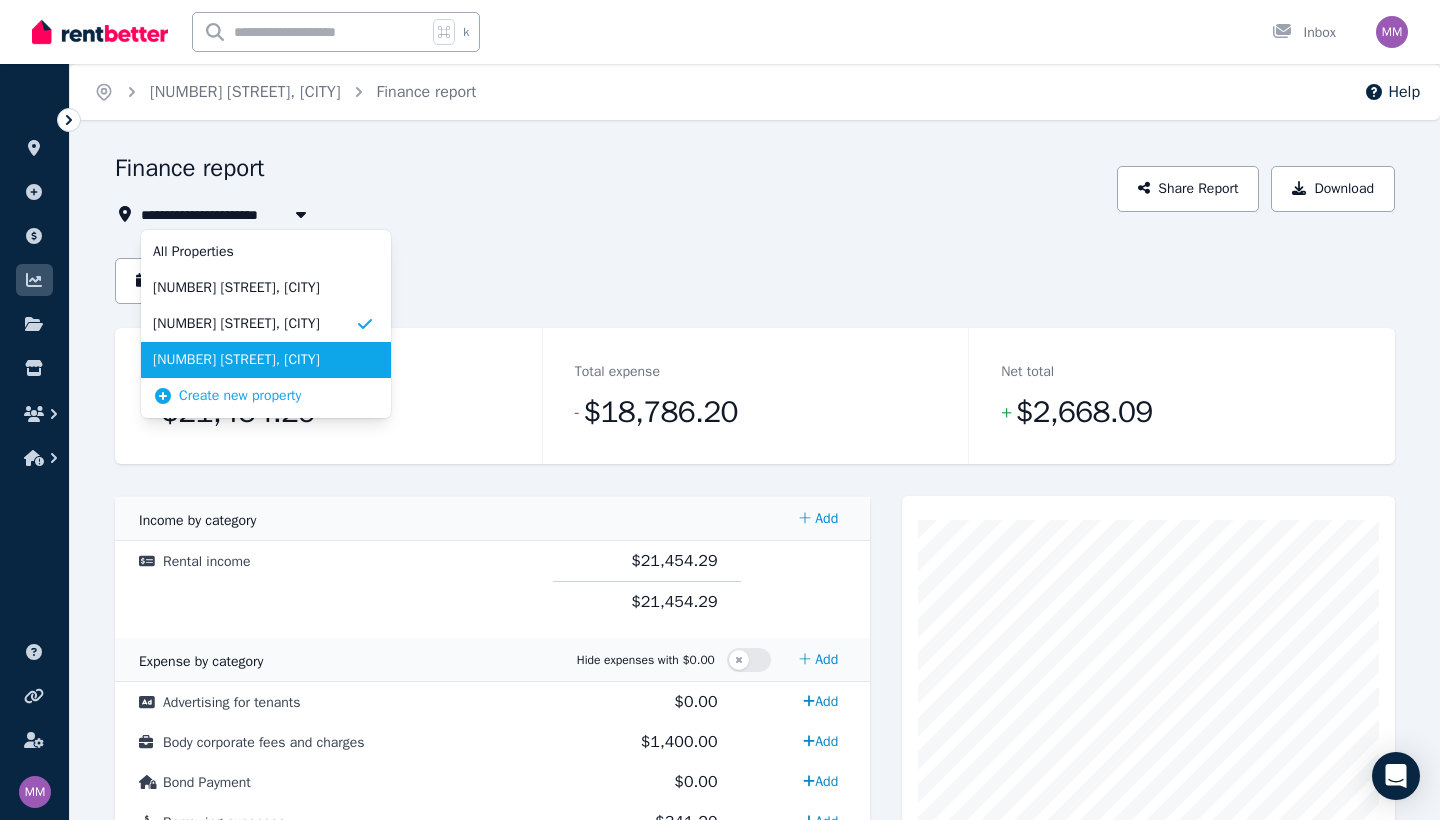 click on "[NUMBER] [STREET], [CITY]" at bounding box center (254, 360) 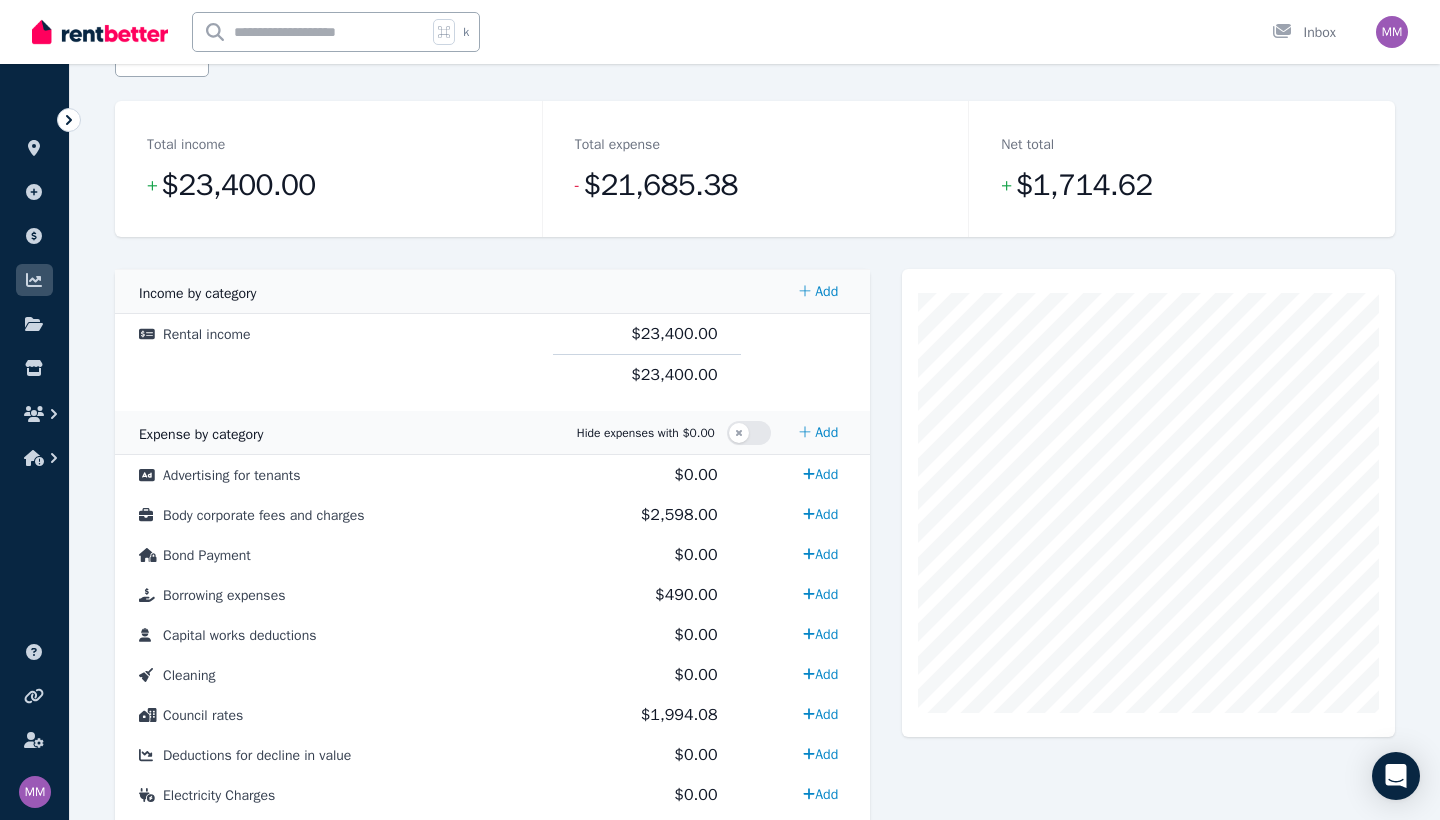 scroll, scrollTop: 299, scrollLeft: 0, axis: vertical 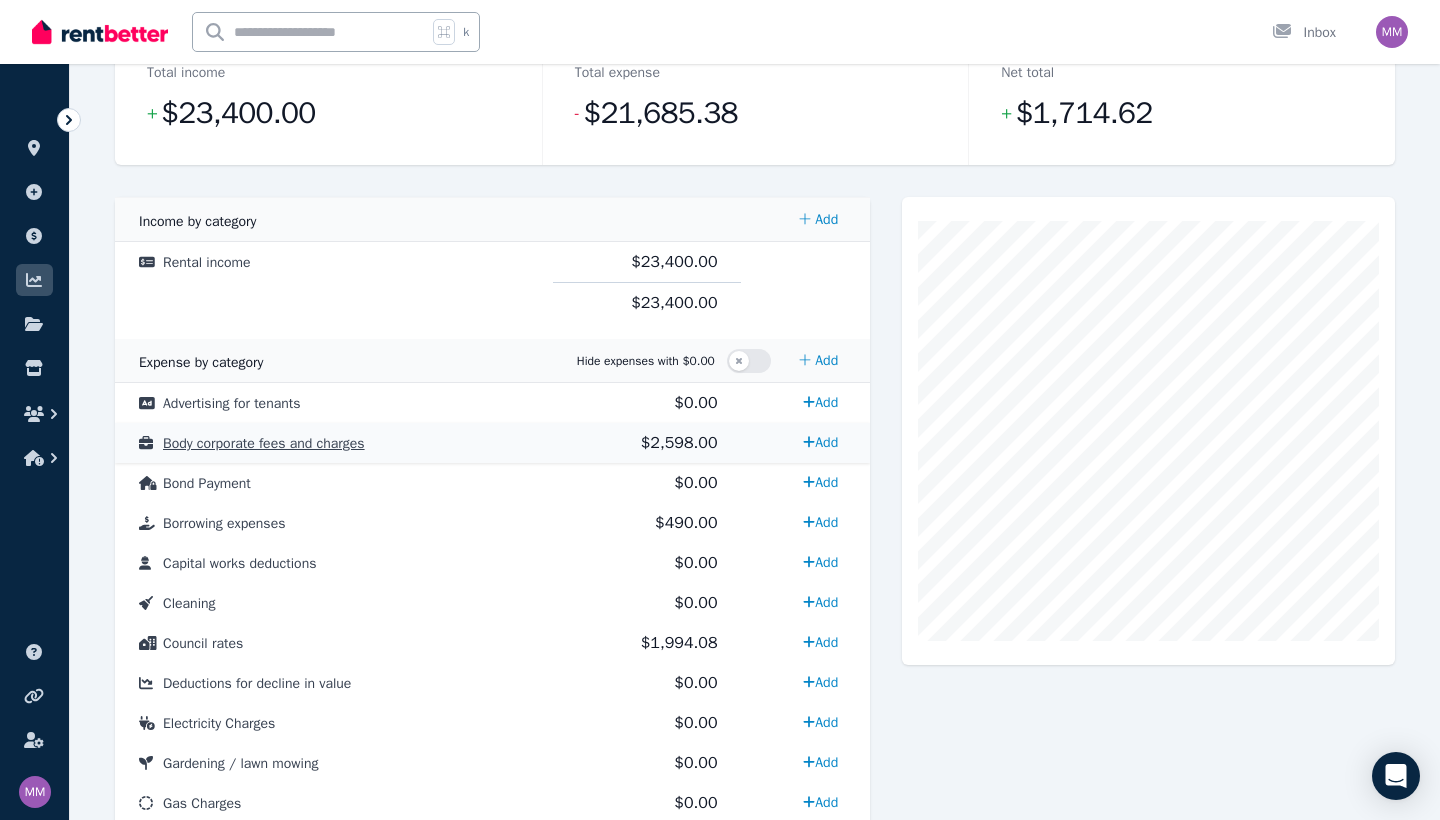 click on "Body corporate fees and charges" at bounding box center [334, 443] 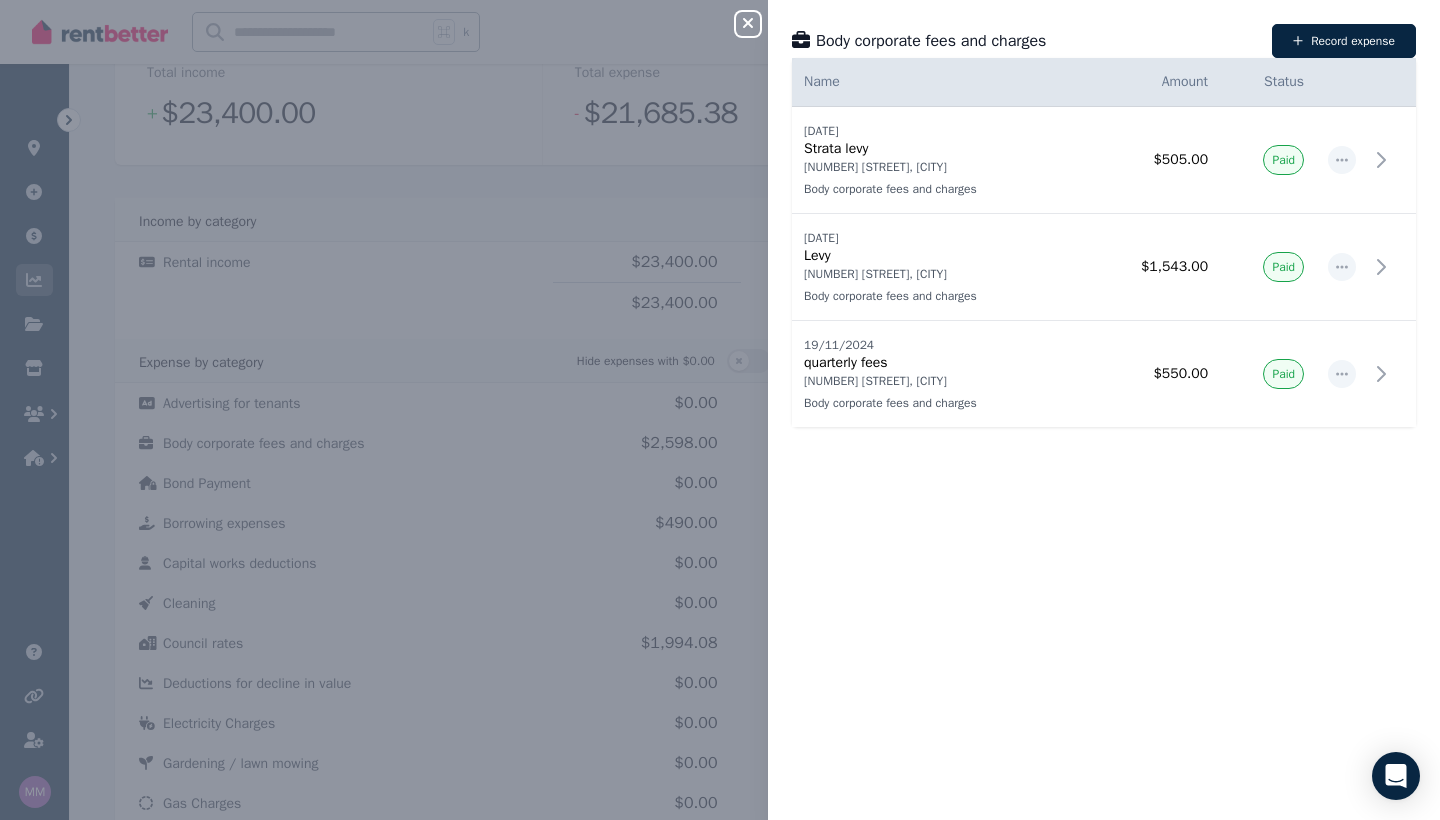 click 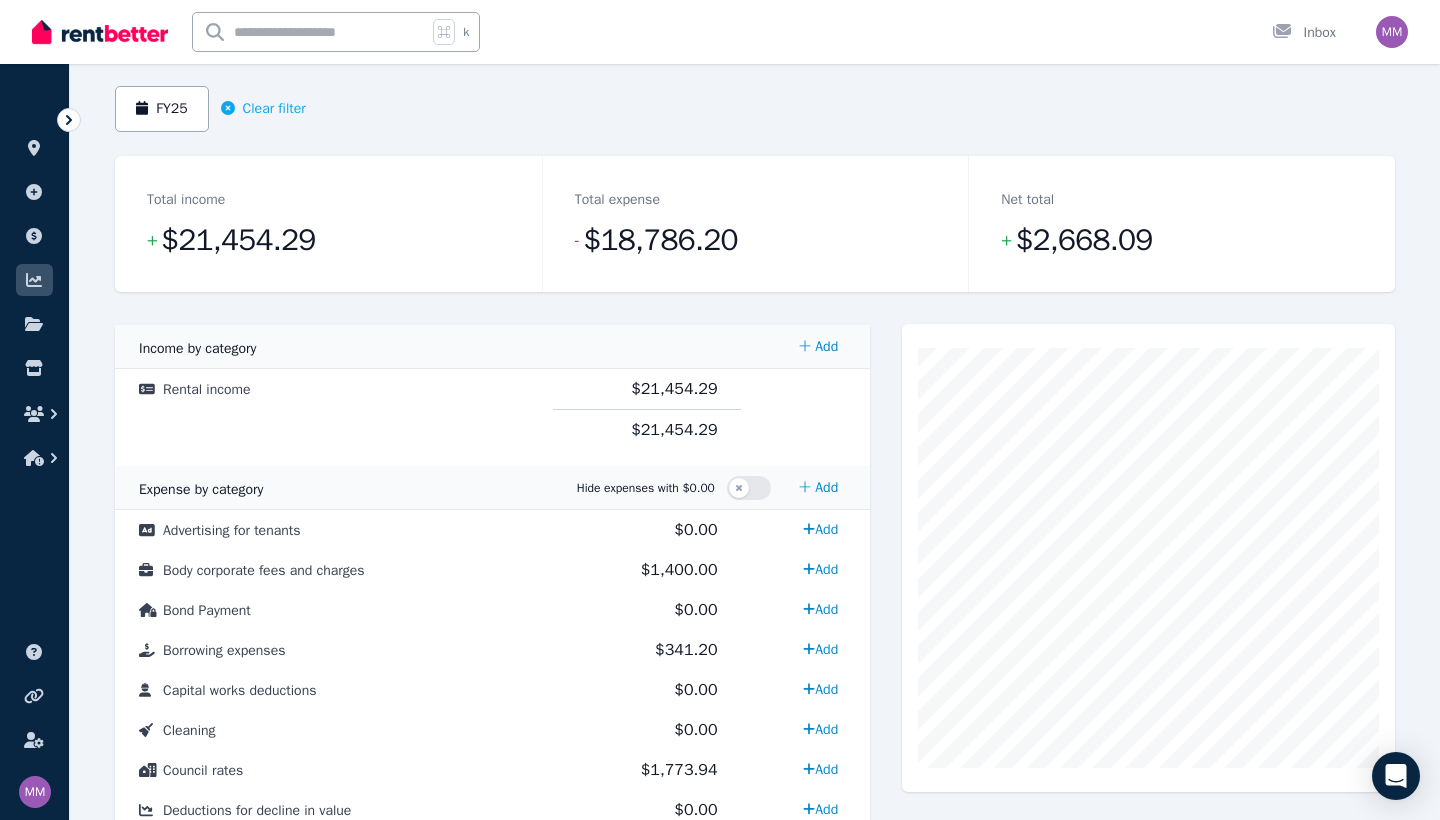 scroll, scrollTop: 309, scrollLeft: 0, axis: vertical 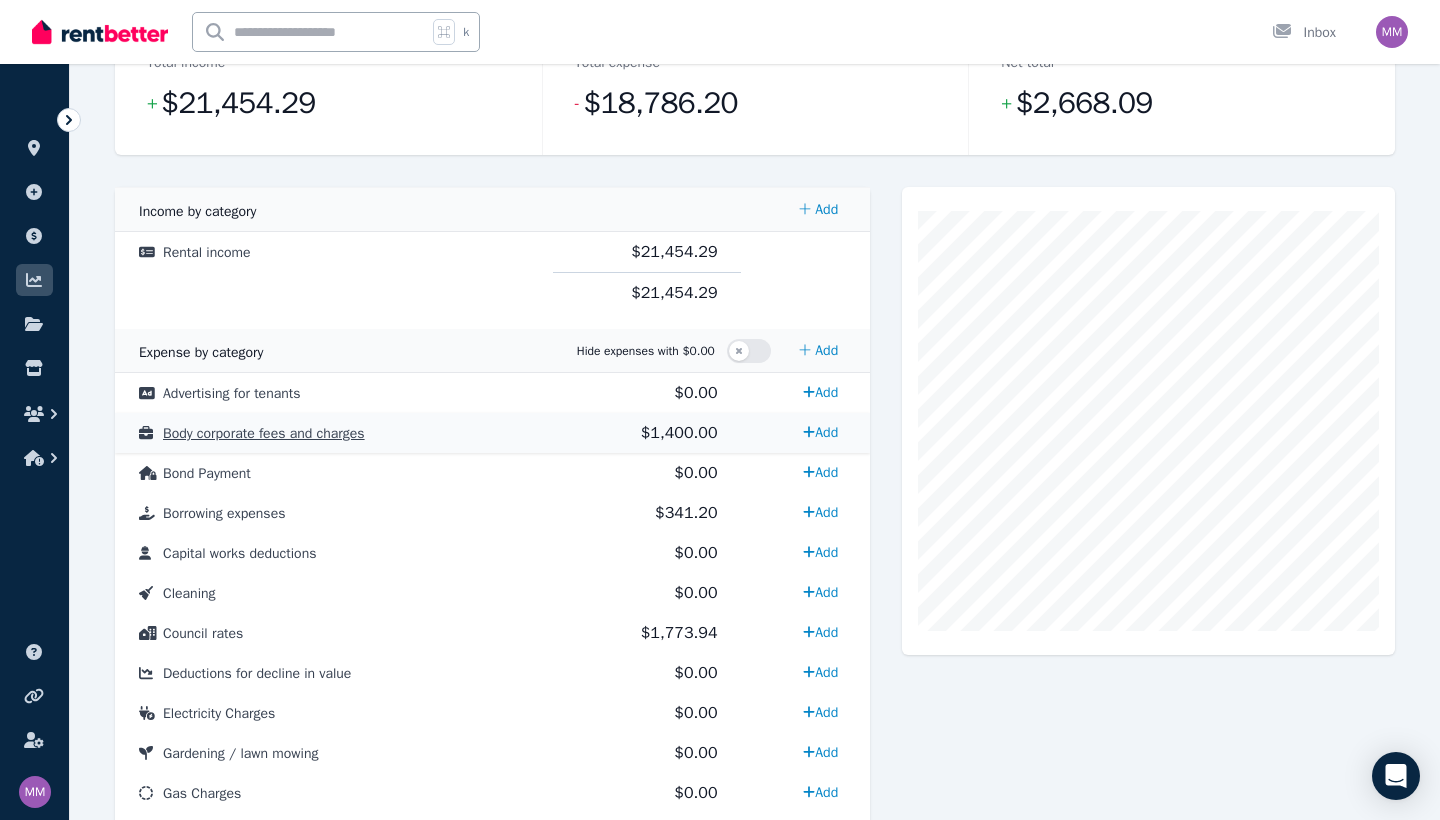 click on "Body corporate fees and charges" at bounding box center [264, 433] 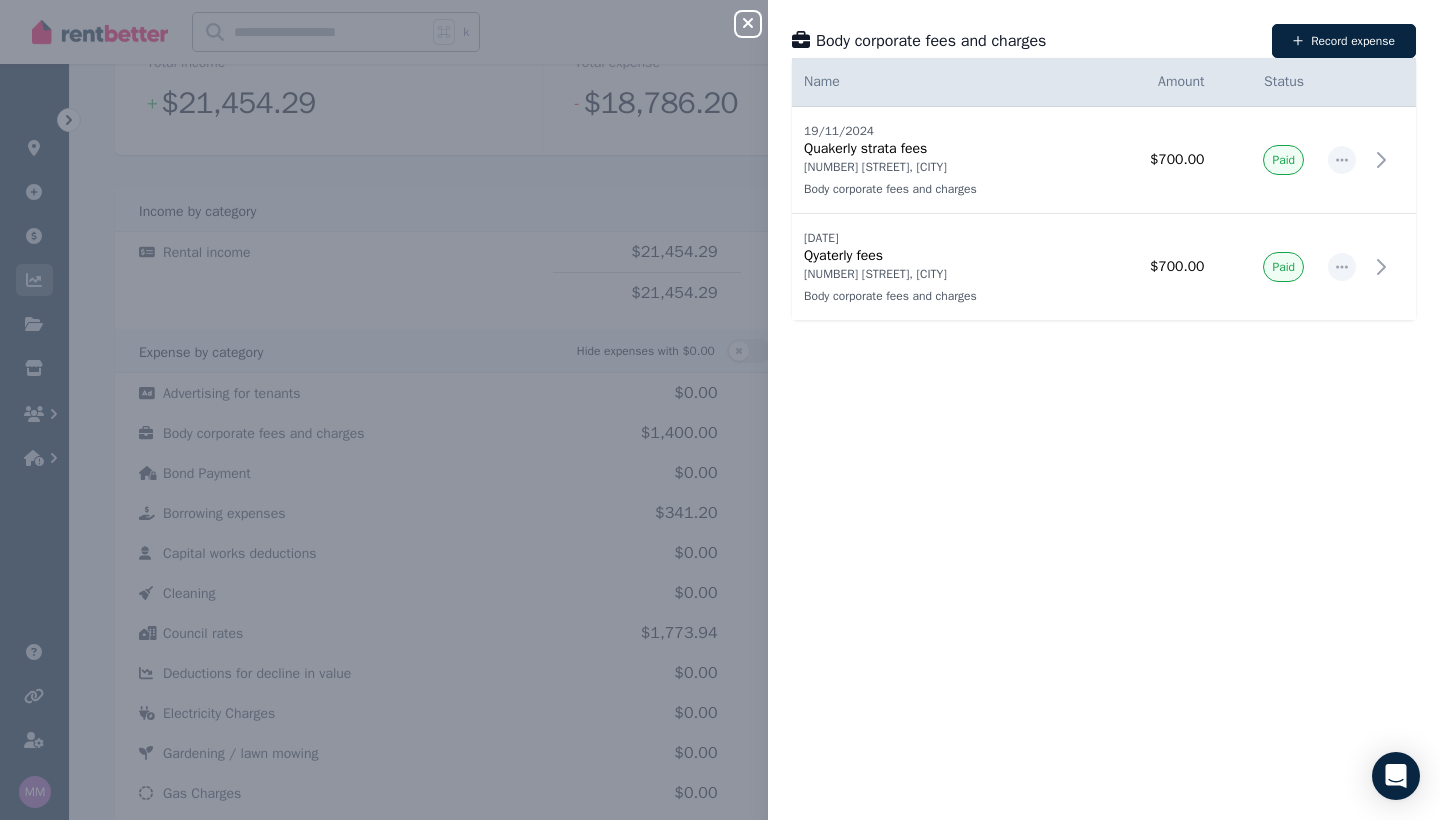 click 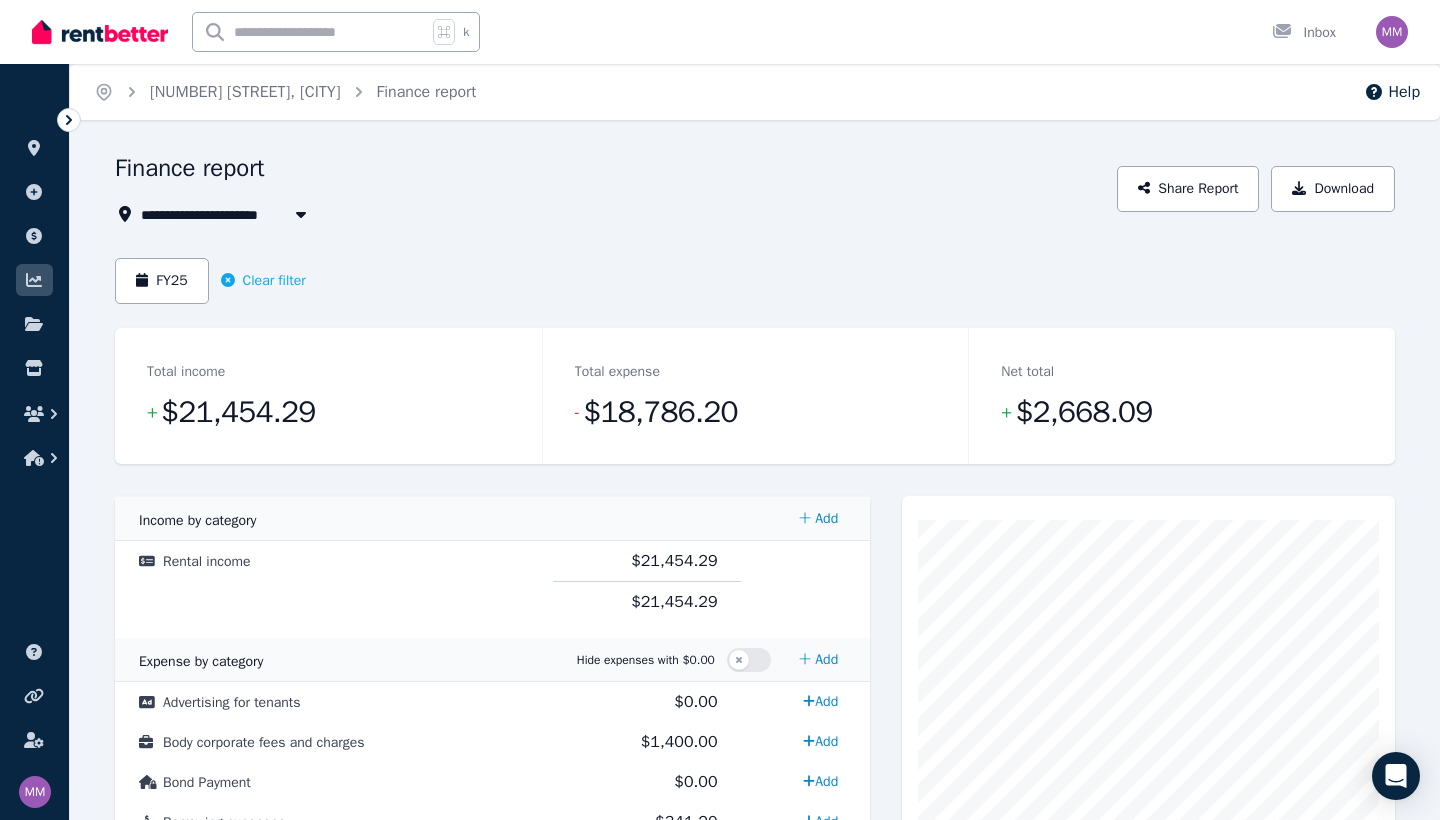 scroll, scrollTop: 0, scrollLeft: 0, axis: both 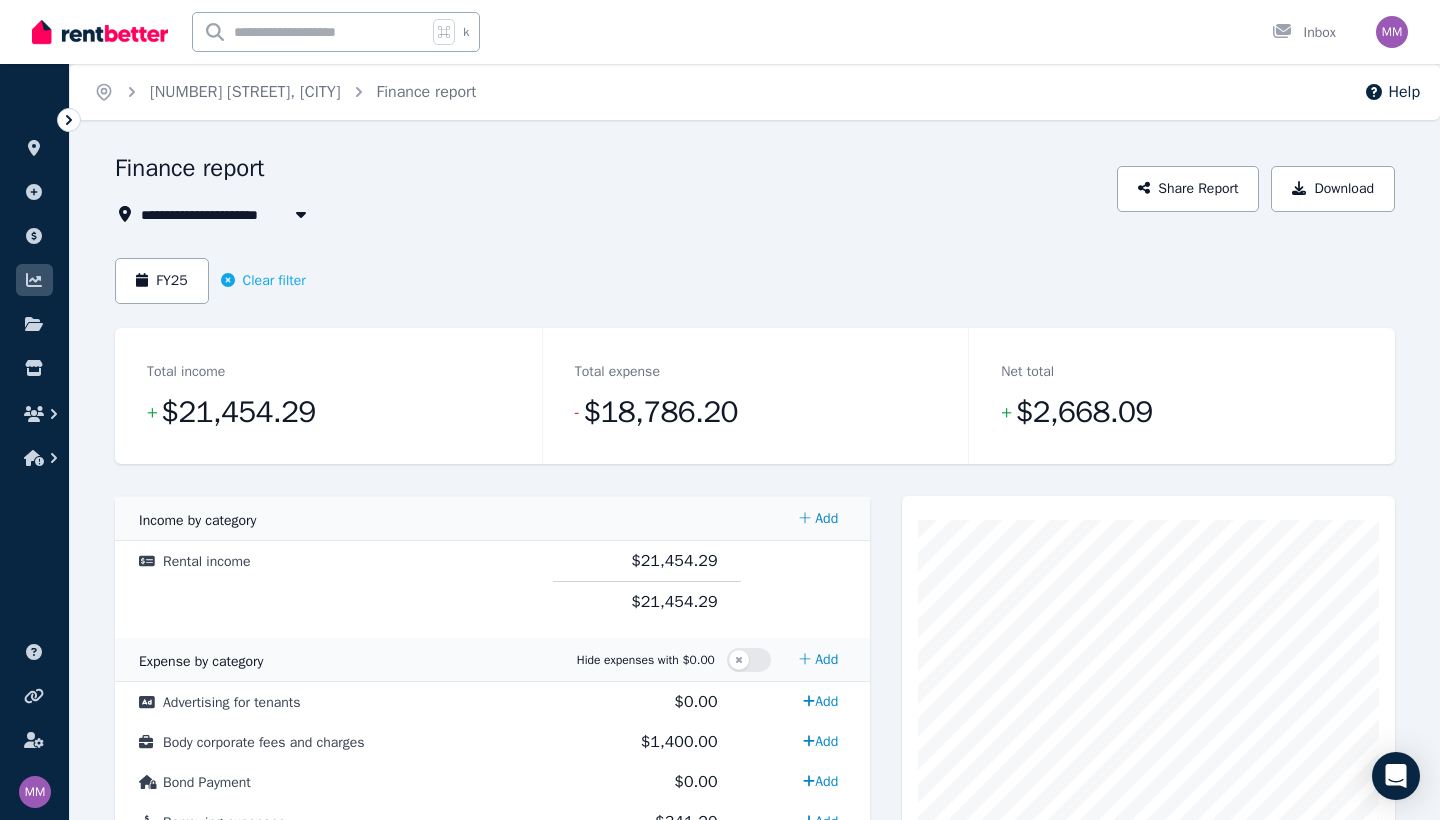 click 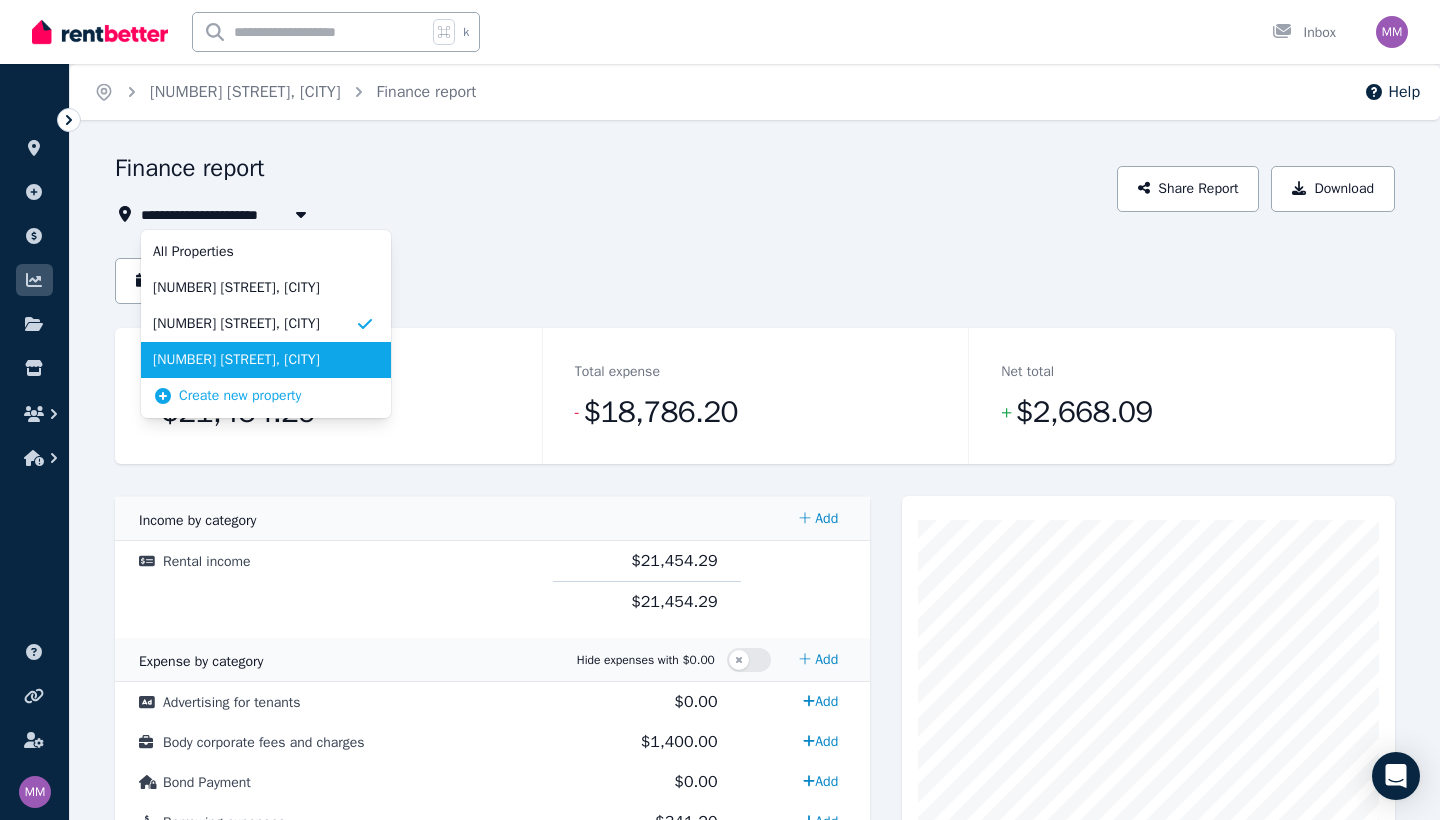 click on "[NUMBER] [STREET], [CITY]" at bounding box center (254, 360) 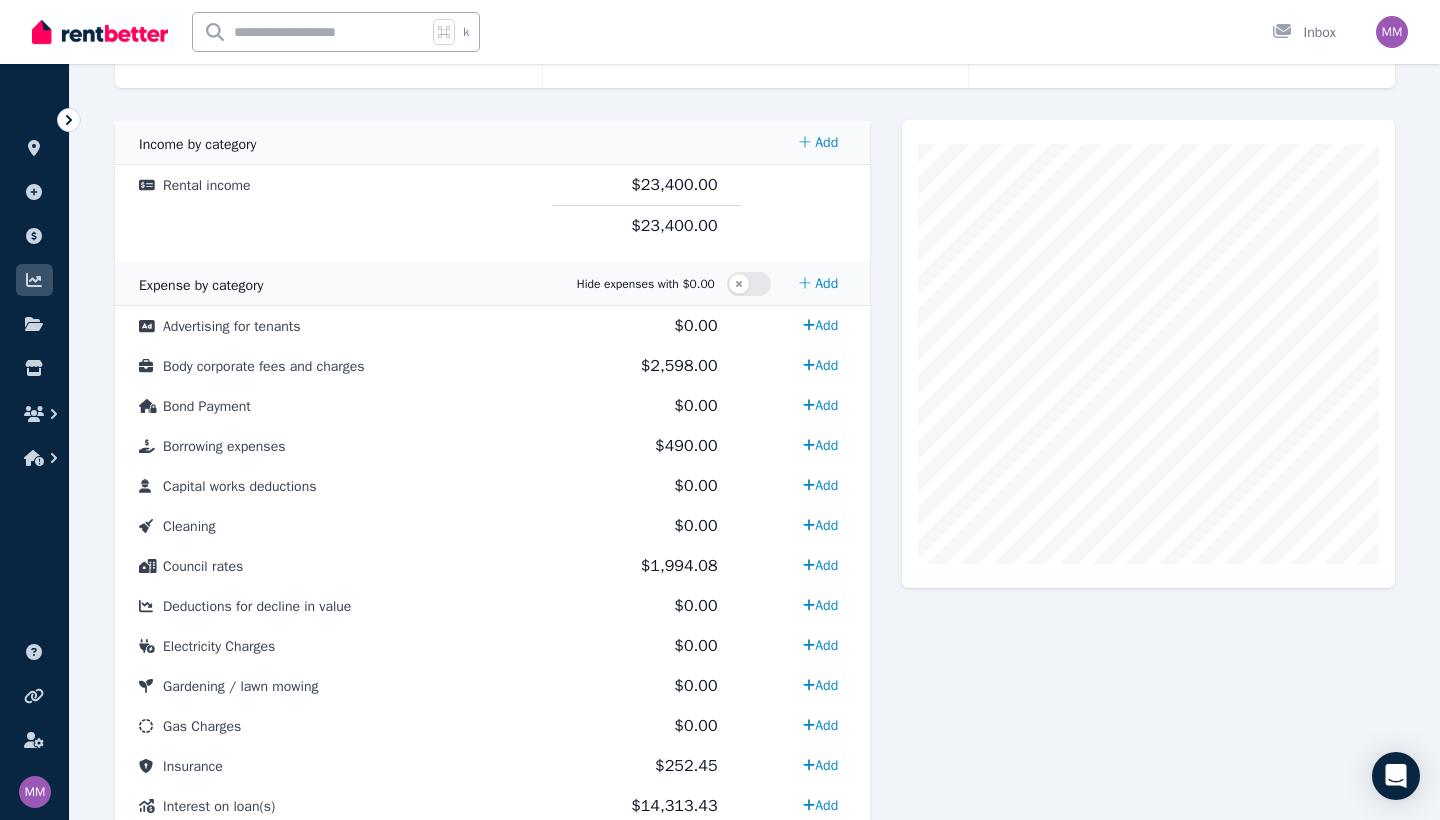 scroll, scrollTop: 384, scrollLeft: 0, axis: vertical 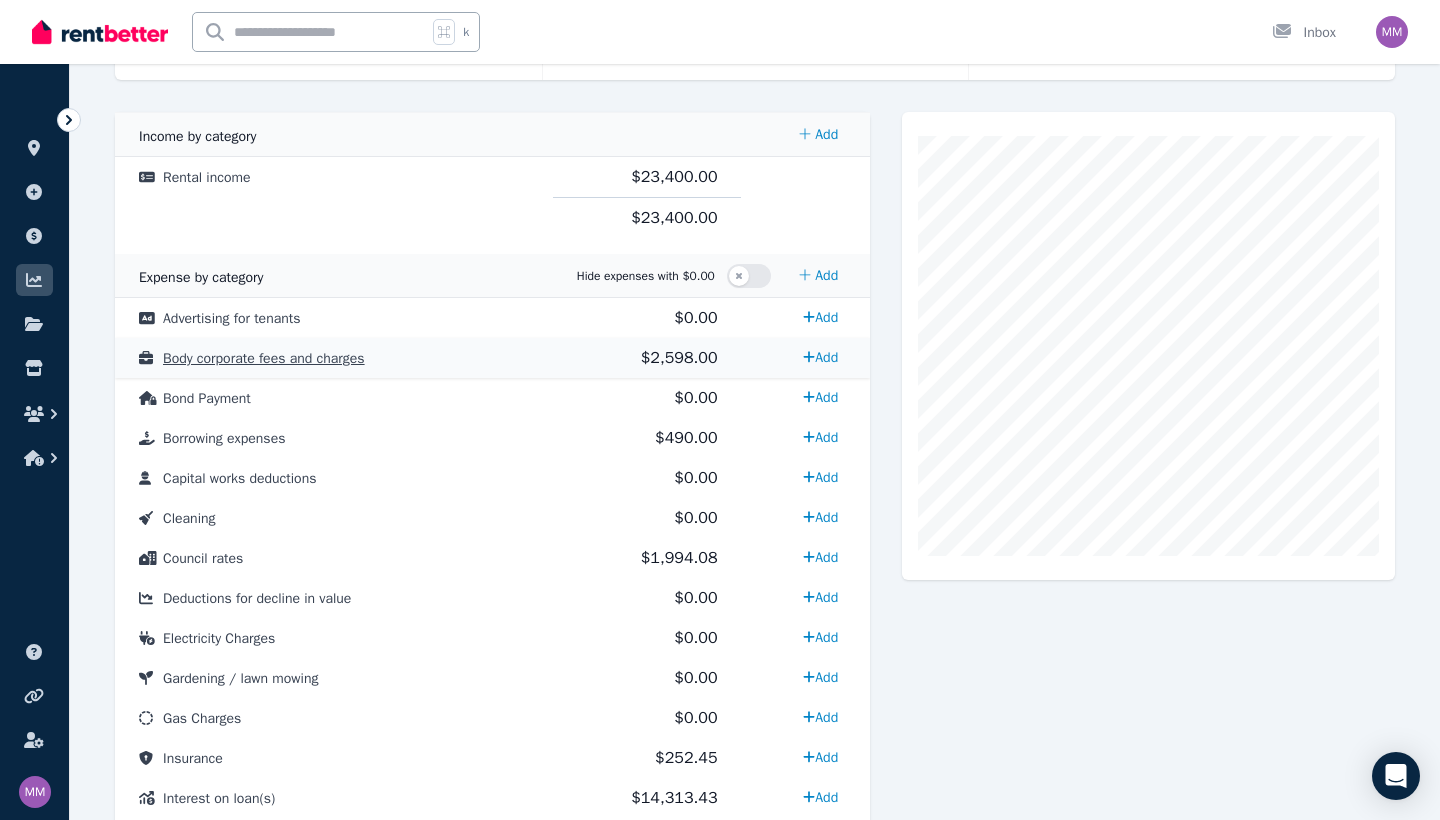 click on "Body corporate fees and charges" at bounding box center [264, 358] 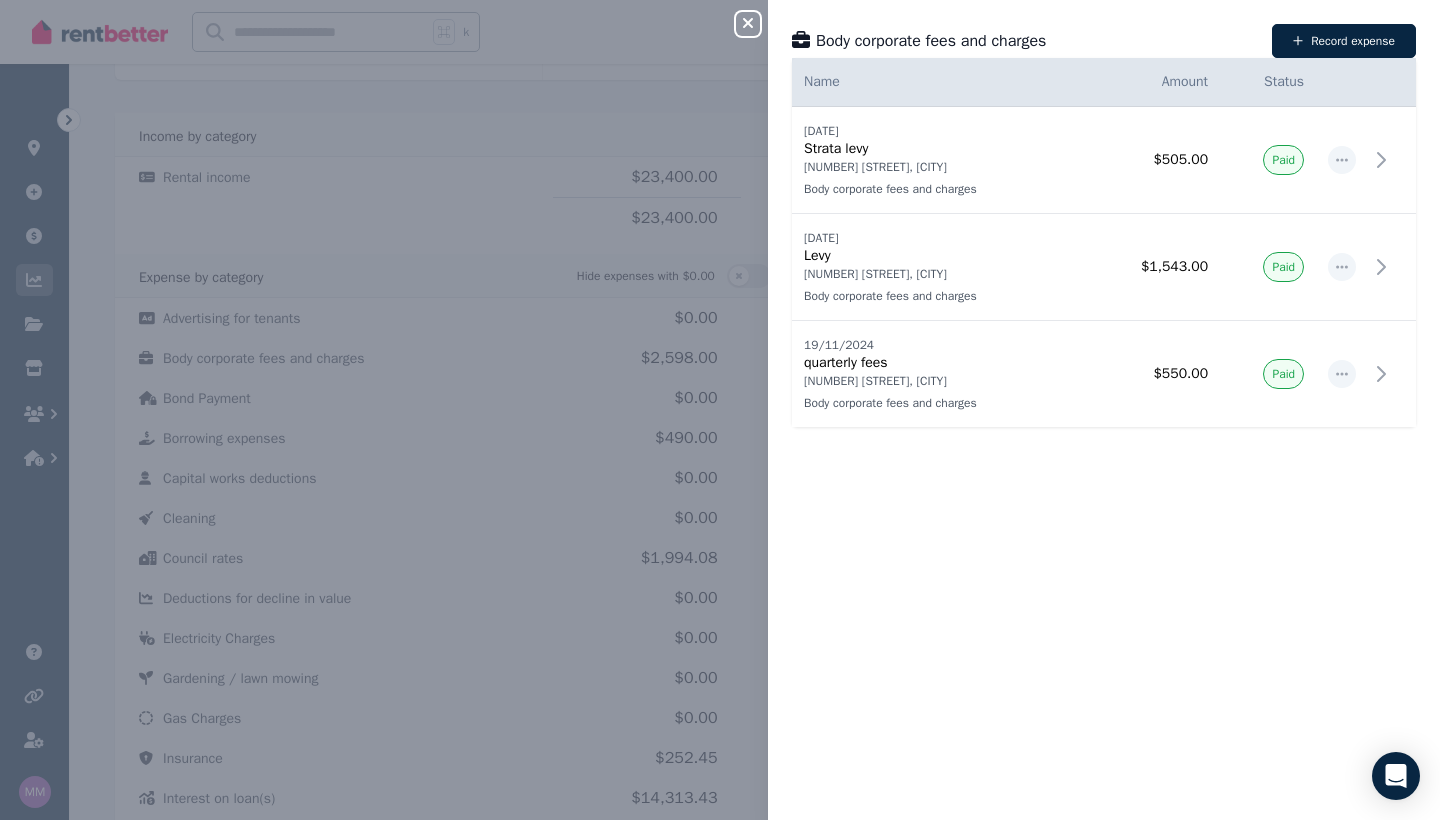 click 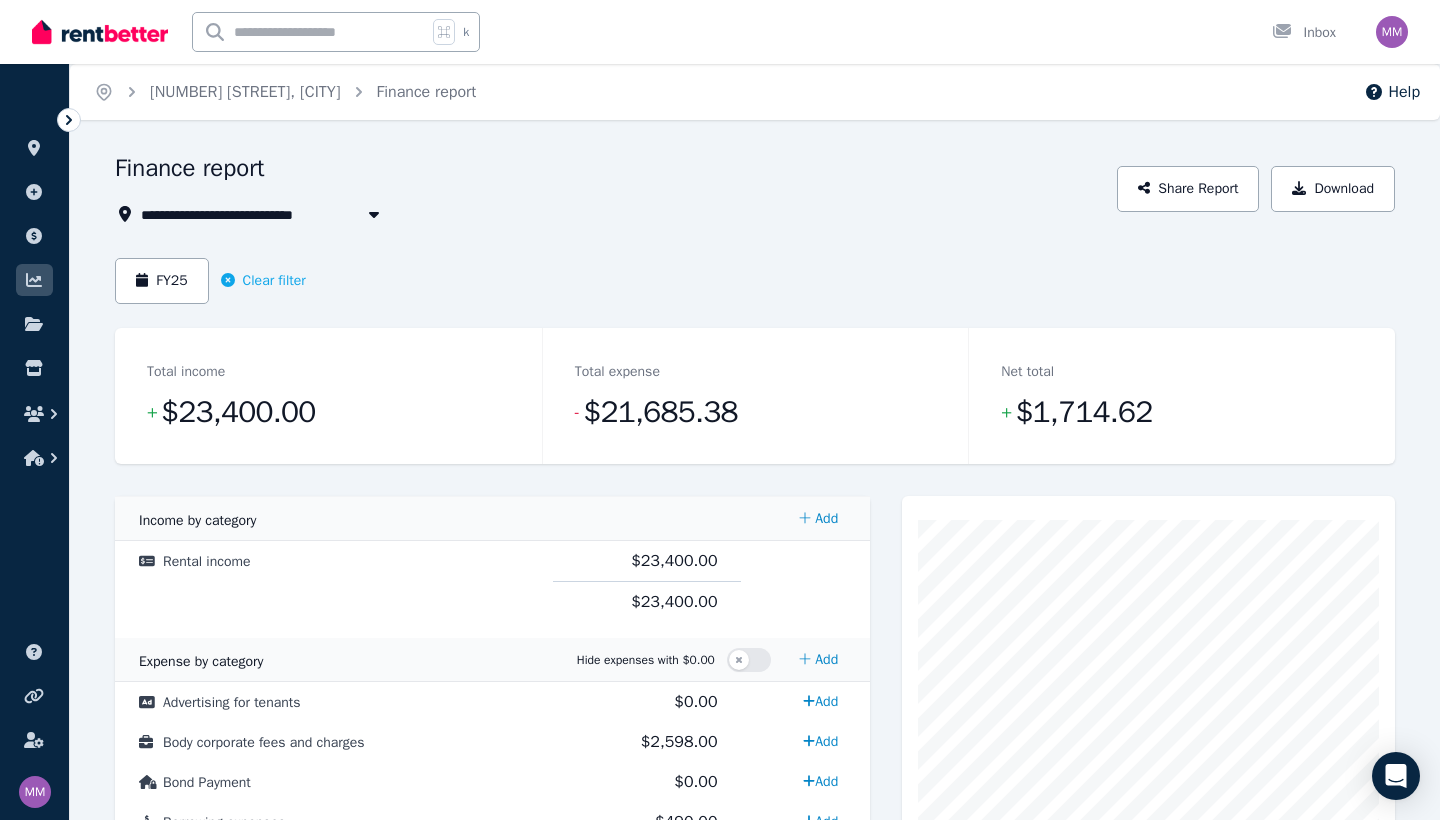 scroll, scrollTop: 0, scrollLeft: 0, axis: both 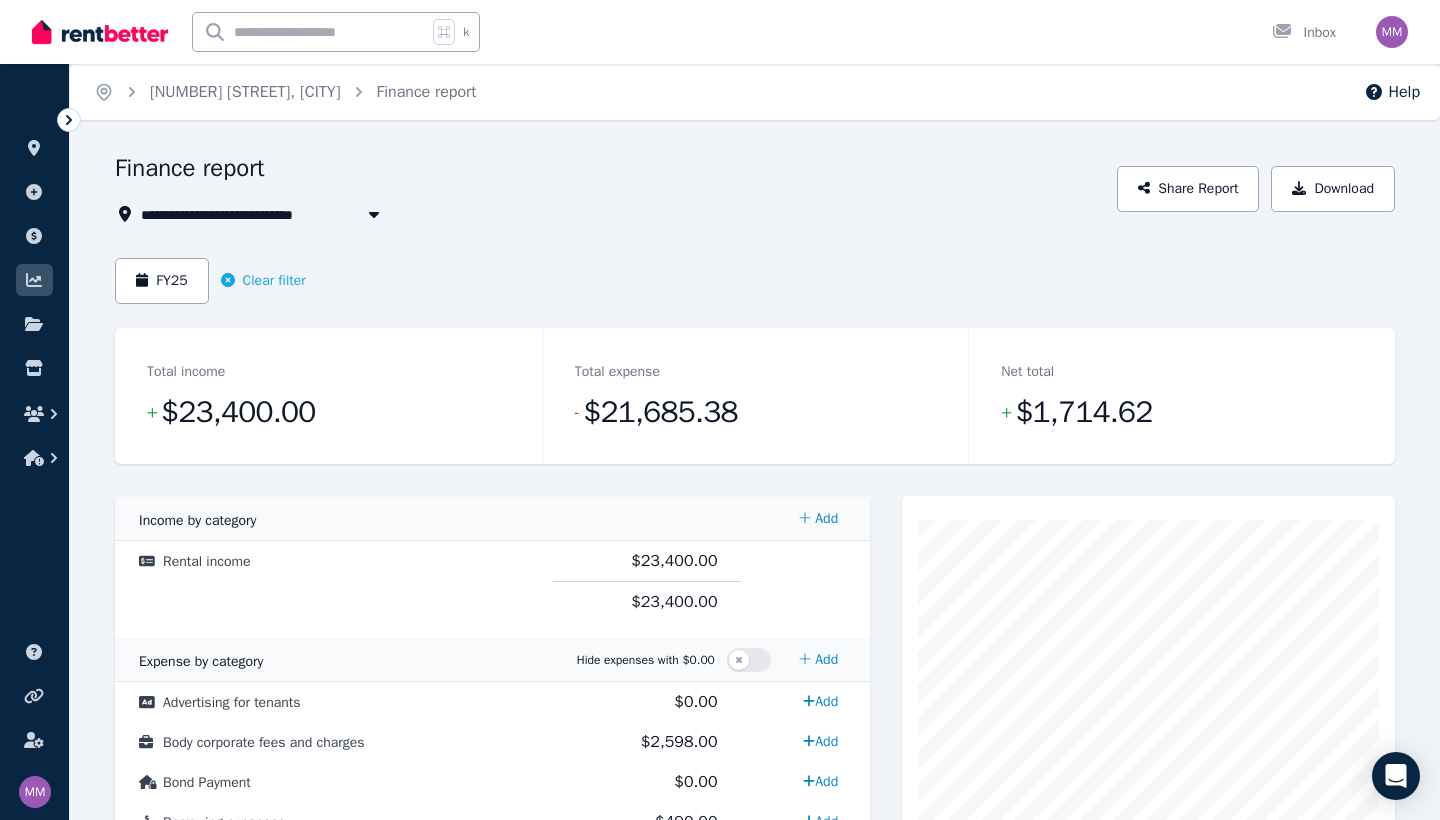 click 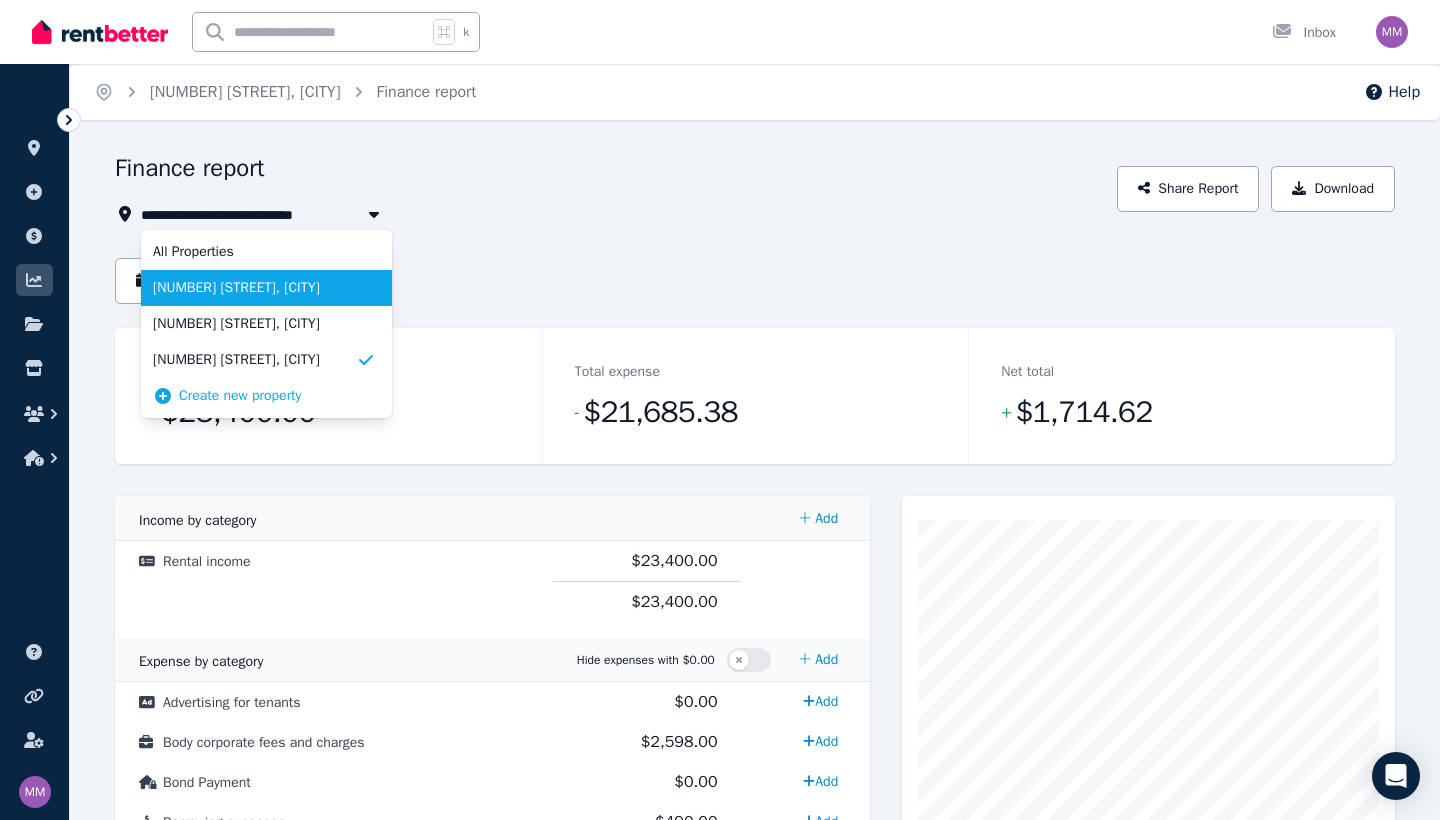 click on "[NUMBER] [STREET], [CITY]" at bounding box center (254, 288) 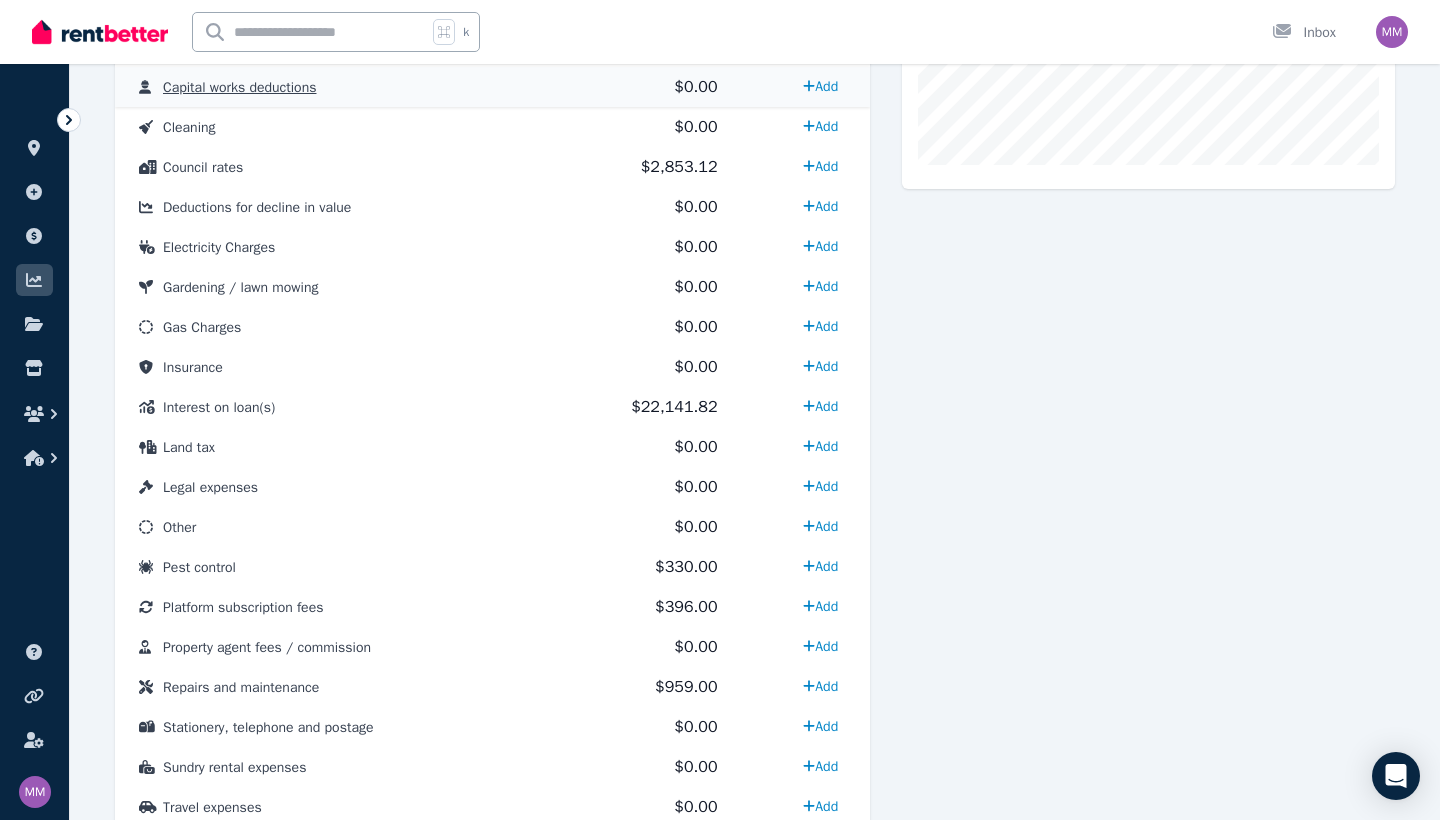 scroll, scrollTop: 795, scrollLeft: 0, axis: vertical 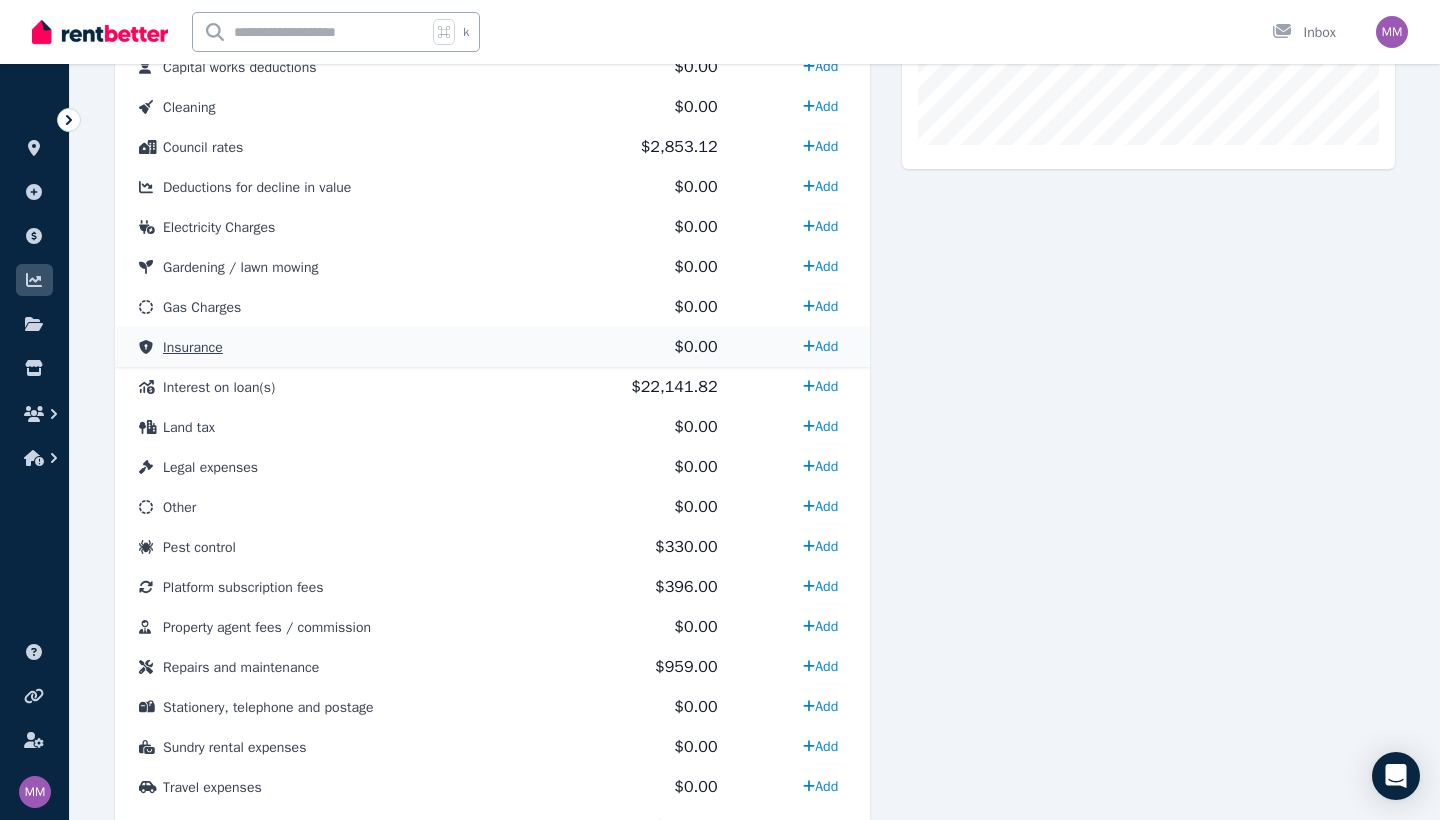click on "Insurance" at bounding box center (334, 347) 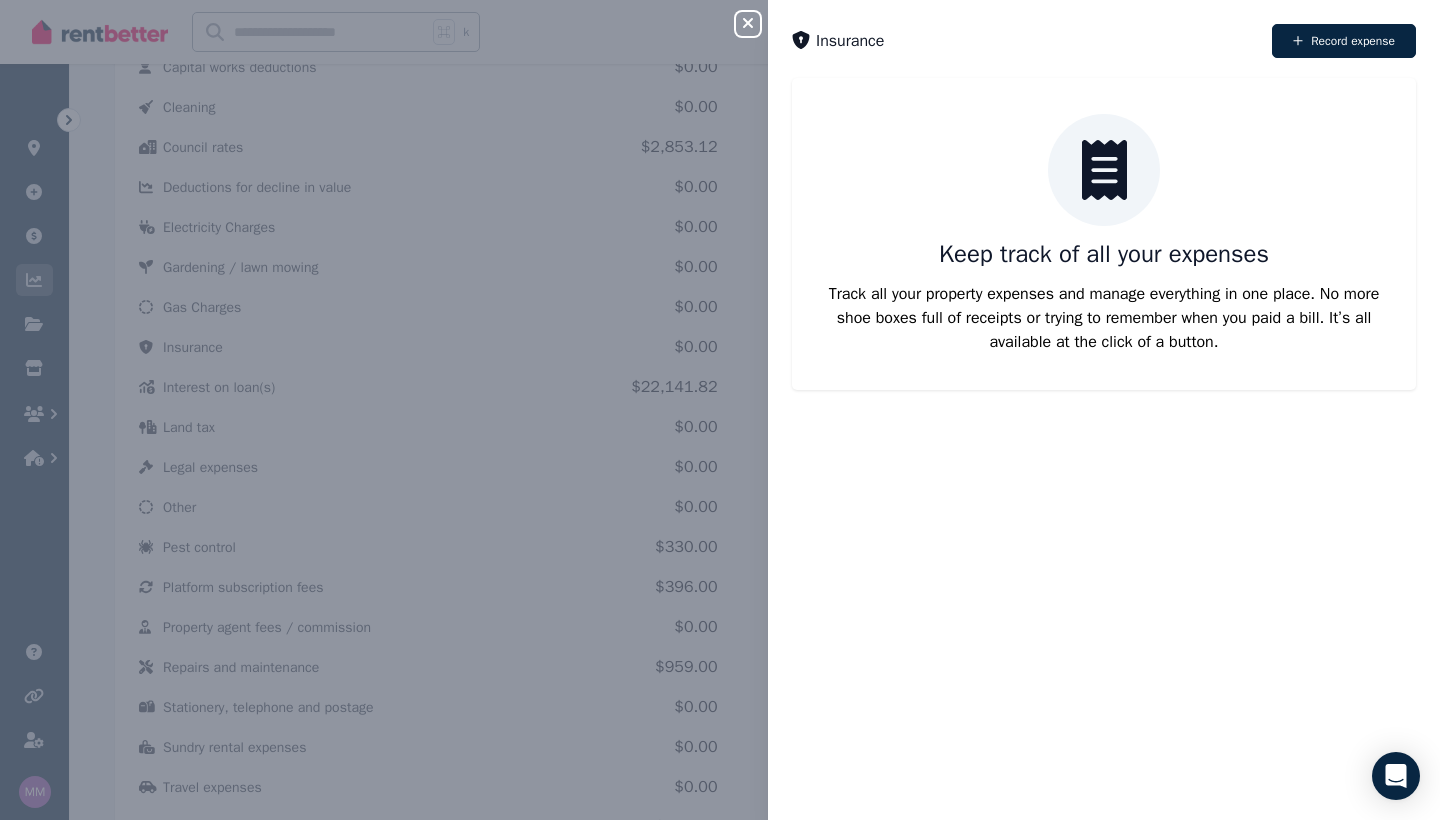 click 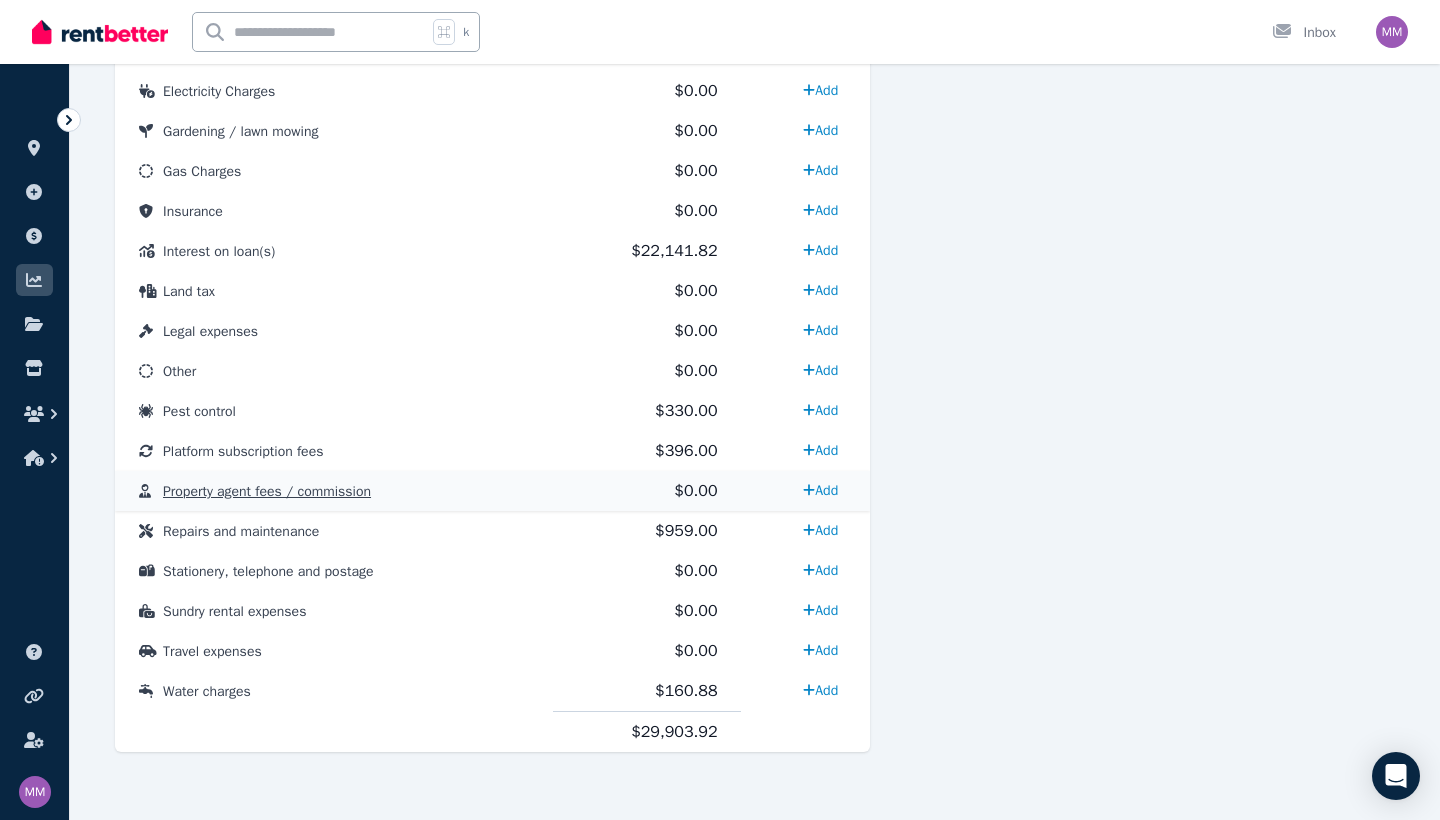 scroll, scrollTop: 931, scrollLeft: 0, axis: vertical 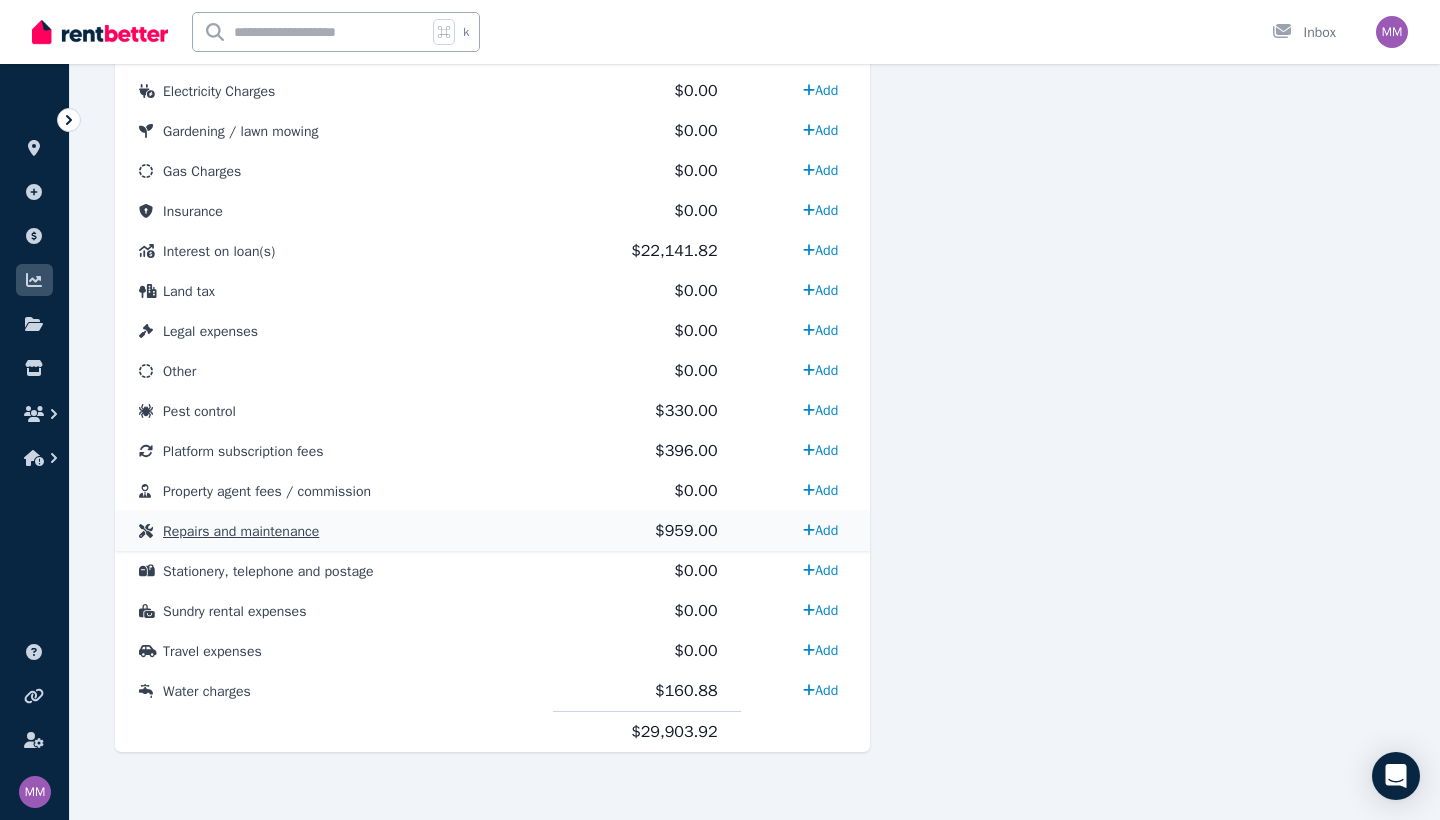 click on "Repairs and maintenance" at bounding box center [241, 531] 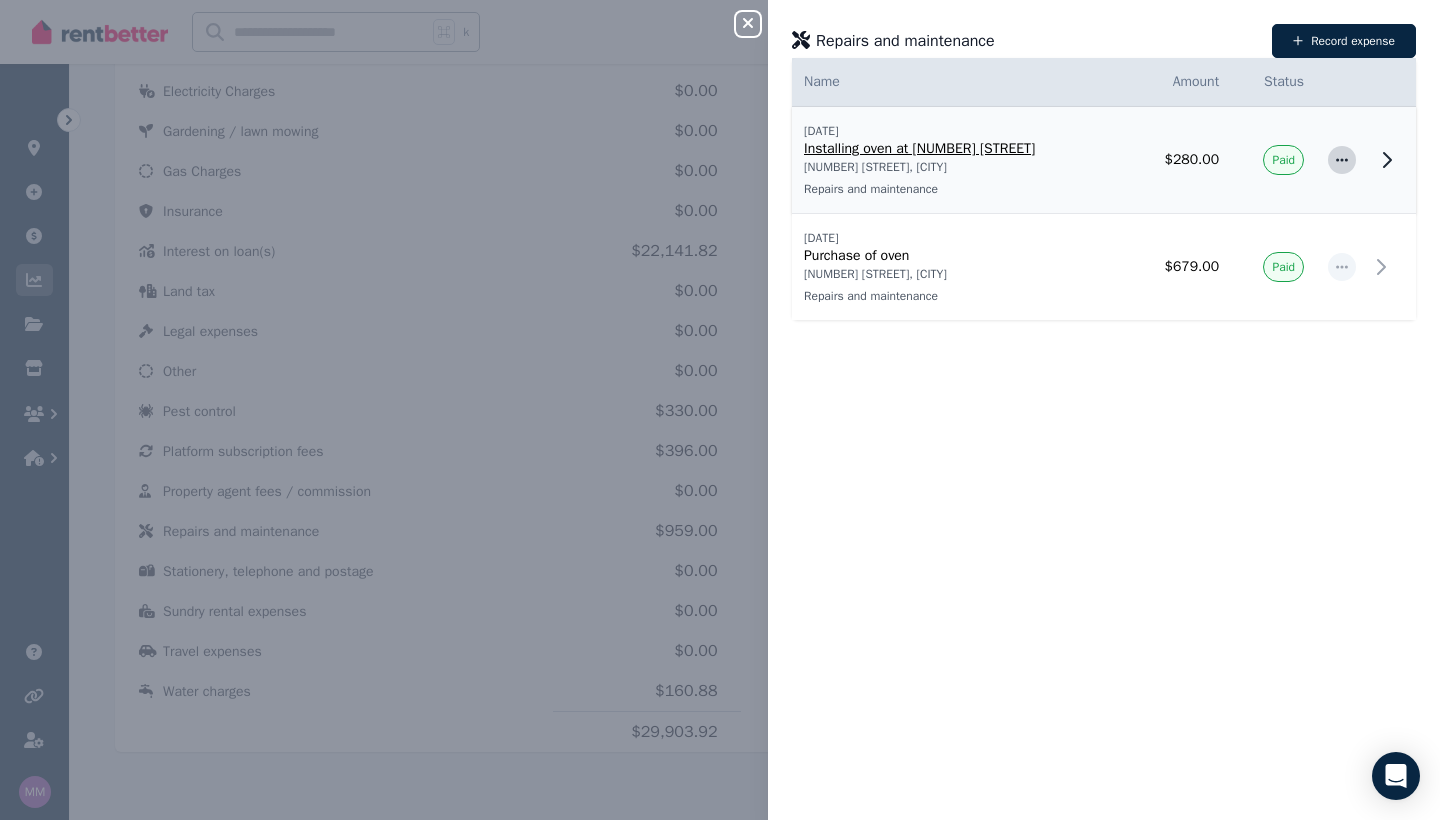 click 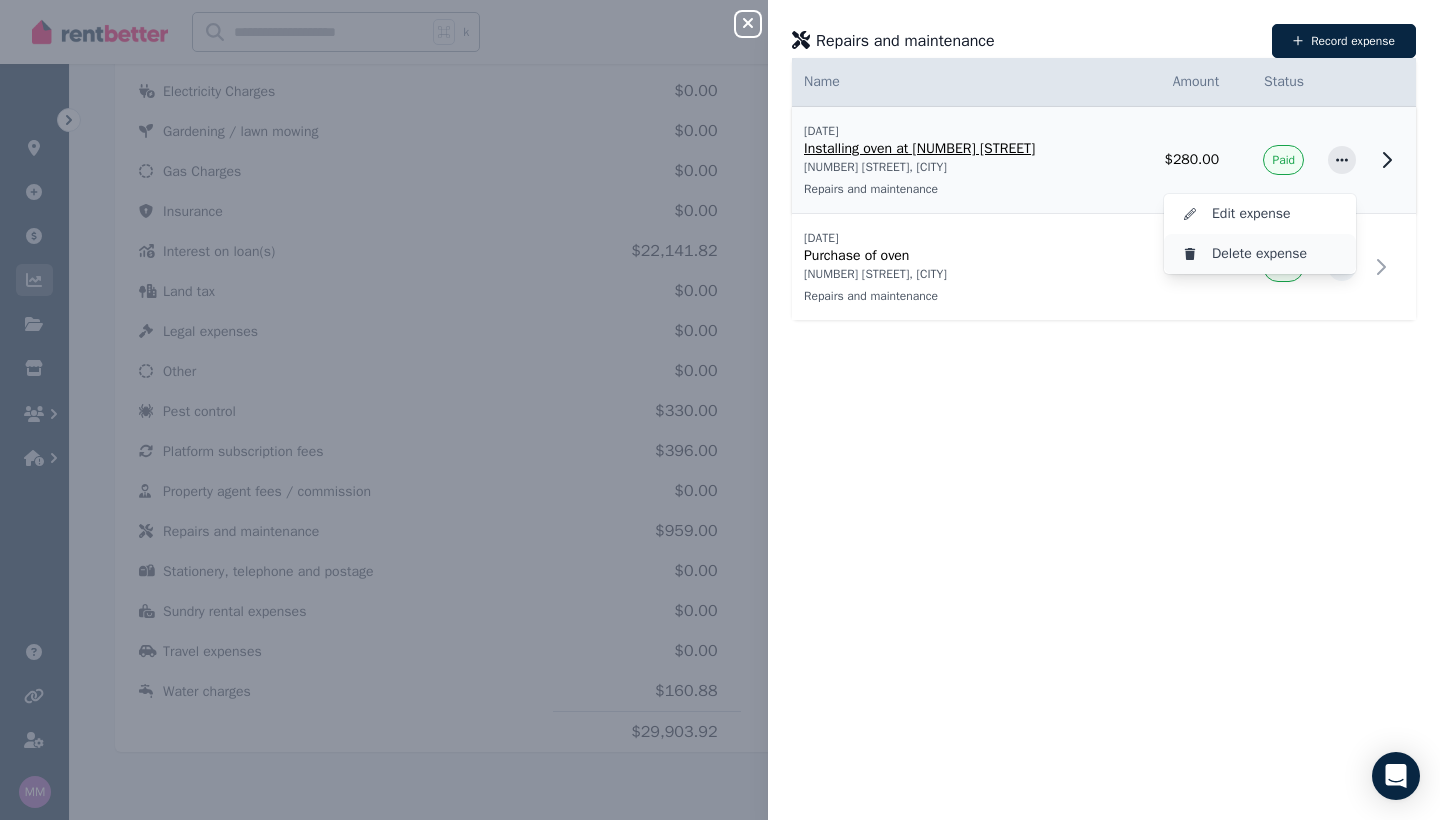 click on "Delete expense" at bounding box center [1276, 254] 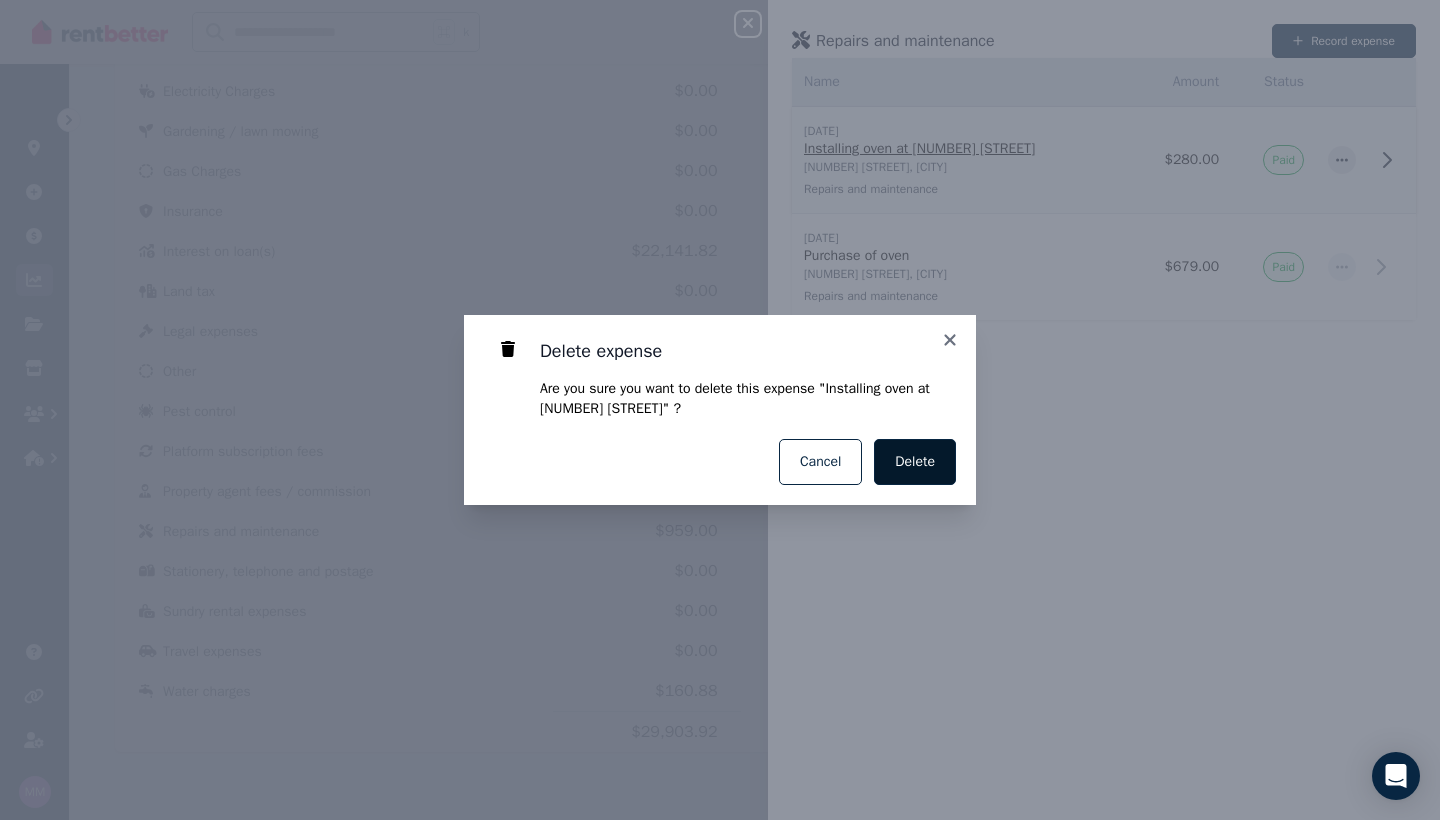 click on "Delete" at bounding box center [915, 462] 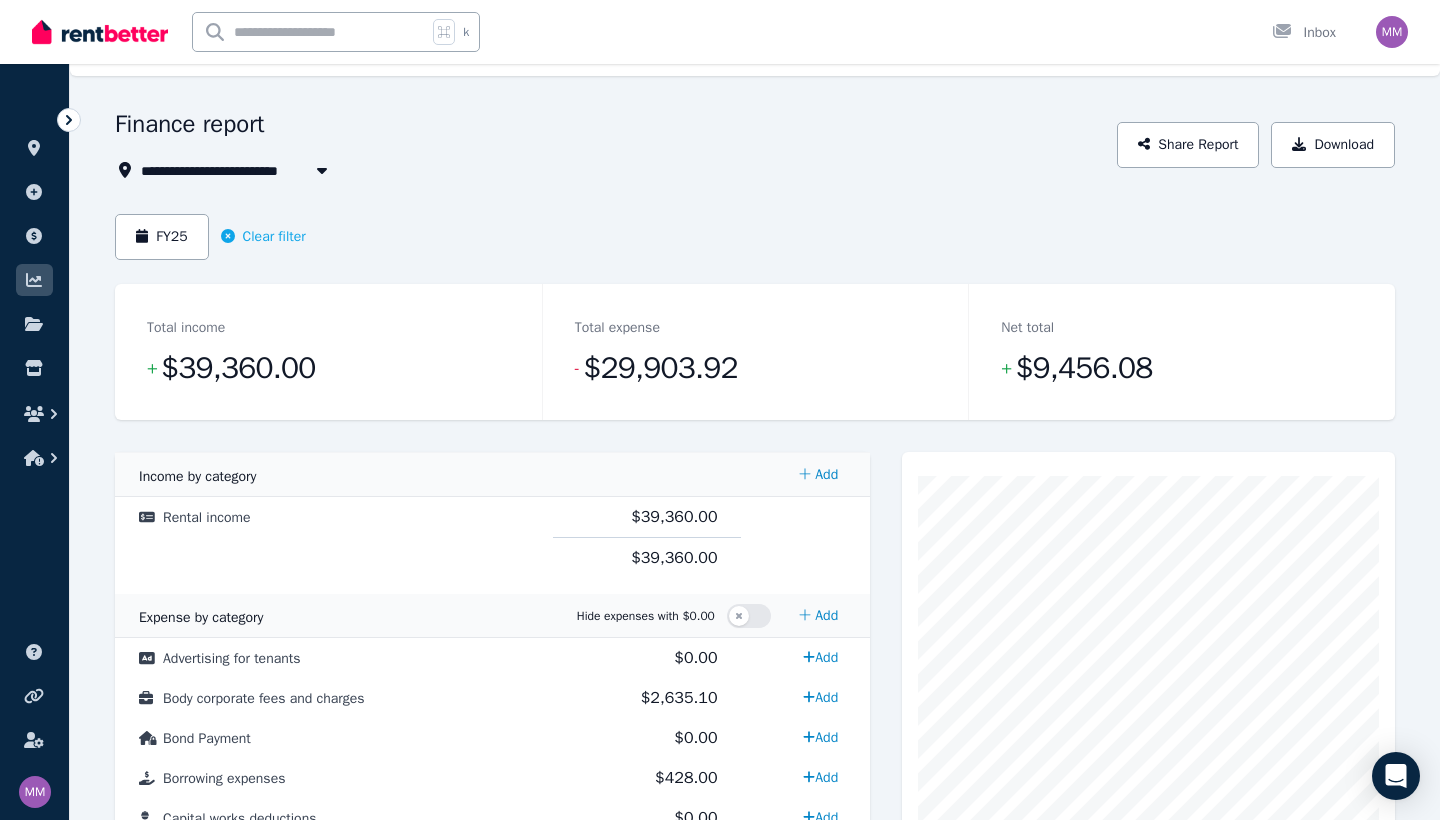 scroll, scrollTop: 43, scrollLeft: 0, axis: vertical 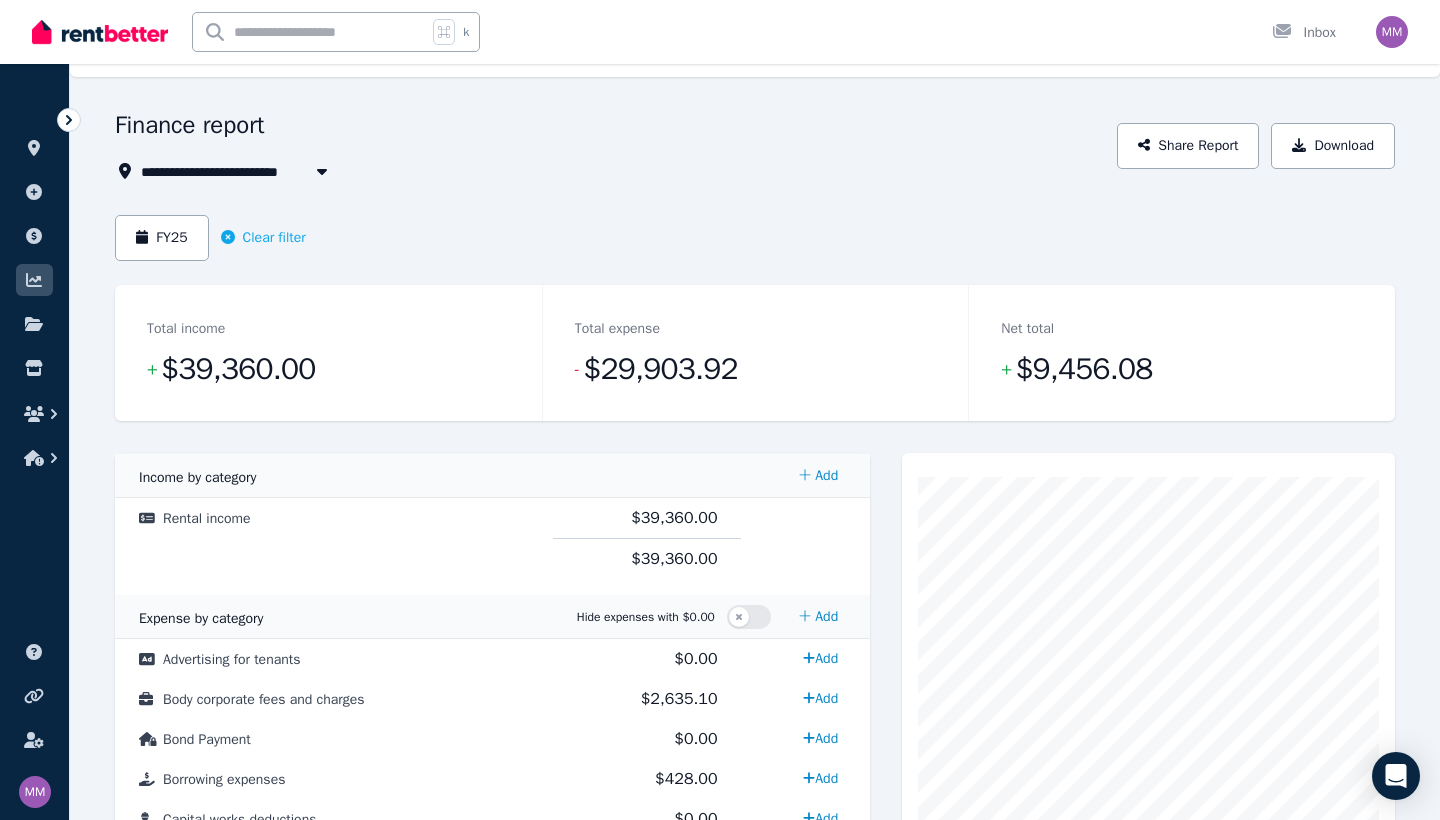 click at bounding box center (322, 171) 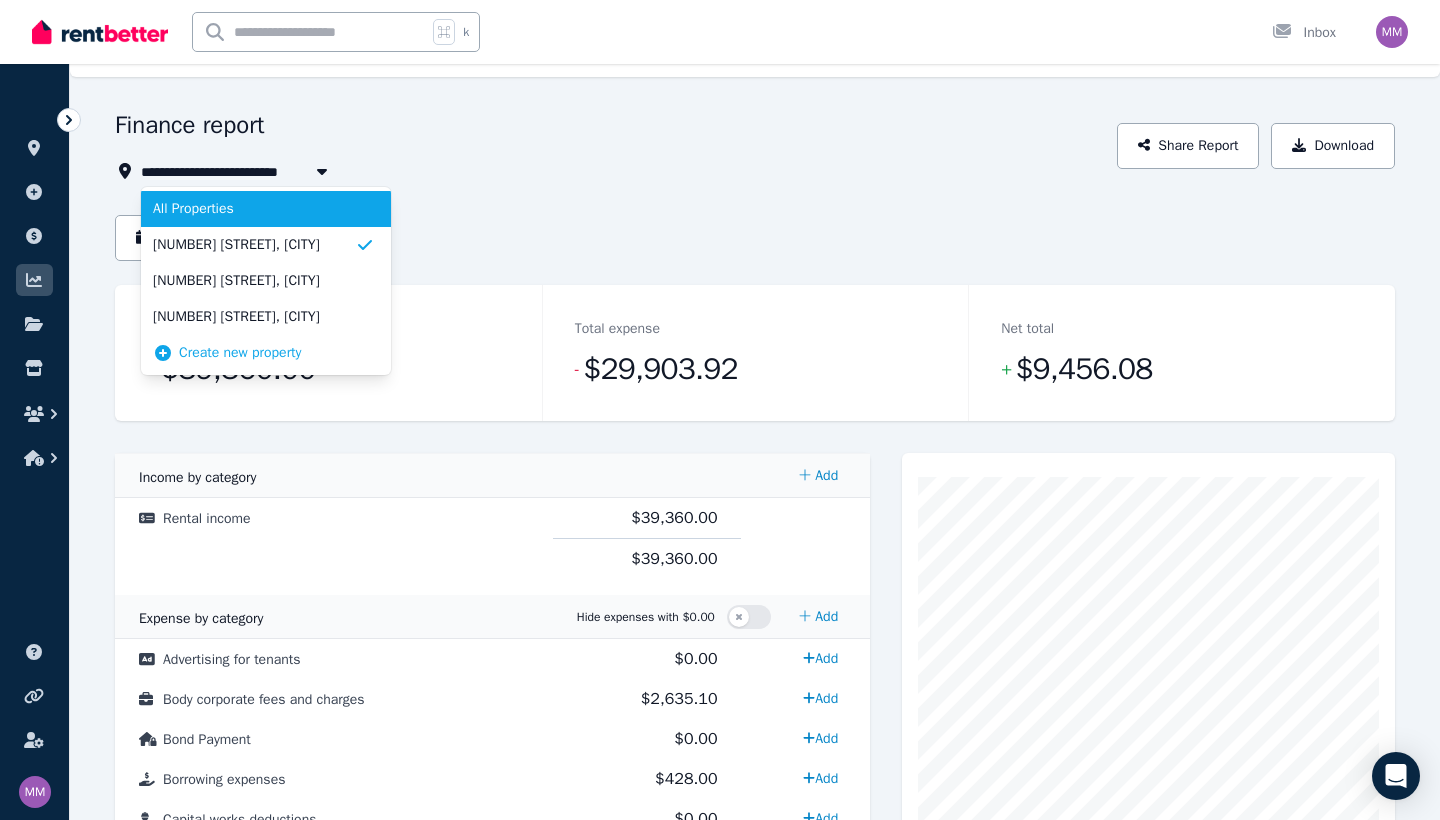 click on "All Properties" at bounding box center [254, 209] 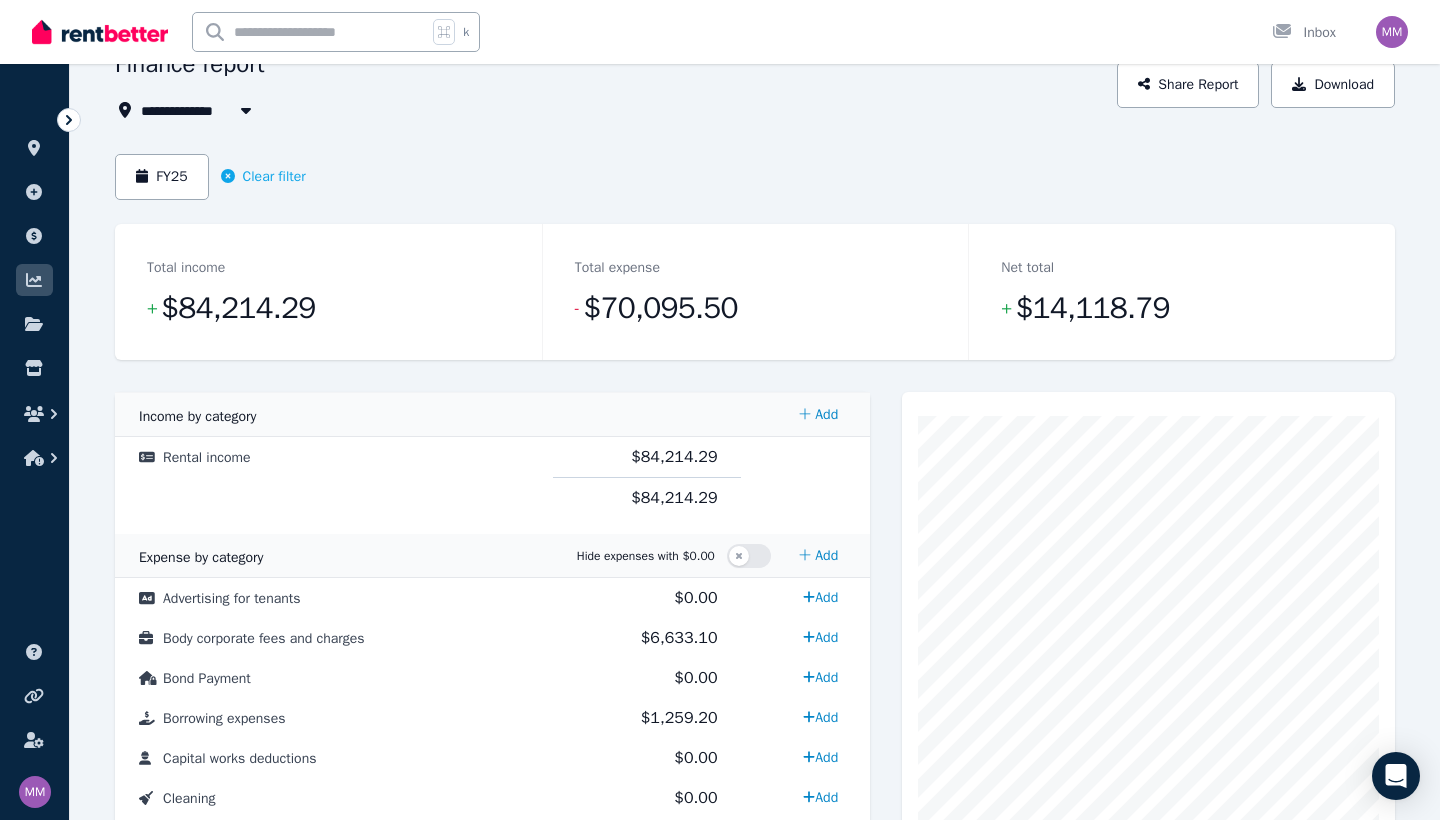 scroll, scrollTop: 105, scrollLeft: 0, axis: vertical 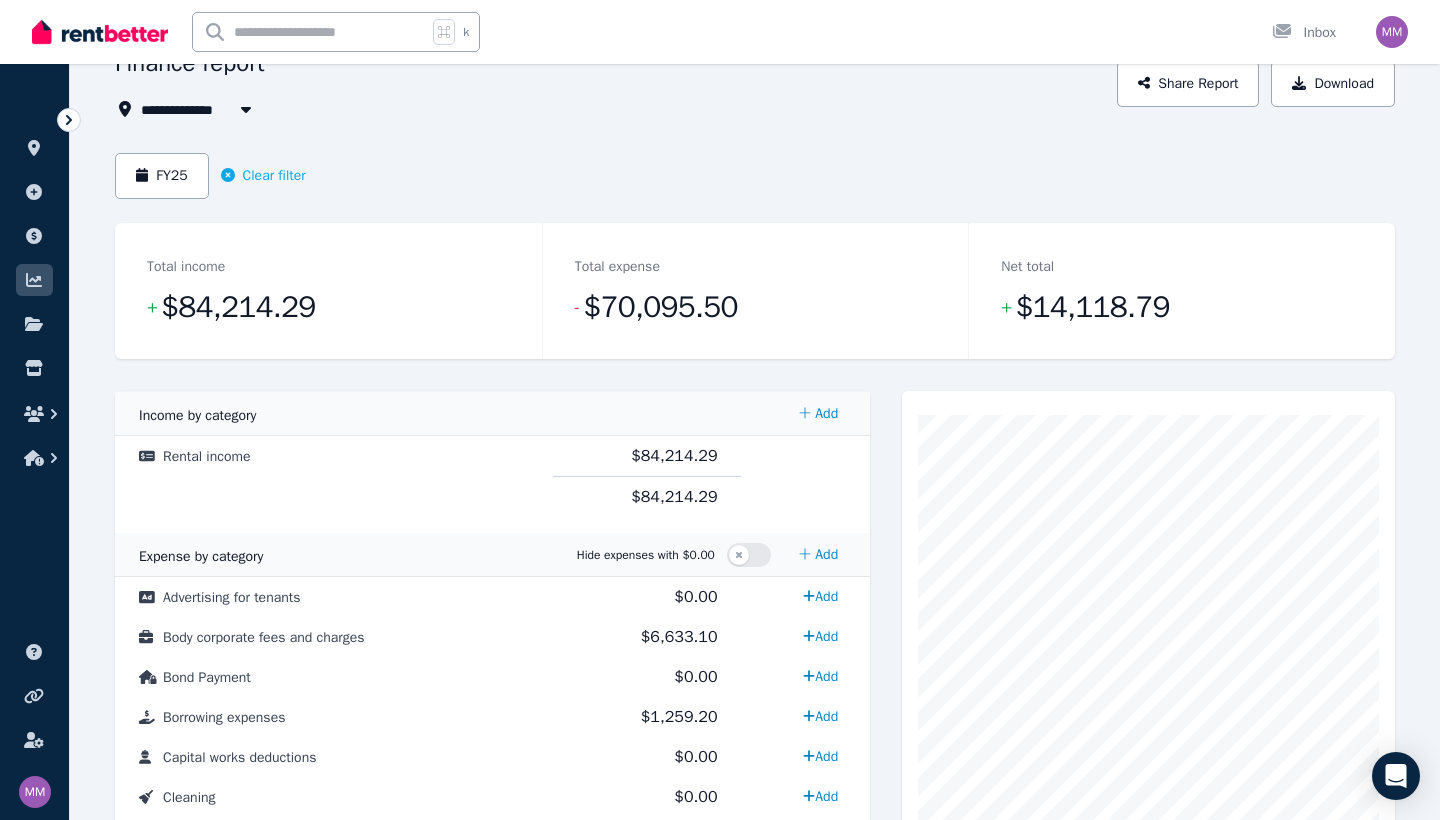 click on "**********" at bounding box center (610, 109) 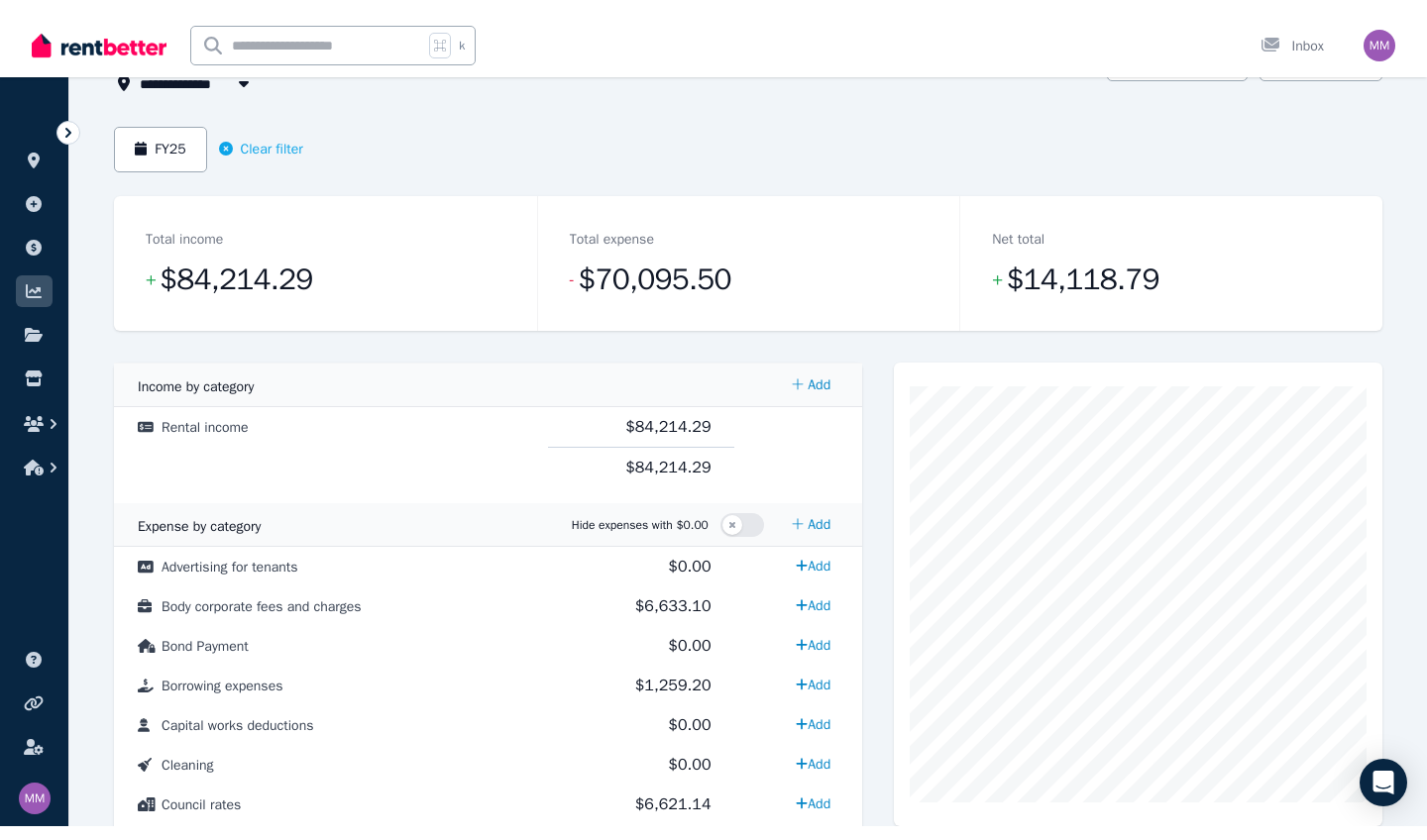 scroll, scrollTop: 144, scrollLeft: 0, axis: vertical 